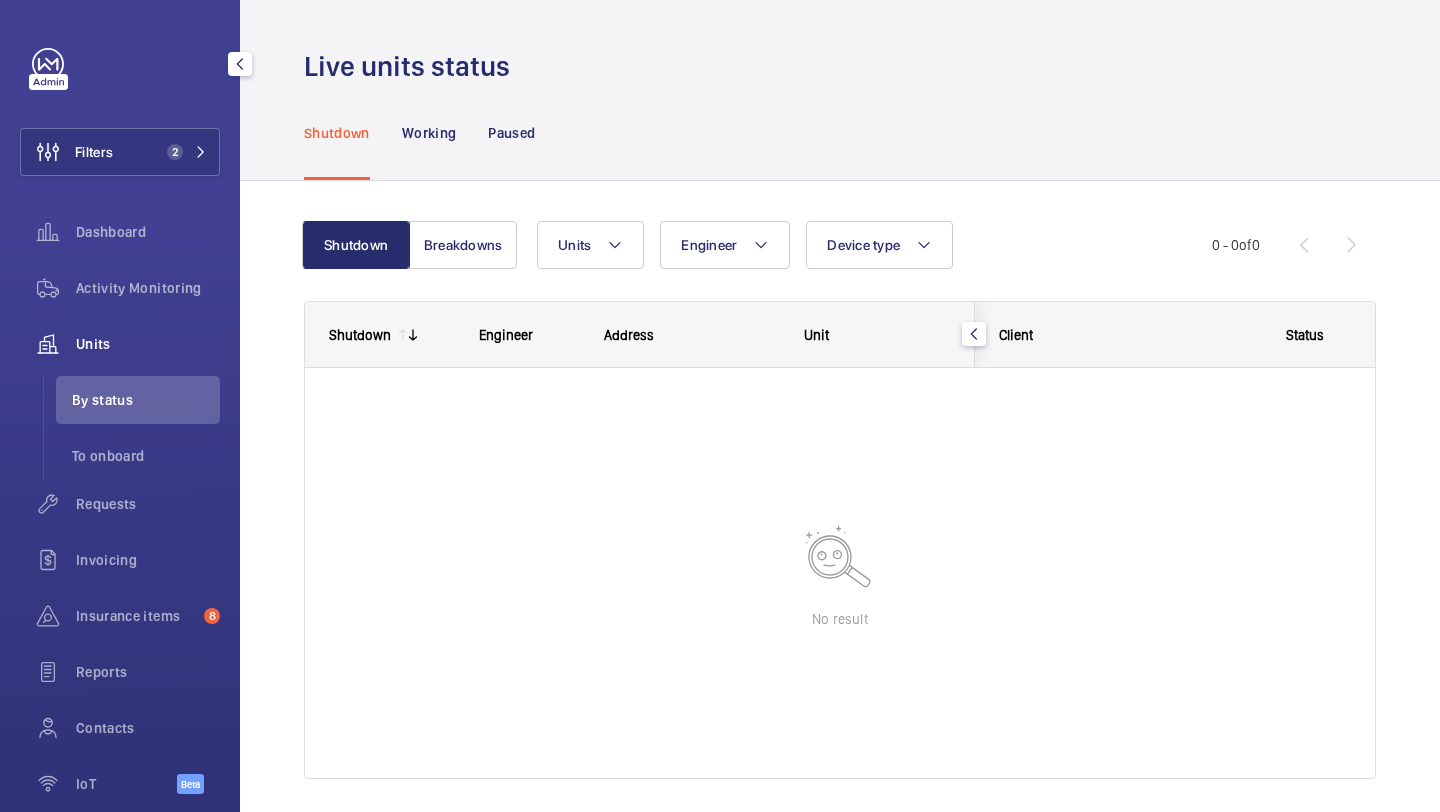 click on "Filters 2" 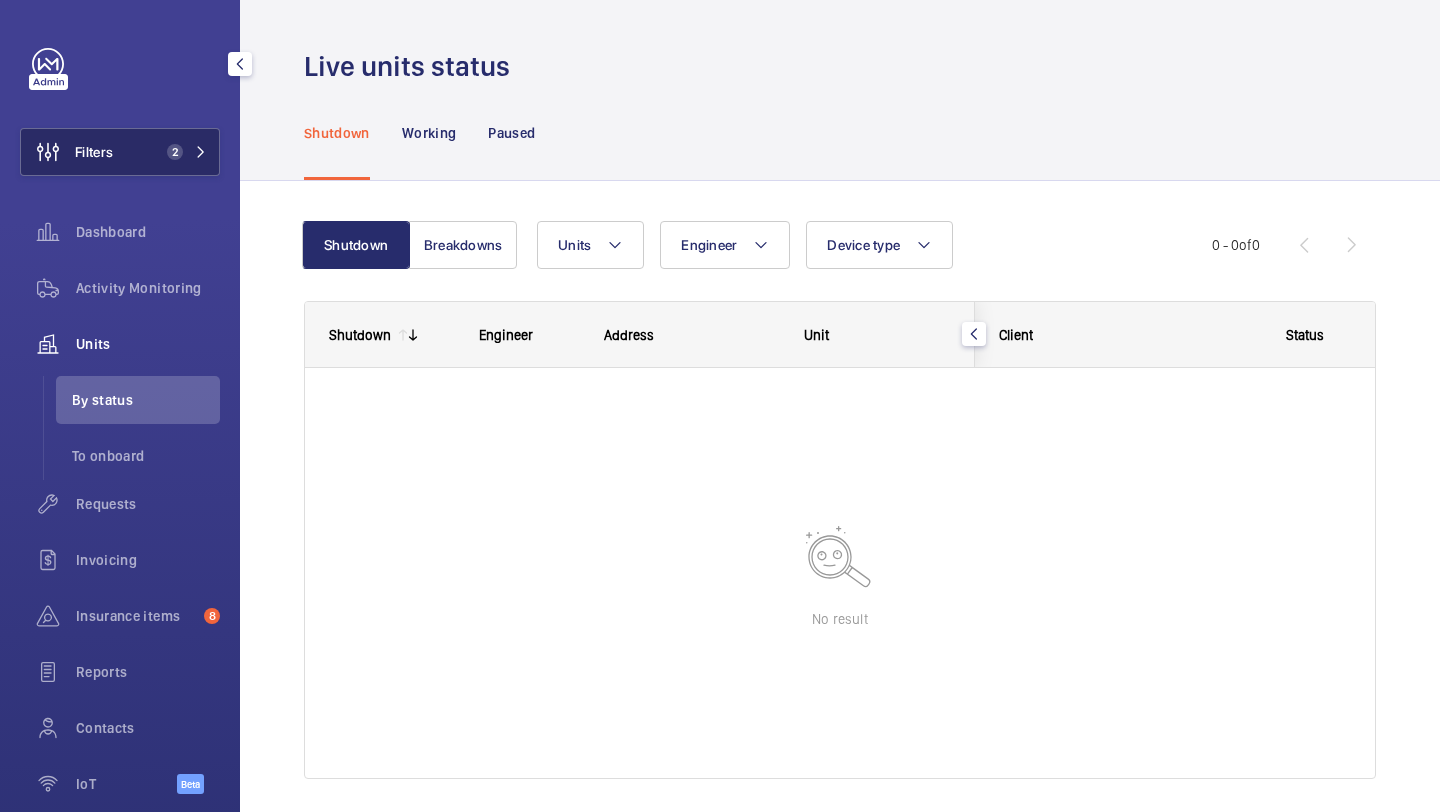 scroll, scrollTop: 0, scrollLeft: 0, axis: both 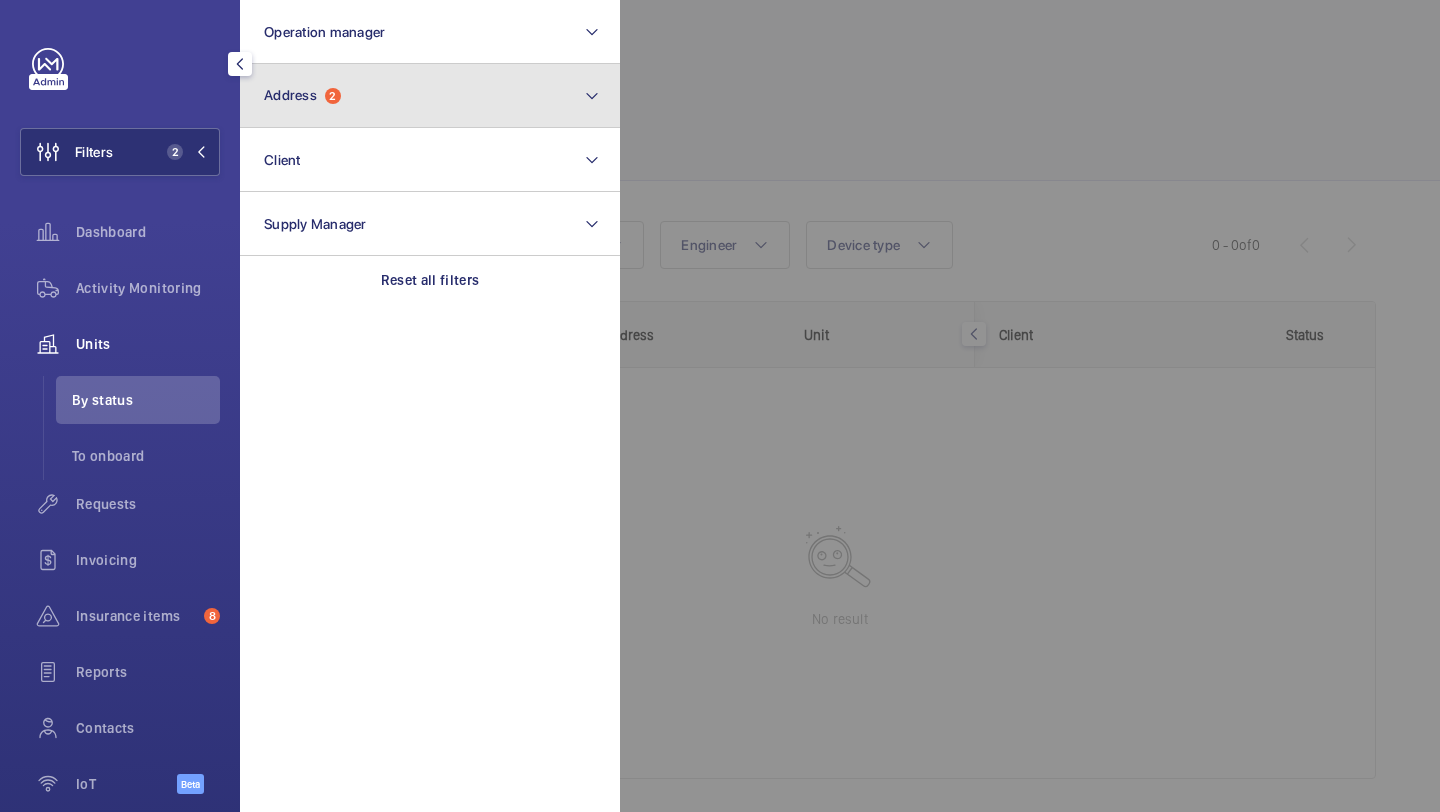 click on "Address  2" 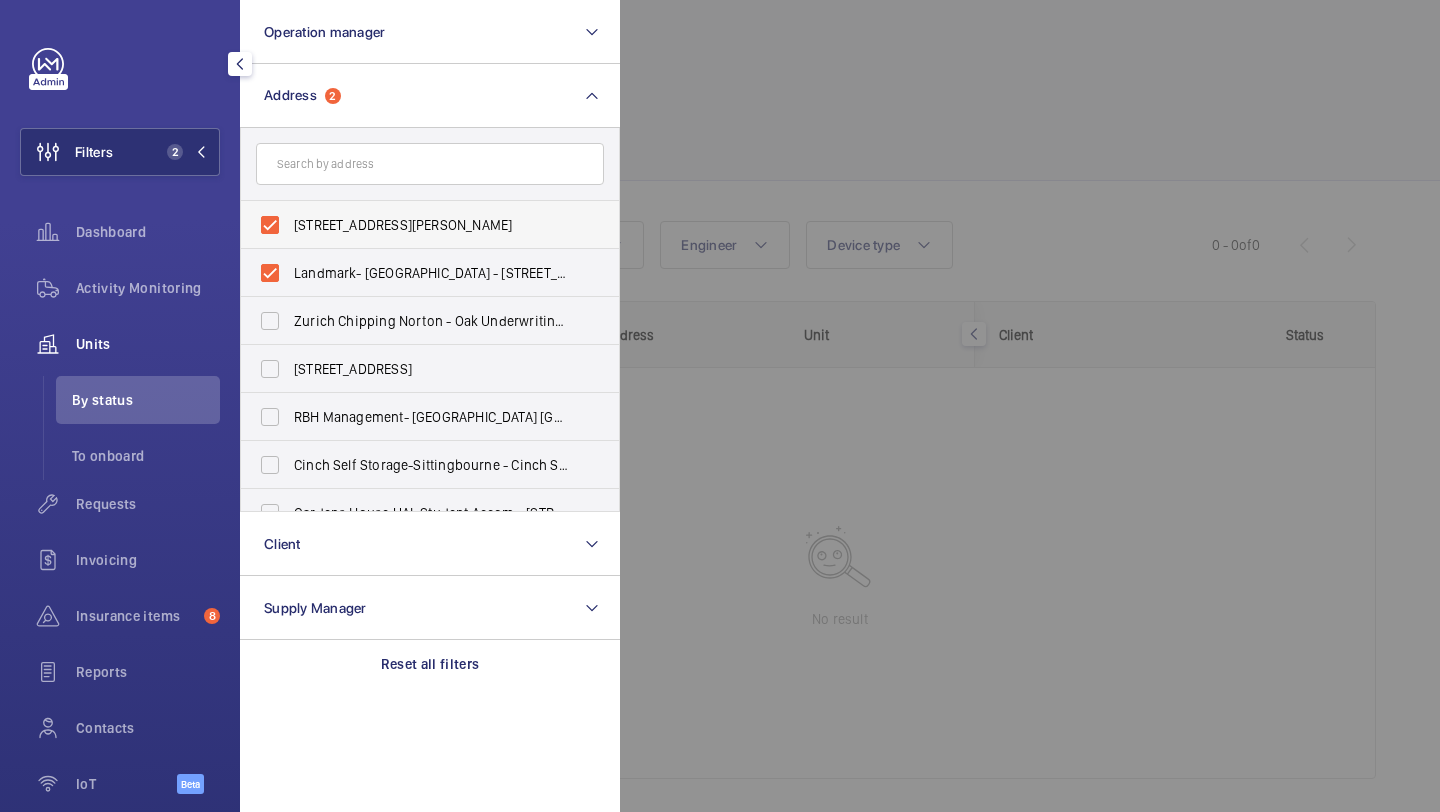 click on "[STREET_ADDRESS][PERSON_NAME]" at bounding box center [431, 225] 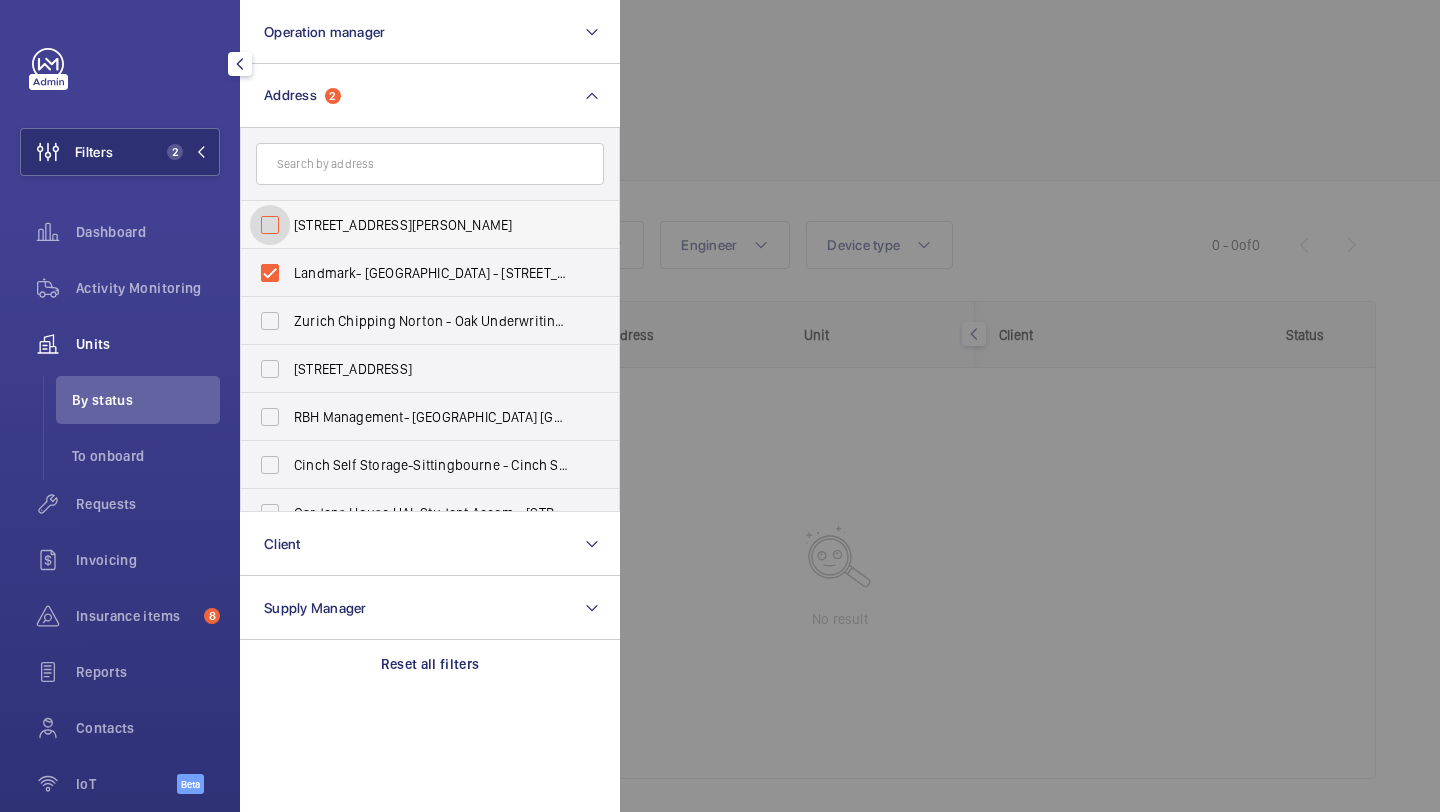 checkbox on "false" 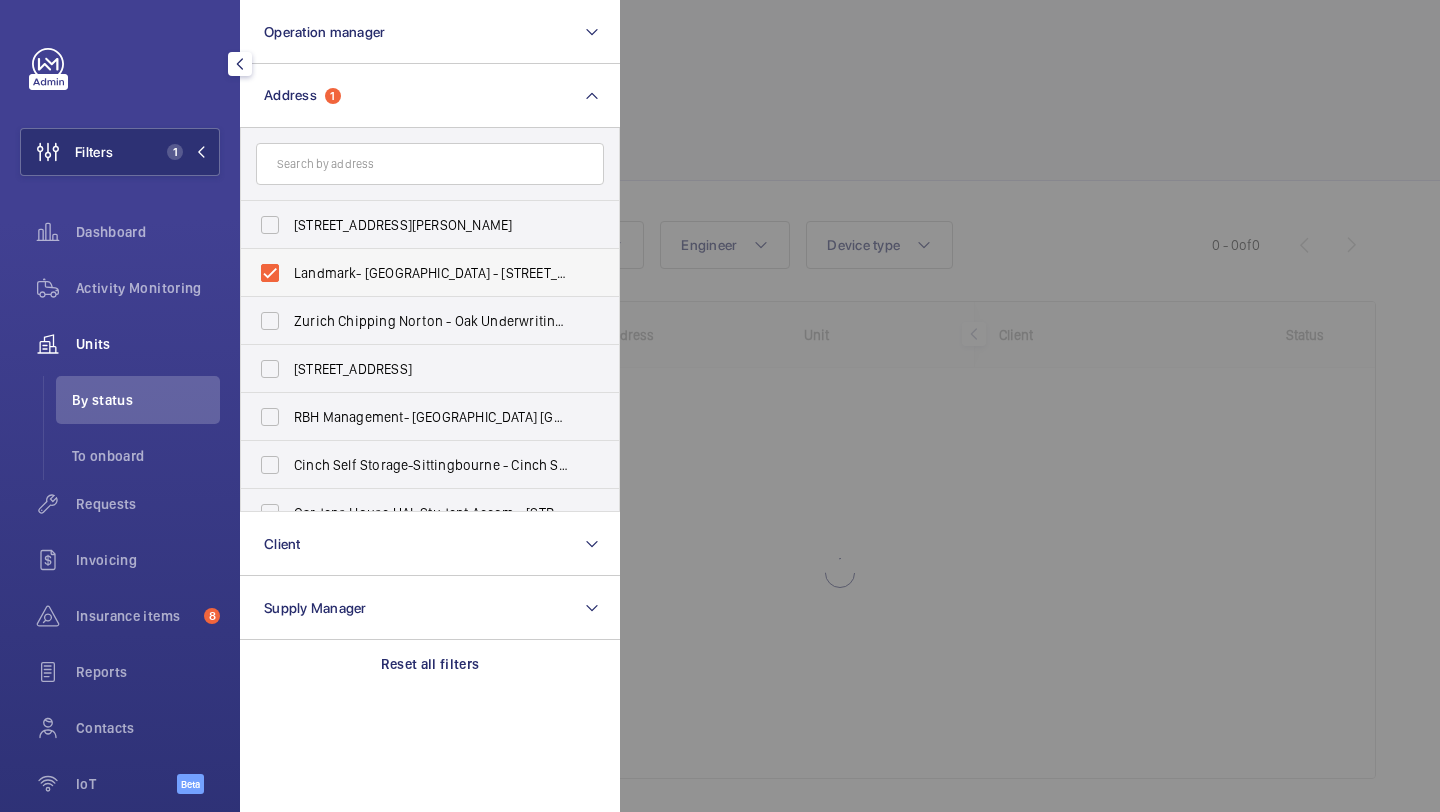 click on "Landmark- [GEOGRAPHIC_DATA] - [STREET_ADDRESS][PERSON_NAME]" at bounding box center (431, 273) 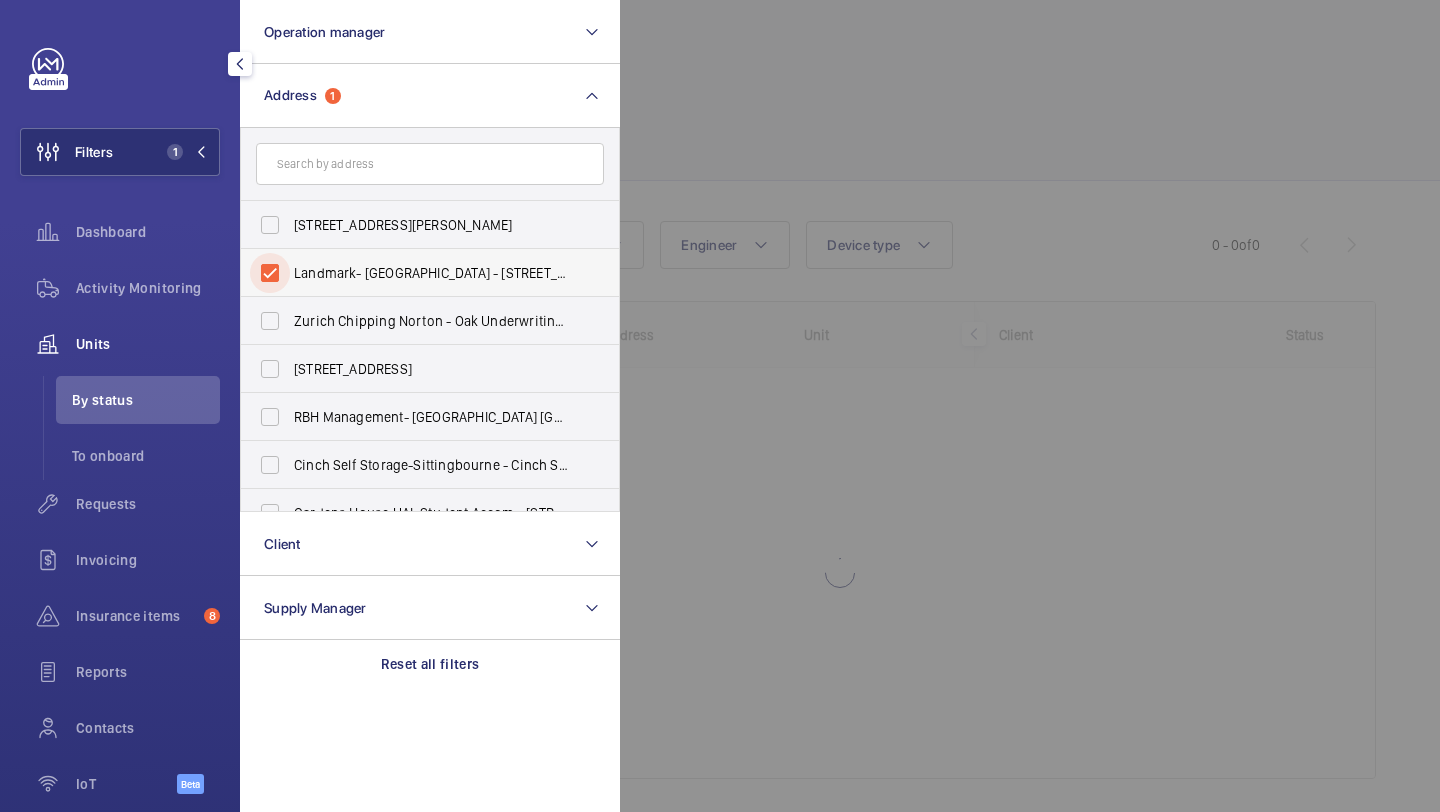 click on "Landmark- [GEOGRAPHIC_DATA] - [STREET_ADDRESS][PERSON_NAME]" at bounding box center (270, 273) 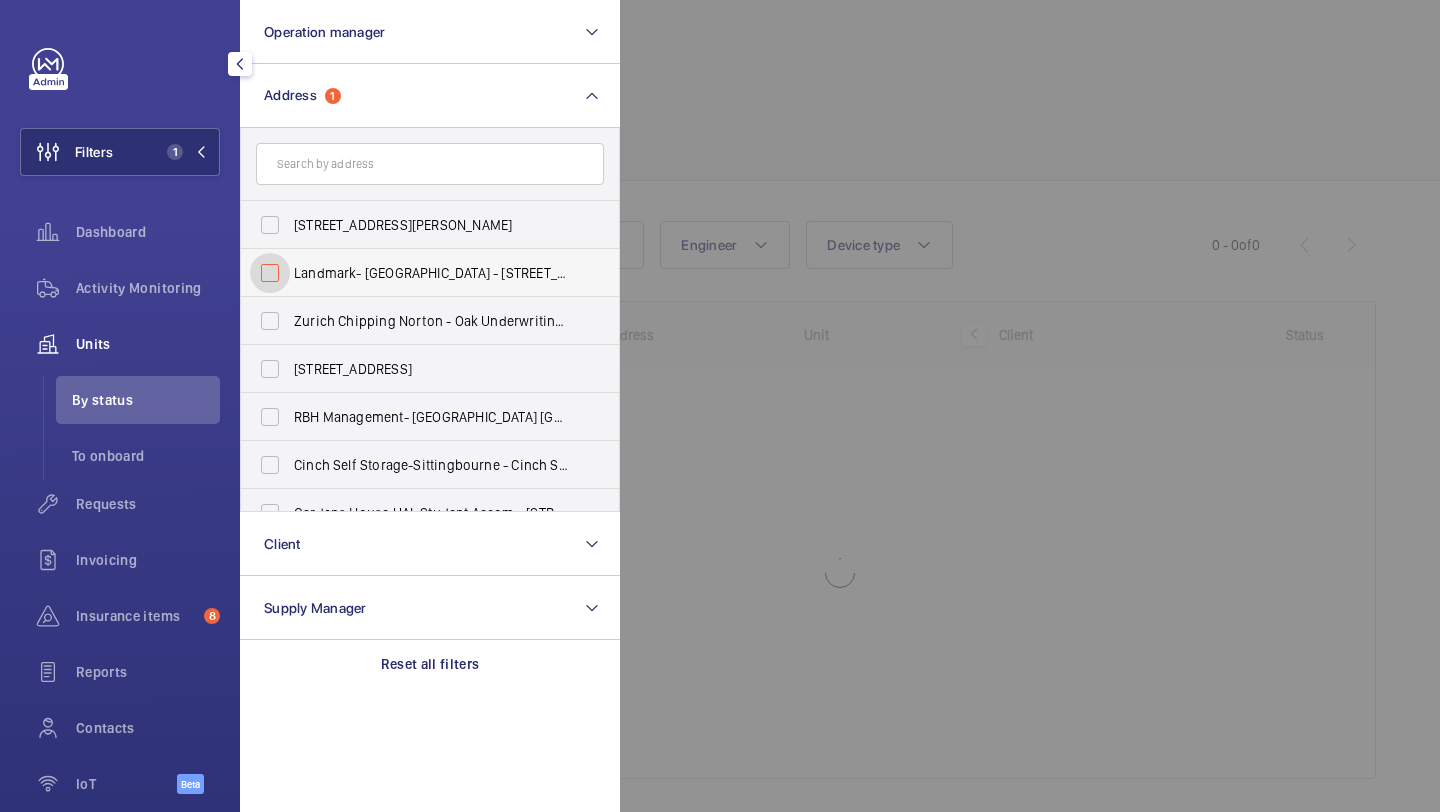 checkbox on "false" 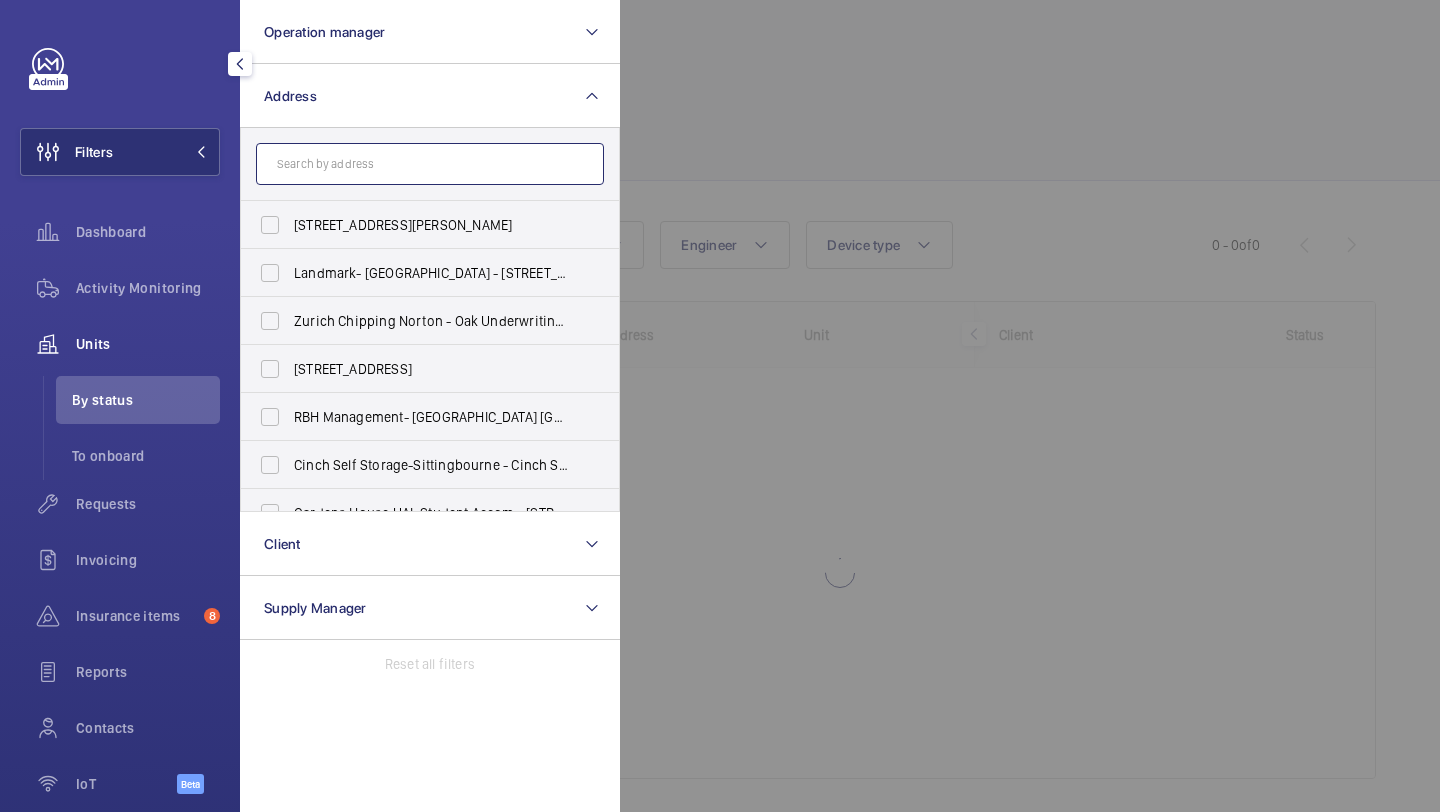 click 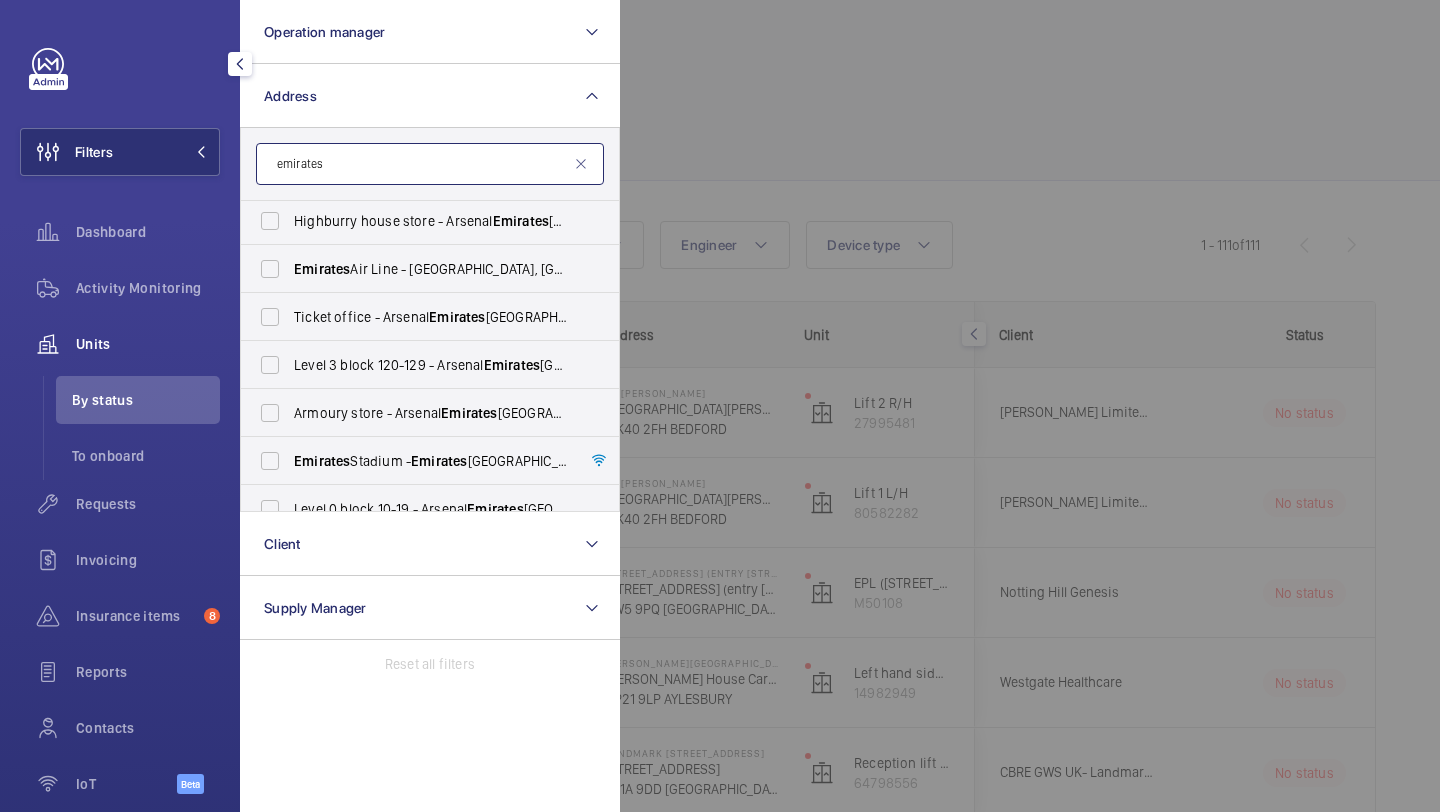 scroll, scrollTop: 149, scrollLeft: 0, axis: vertical 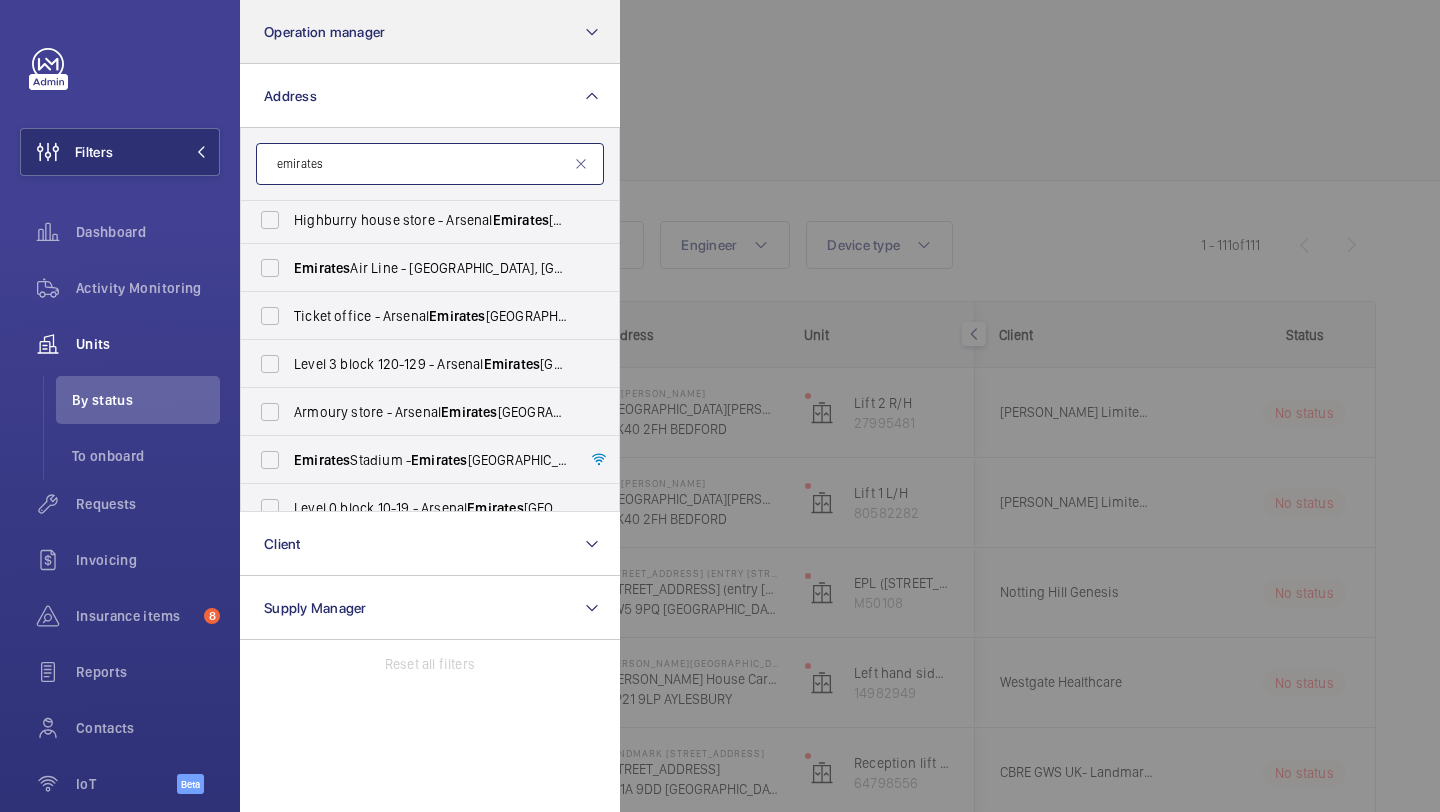 type on "emirates" 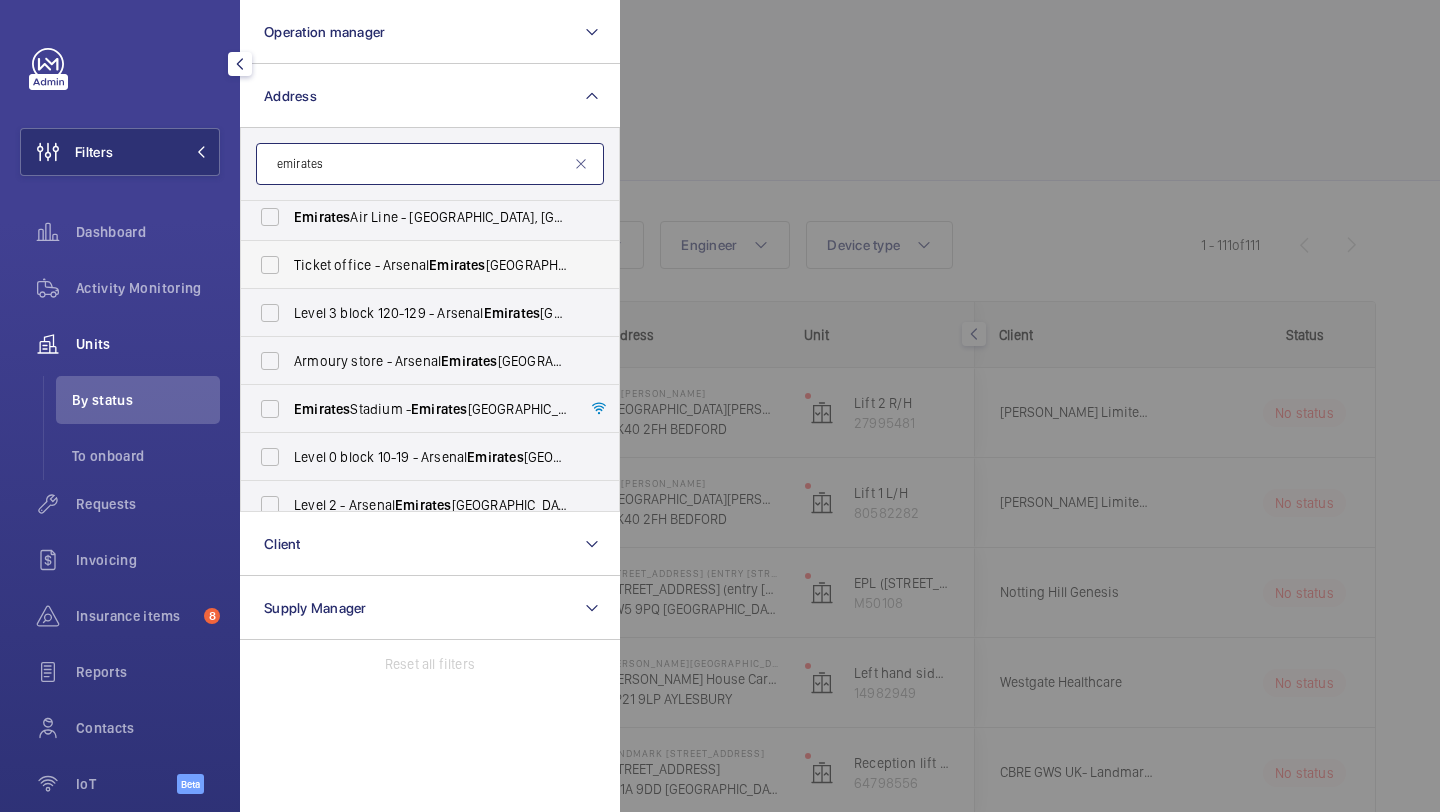 scroll, scrollTop: 203, scrollLeft: 0, axis: vertical 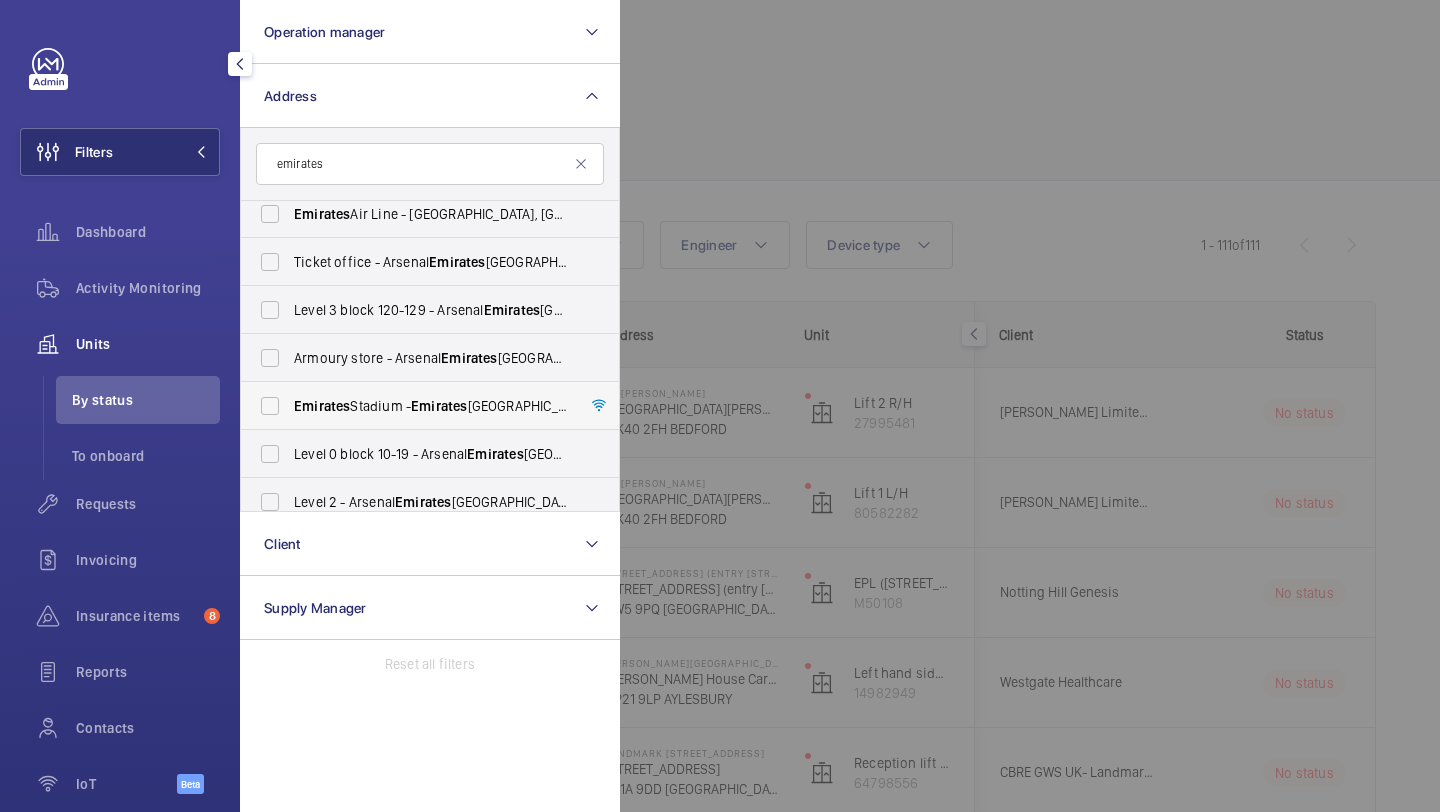 click on "[GEOGRAPHIC_DATA] -  [GEOGRAPHIC_DATA]" at bounding box center (415, 406) 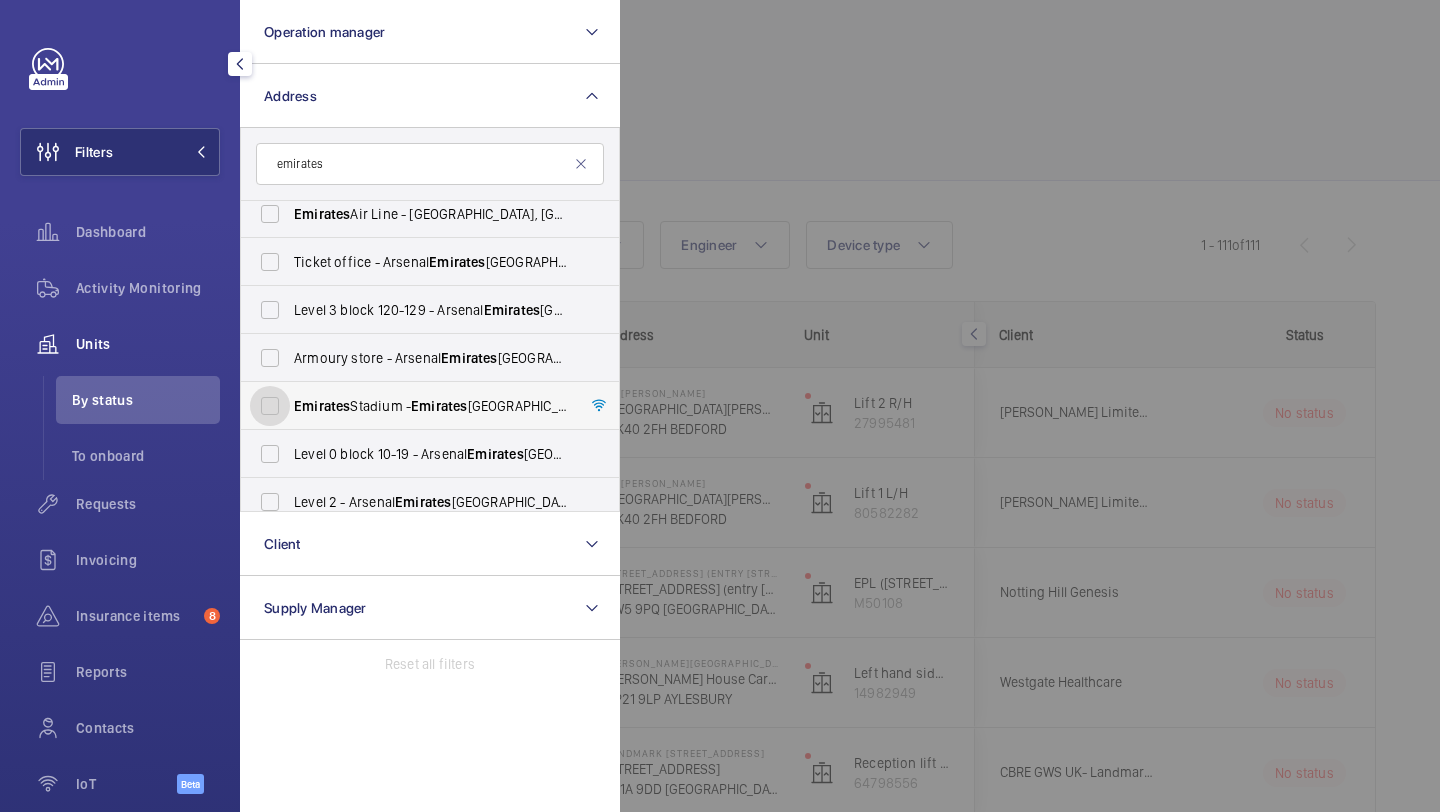 click on "[GEOGRAPHIC_DATA] -  [GEOGRAPHIC_DATA]" at bounding box center [270, 406] 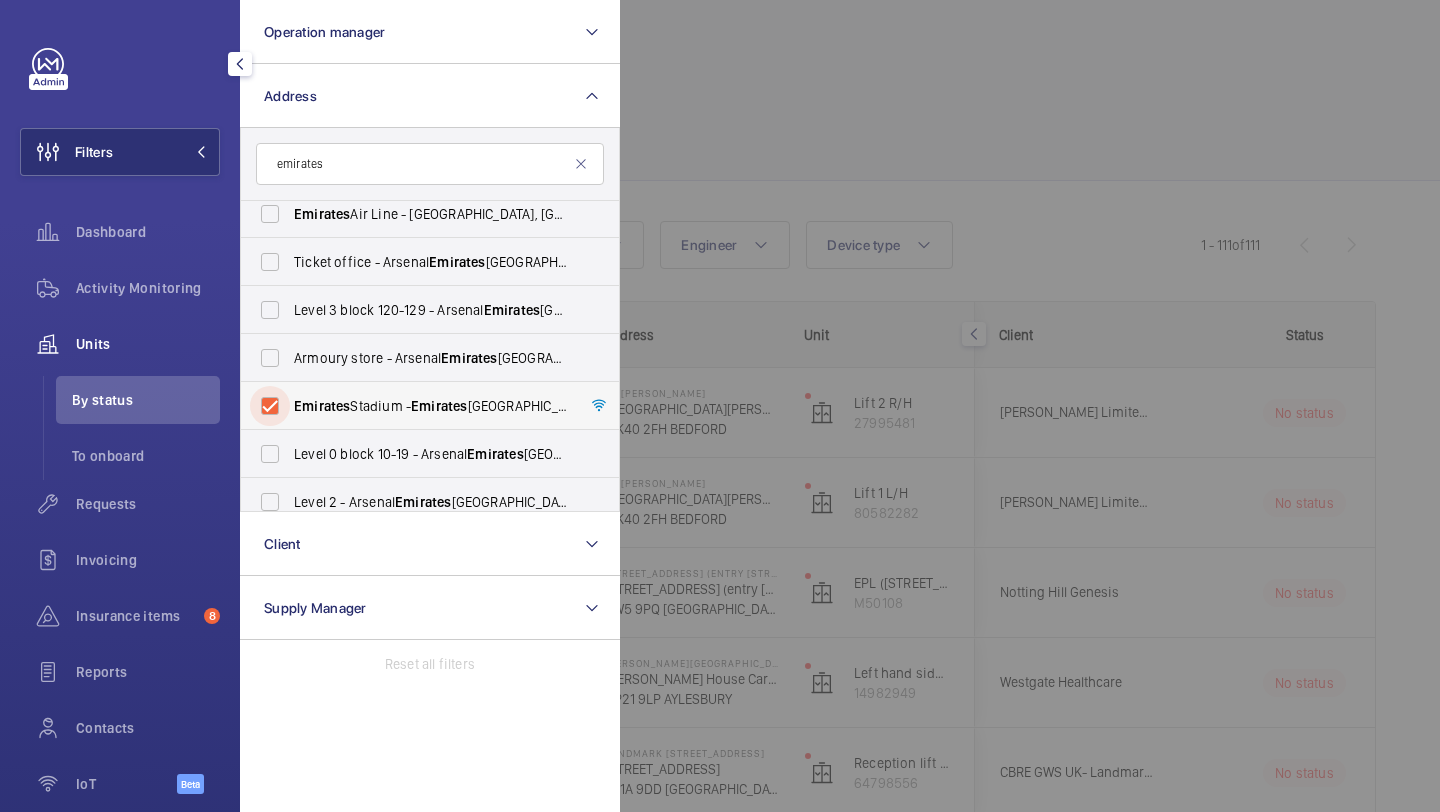 checkbox on "true" 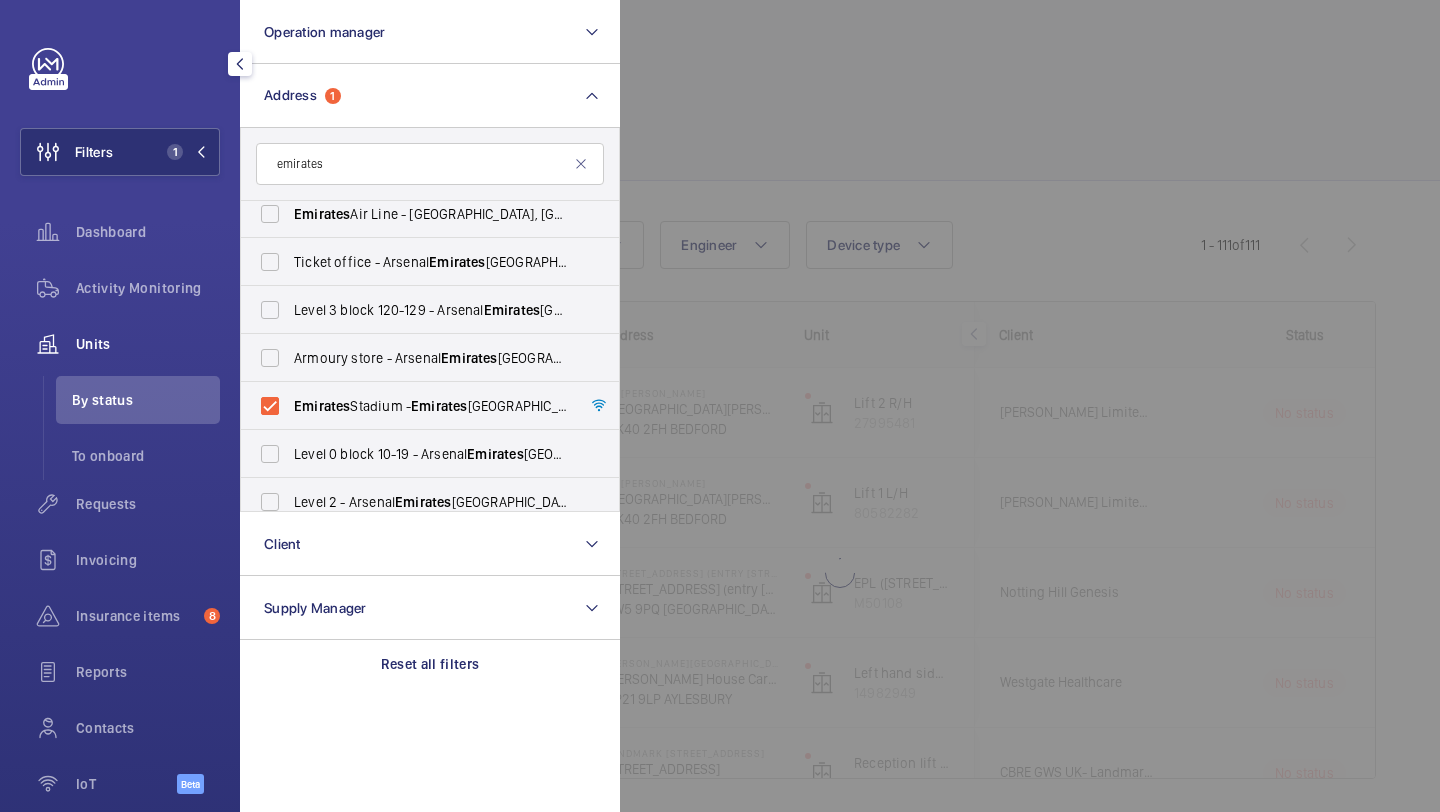click 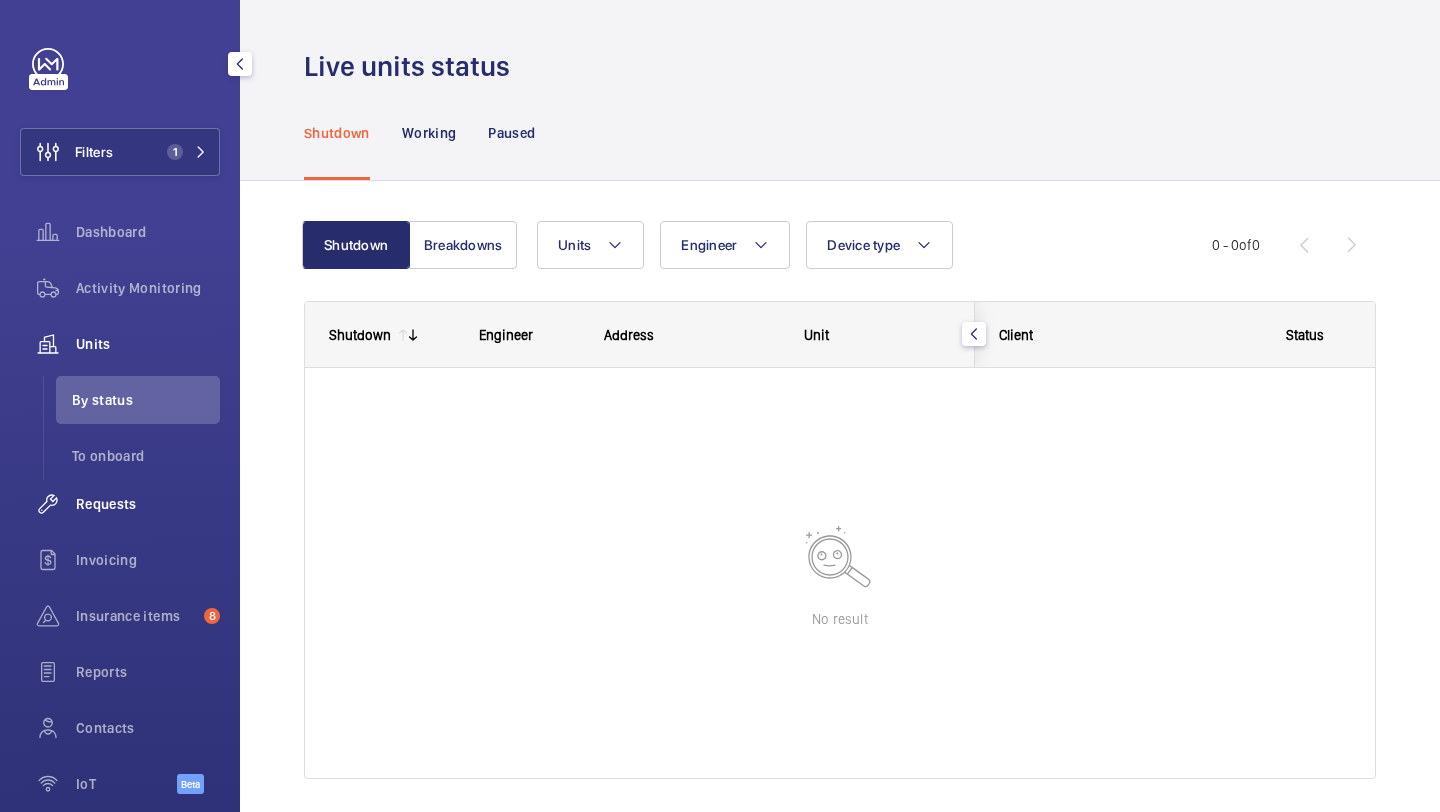 click on "Requests" 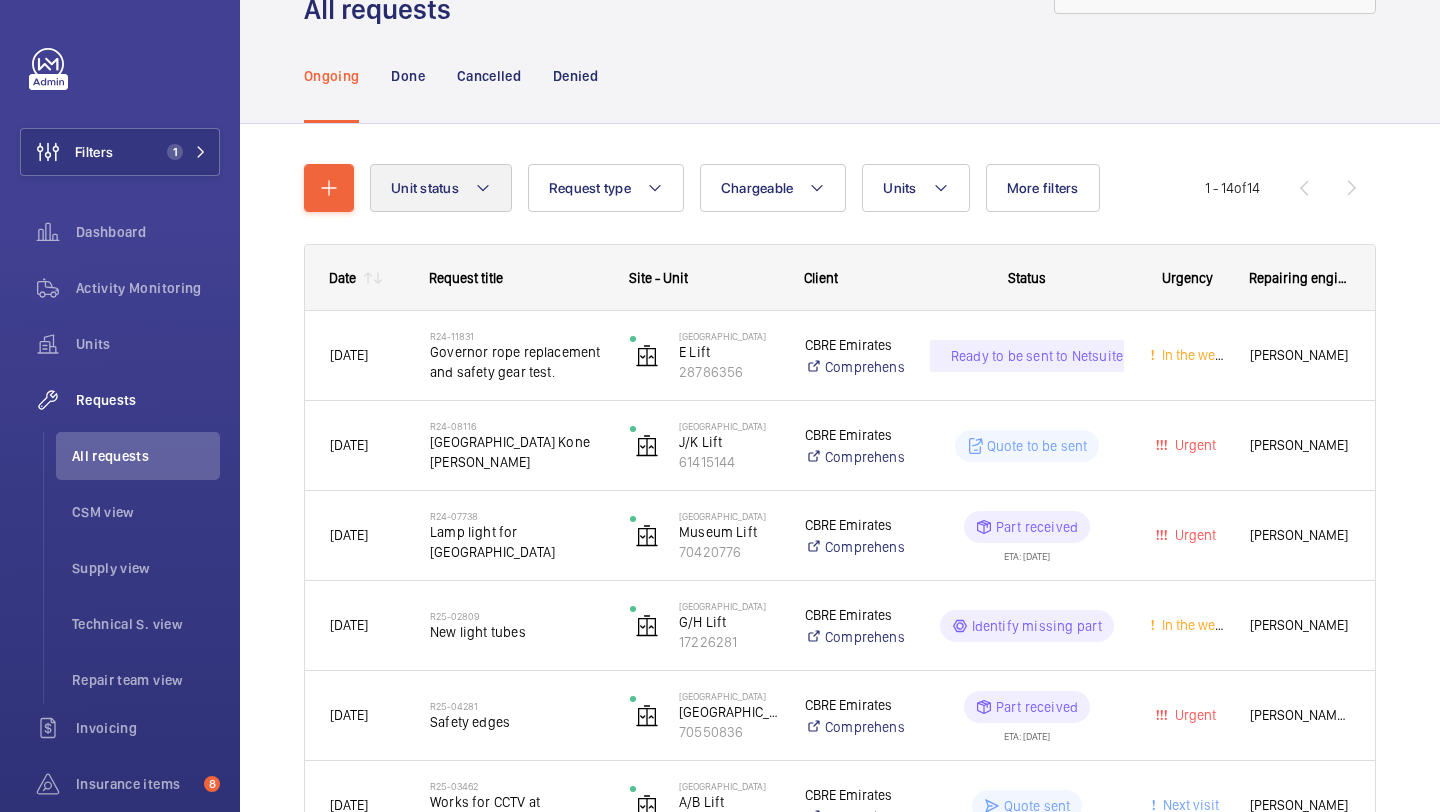scroll, scrollTop: 153, scrollLeft: 0, axis: vertical 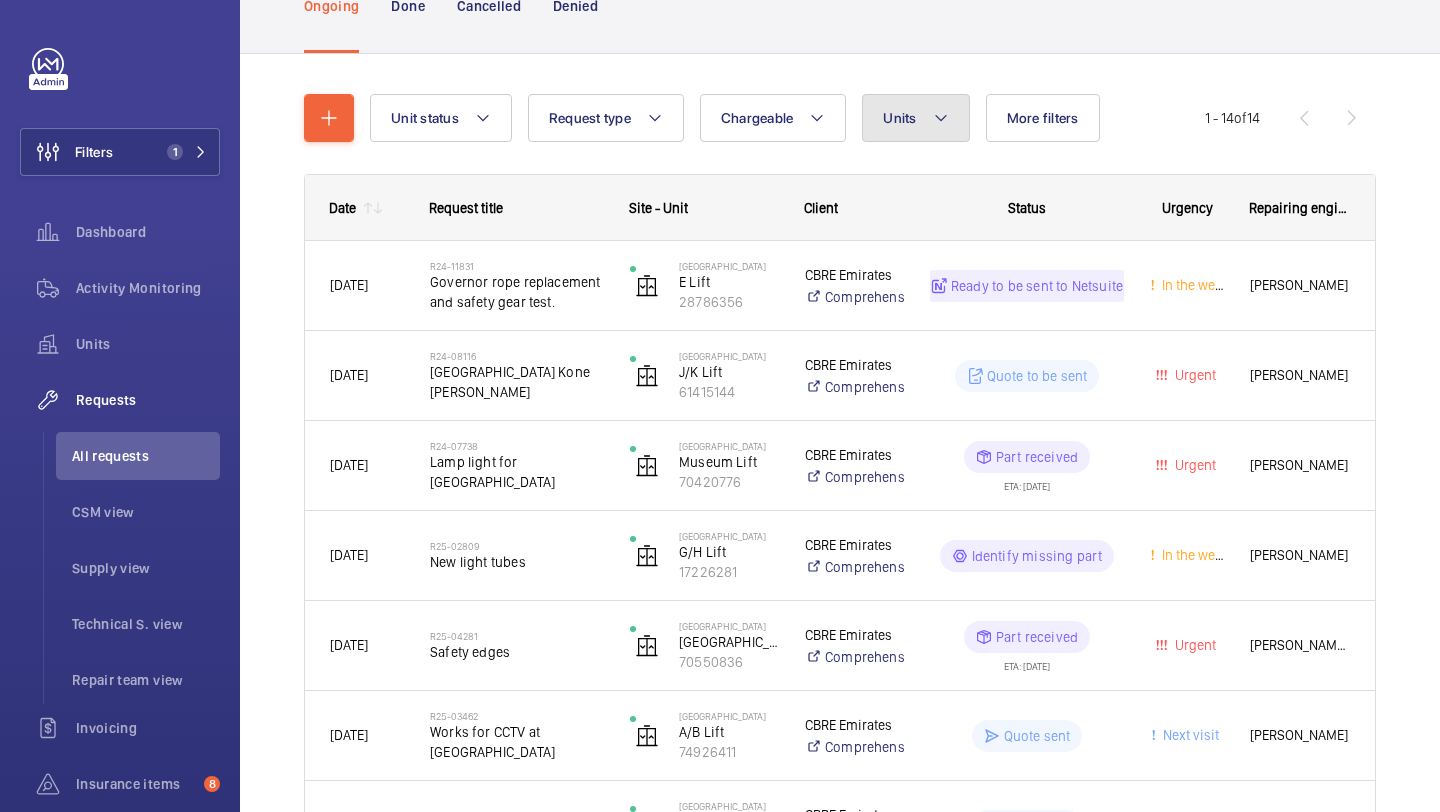 click on "Units" 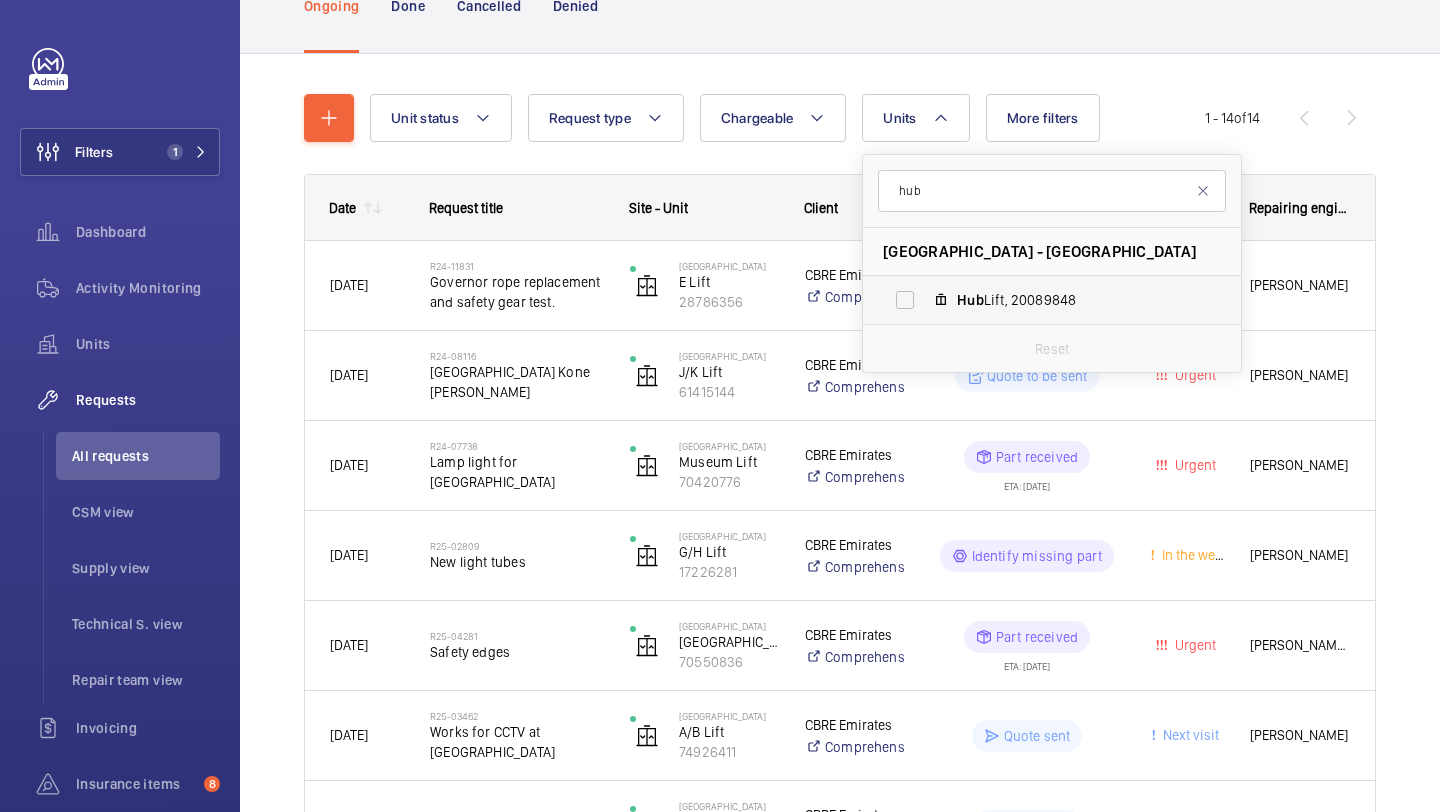type on "hub" 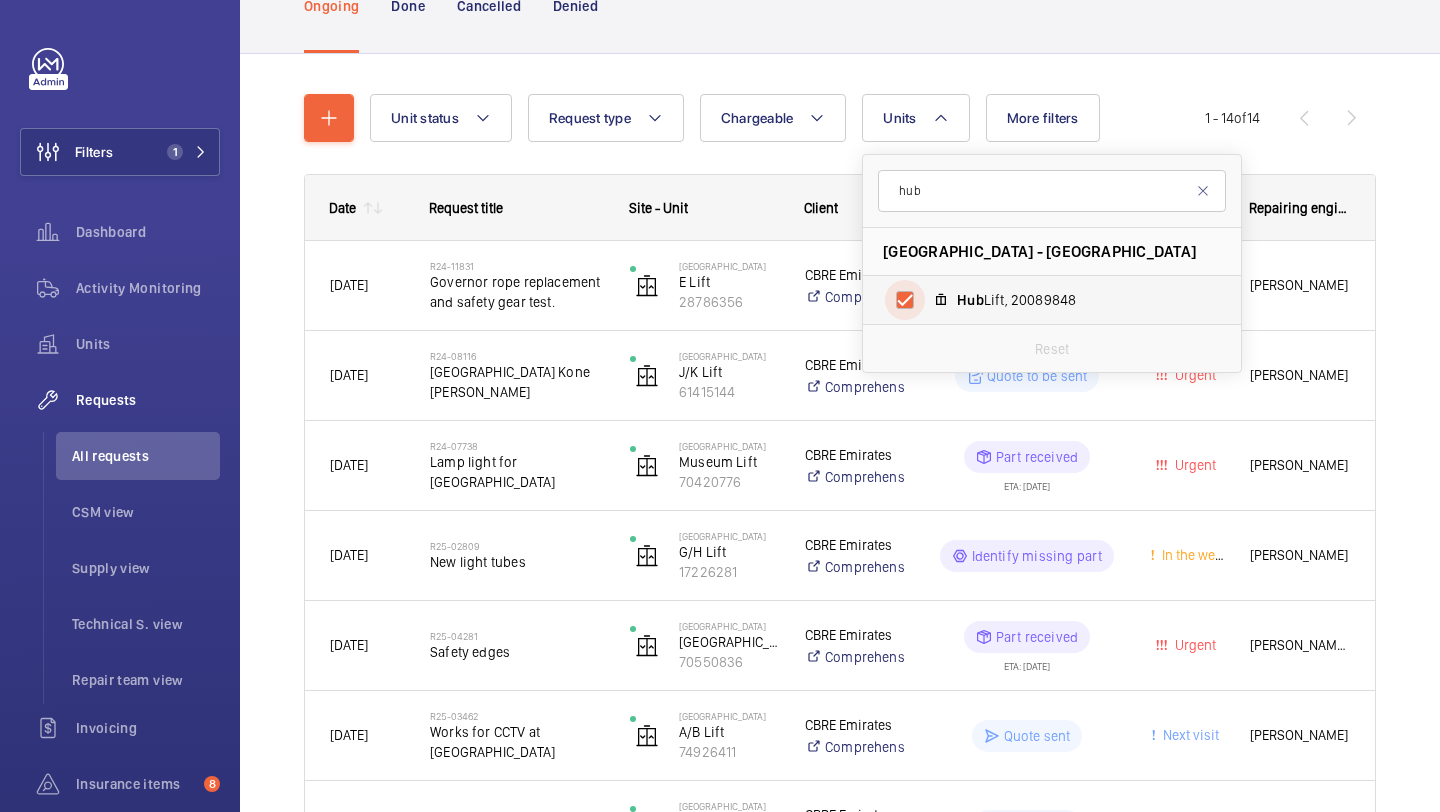 checkbox on "true" 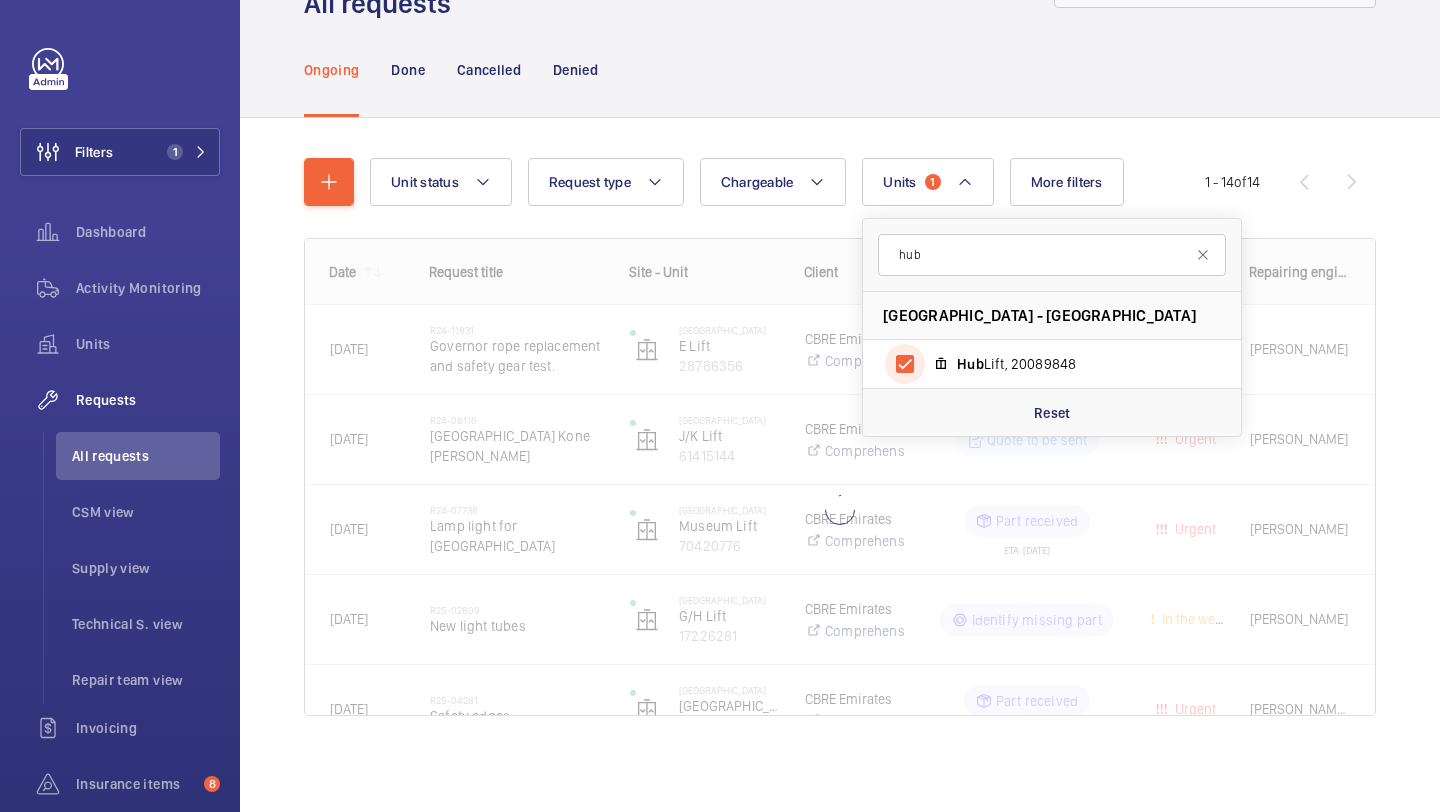 scroll, scrollTop: 89, scrollLeft: 0, axis: vertical 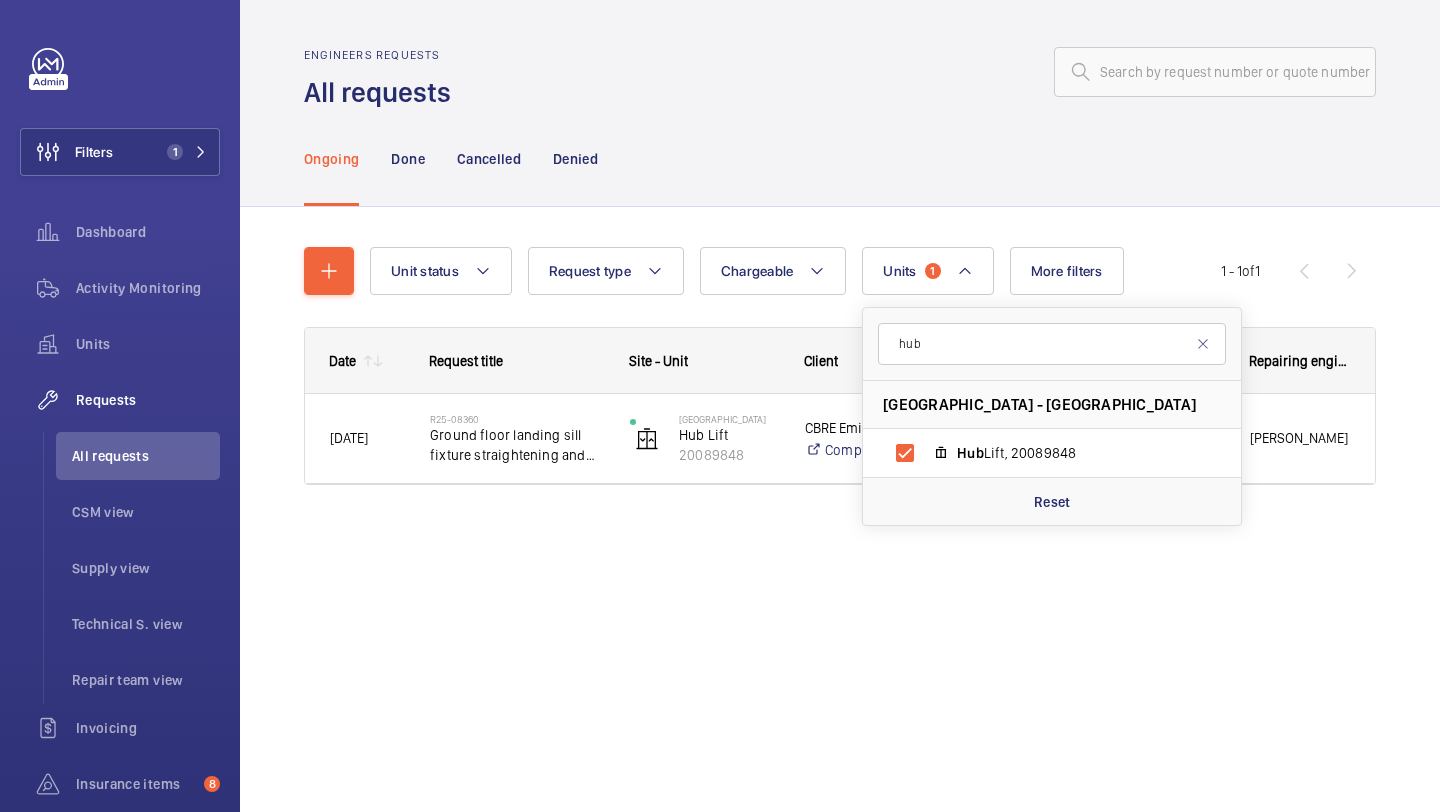 click on "Unit status Request type  Chargeable Units  1 hub [GEOGRAPHIC_DATA] - [GEOGRAPHIC_DATA] Hub  Lift, 20089848 Reset More filters Request status Urgency Repairing engineer Engineer Device type Reset all filters 1 - 1  of  1
Date
Request title
Site - Unit
Client" 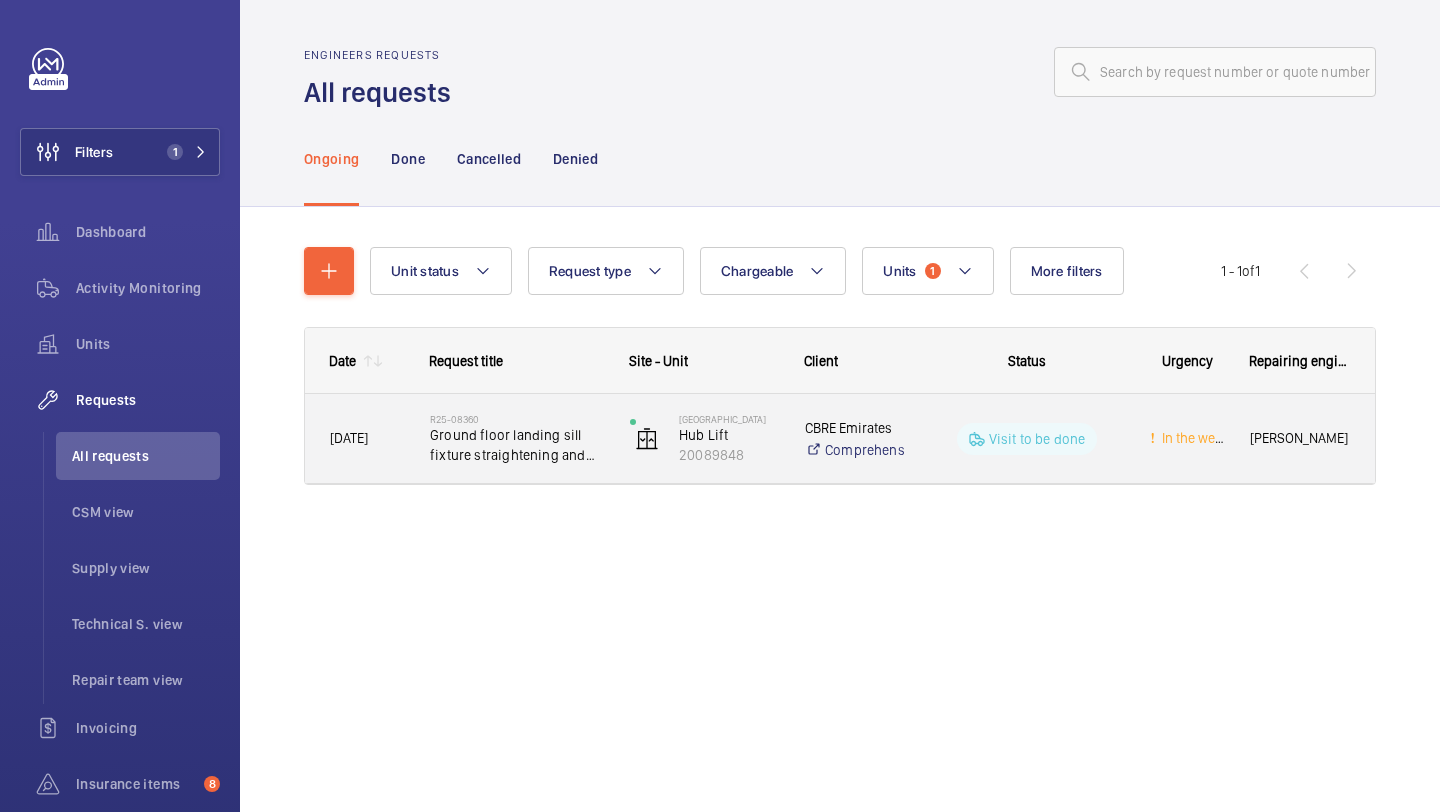 click on "Ground floor landing sill fixture straightening and riveting back into place." 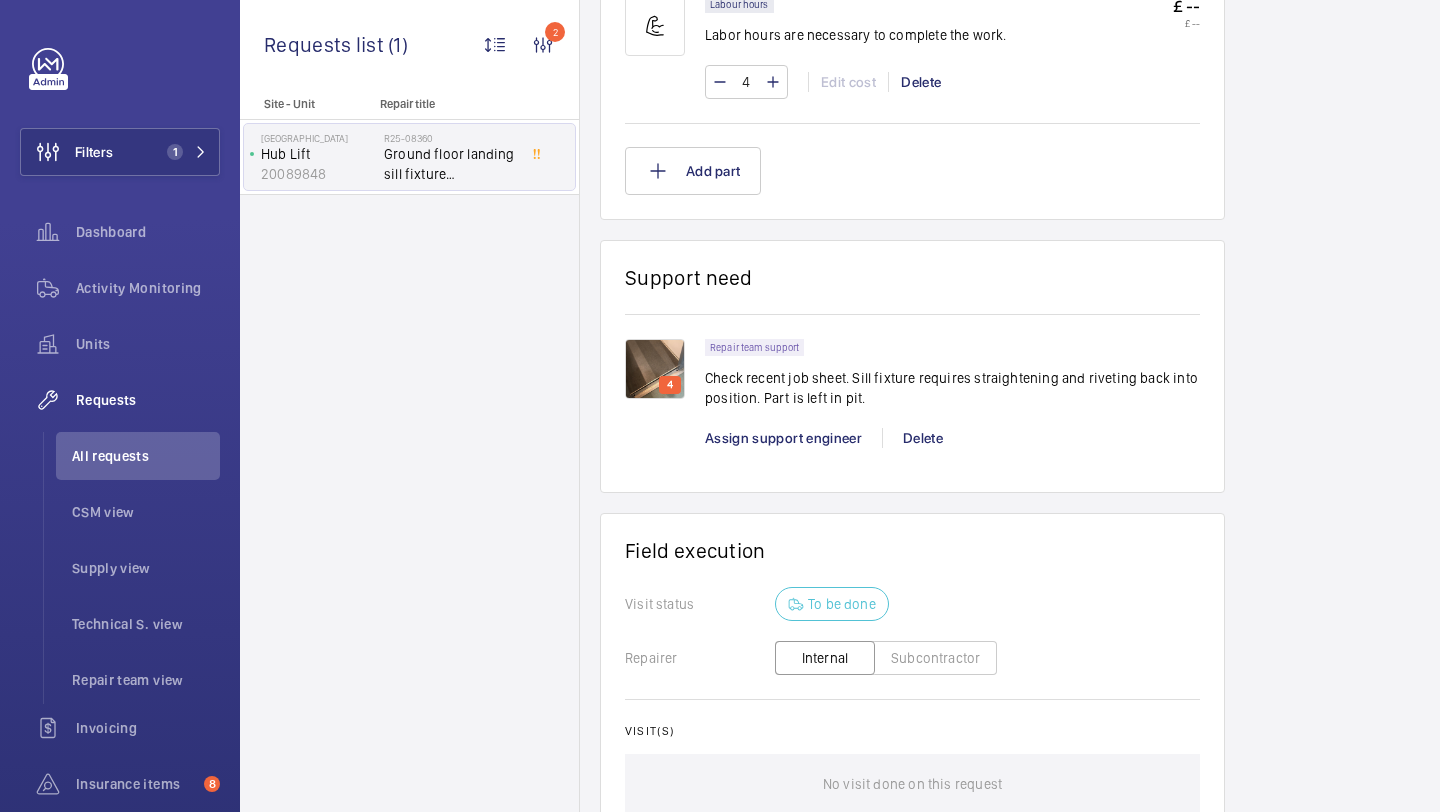scroll, scrollTop: 1308, scrollLeft: 0, axis: vertical 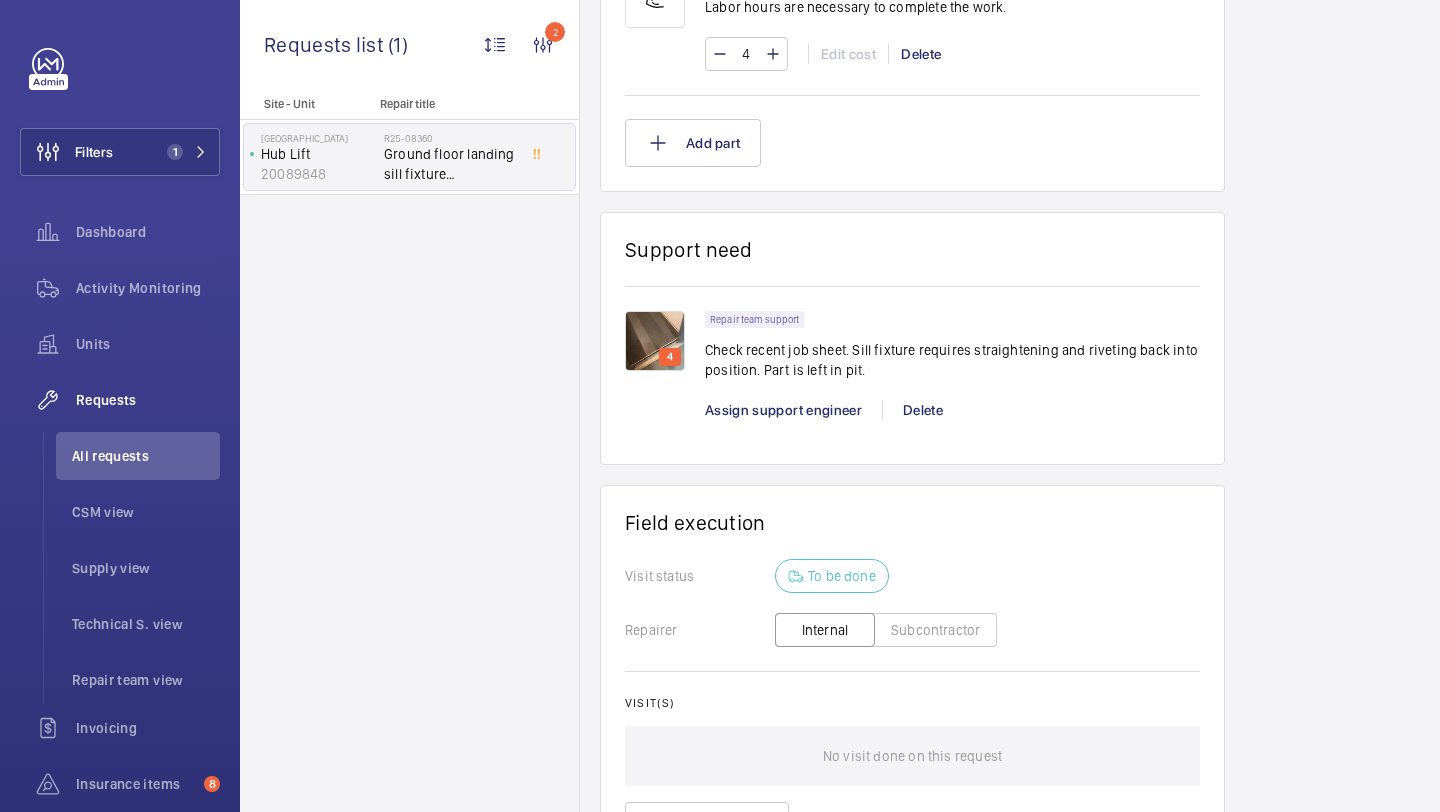 click on "Check recent job sheet. Sill fixture requires straightening and riveting back into position.
Part is left in pit." 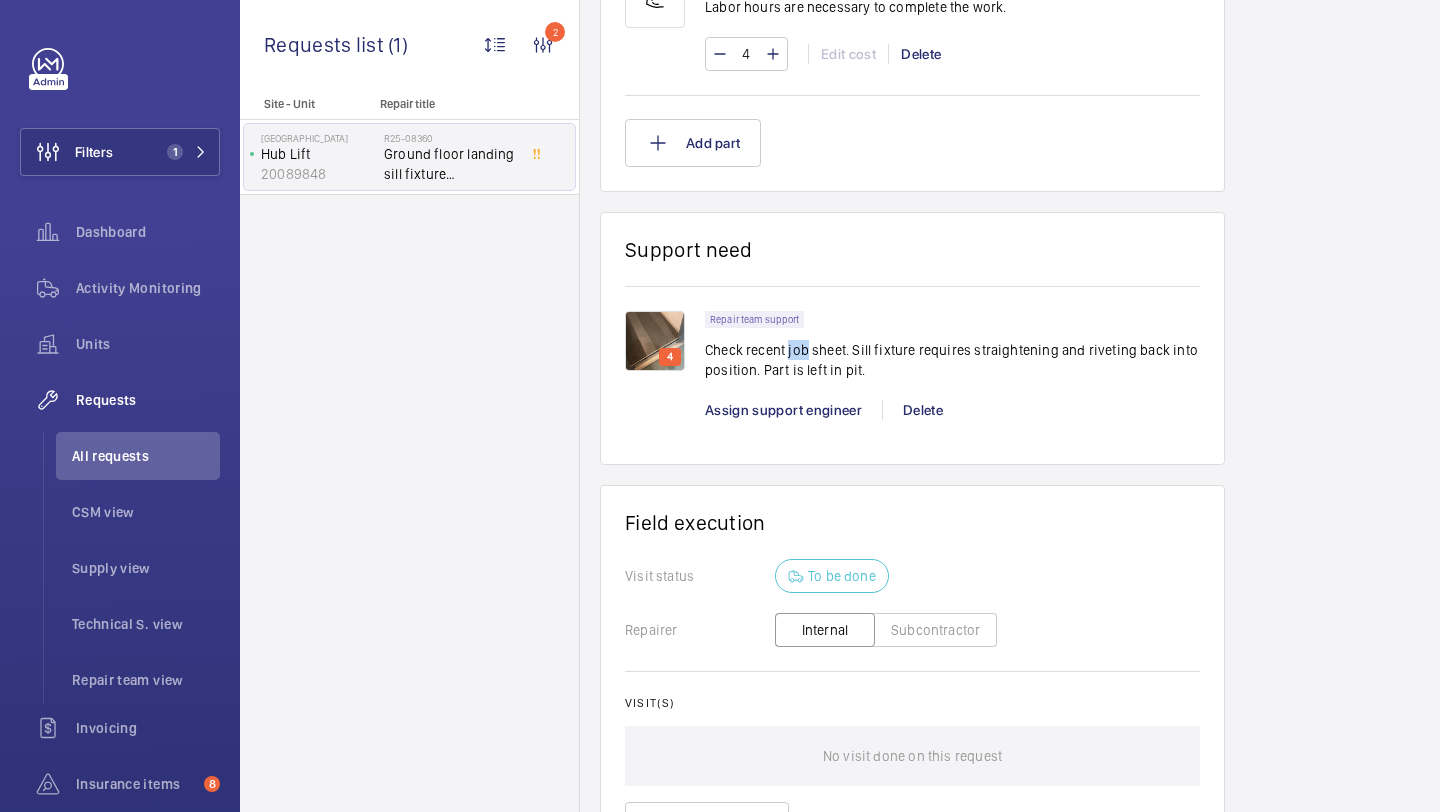 click on "Check recent job sheet. Sill fixture requires straightening and riveting back into position.
Part is left in pit." 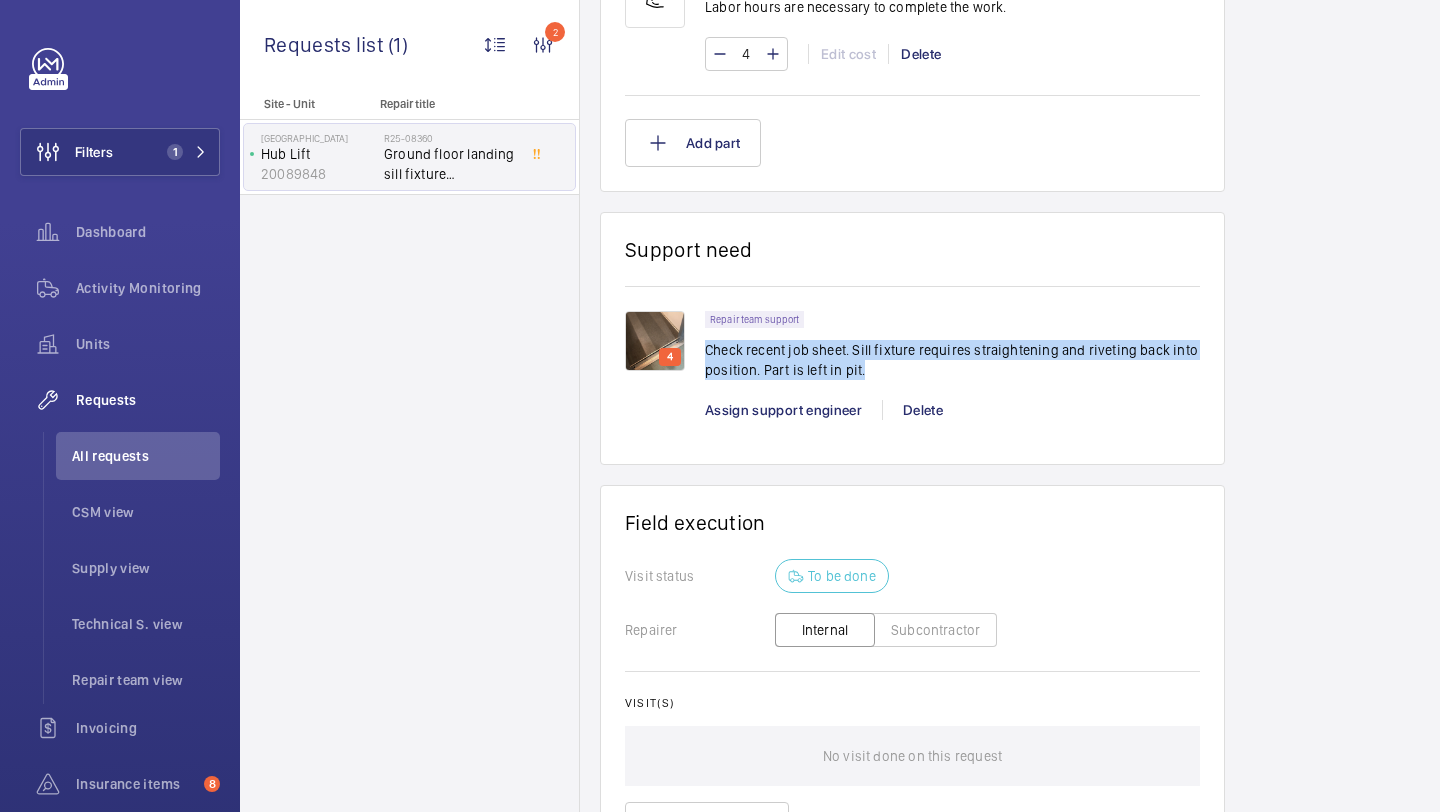 click on "Check recent job sheet. Sill fixture requires straightening and riveting back into position.
Part is left in pit." 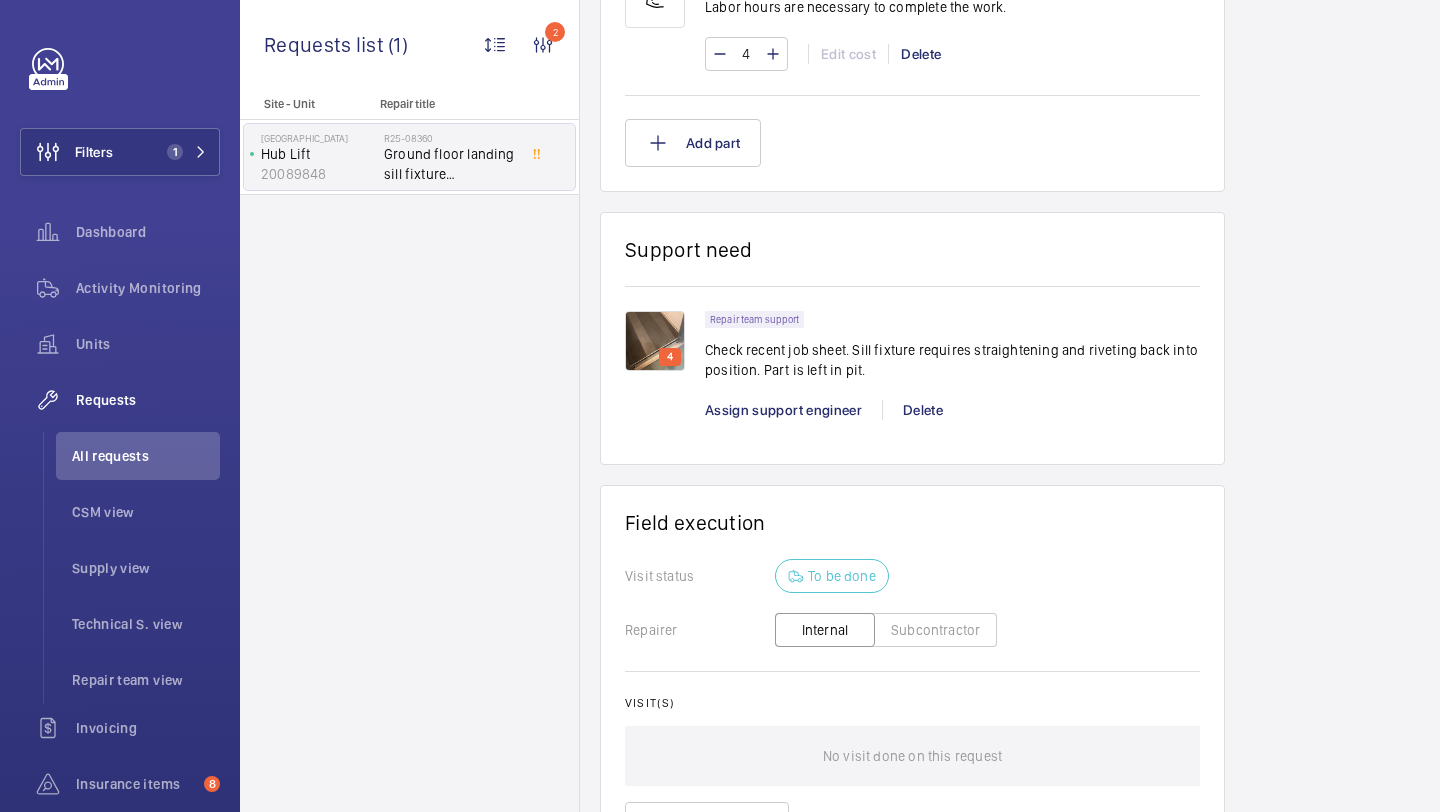 click 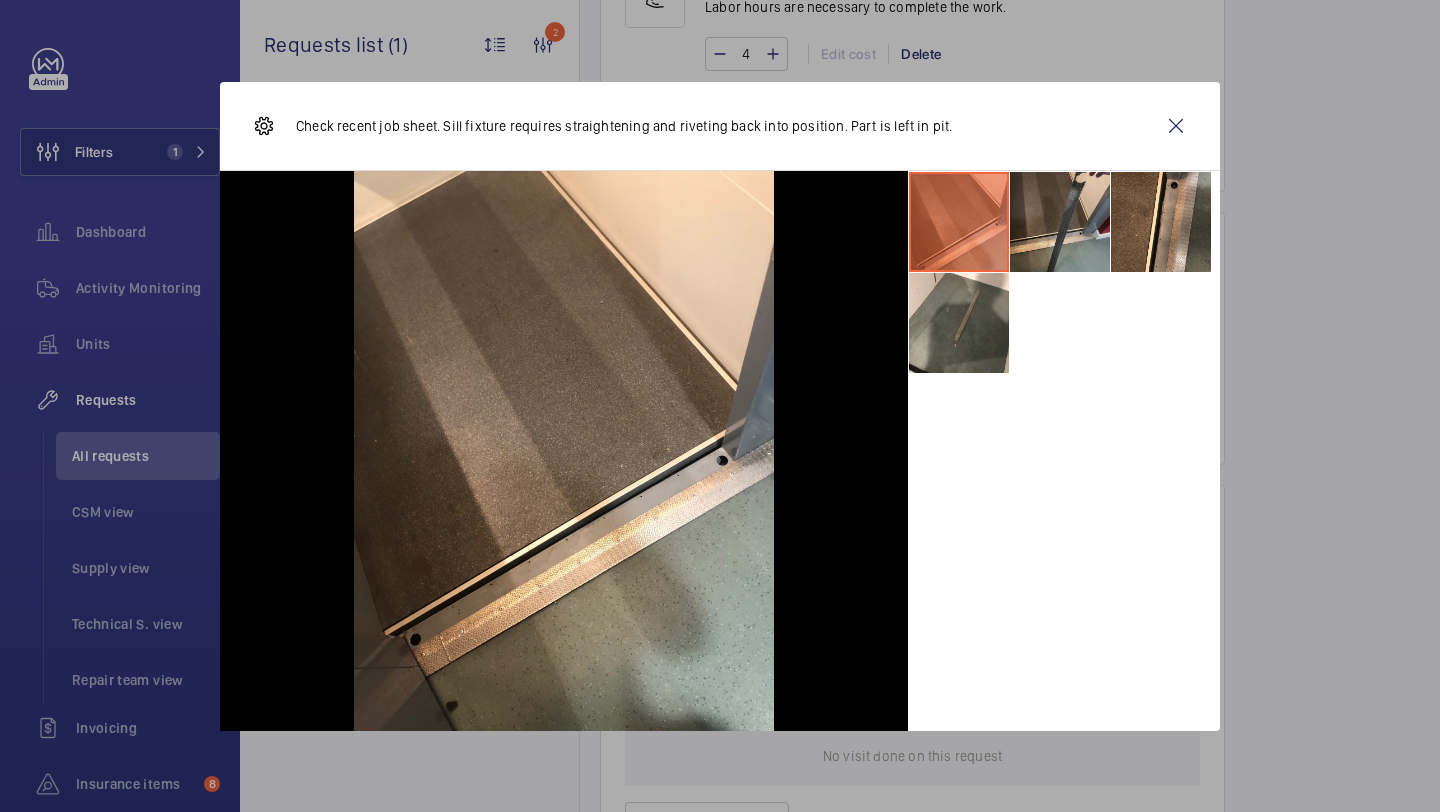 click at bounding box center [1060, 222] 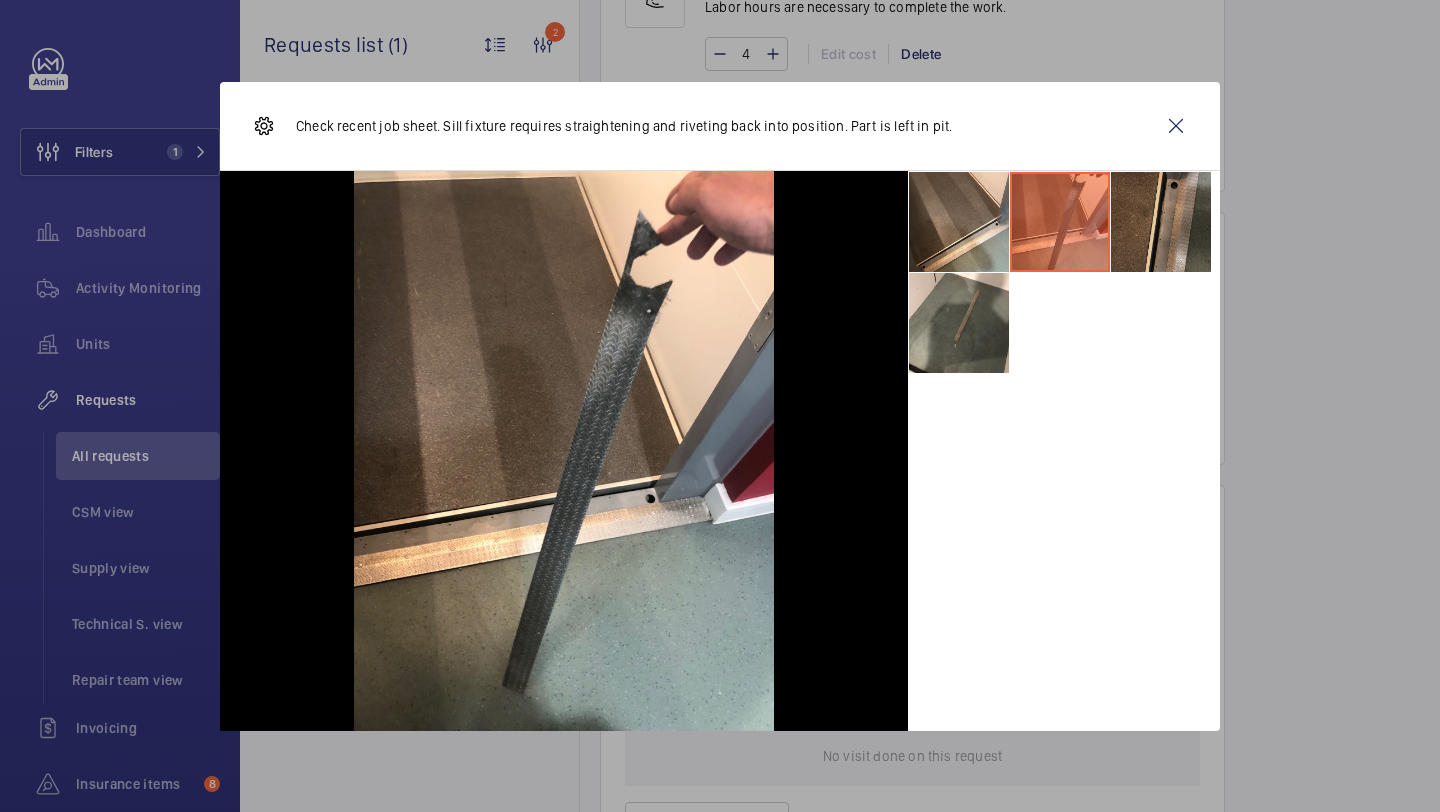 click at bounding box center (1161, 222) 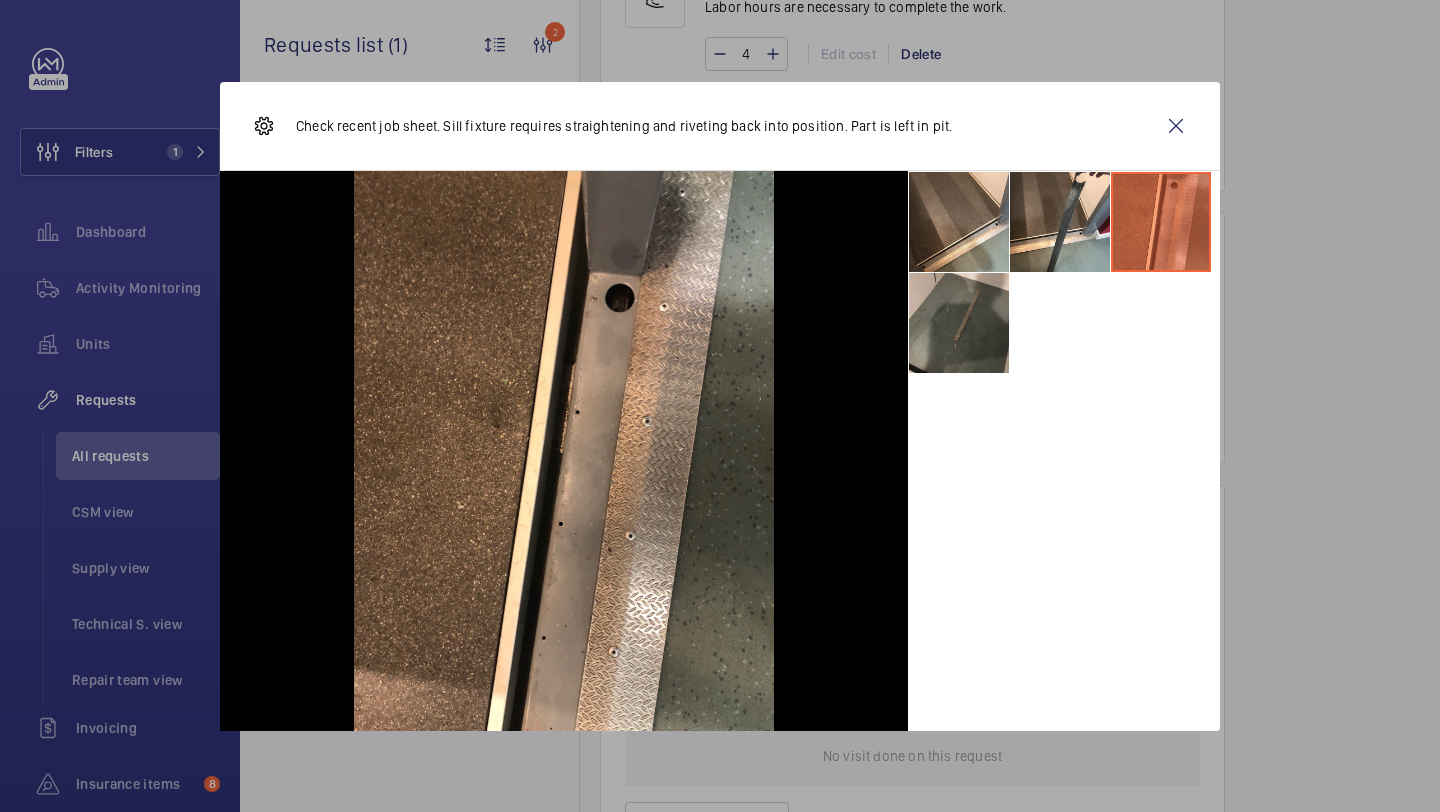 click at bounding box center (959, 323) 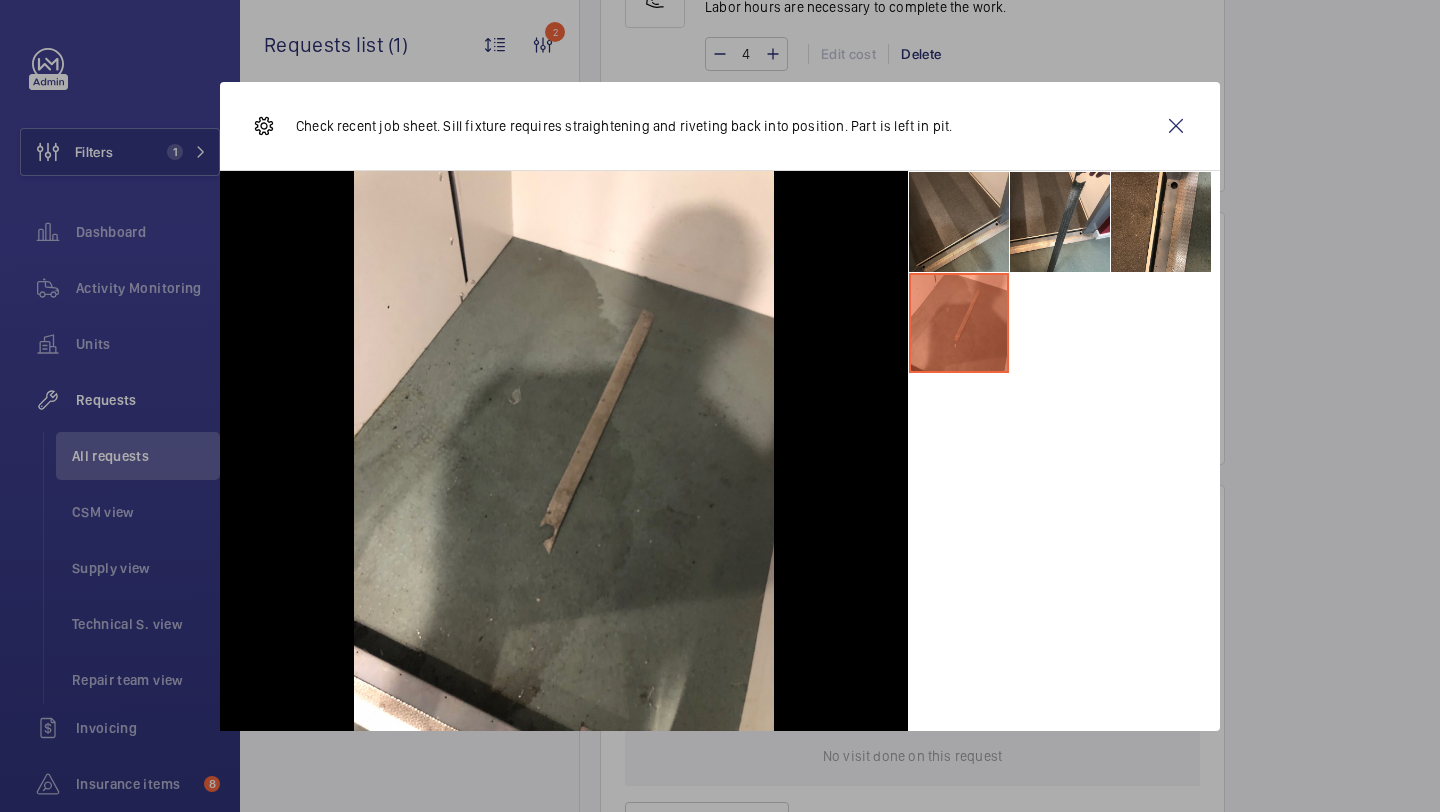 click at bounding box center [959, 222] 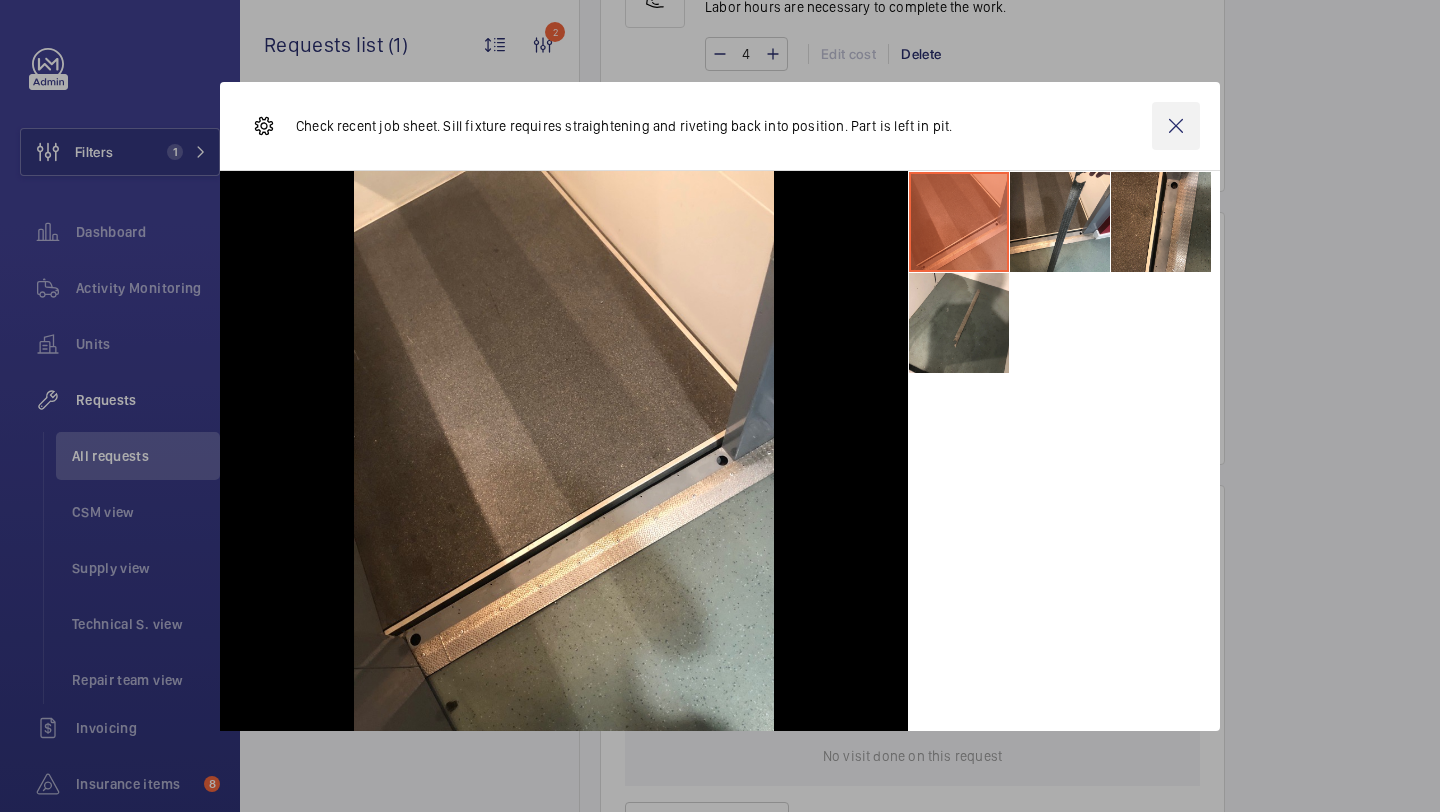 click at bounding box center (1176, 126) 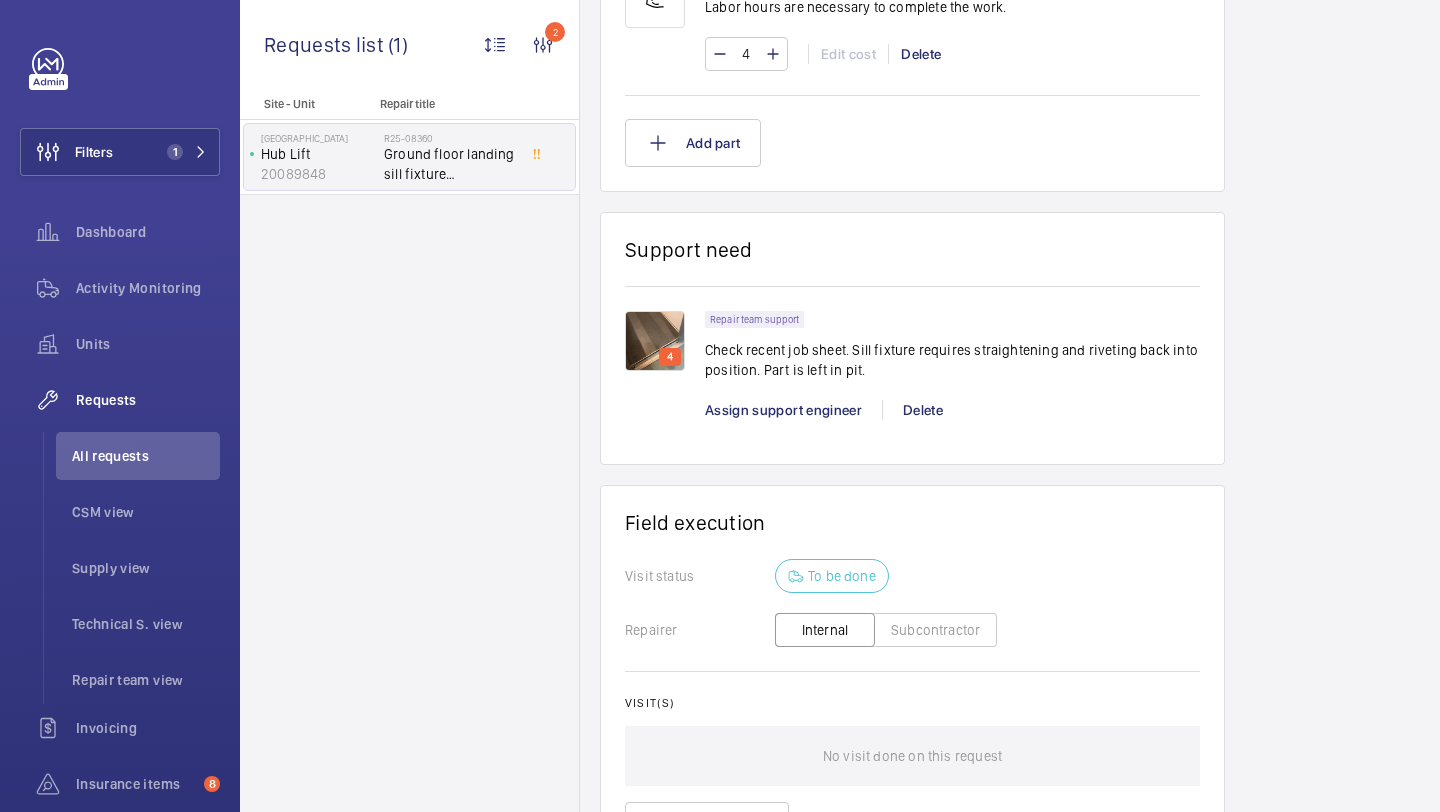 scroll, scrollTop: 1325, scrollLeft: 0, axis: vertical 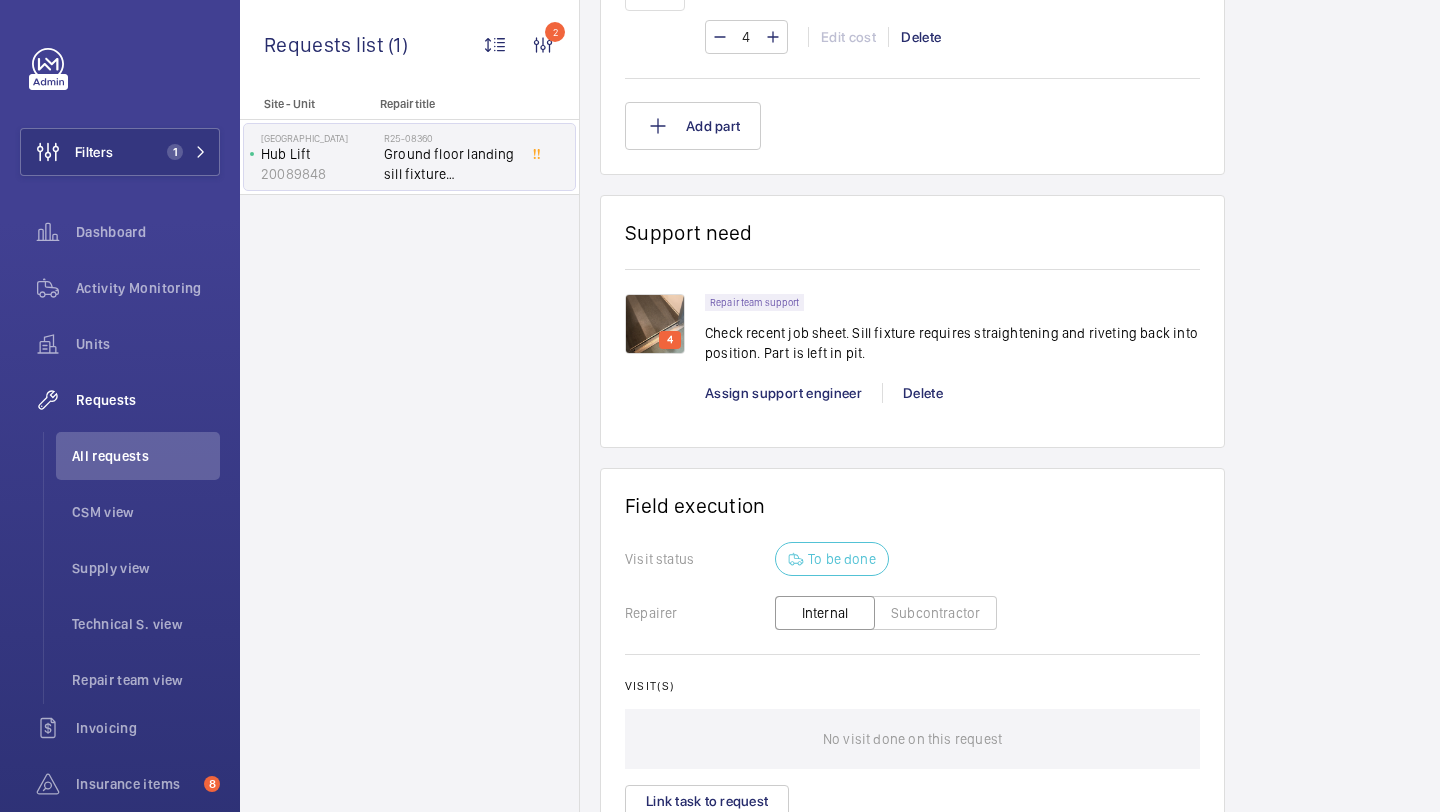 click on "Check recent job sheet. Sill fixture requires straightening and riveting back into position.
Part is left in pit." 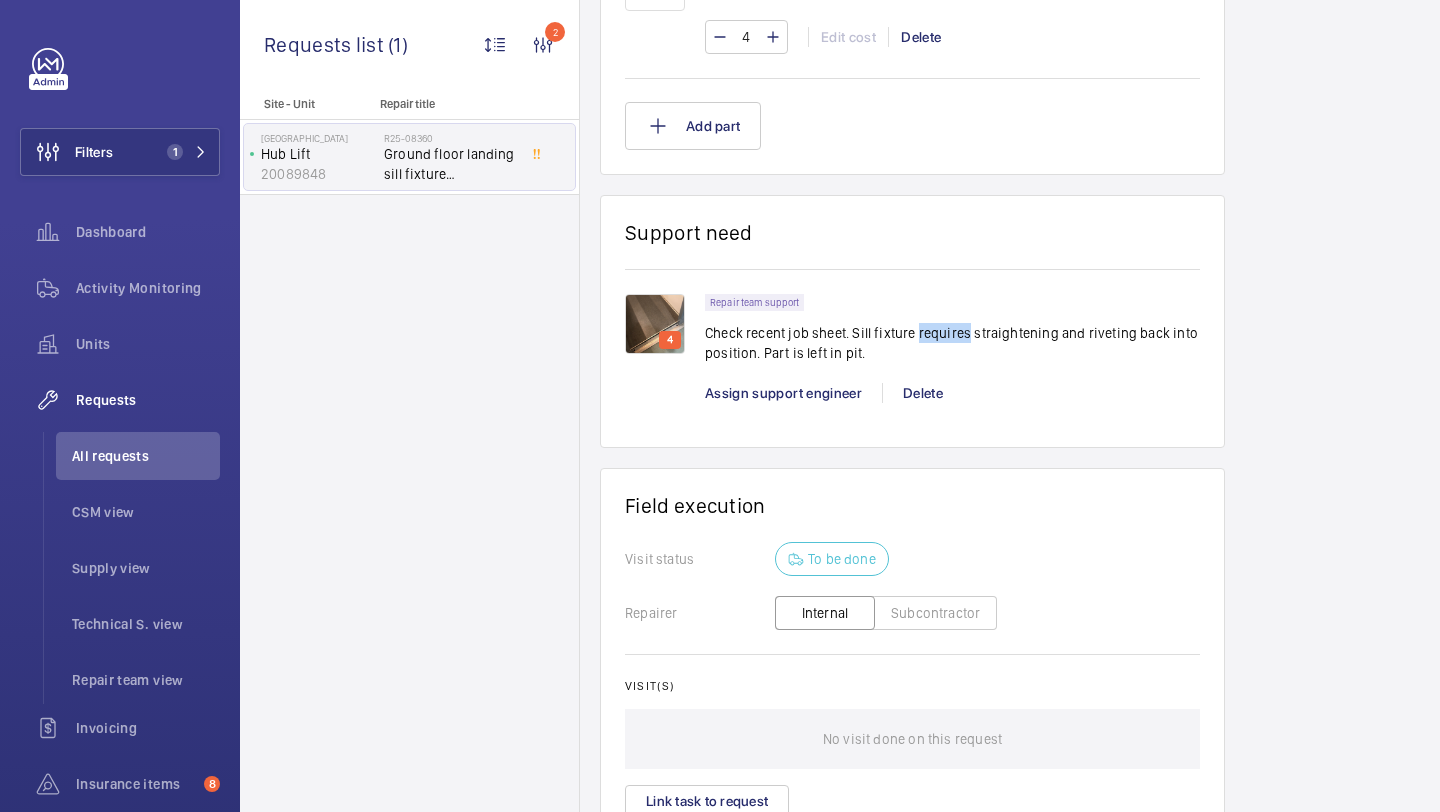 click on "Check recent job sheet. Sill fixture requires straightening and riveting back into position.
Part is left in pit." 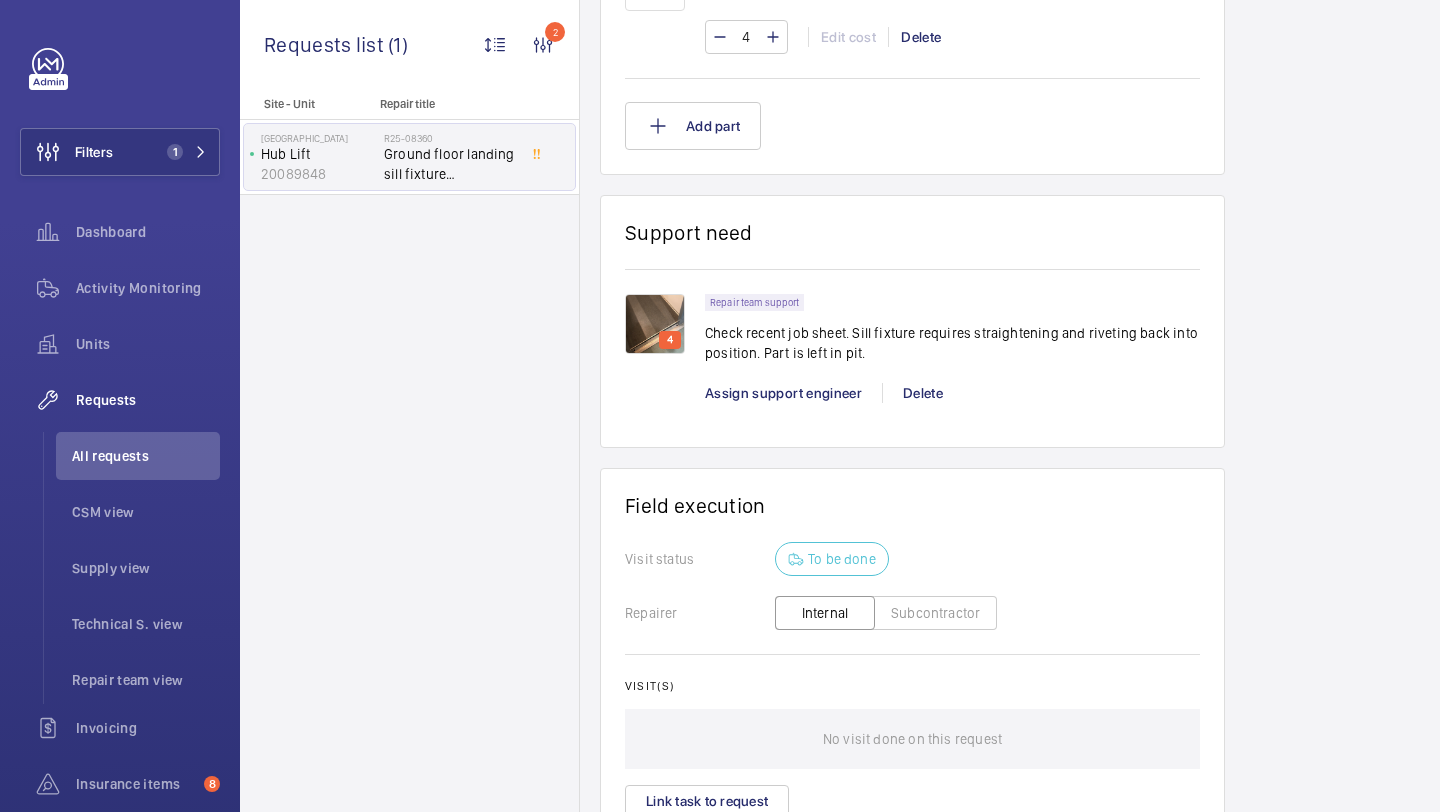 click on "Check recent job sheet. Sill fixture requires straightening and riveting back into position.
Part is left in pit." 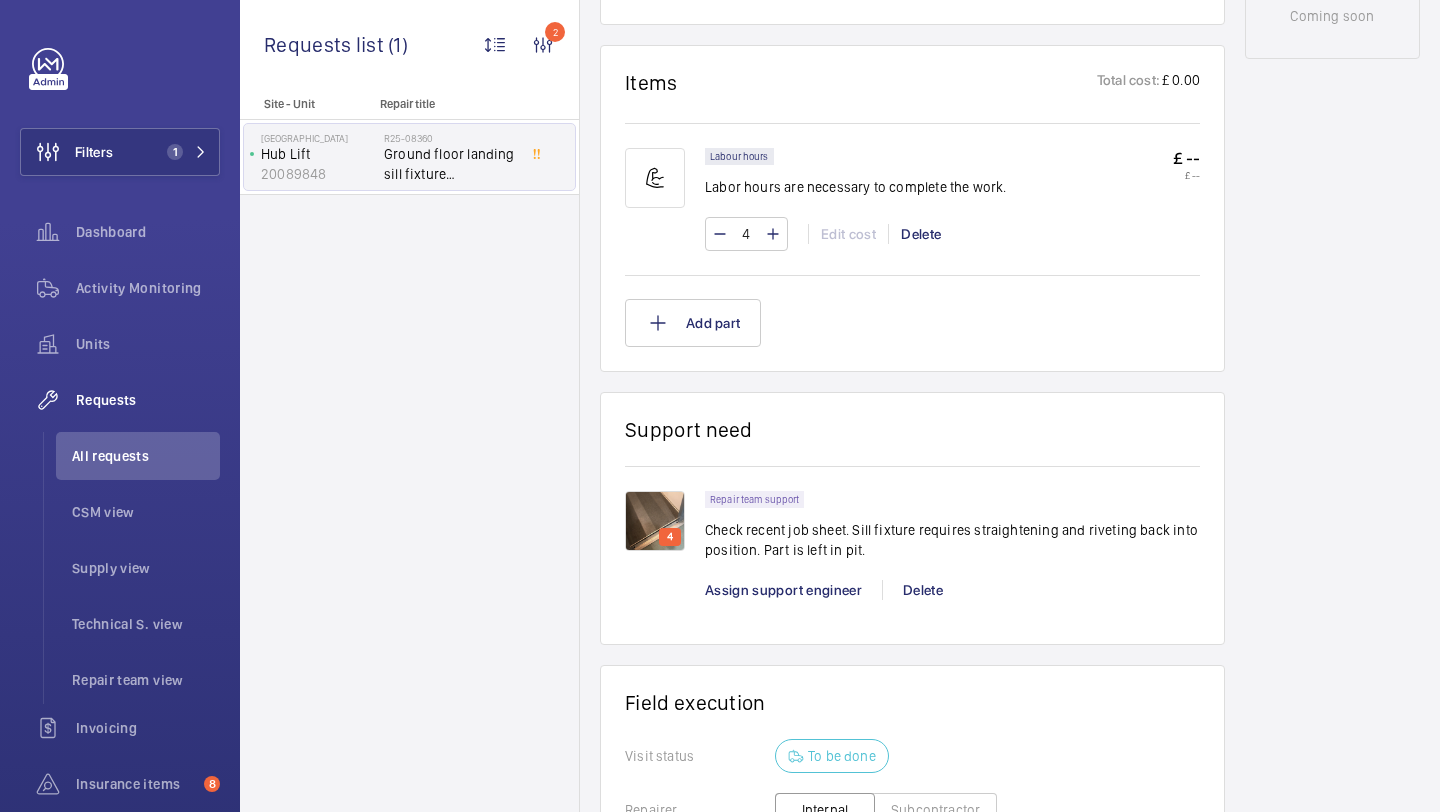 scroll, scrollTop: 1066, scrollLeft: 0, axis: vertical 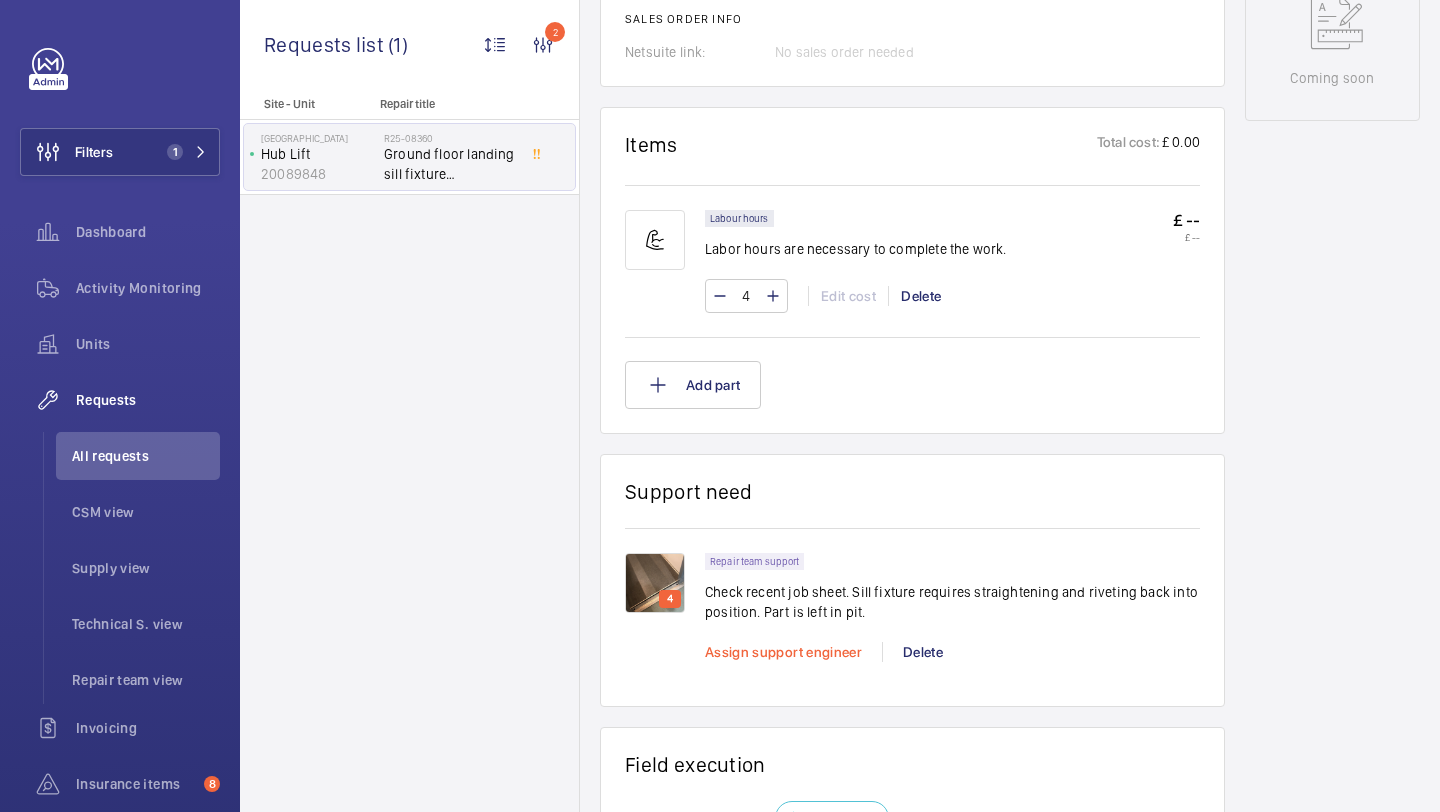 click on "Assign support engineer" 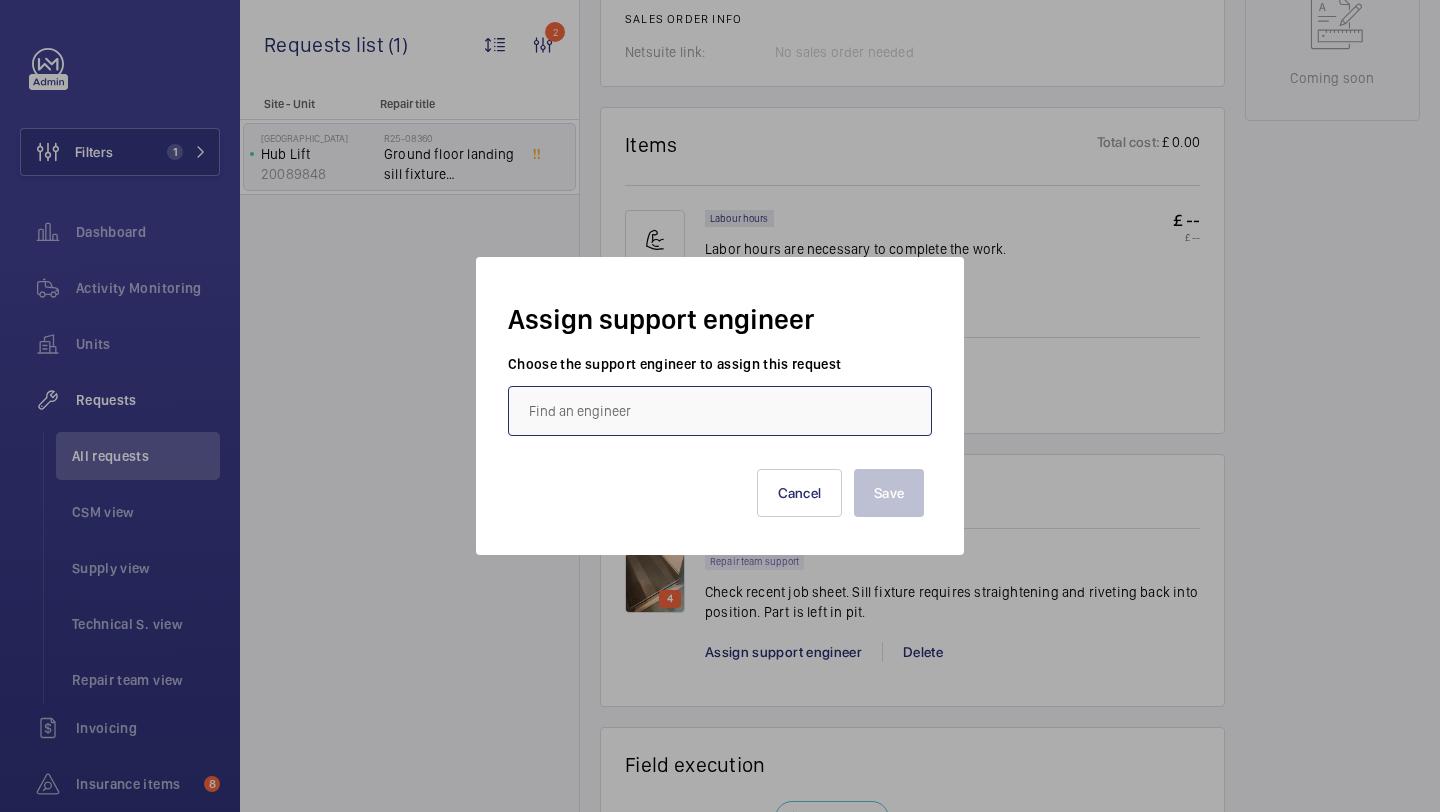 click at bounding box center [720, 411] 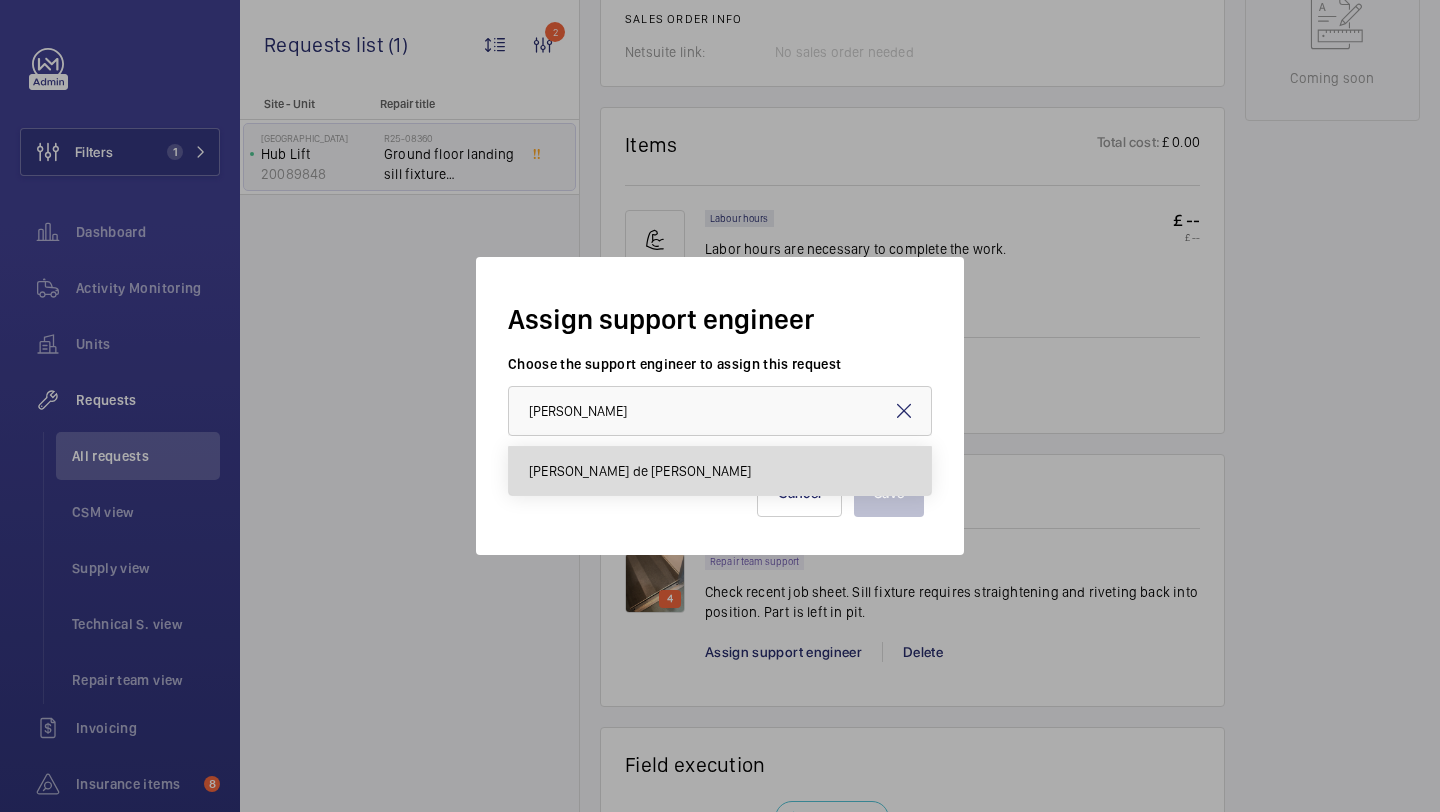 click on "[PERSON_NAME] de [PERSON_NAME]" at bounding box center (720, 471) 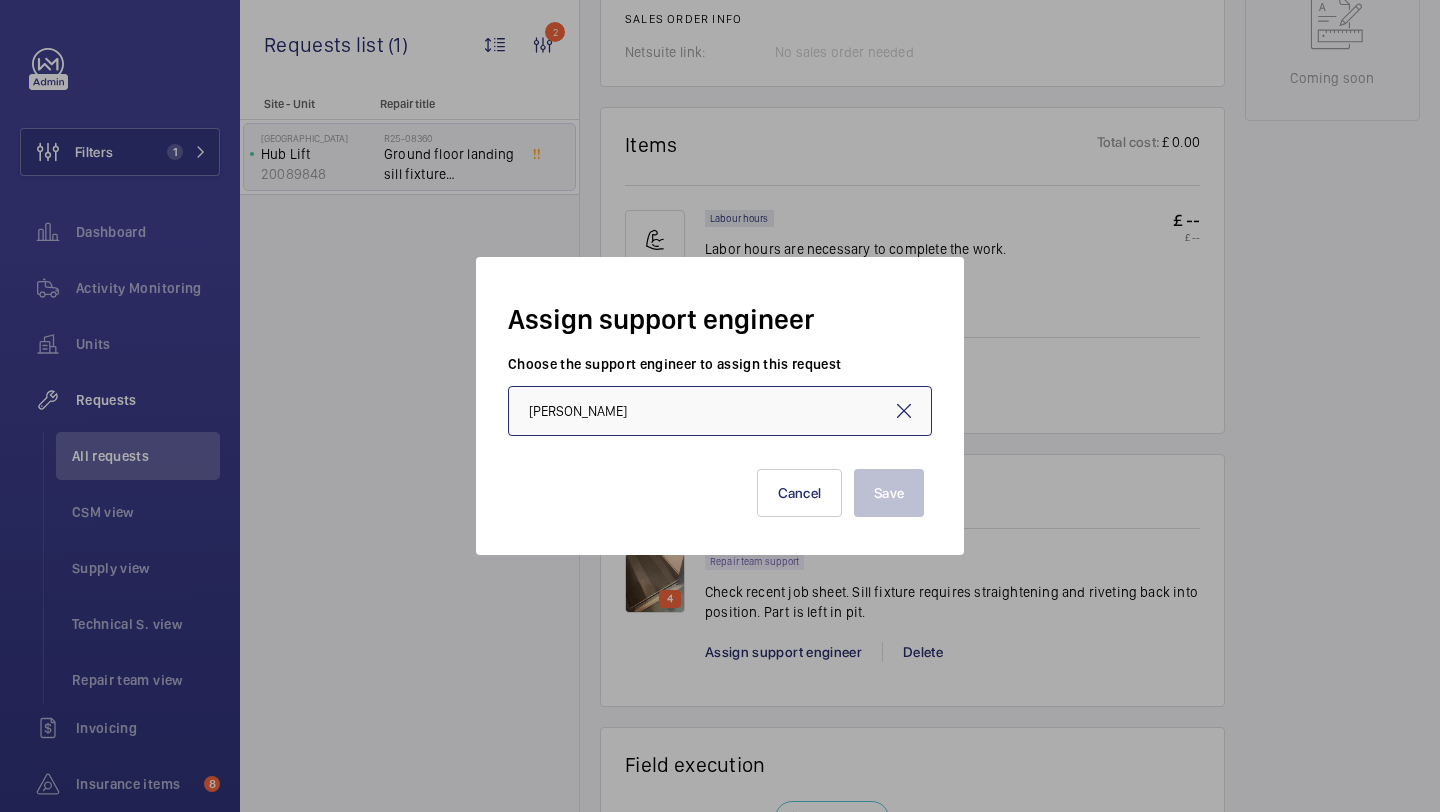 type on "[PERSON_NAME] de [PERSON_NAME]" 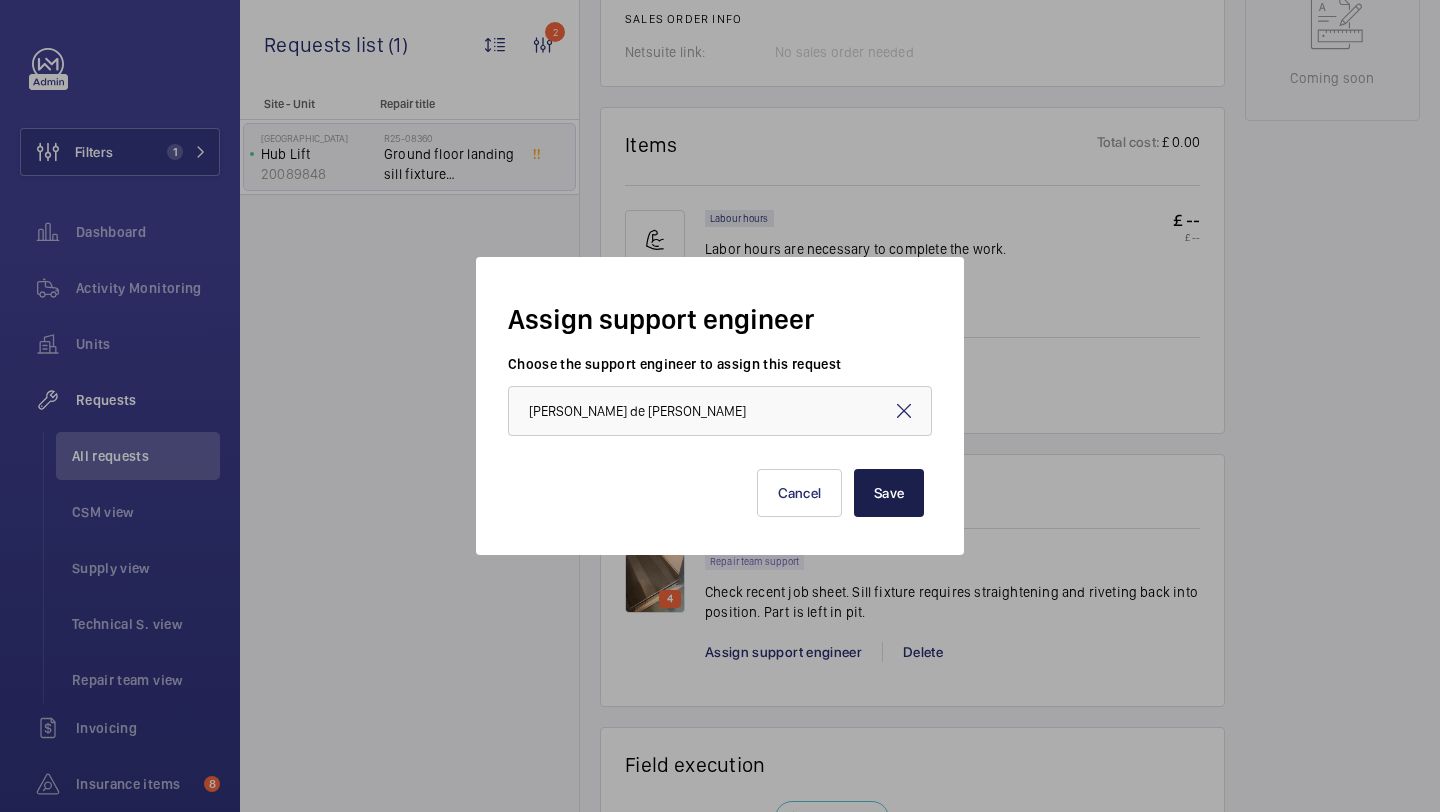click on "Save" at bounding box center [889, 493] 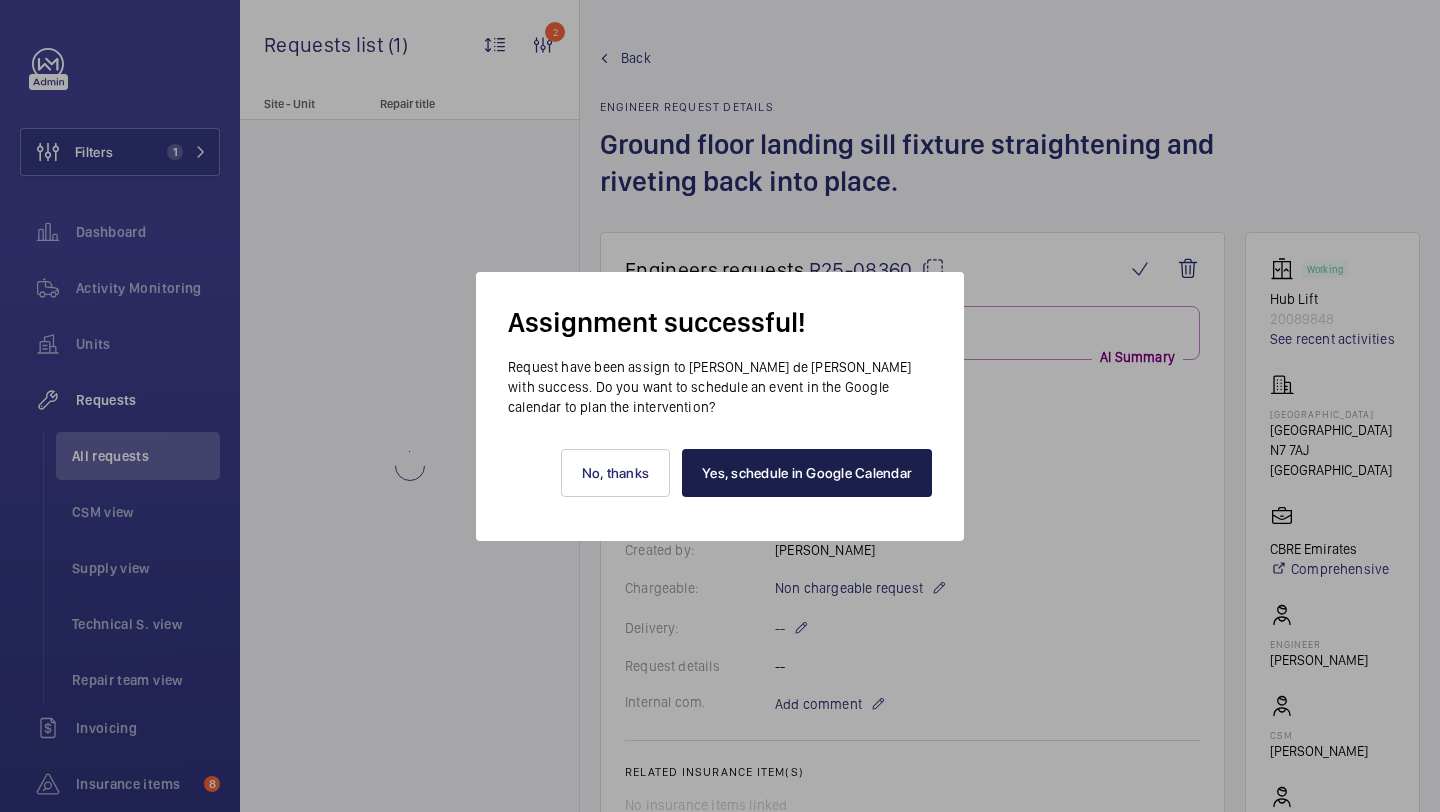 click on "Yes, schedule in Google Calendar" at bounding box center [807, 473] 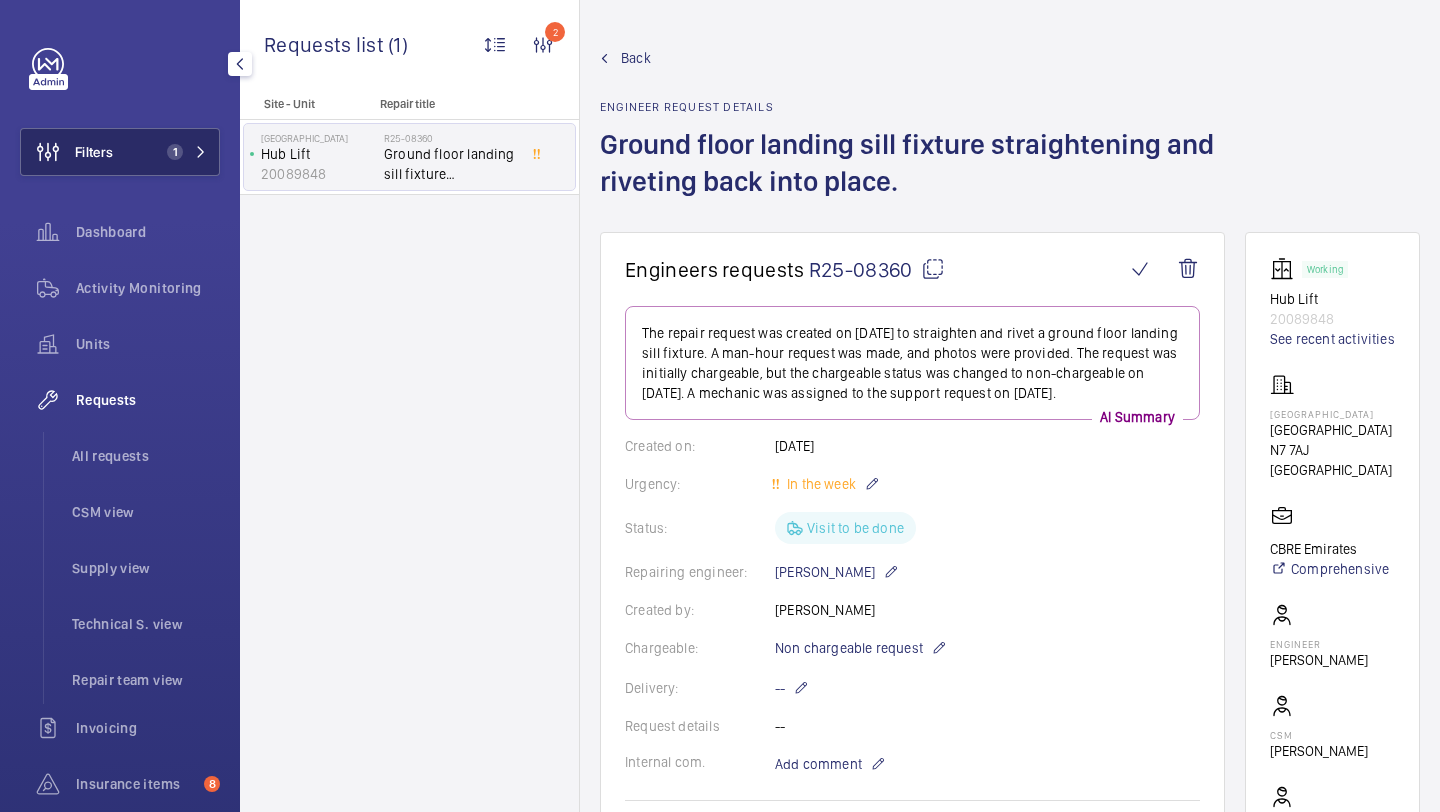click on "Filters 1" 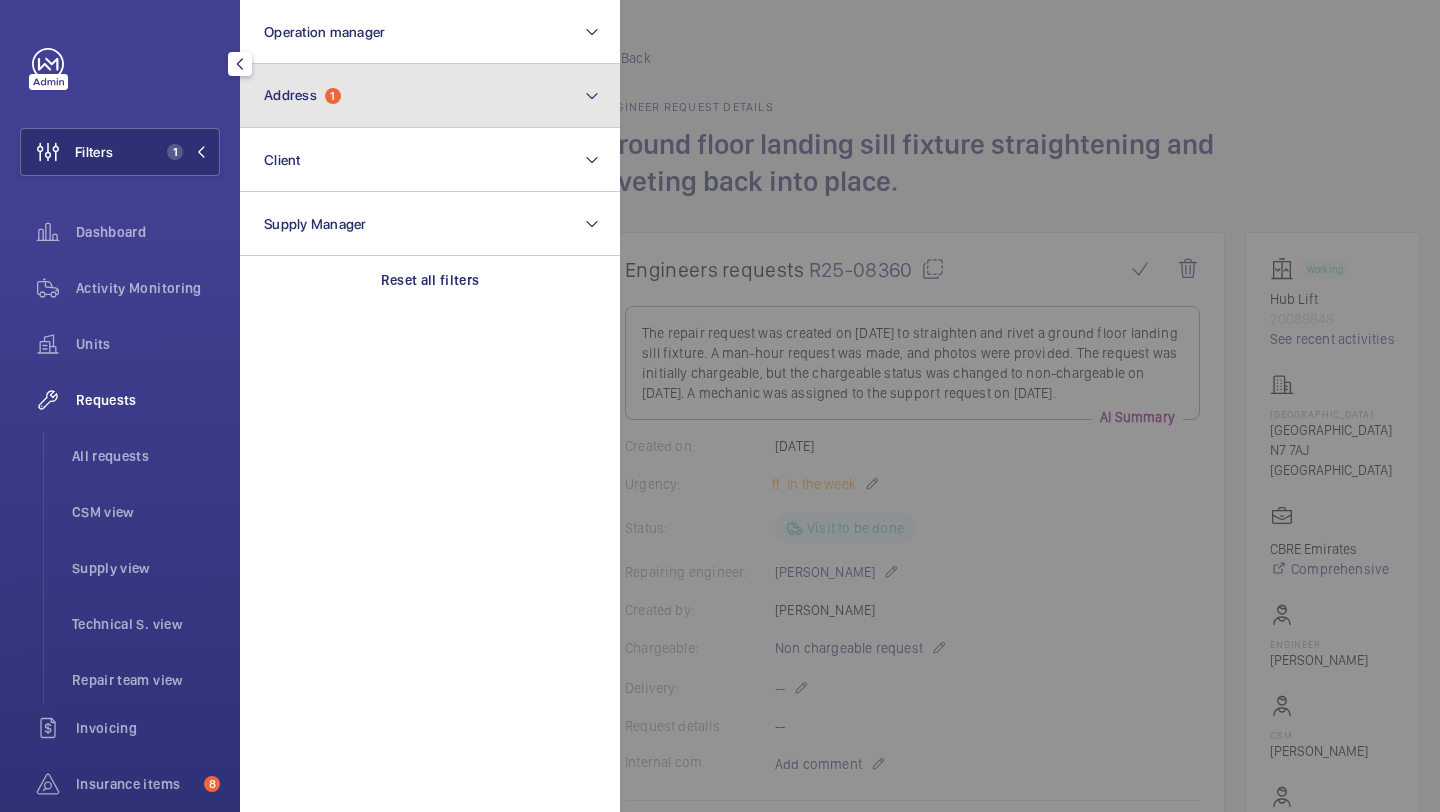 click on "Address  1" 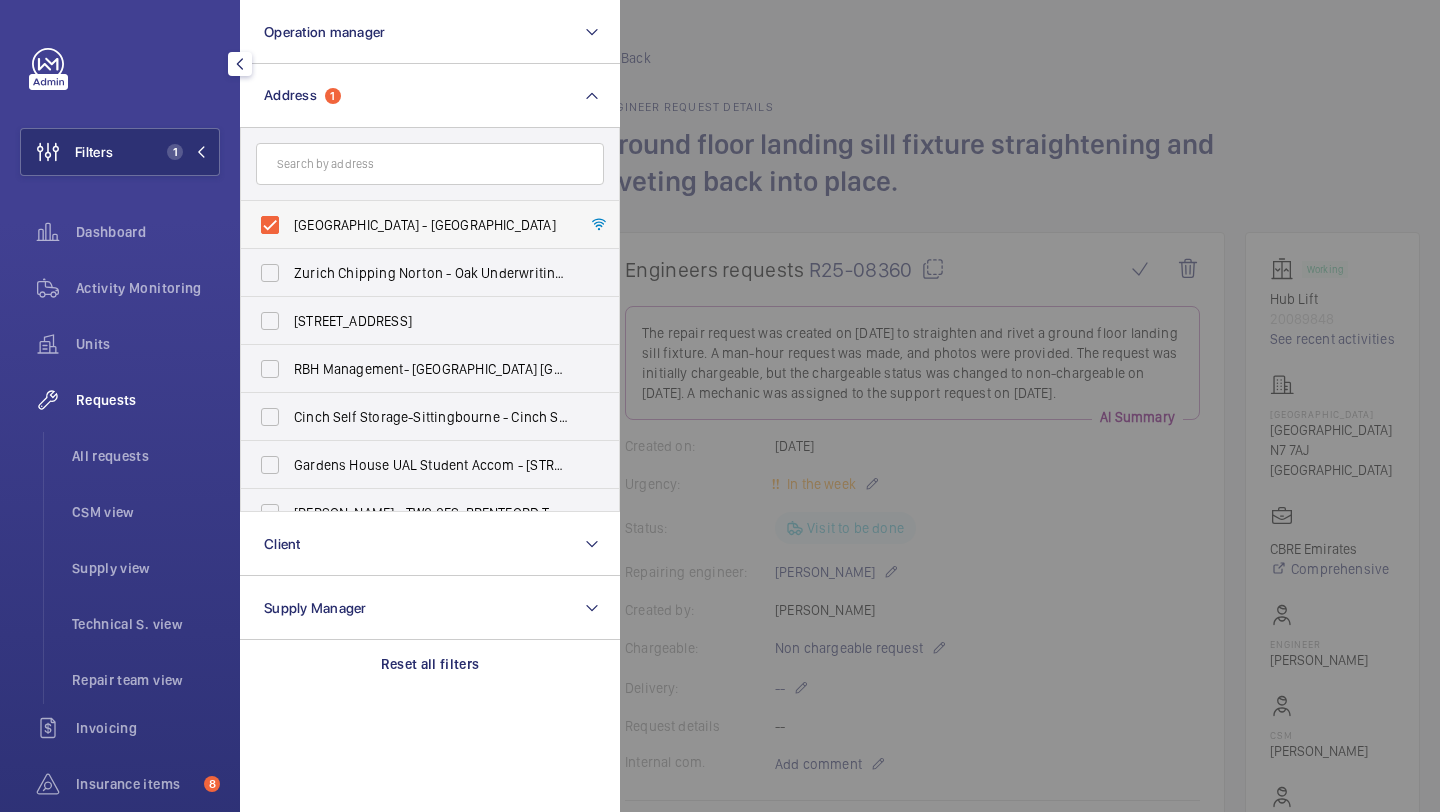 click on "[GEOGRAPHIC_DATA] - [GEOGRAPHIC_DATA]" at bounding box center [431, 225] 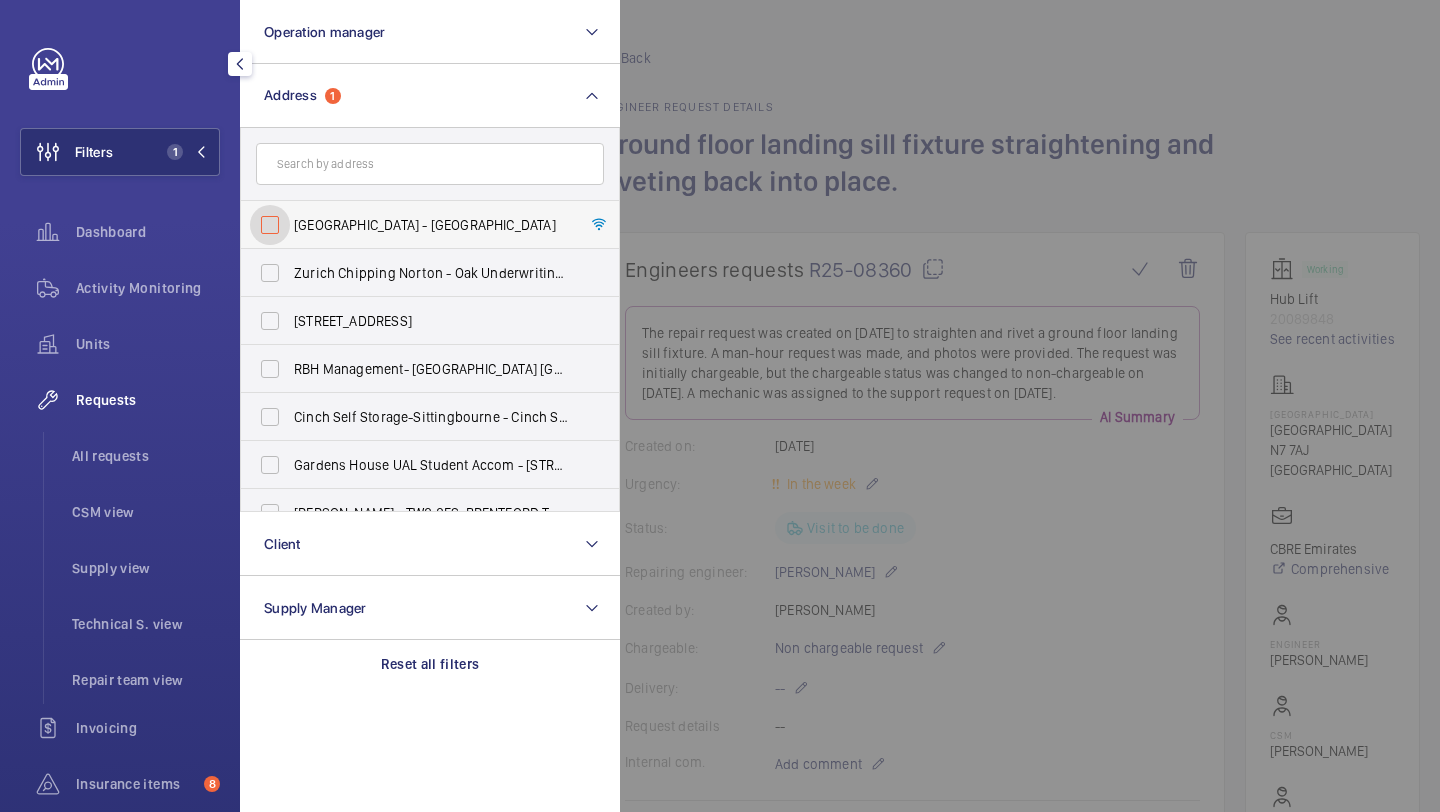 checkbox on "false" 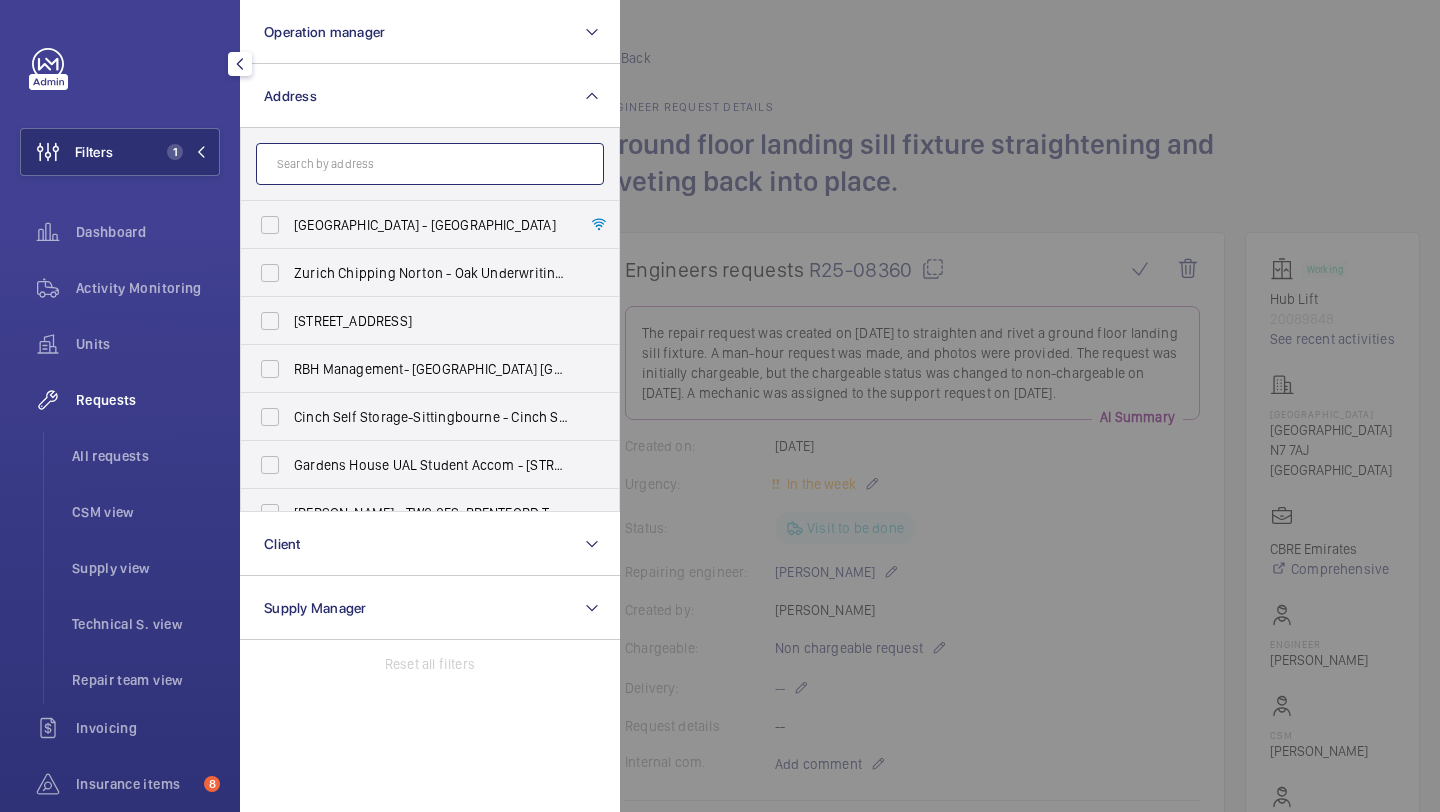 click 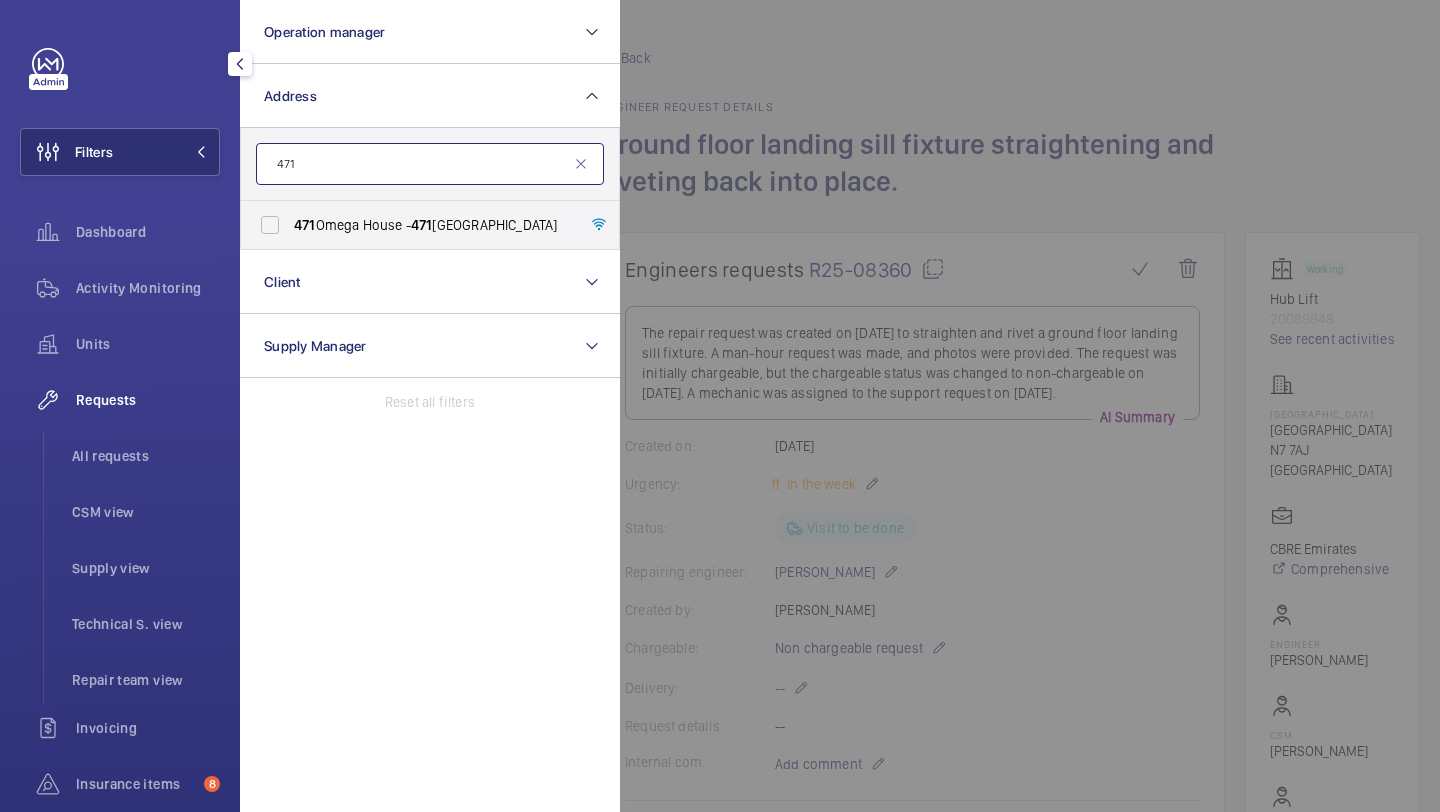 type on "471" 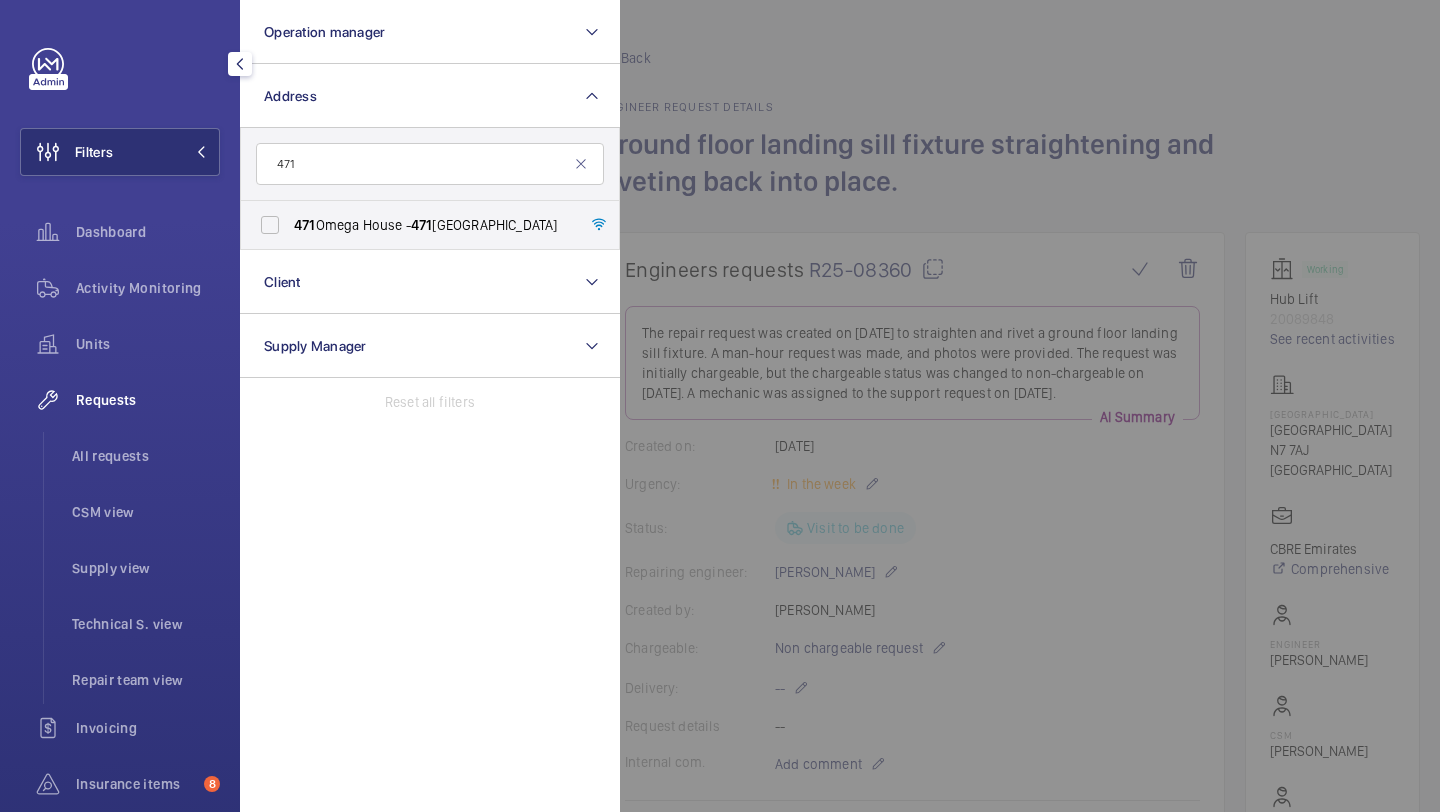 click on "471  Omega House -  [STREET_ADDRESS]" at bounding box center [431, 225] 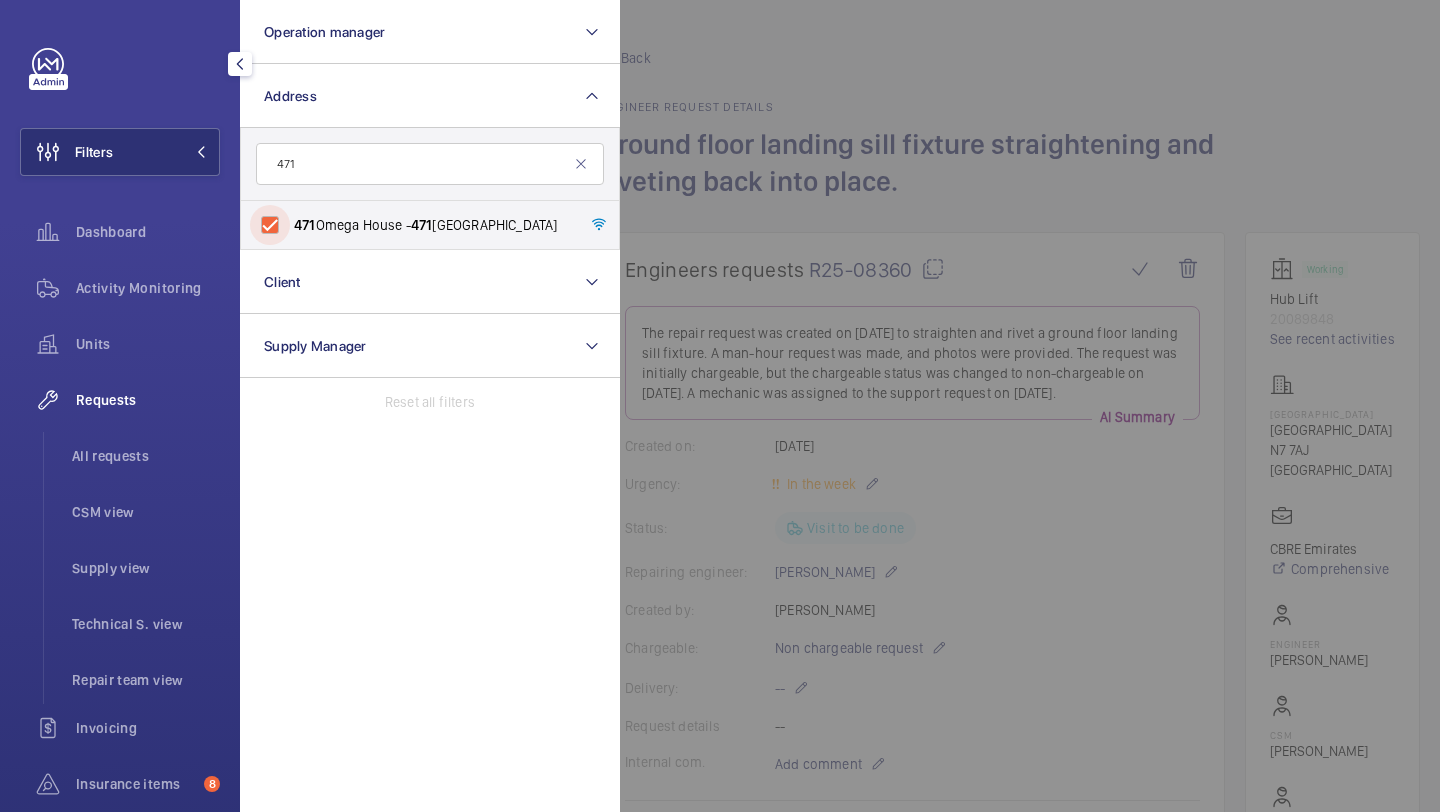 checkbox on "true" 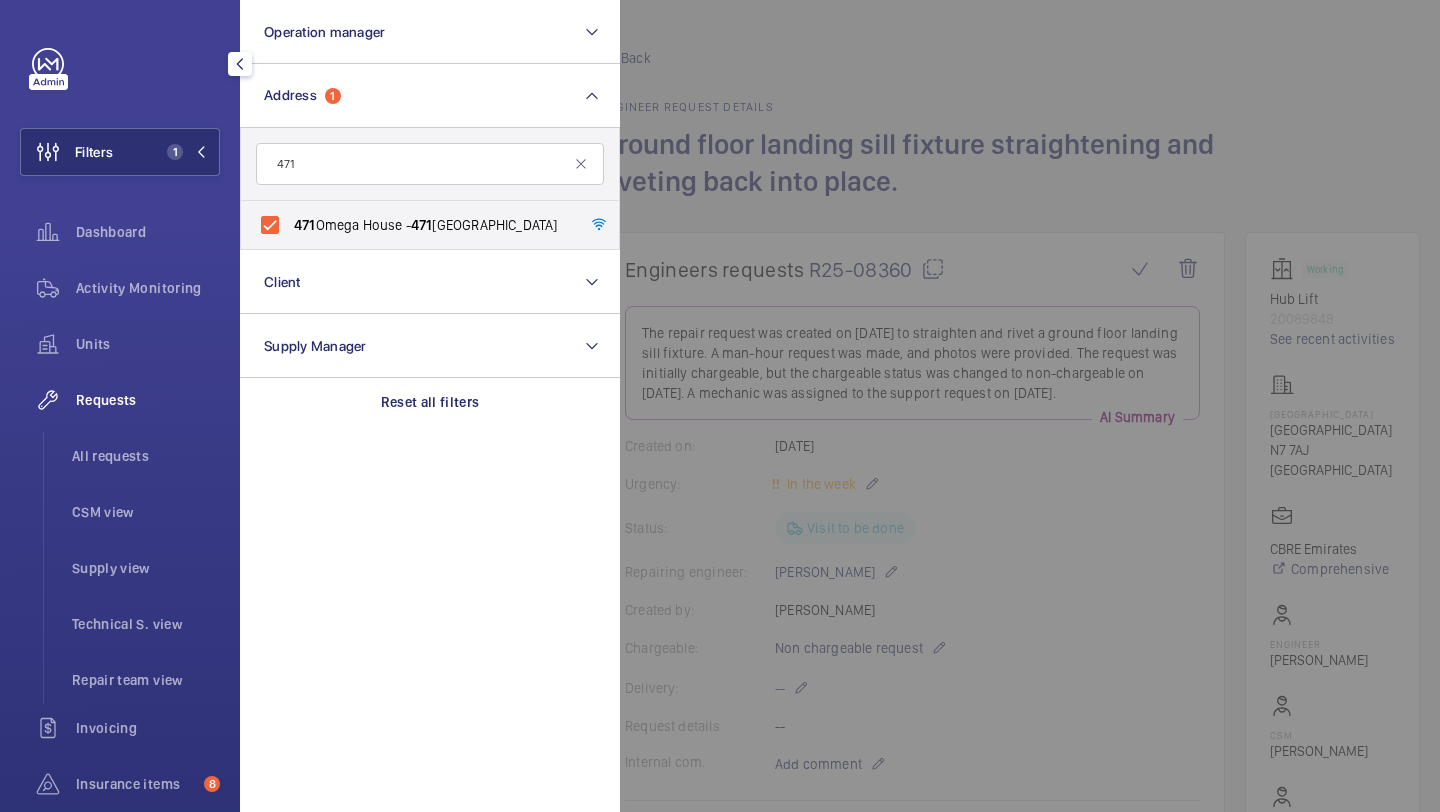 click 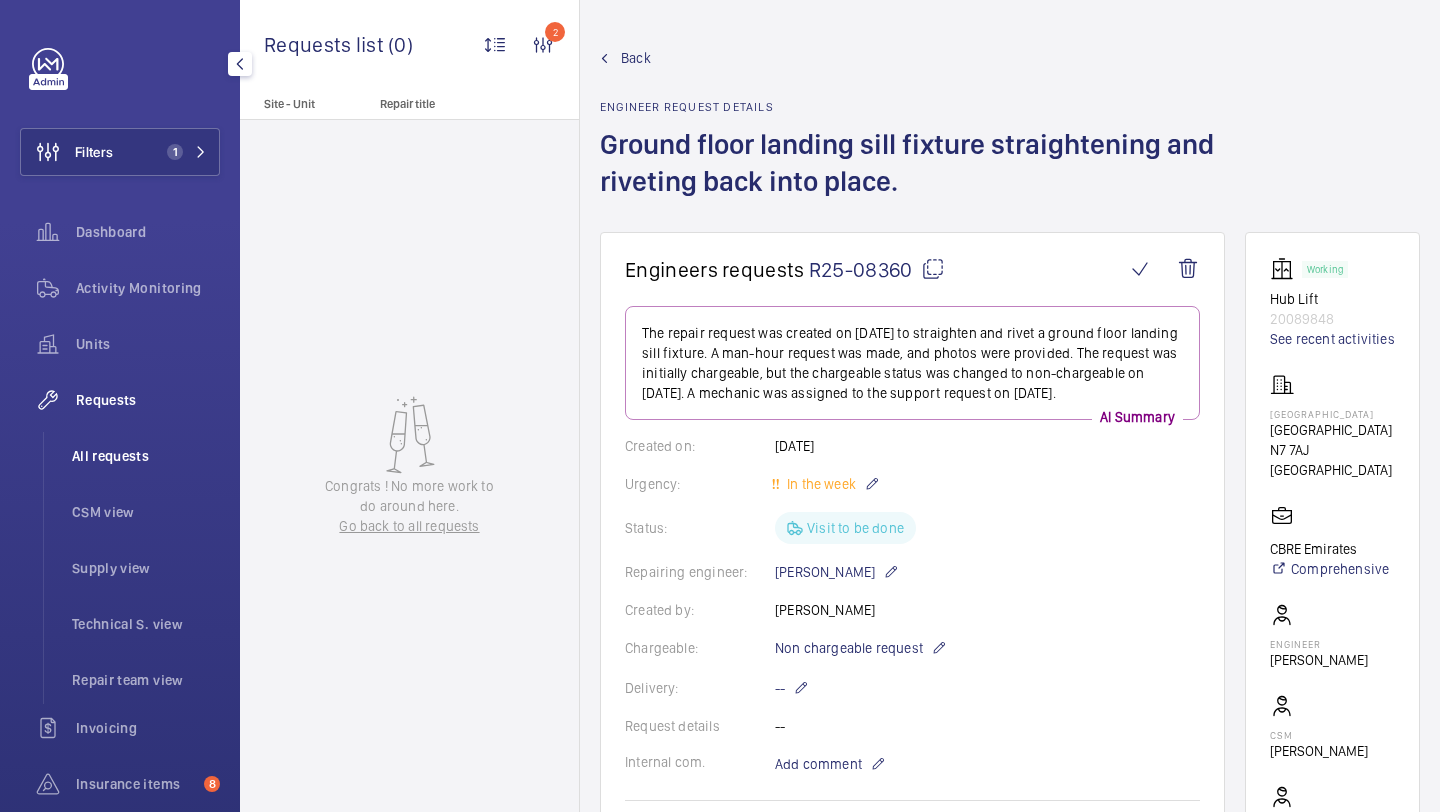 click on "All requests" 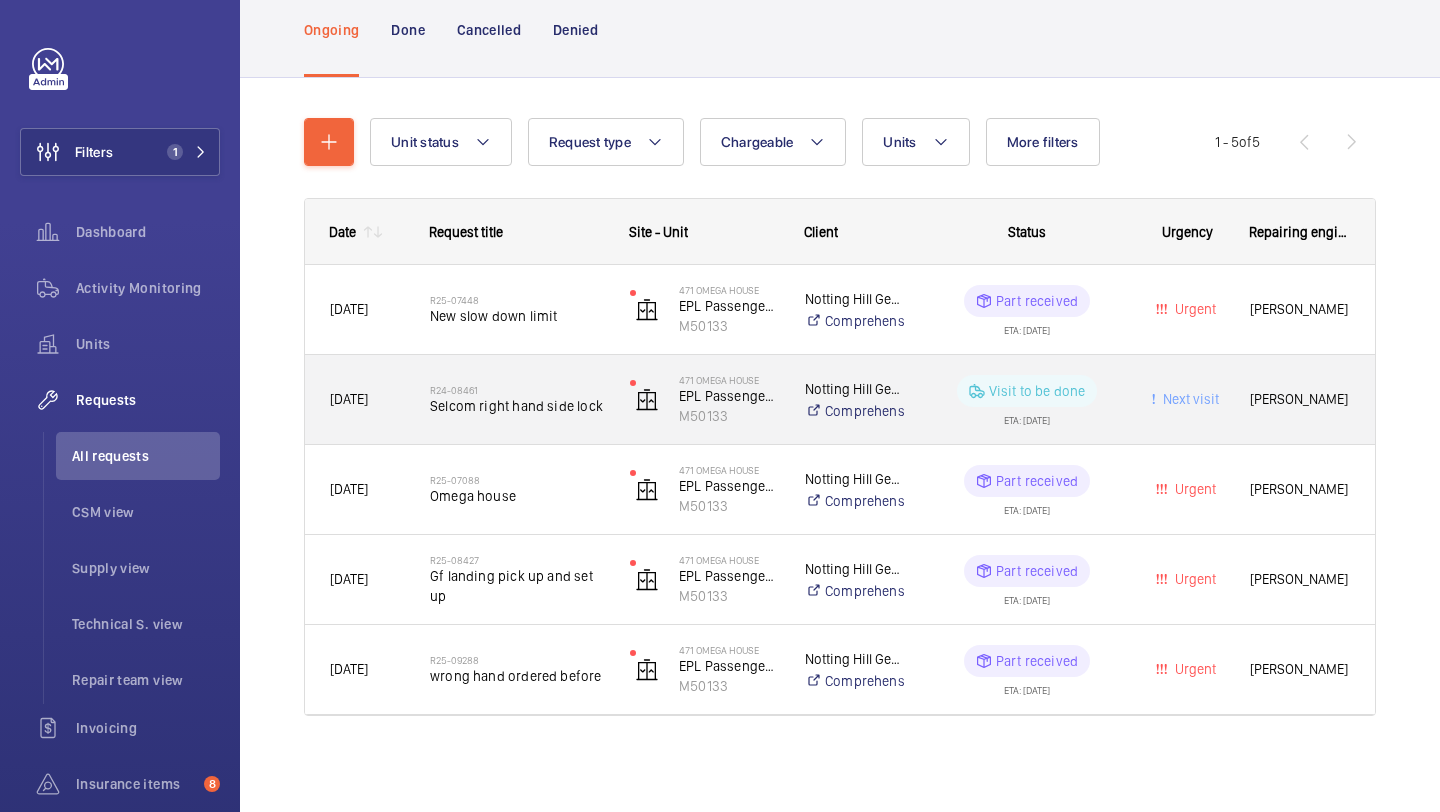 scroll, scrollTop: 128, scrollLeft: 0, axis: vertical 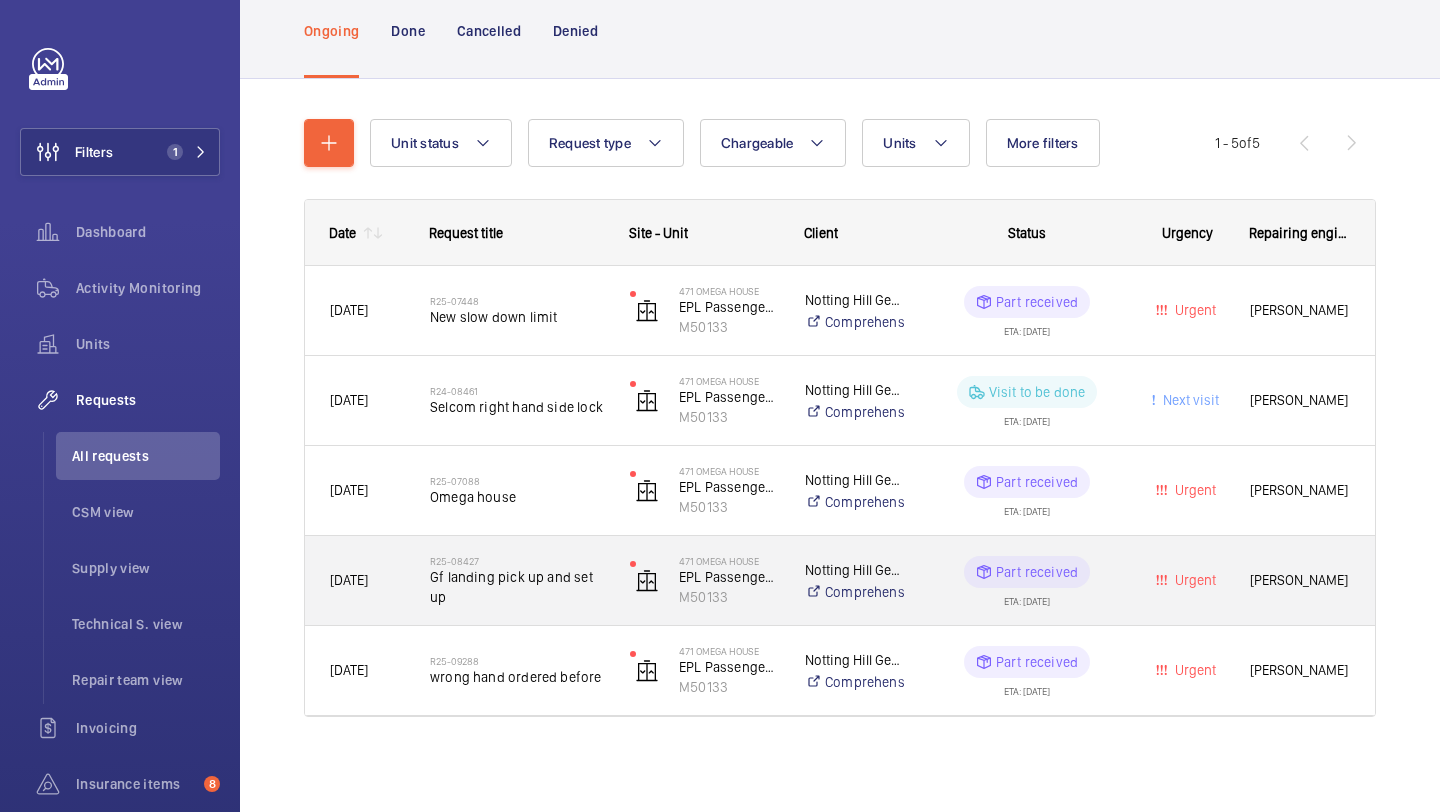 click on "Gf landing pick up and set up" 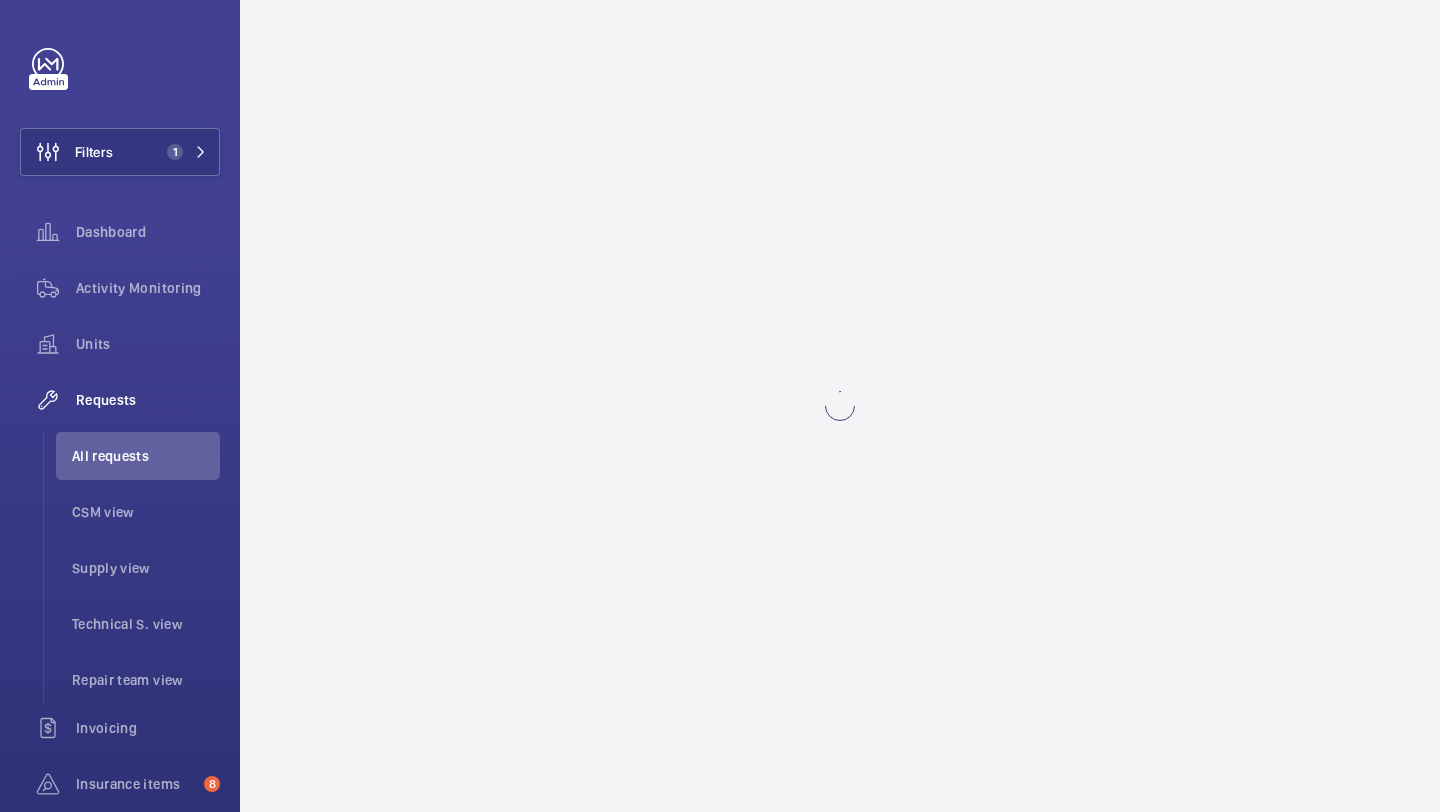 scroll, scrollTop: 0, scrollLeft: 0, axis: both 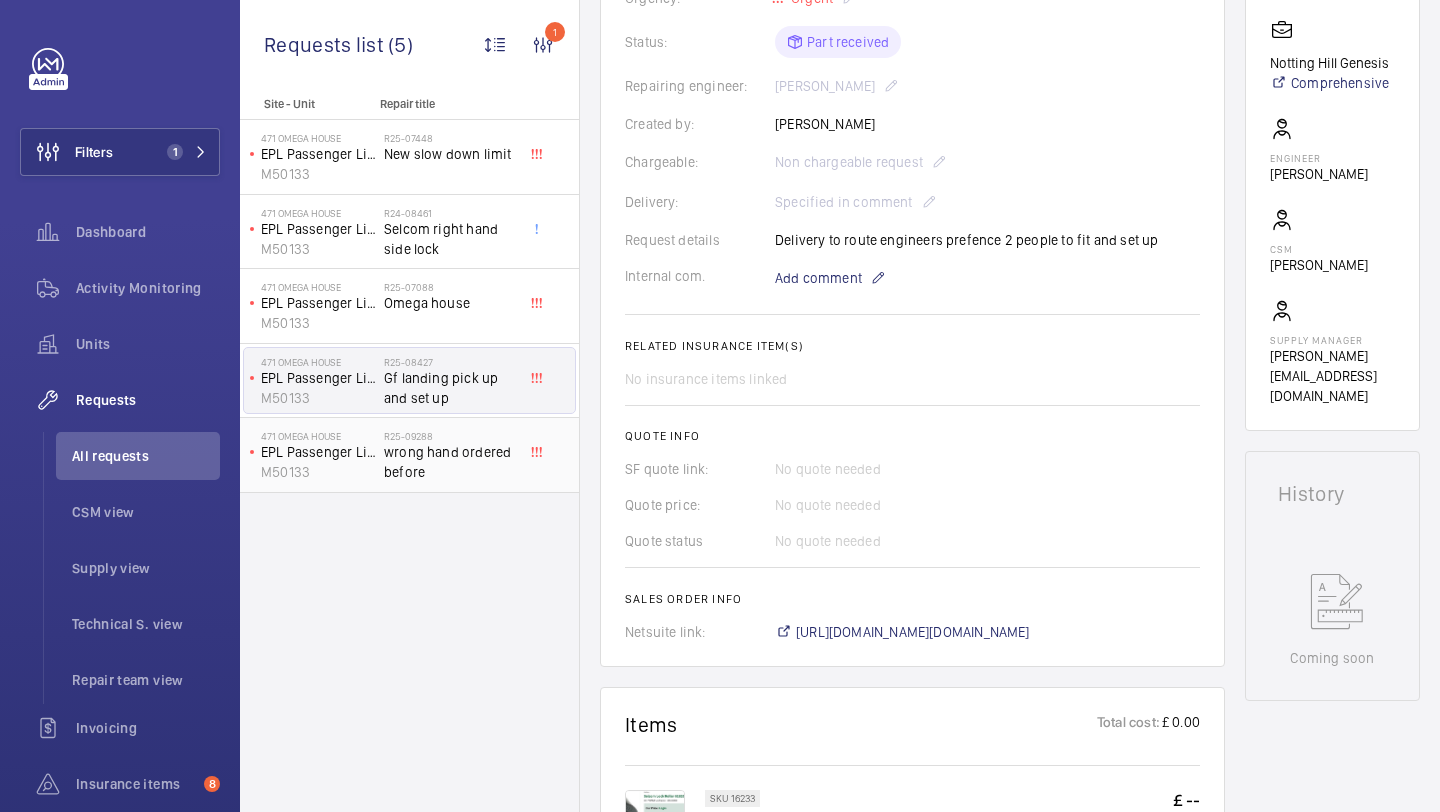 click on "wrong hand ordered before" 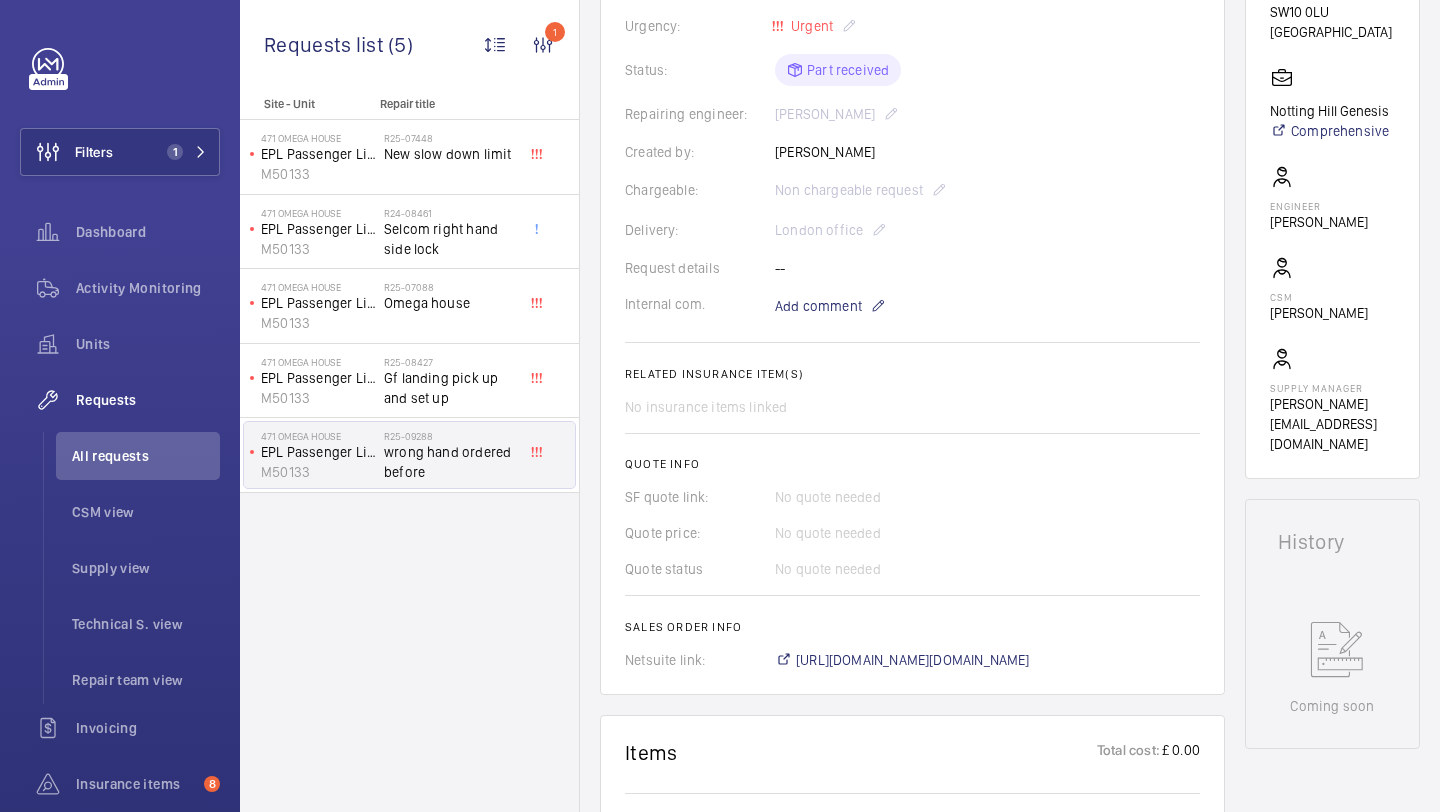 scroll, scrollTop: 375, scrollLeft: 0, axis: vertical 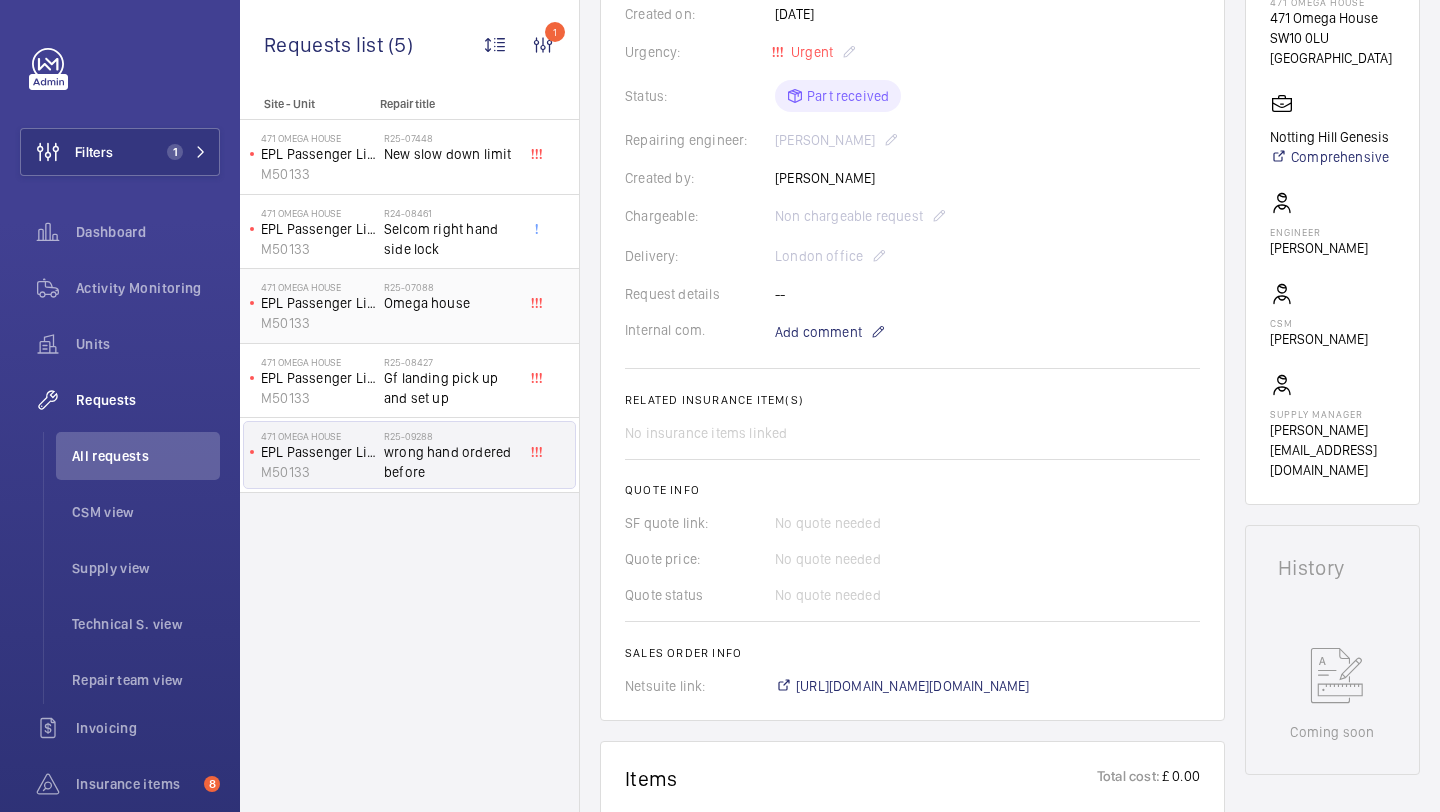 click on "R25-07088   Omega house" 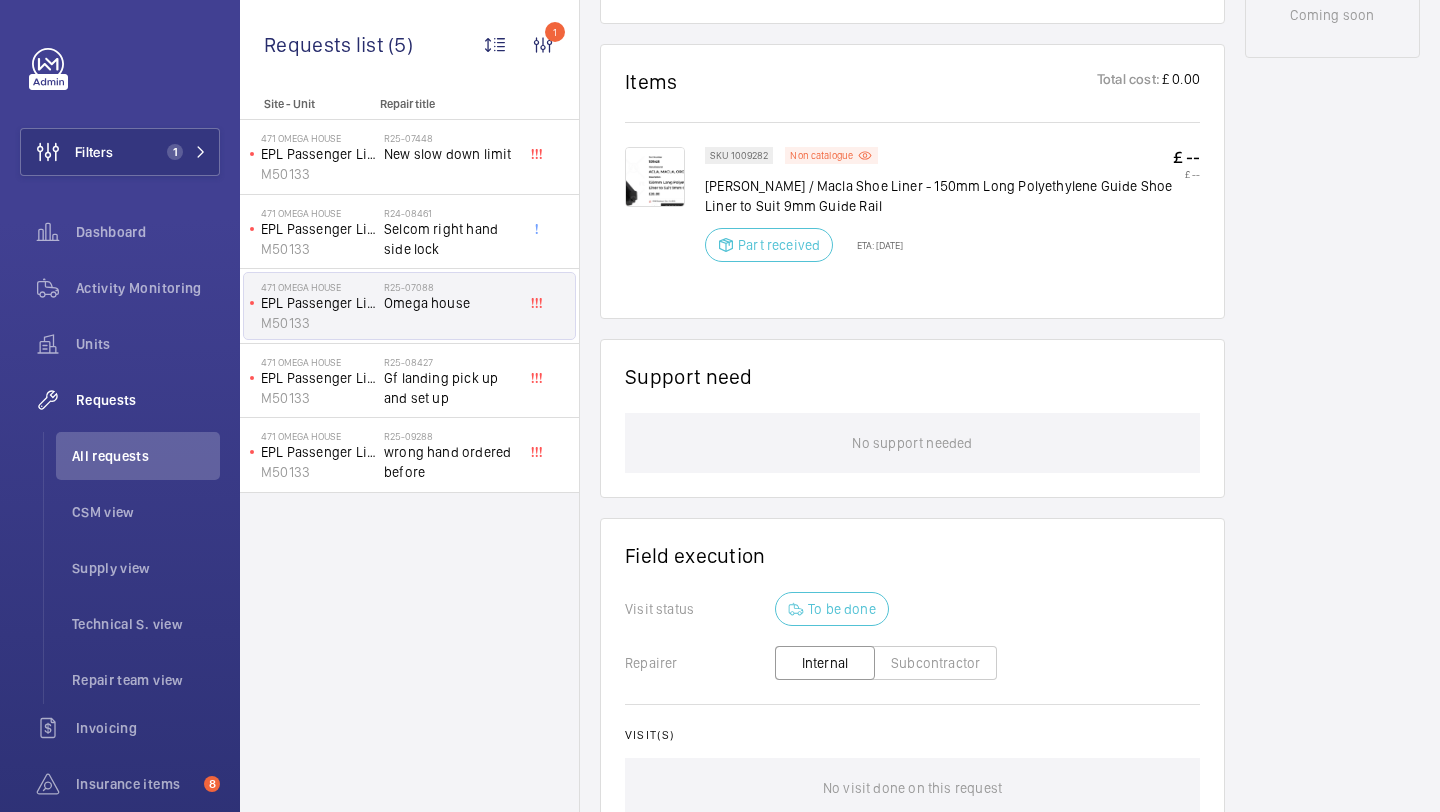 scroll, scrollTop: 1309, scrollLeft: 0, axis: vertical 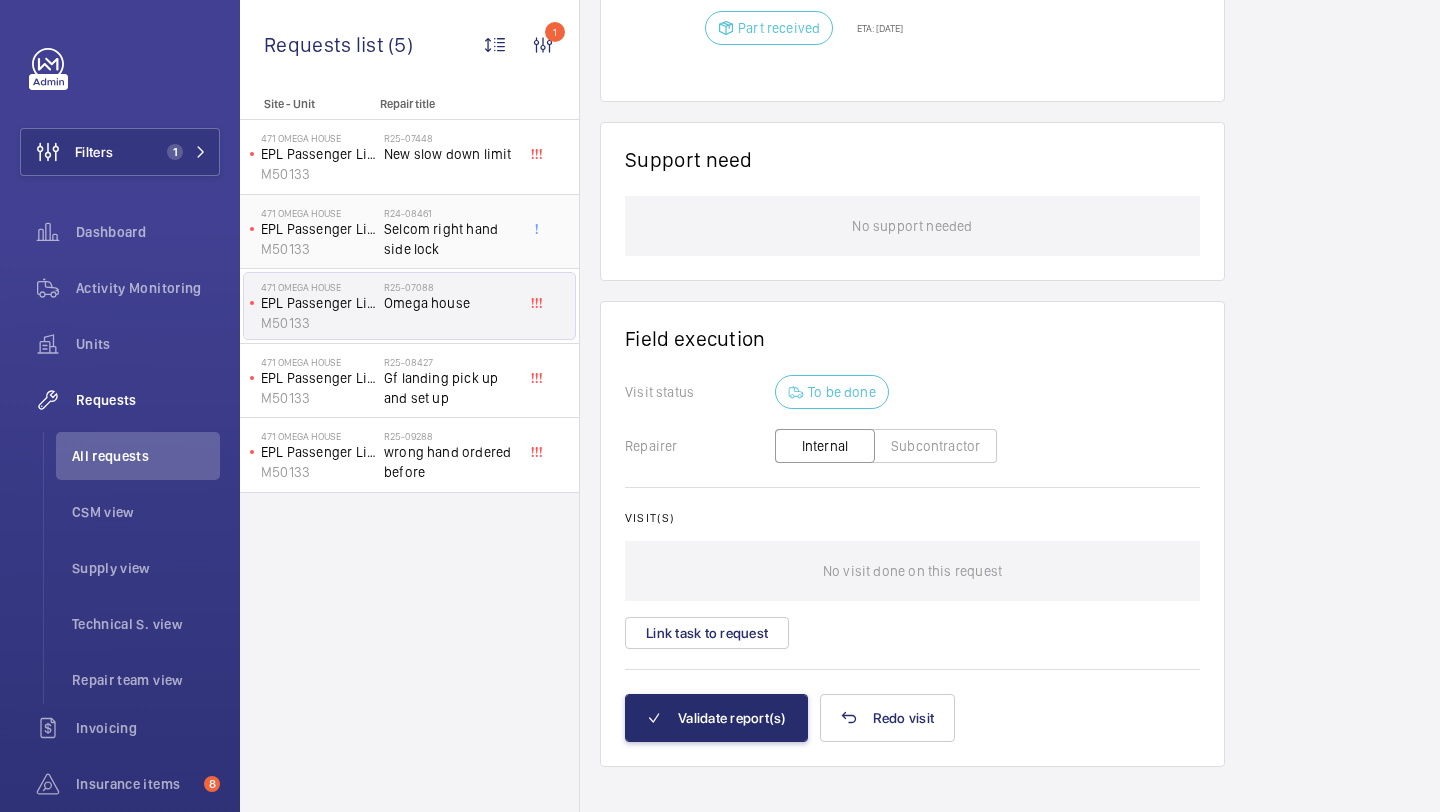 click on "471 Omega House   EPL Passenger Lift   M50133   R24-08461   Selcom right hand side lock" 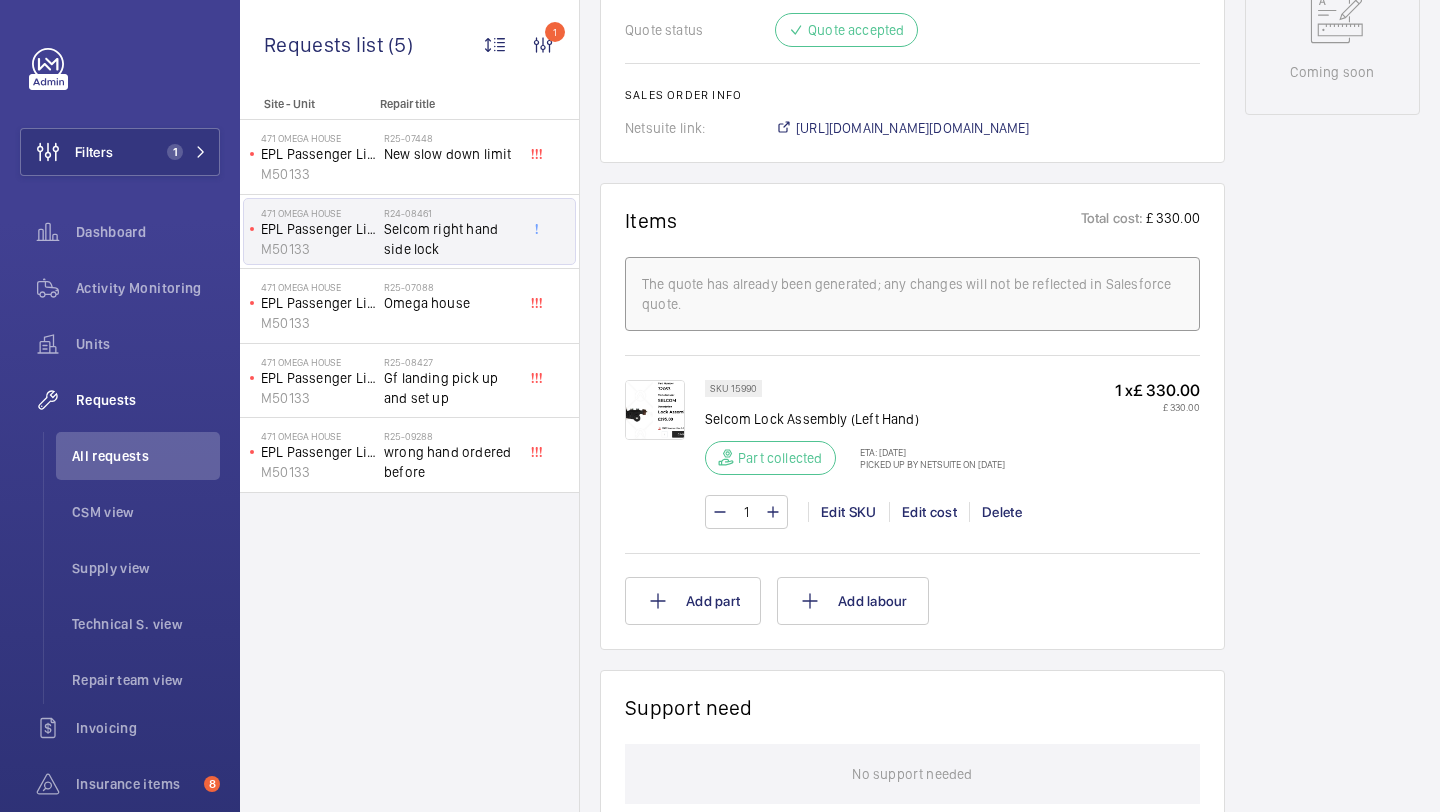 scroll, scrollTop: 1064, scrollLeft: 0, axis: vertical 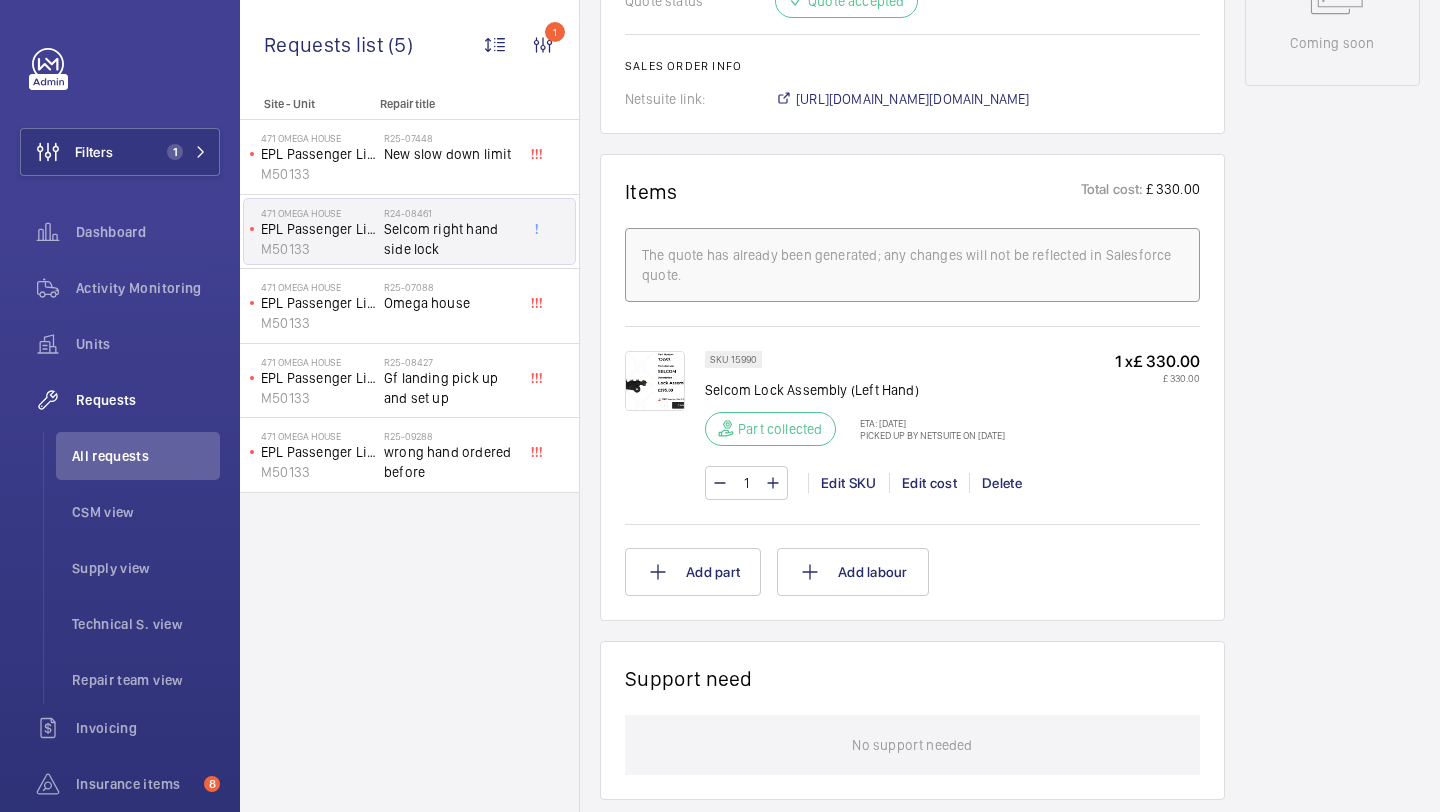click 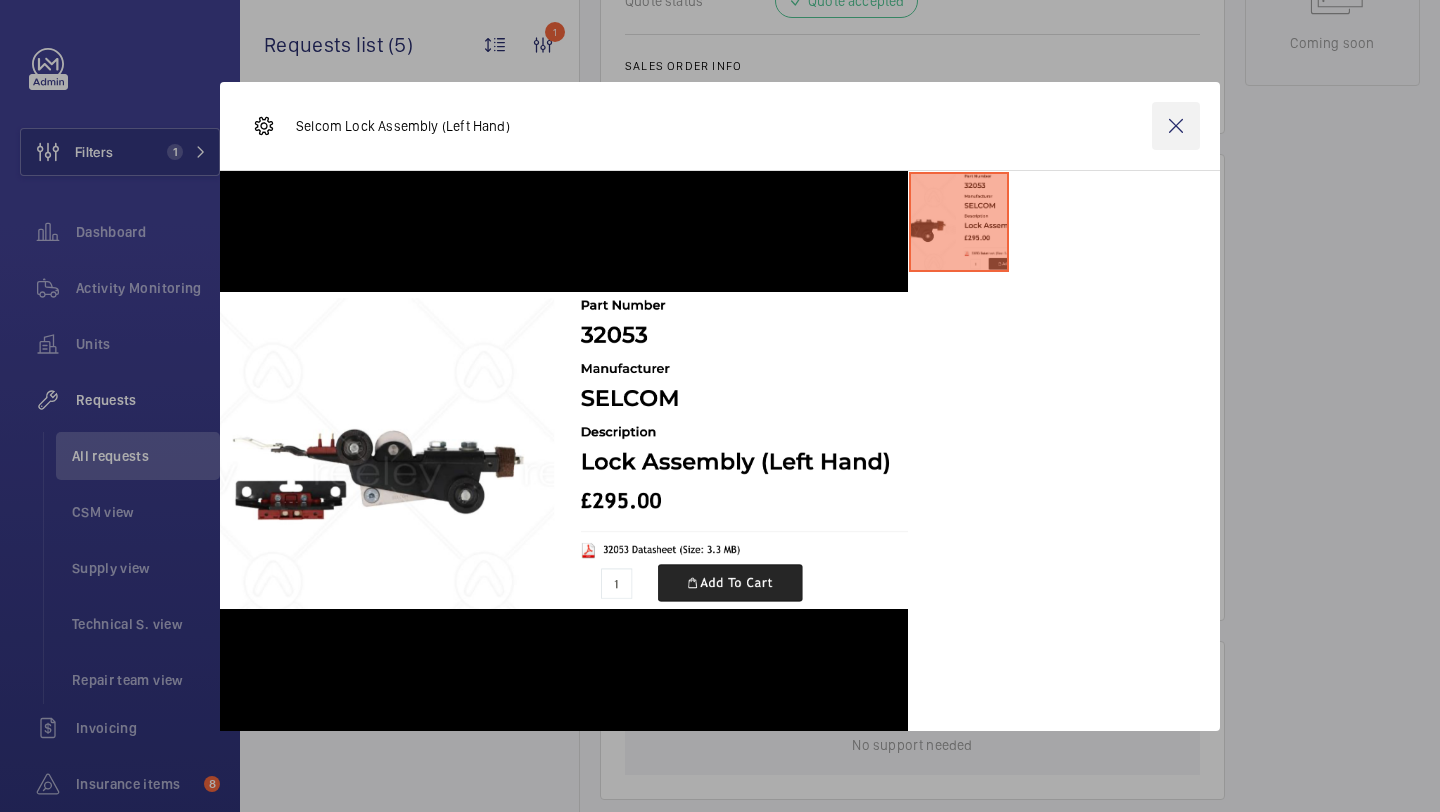 click at bounding box center (1176, 126) 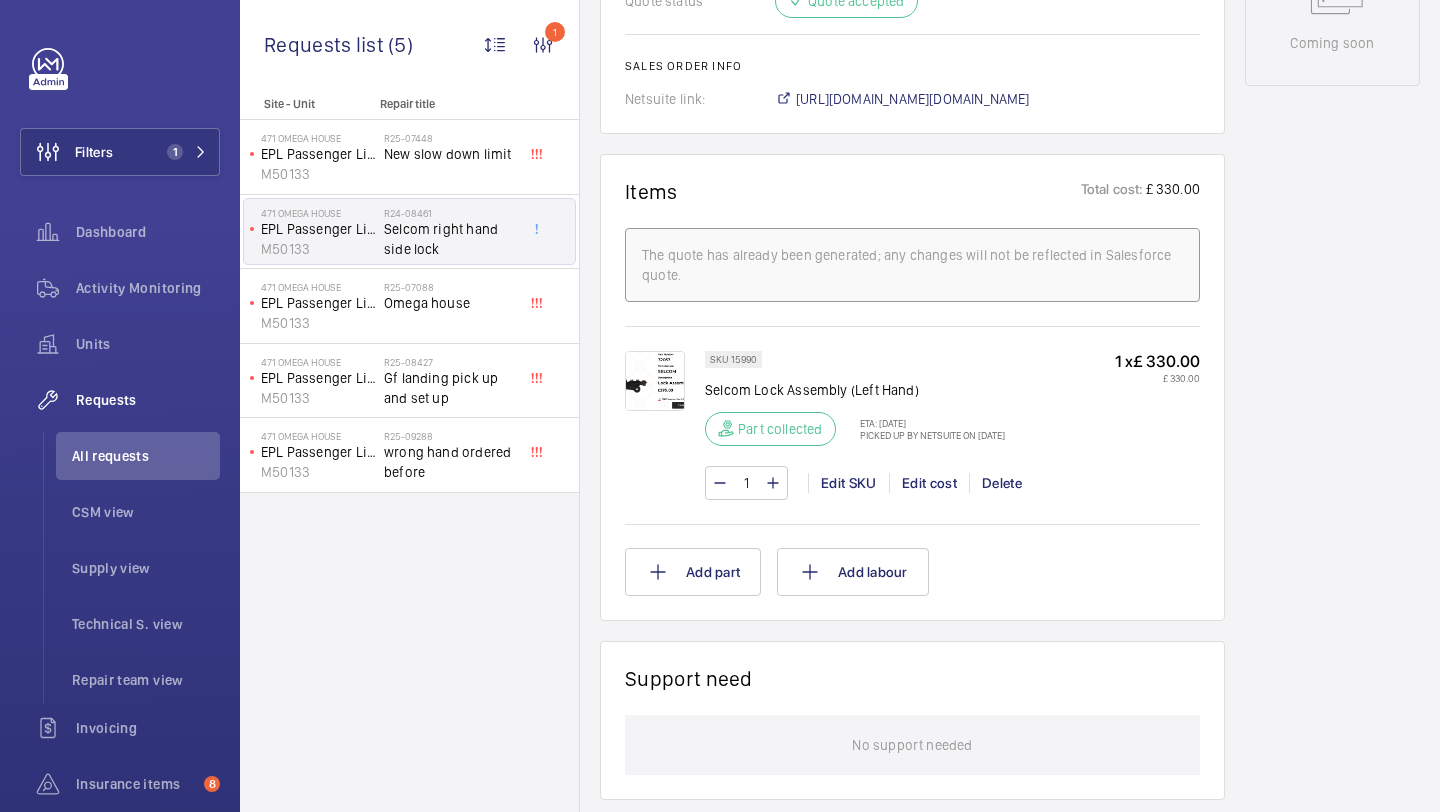 scroll, scrollTop: 1330, scrollLeft: 0, axis: vertical 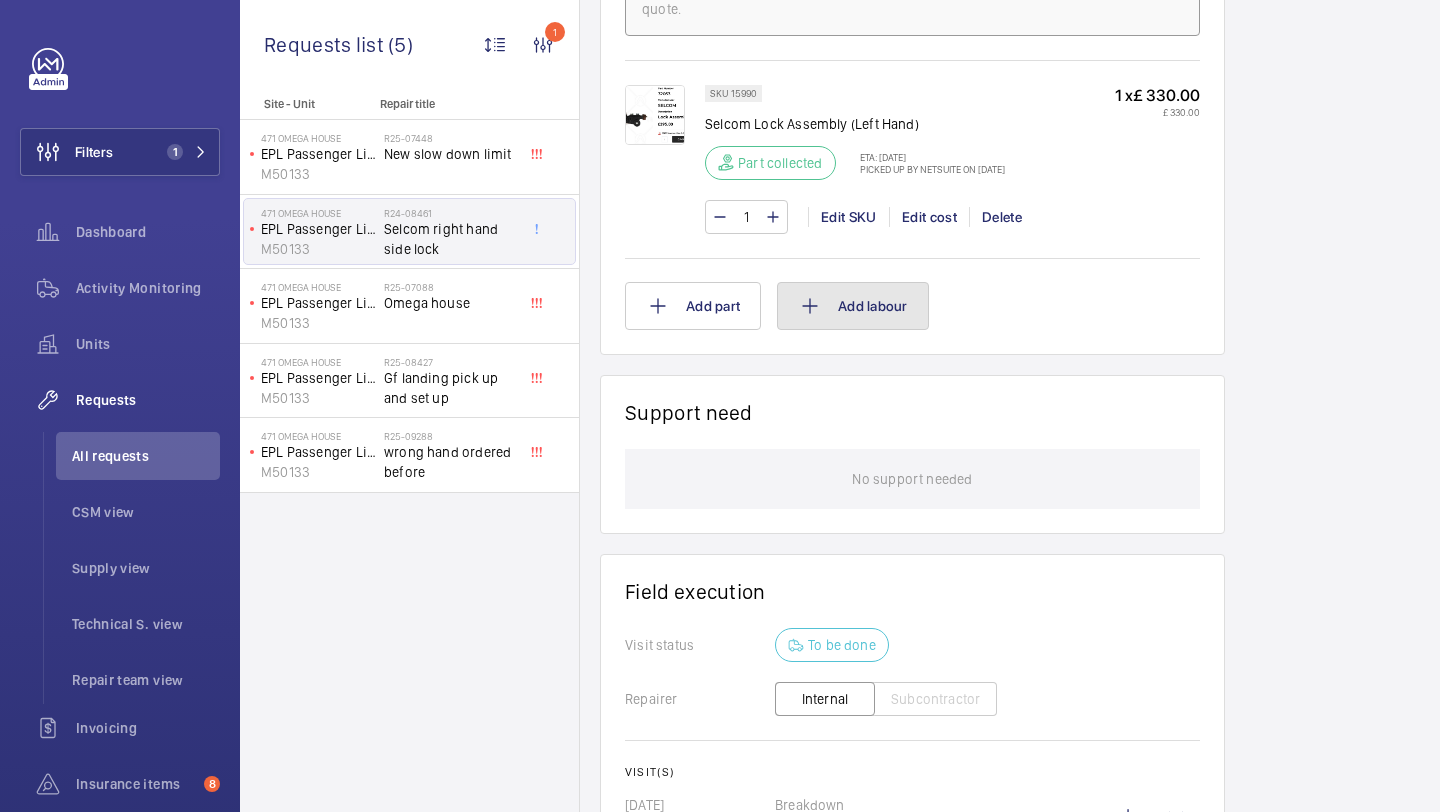 click on "Add labour" 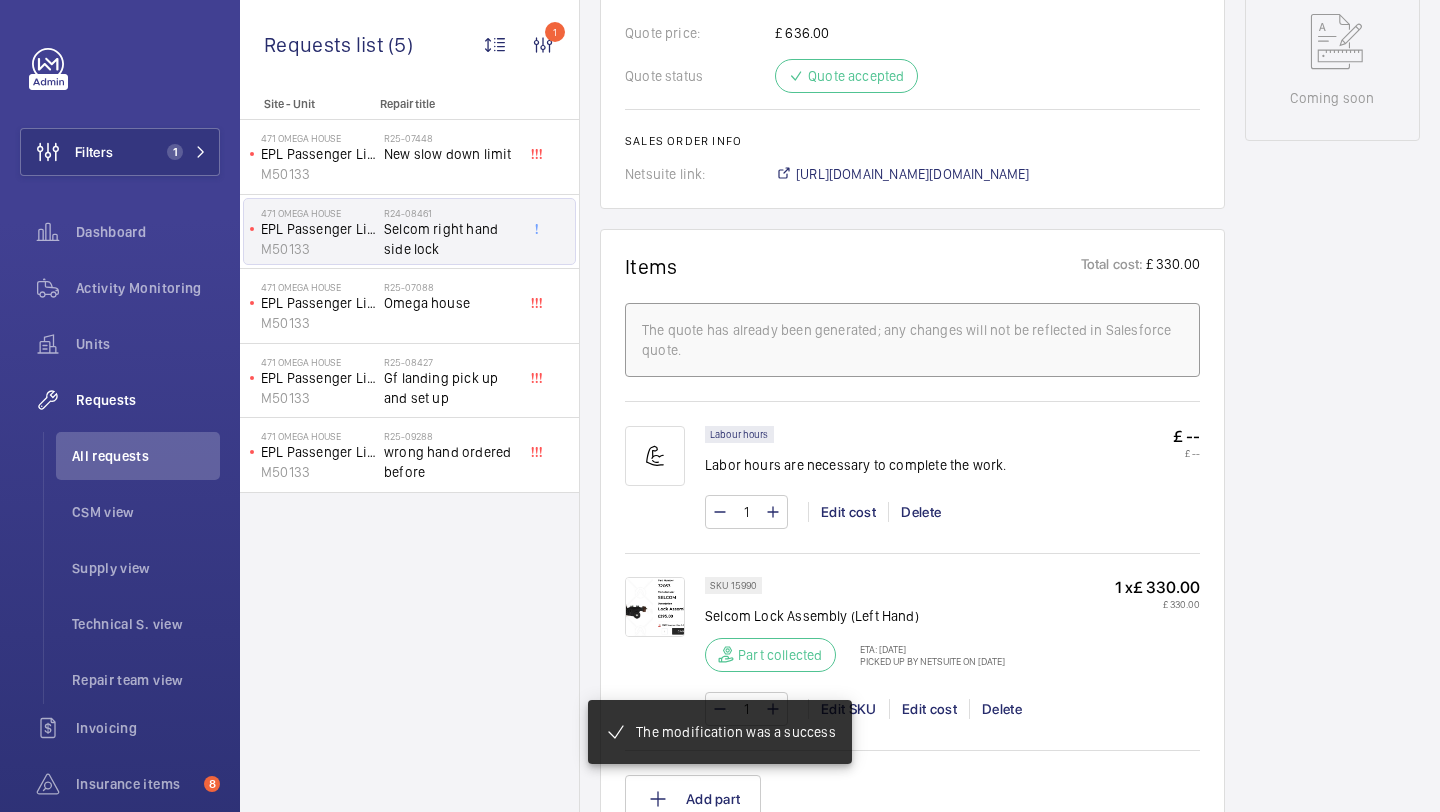 scroll, scrollTop: 823, scrollLeft: 0, axis: vertical 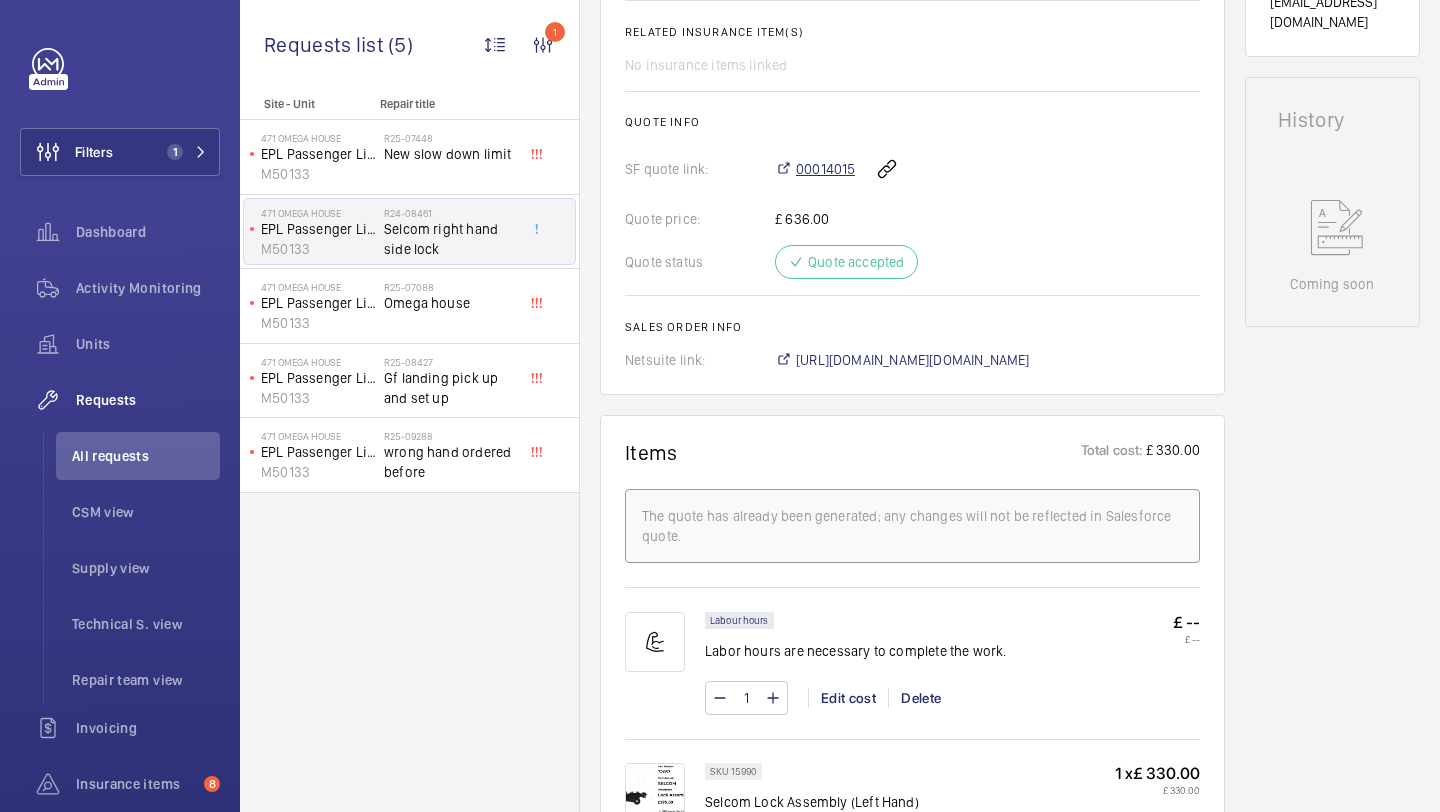 click on "00014015" 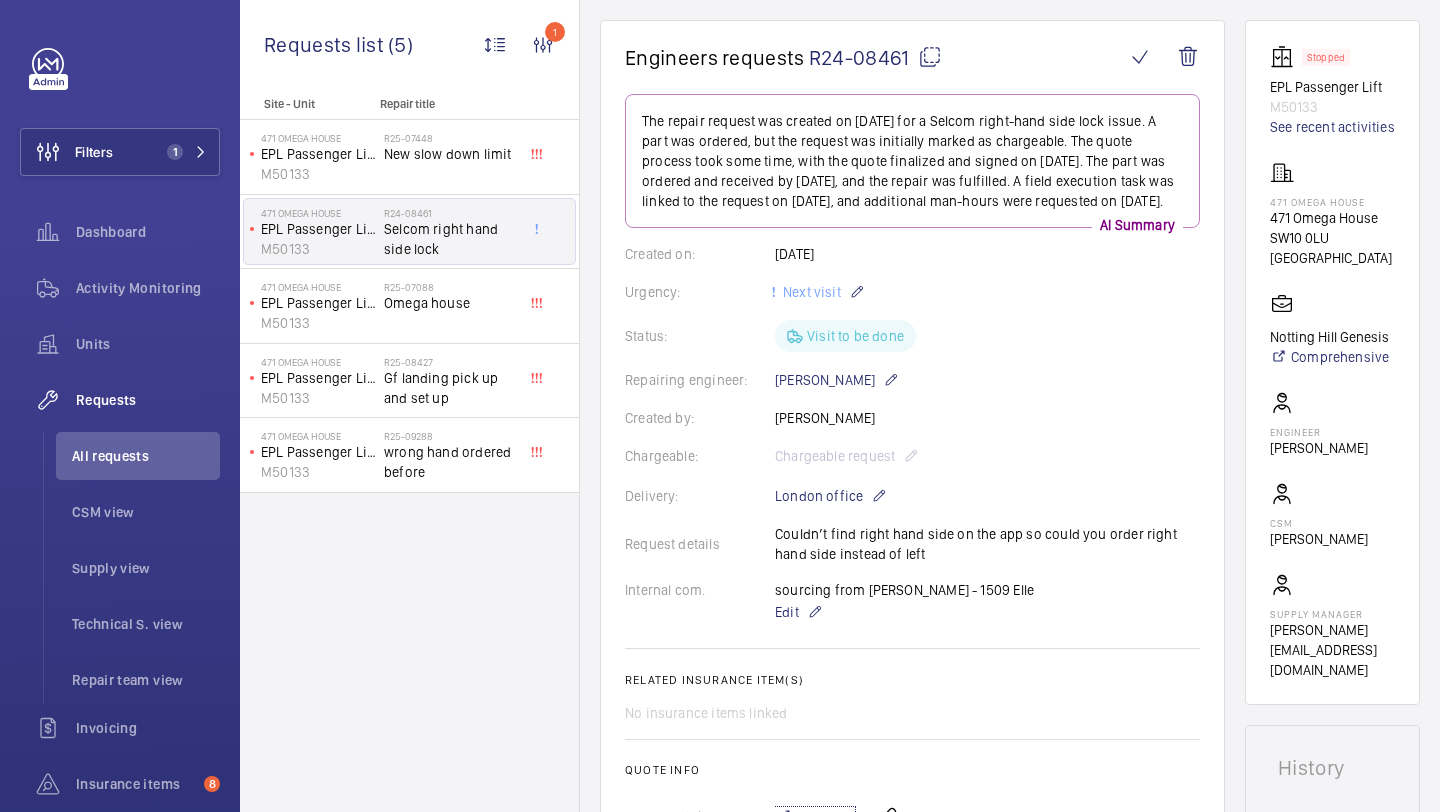 scroll, scrollTop: 169, scrollLeft: 0, axis: vertical 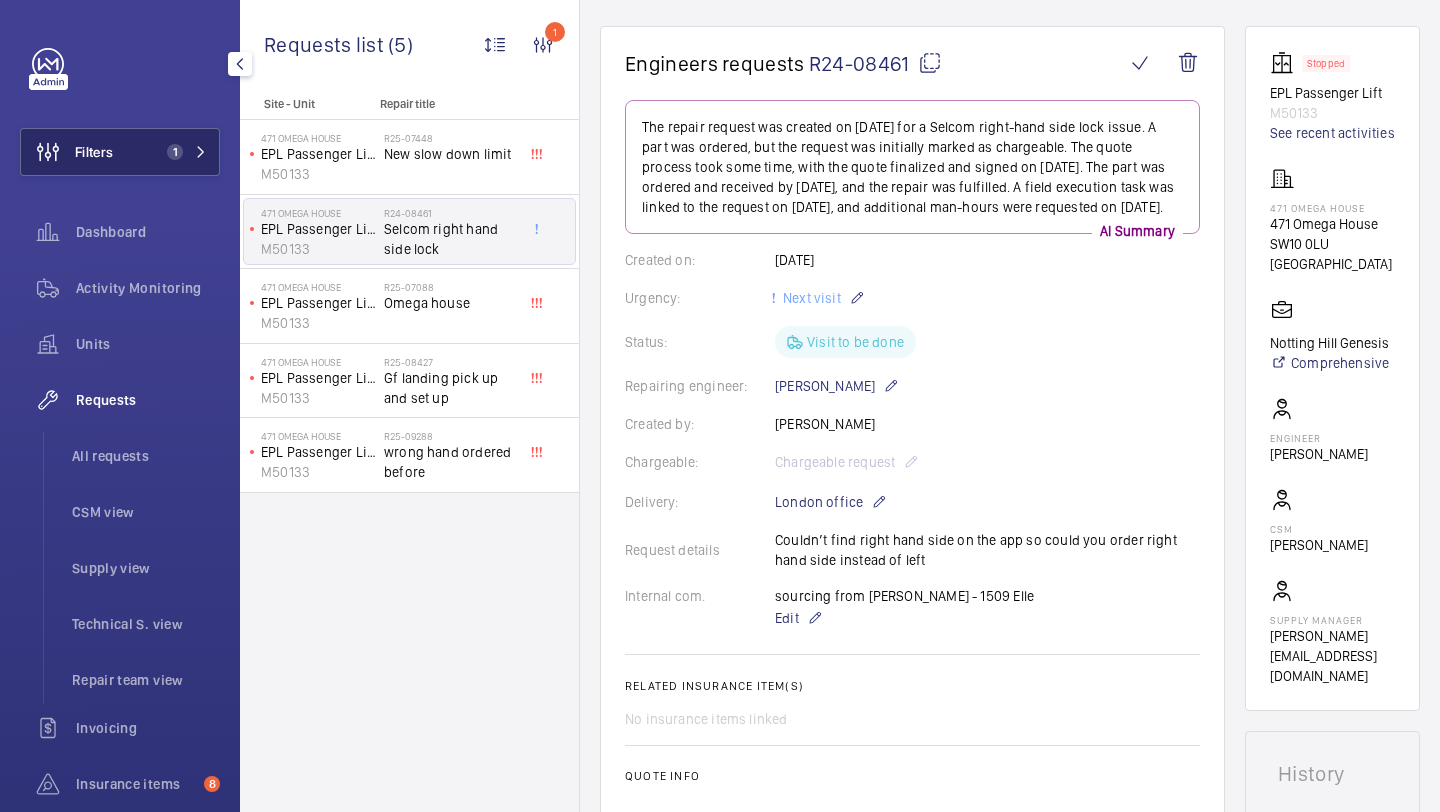 click on "Filters 1" 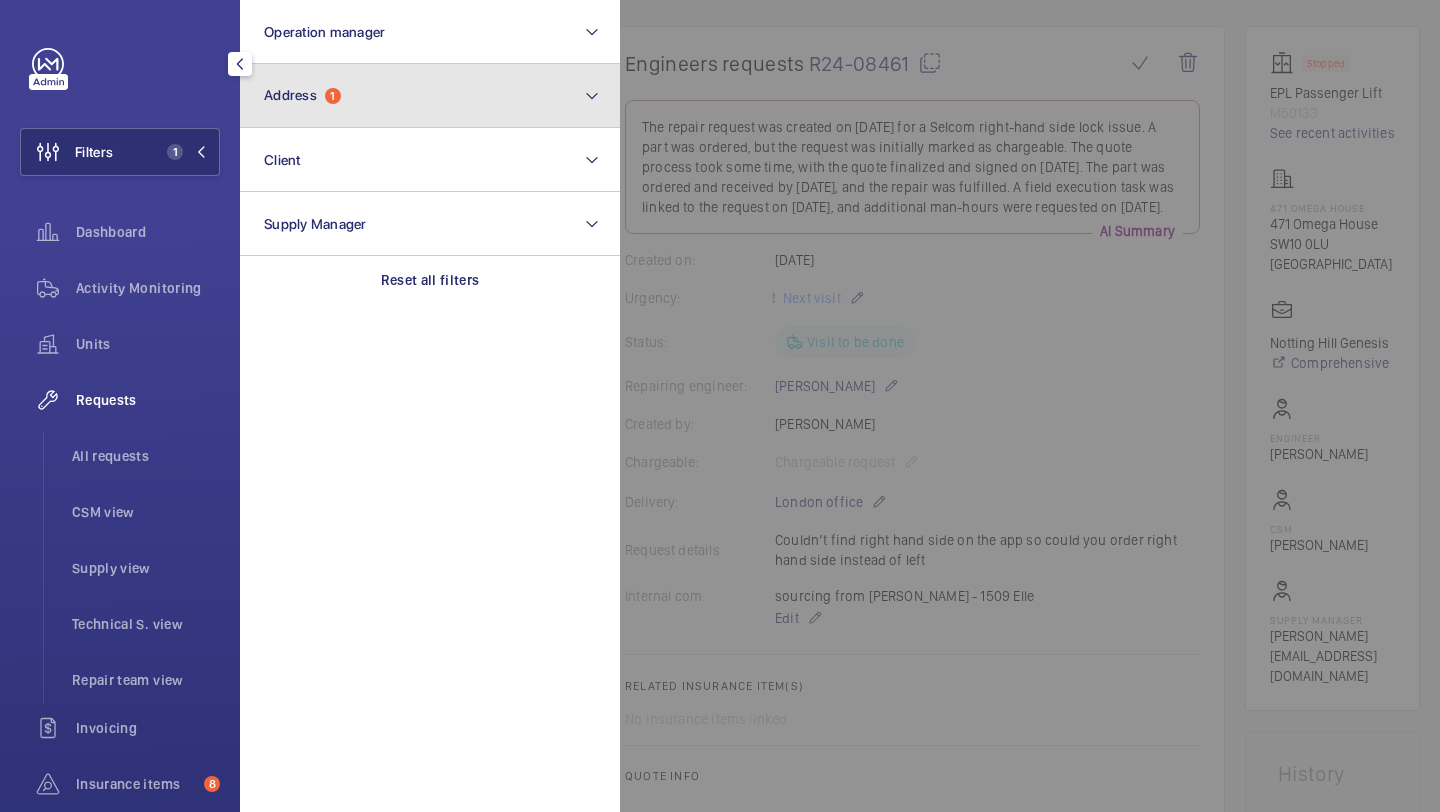 click on "Address  1" 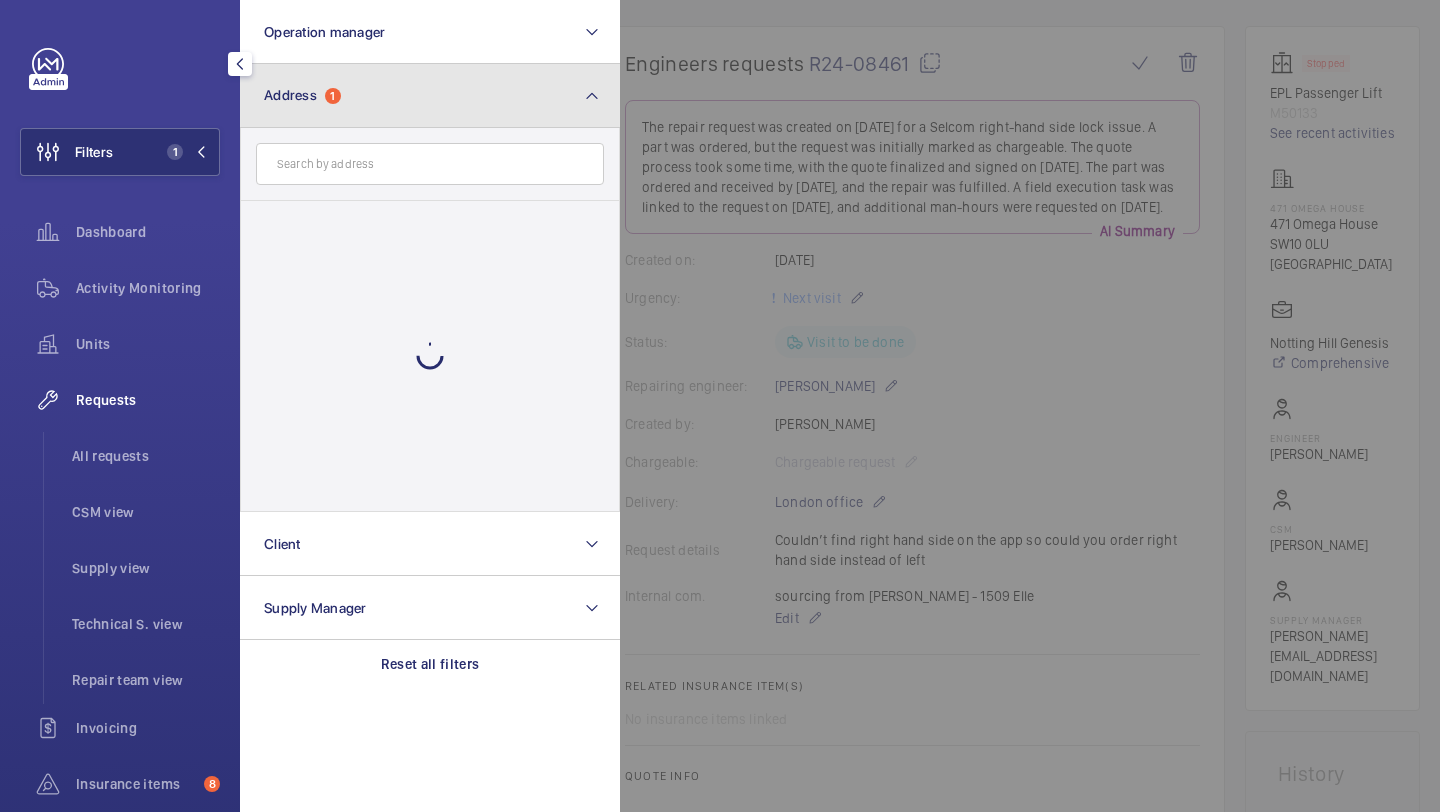 click on "Address  1" 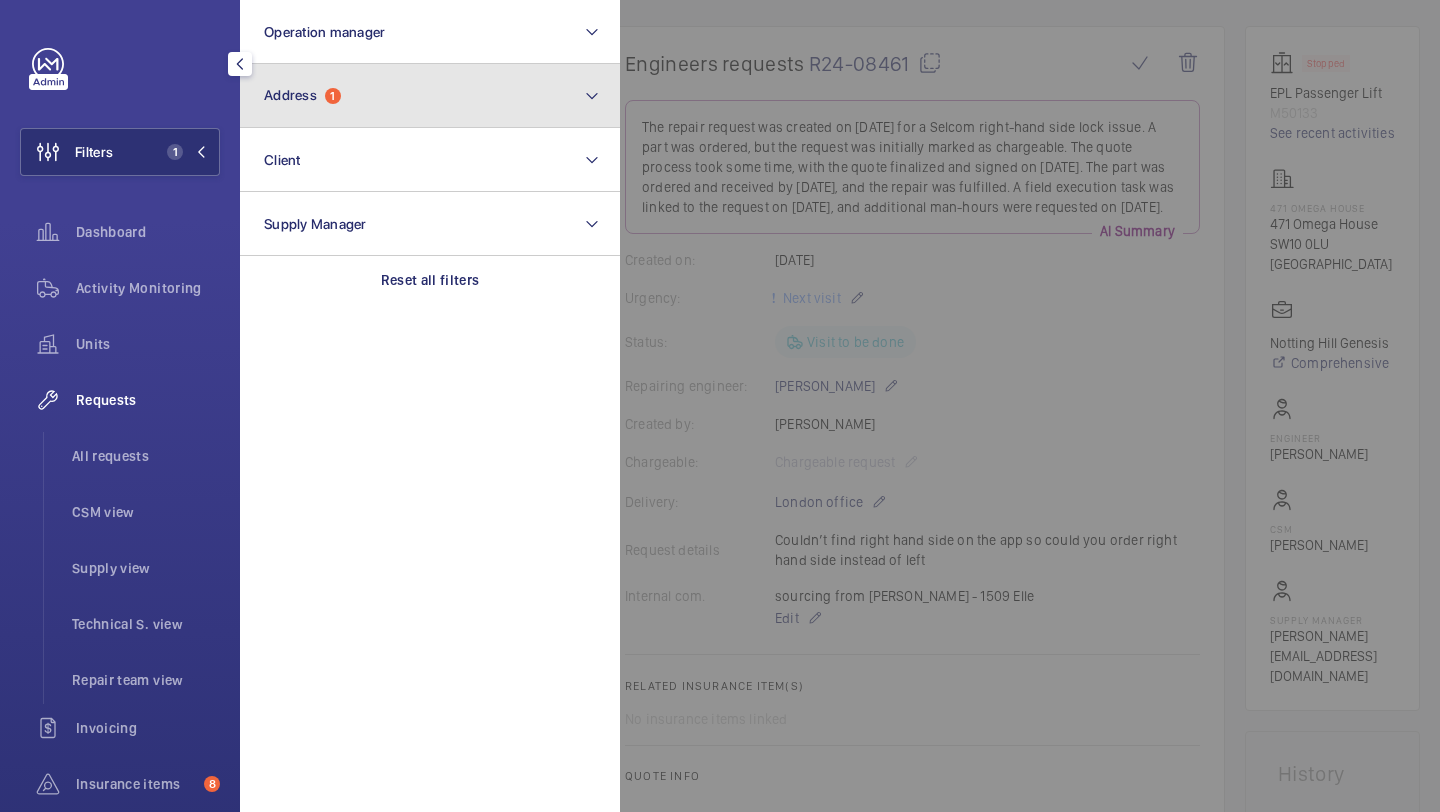 click on "Address  1" 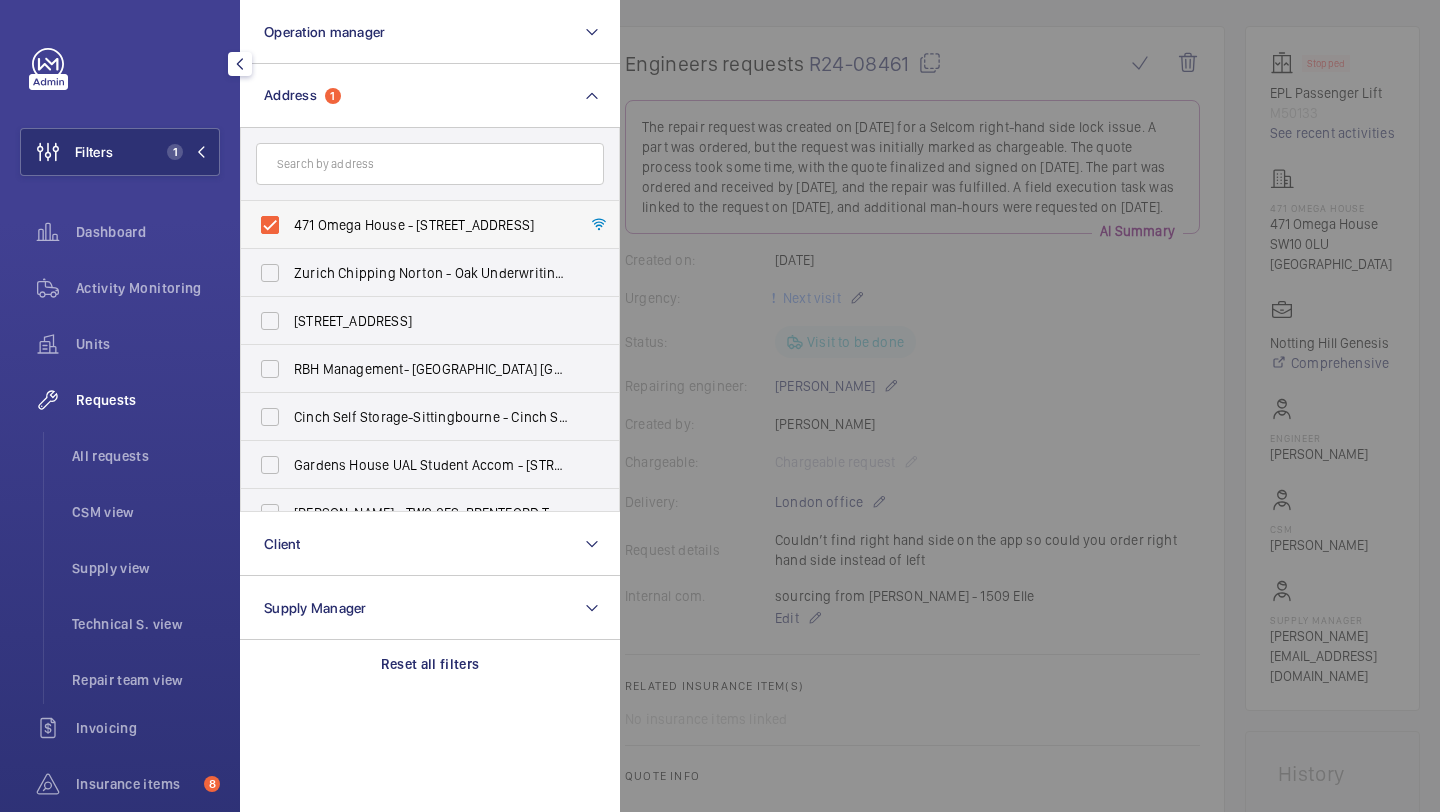 click on "471 Omega House - [STREET_ADDRESS]" at bounding box center (415, 225) 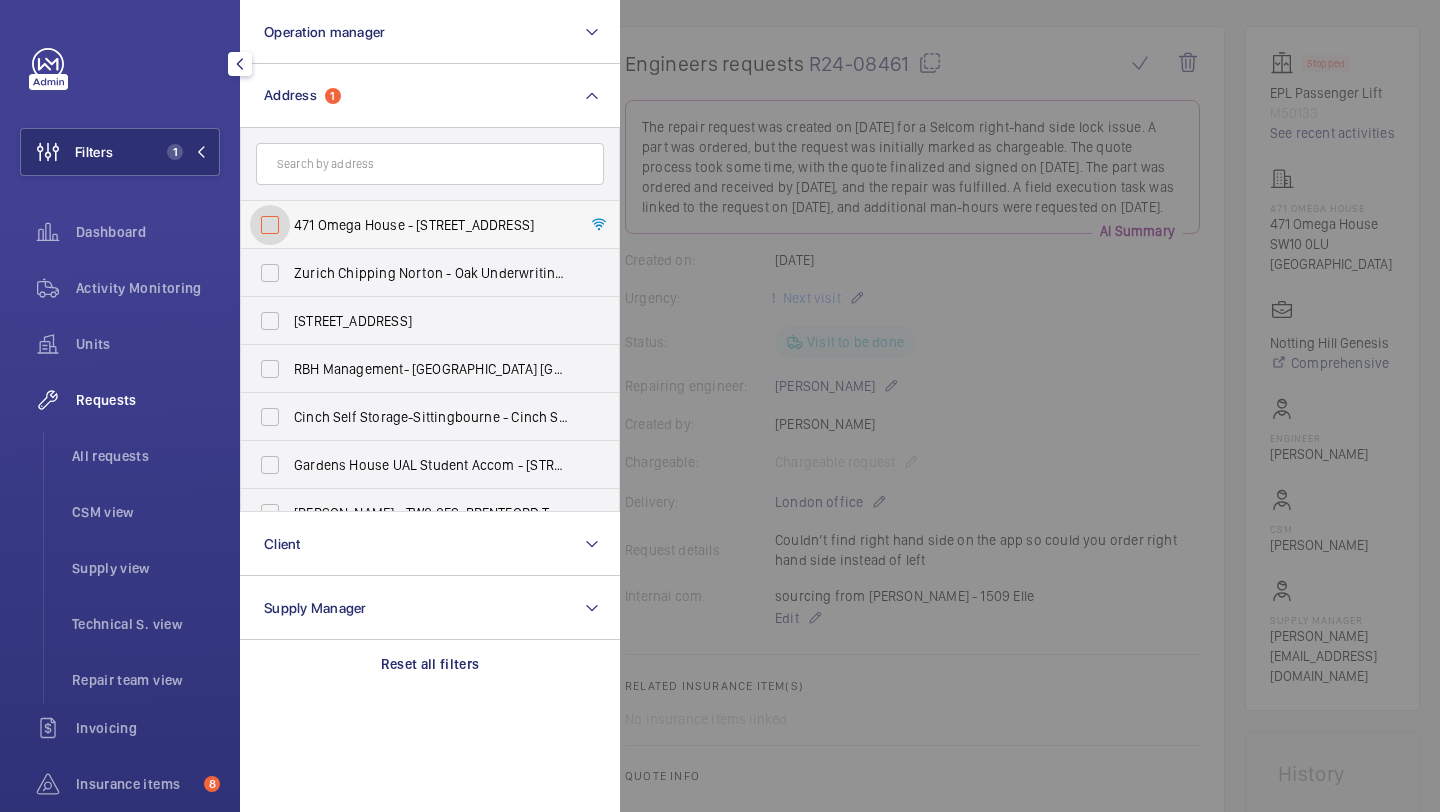 checkbox on "false" 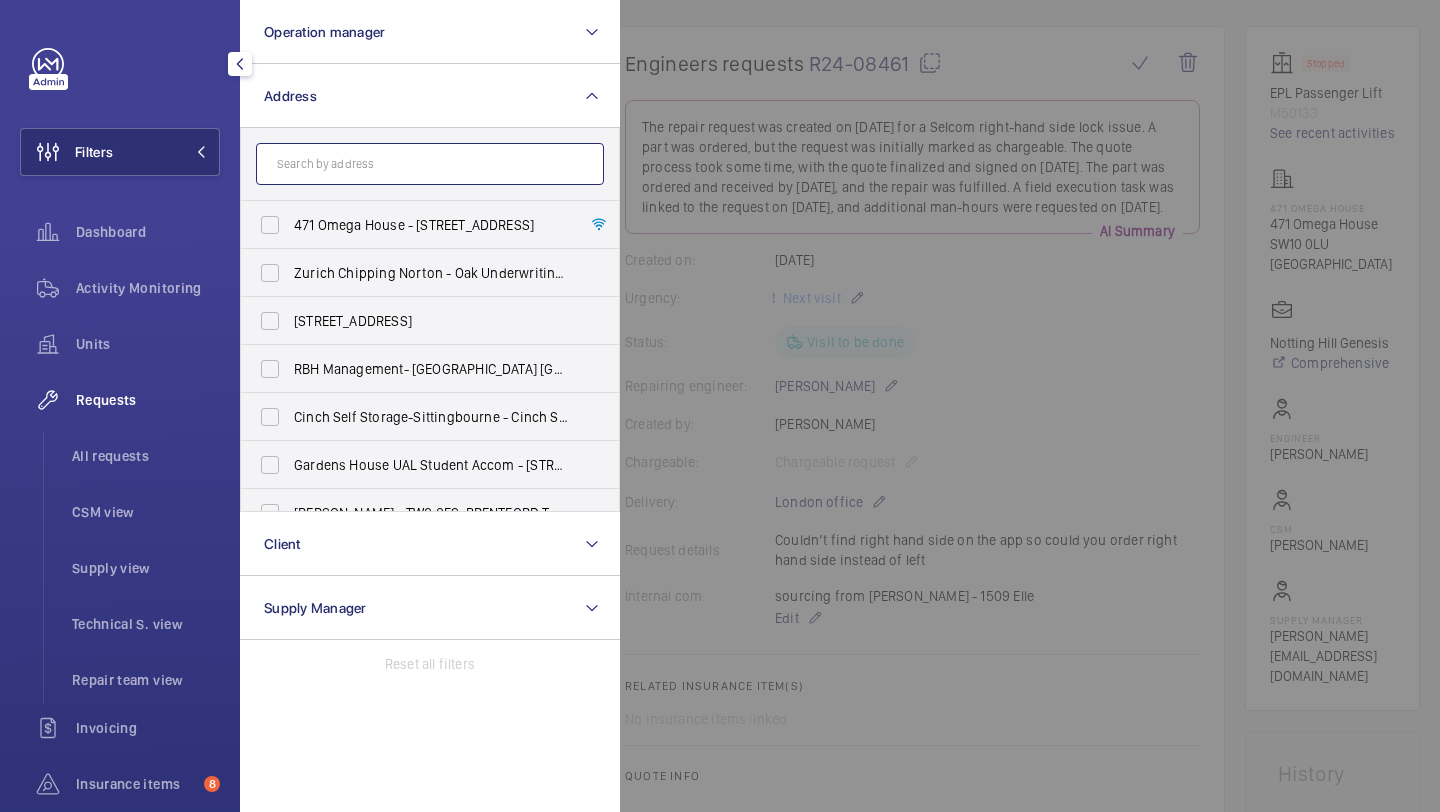 click 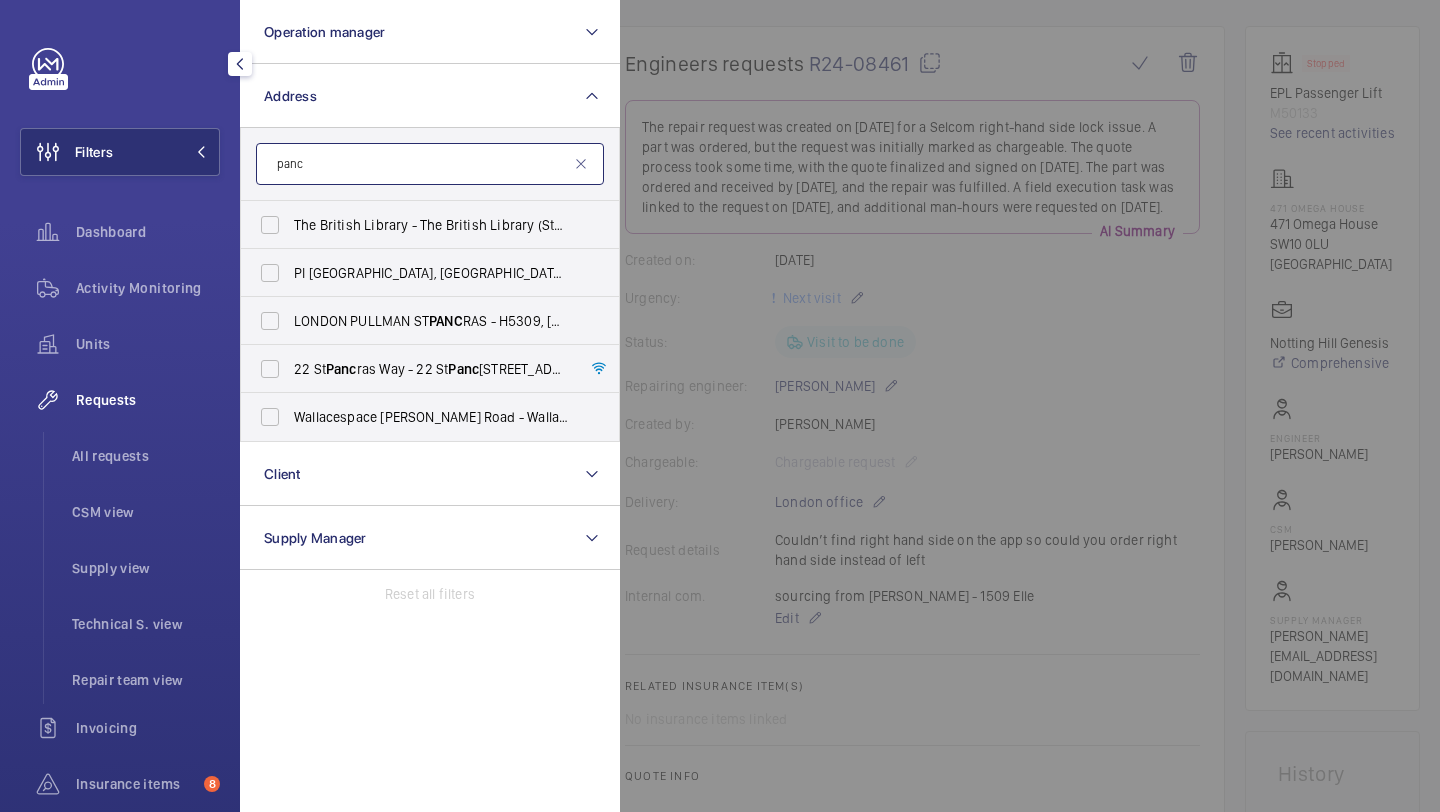 click on "panc" 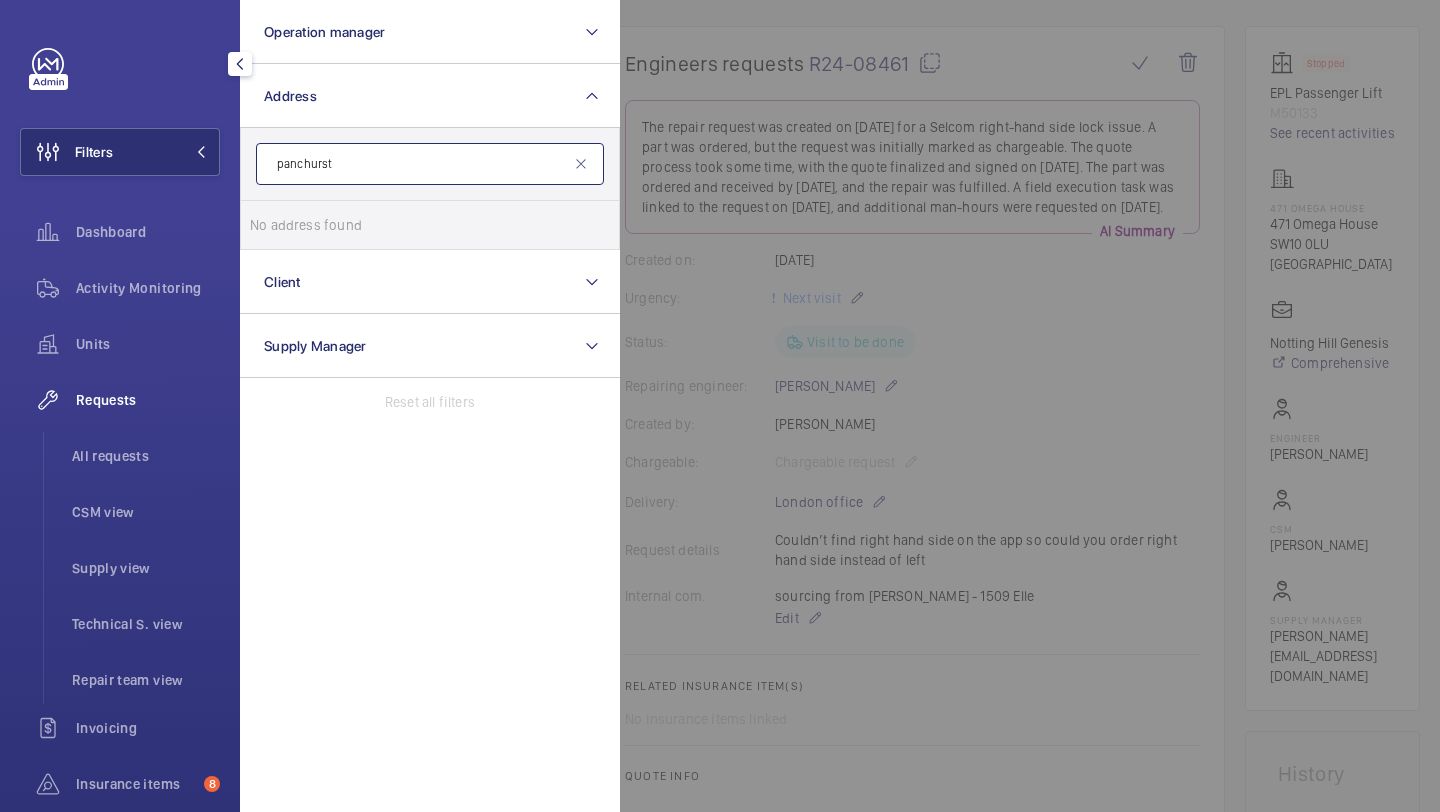 click on "panchurst" 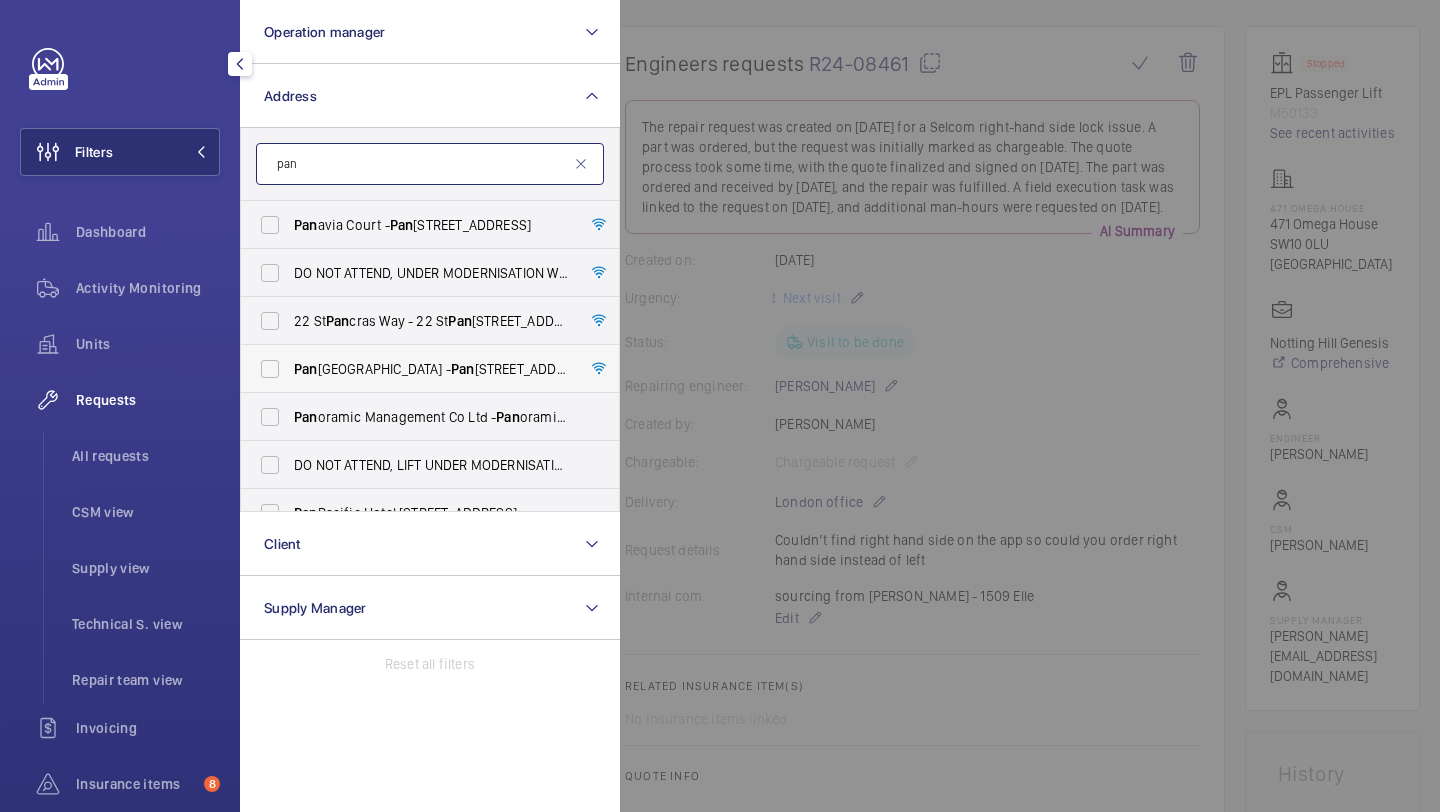 type on "pan" 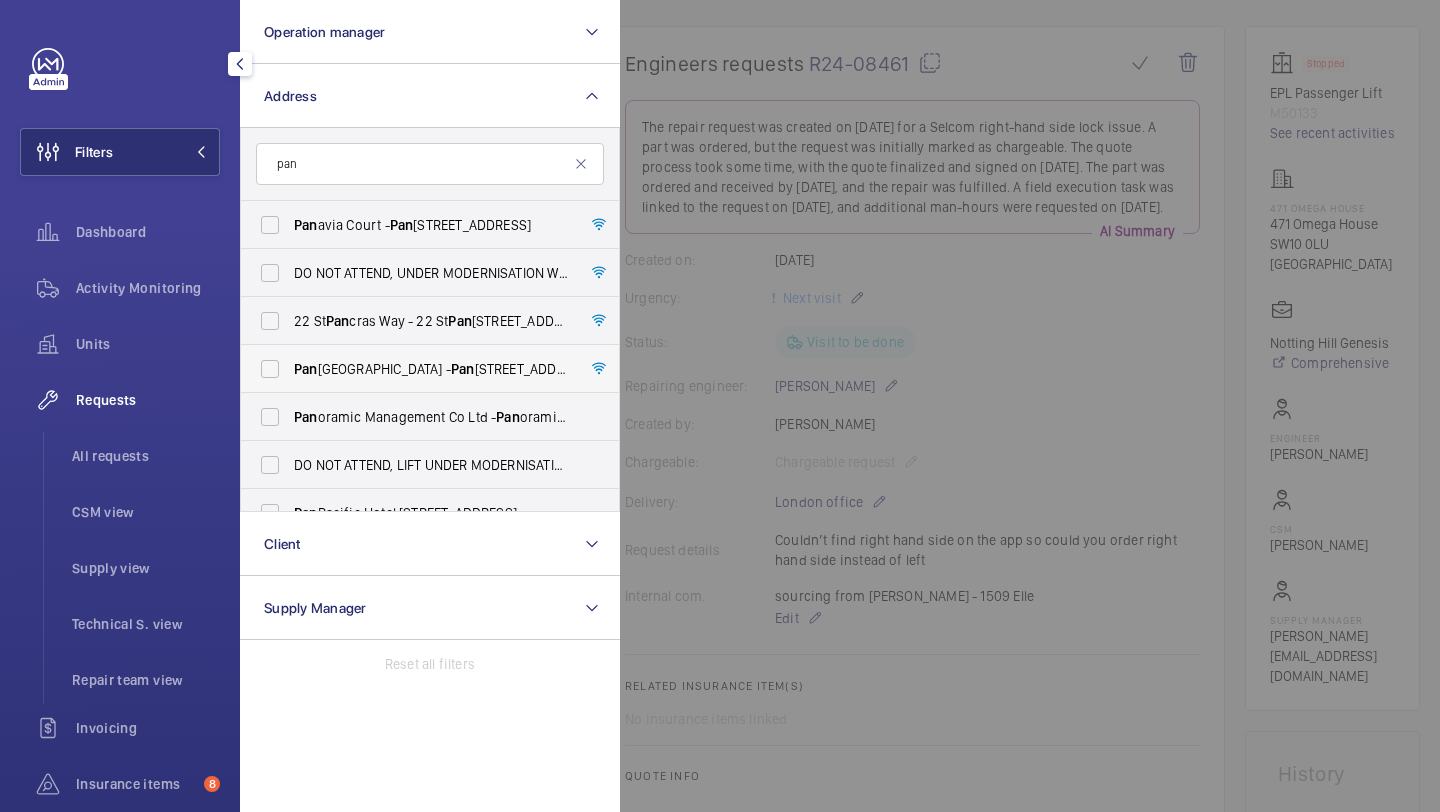 click on "[GEOGRAPHIC_DATA] -  [GEOGRAPHIC_DATA]" at bounding box center (415, 369) 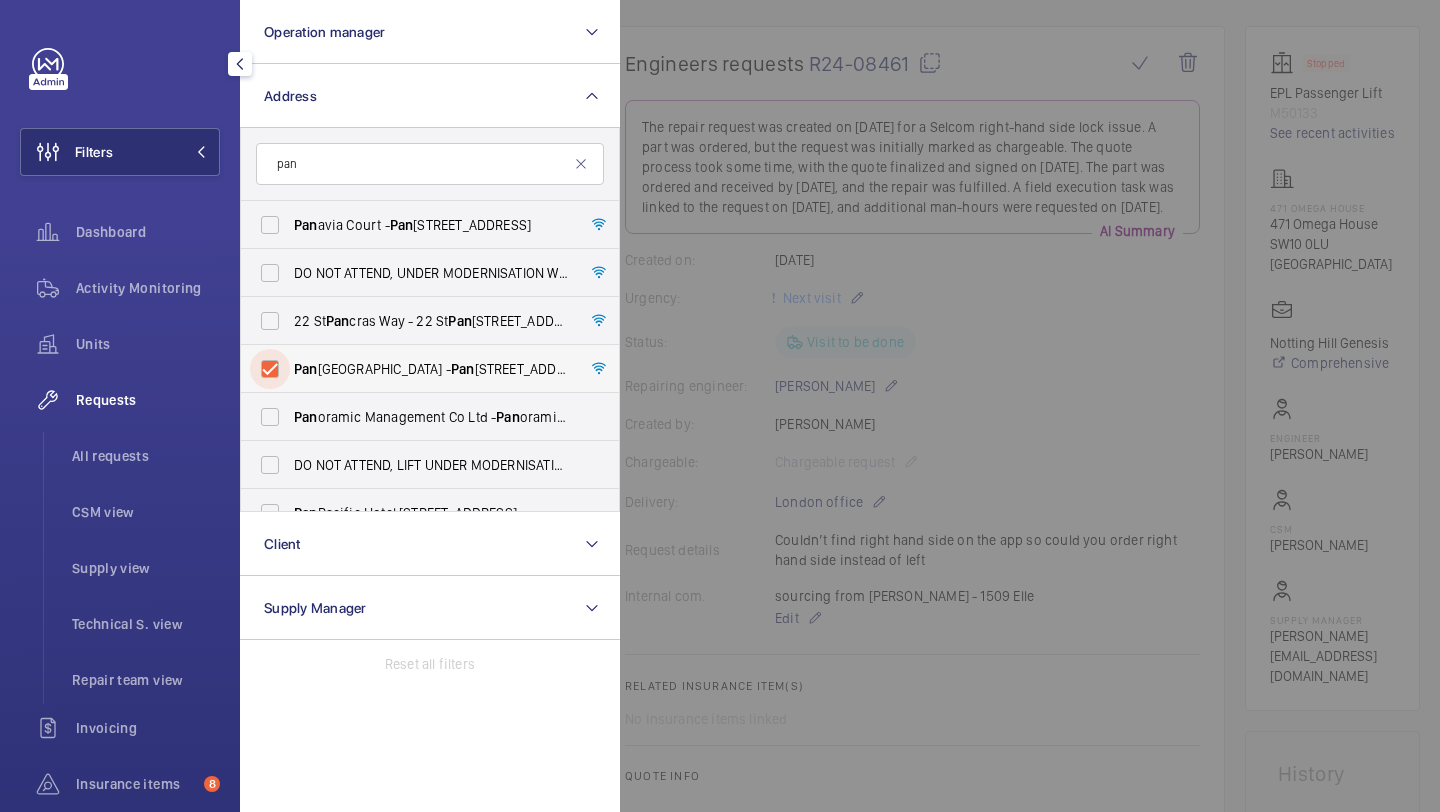 checkbox on "true" 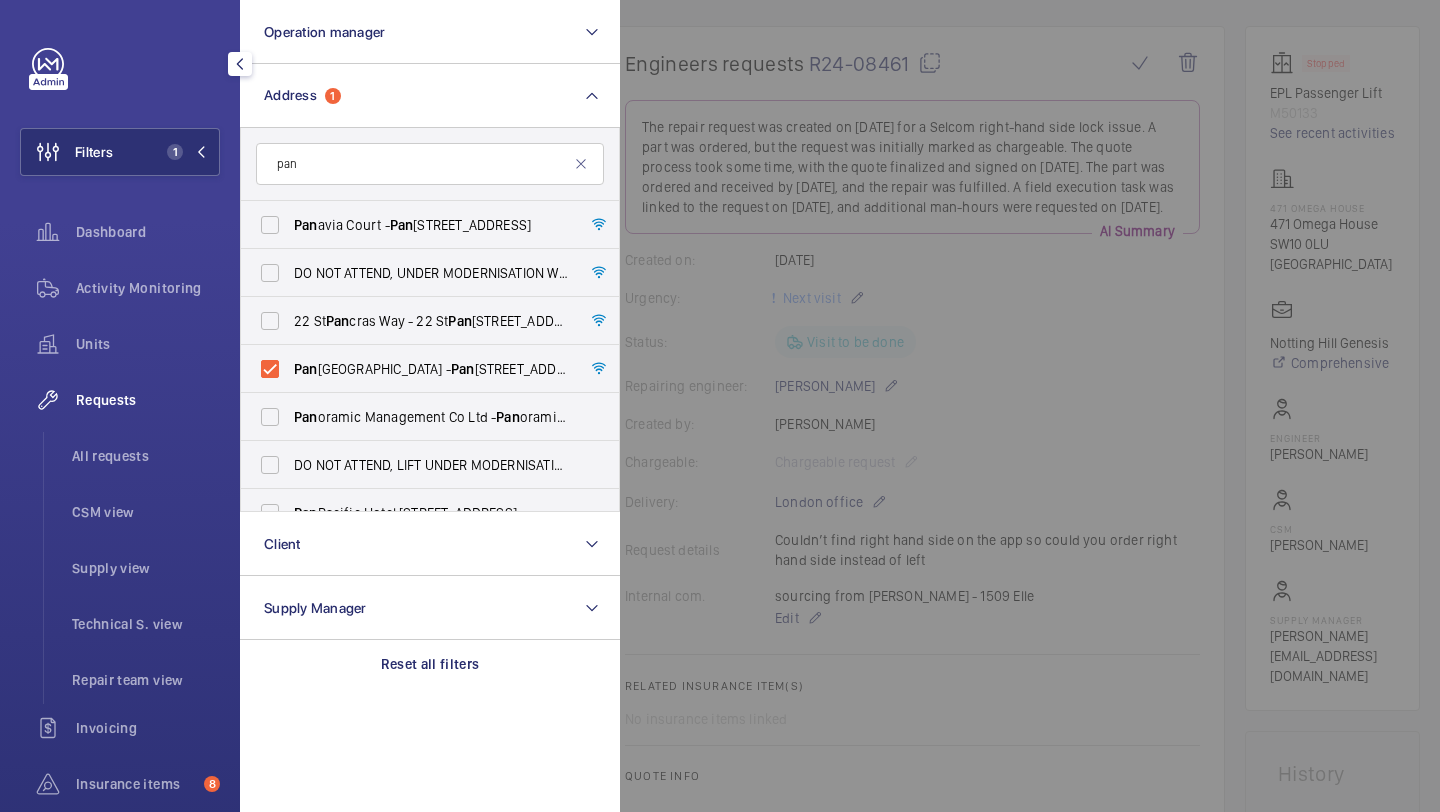 click 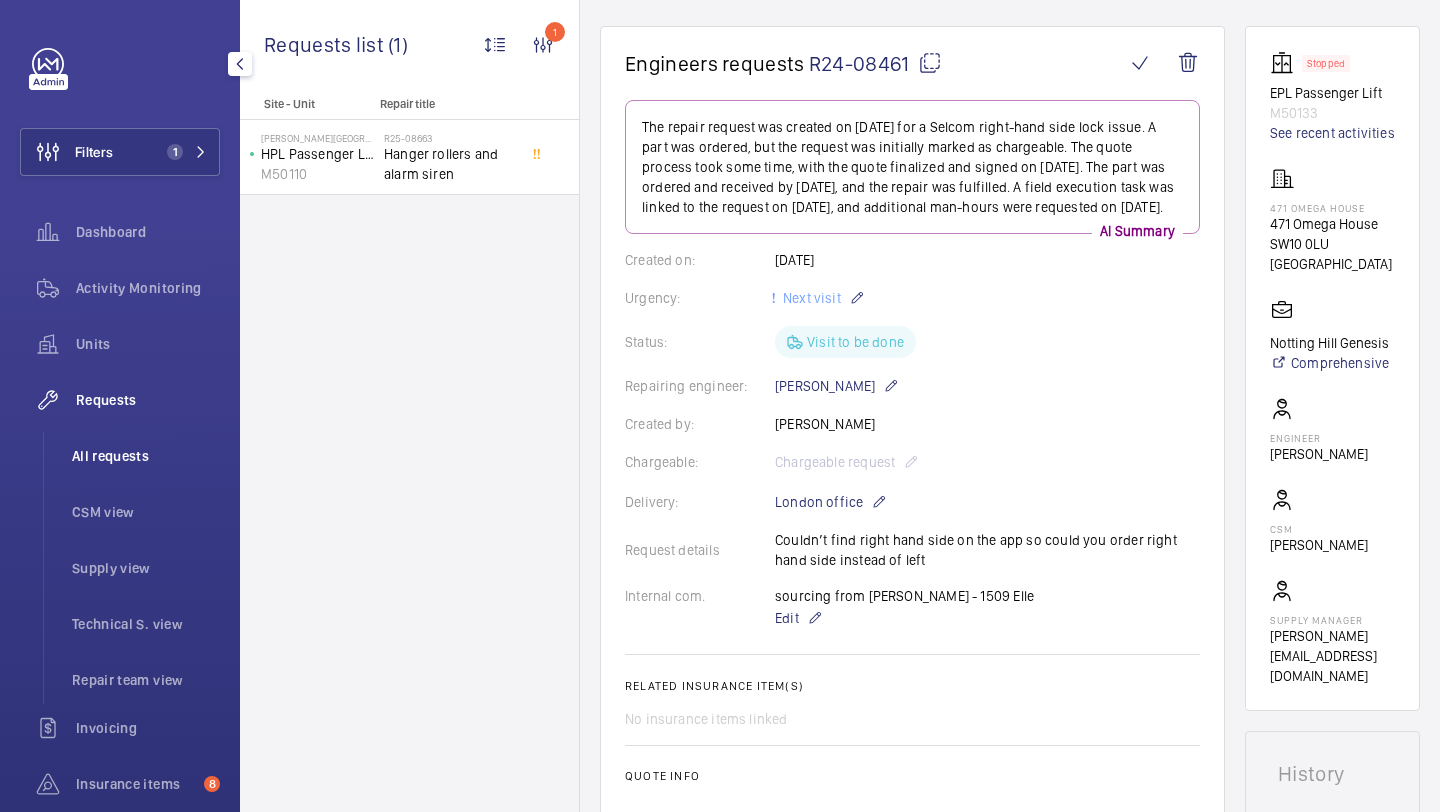 click on "All requests" 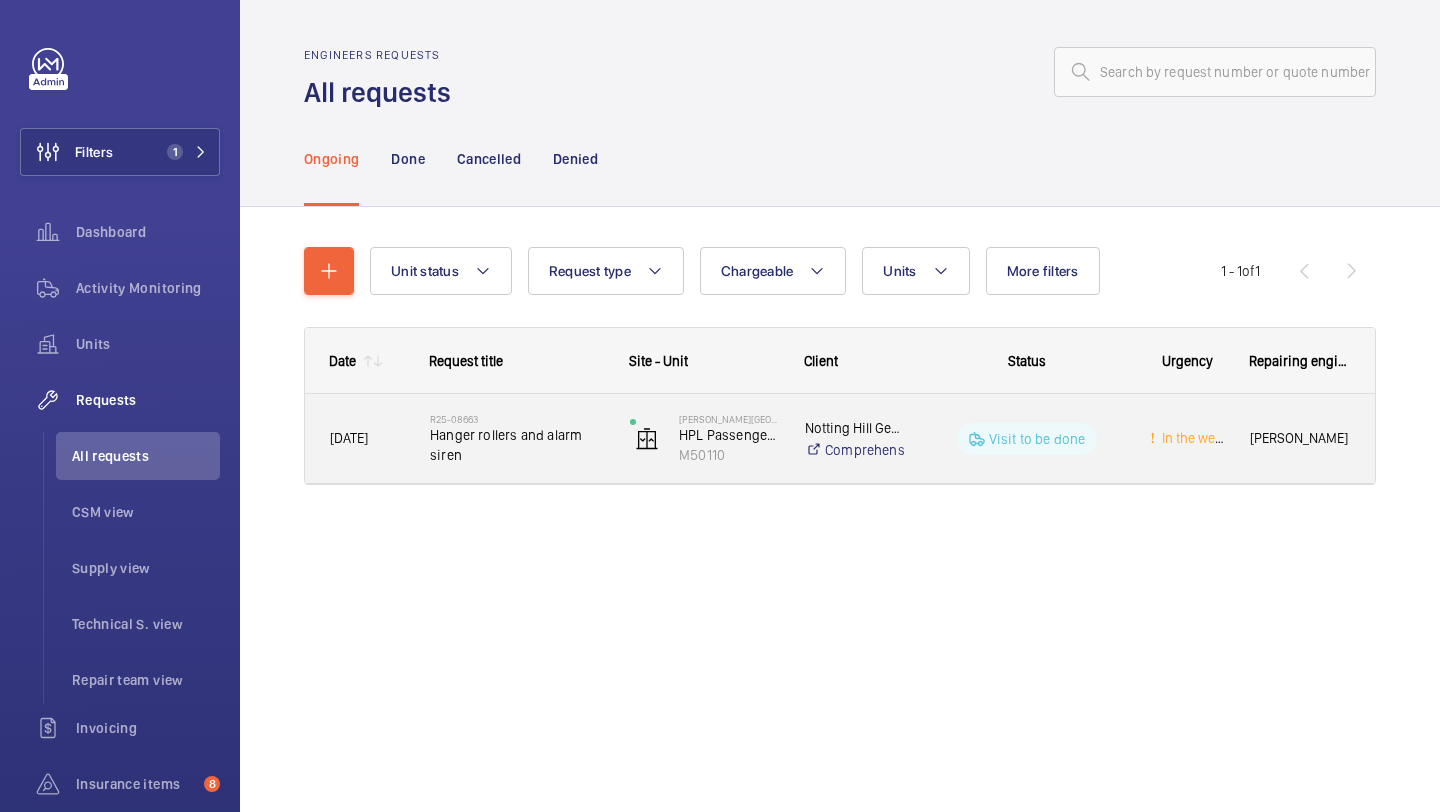 click on "Hanger rollers and alarm siren" 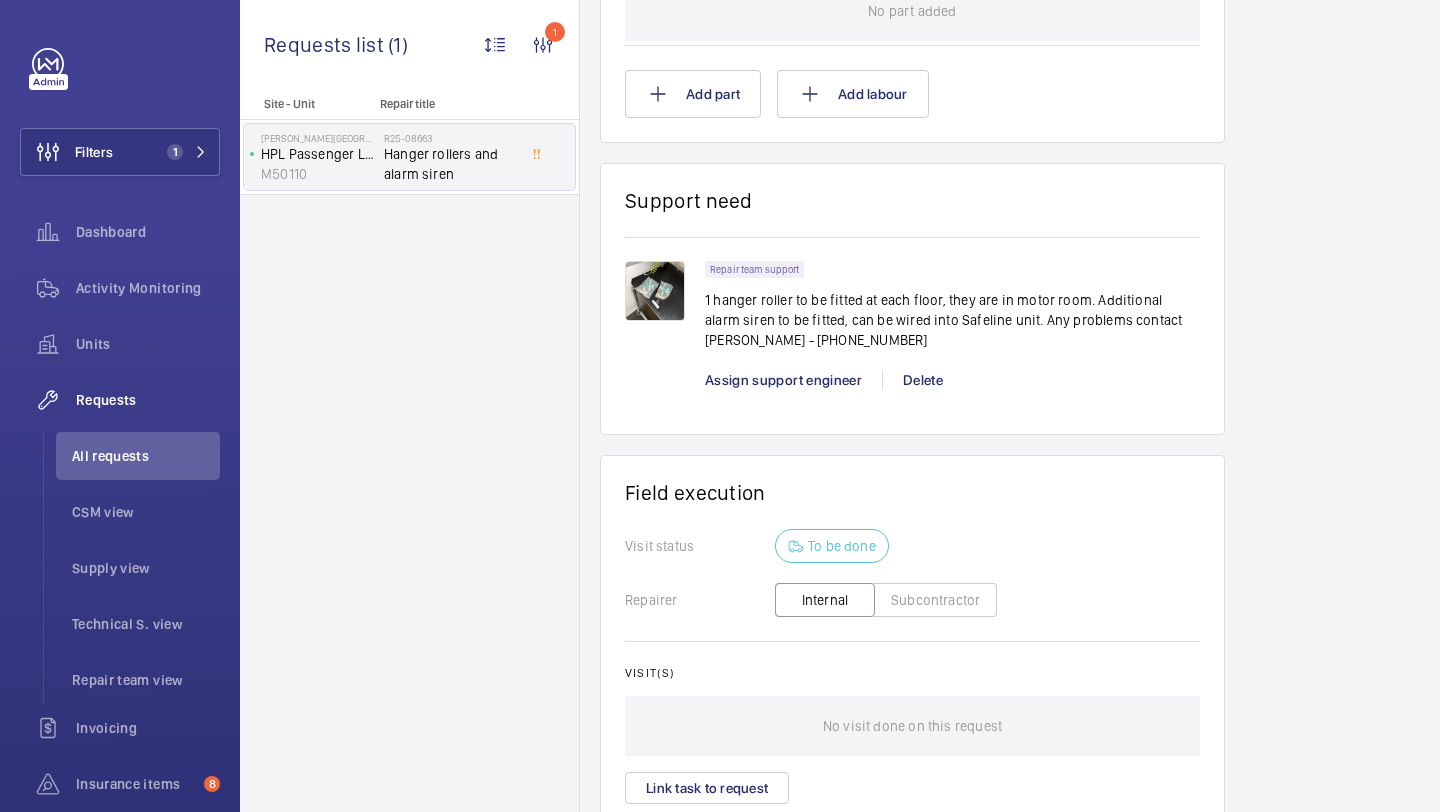 scroll, scrollTop: 1234, scrollLeft: 0, axis: vertical 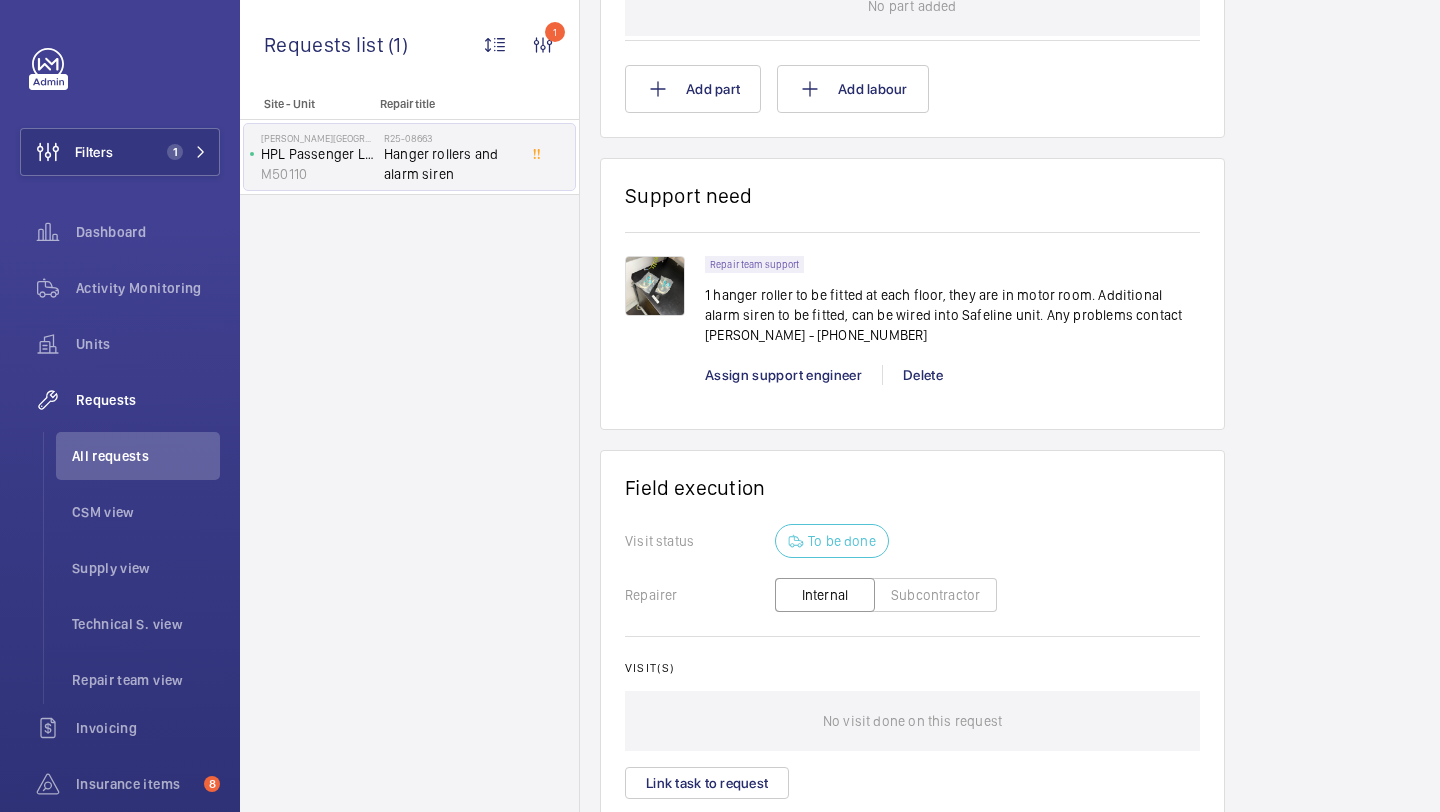 click 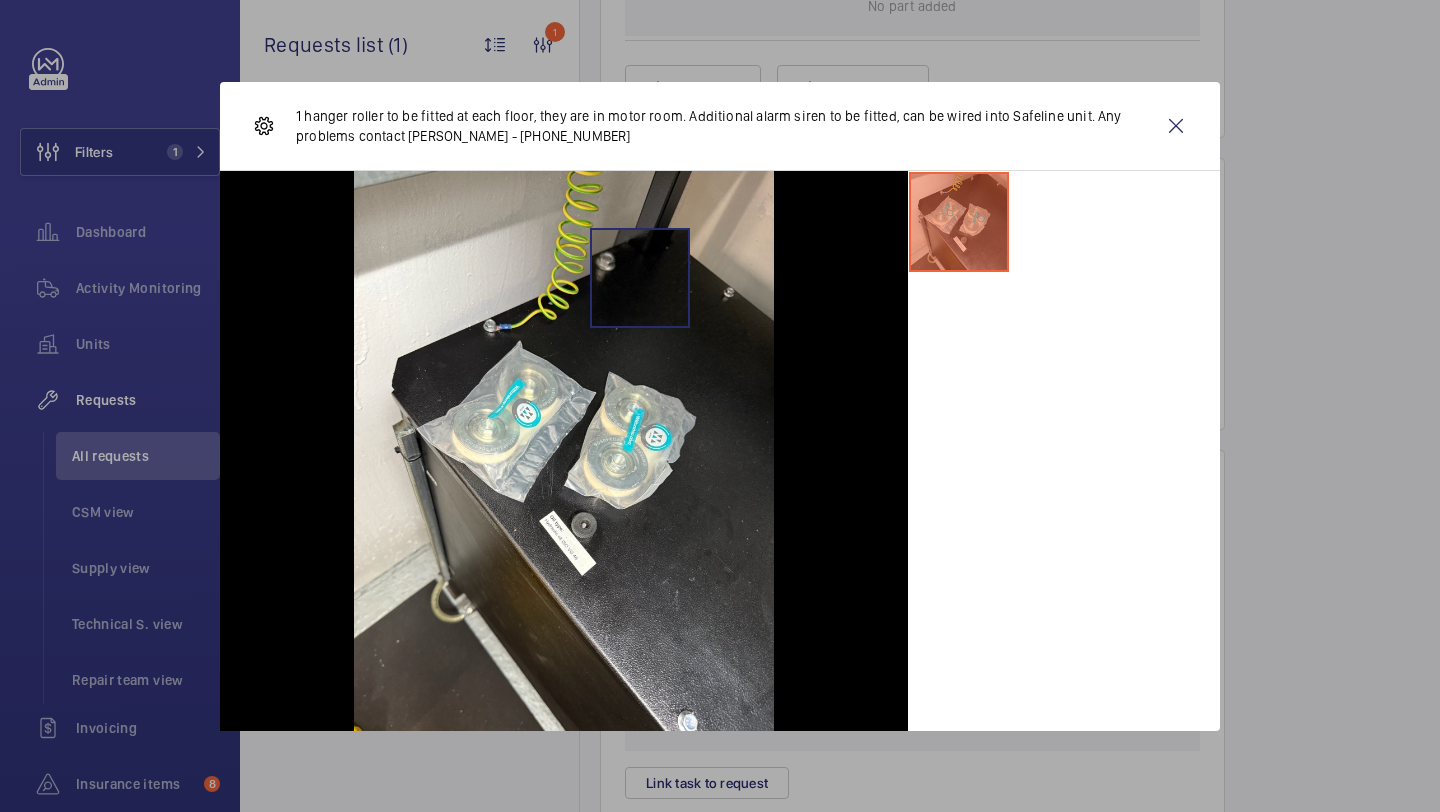 click at bounding box center (564, 451) 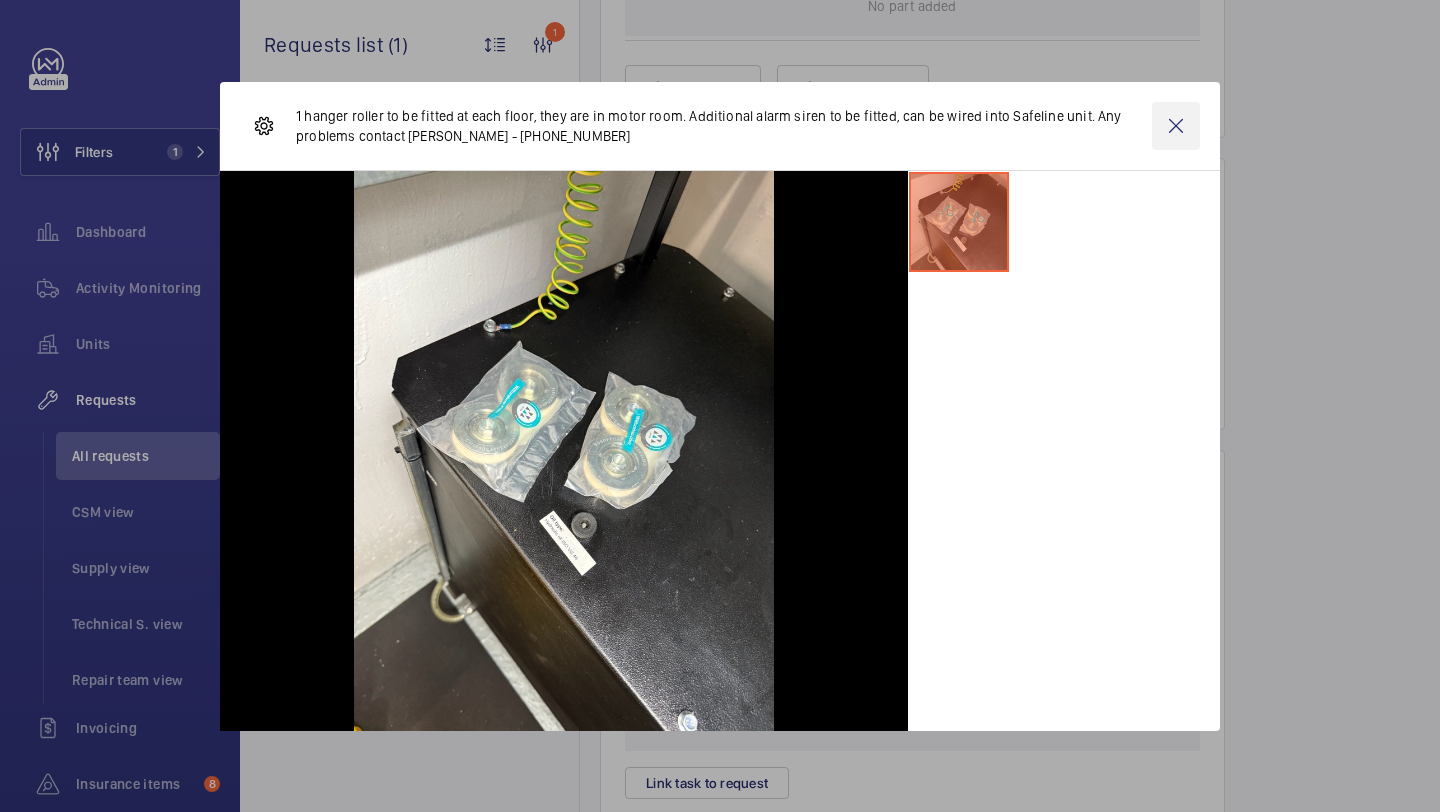 click at bounding box center (1176, 126) 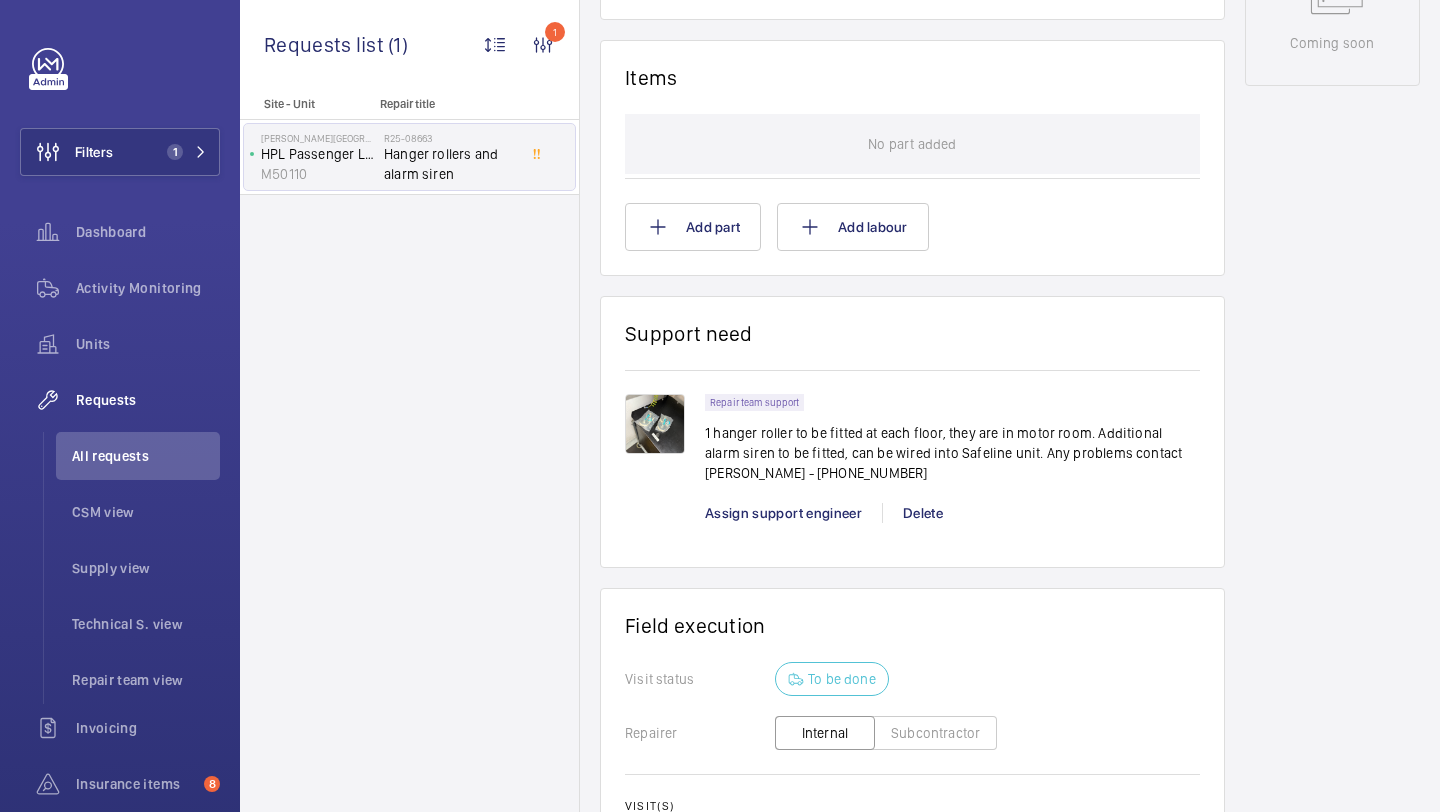 scroll, scrollTop: 1101, scrollLeft: 0, axis: vertical 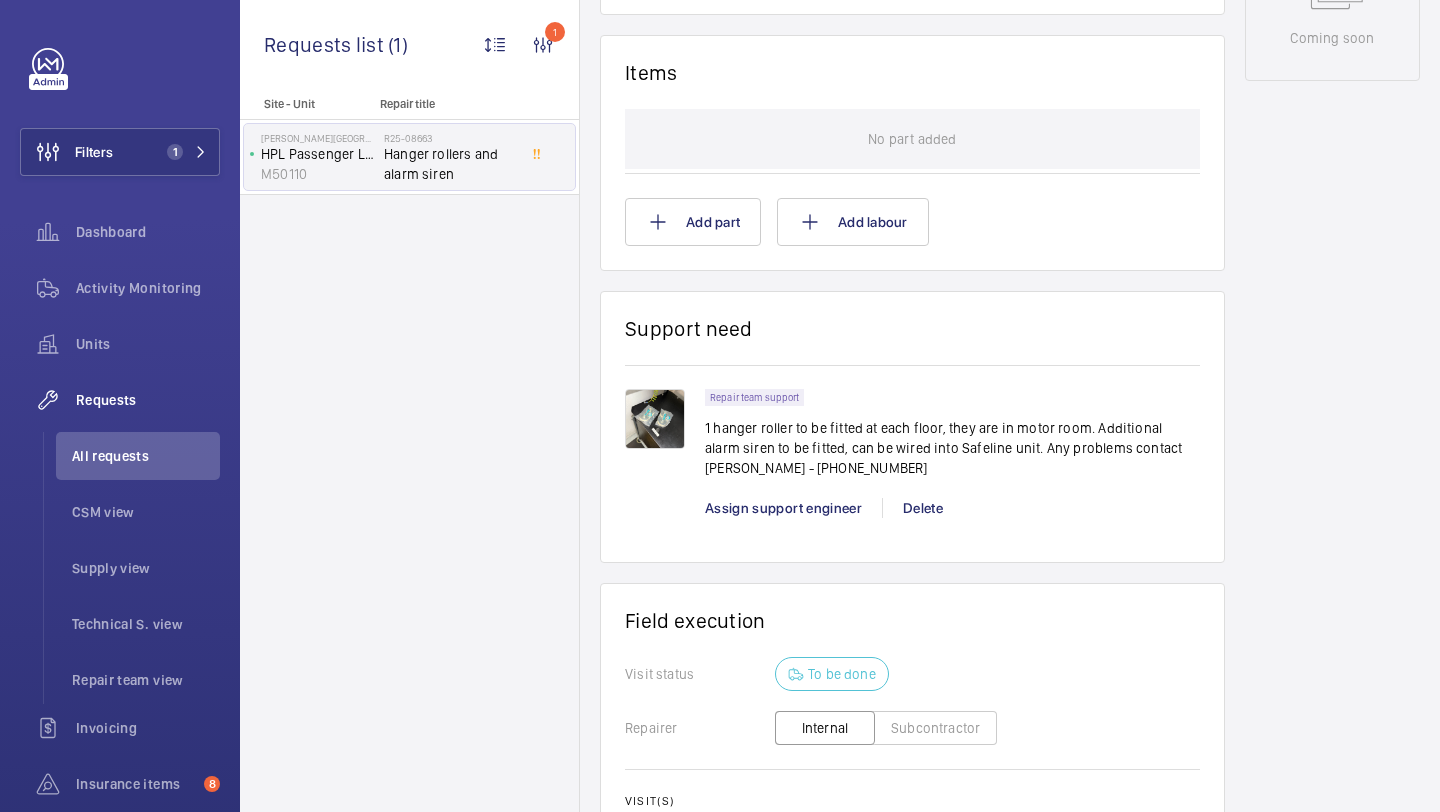 click 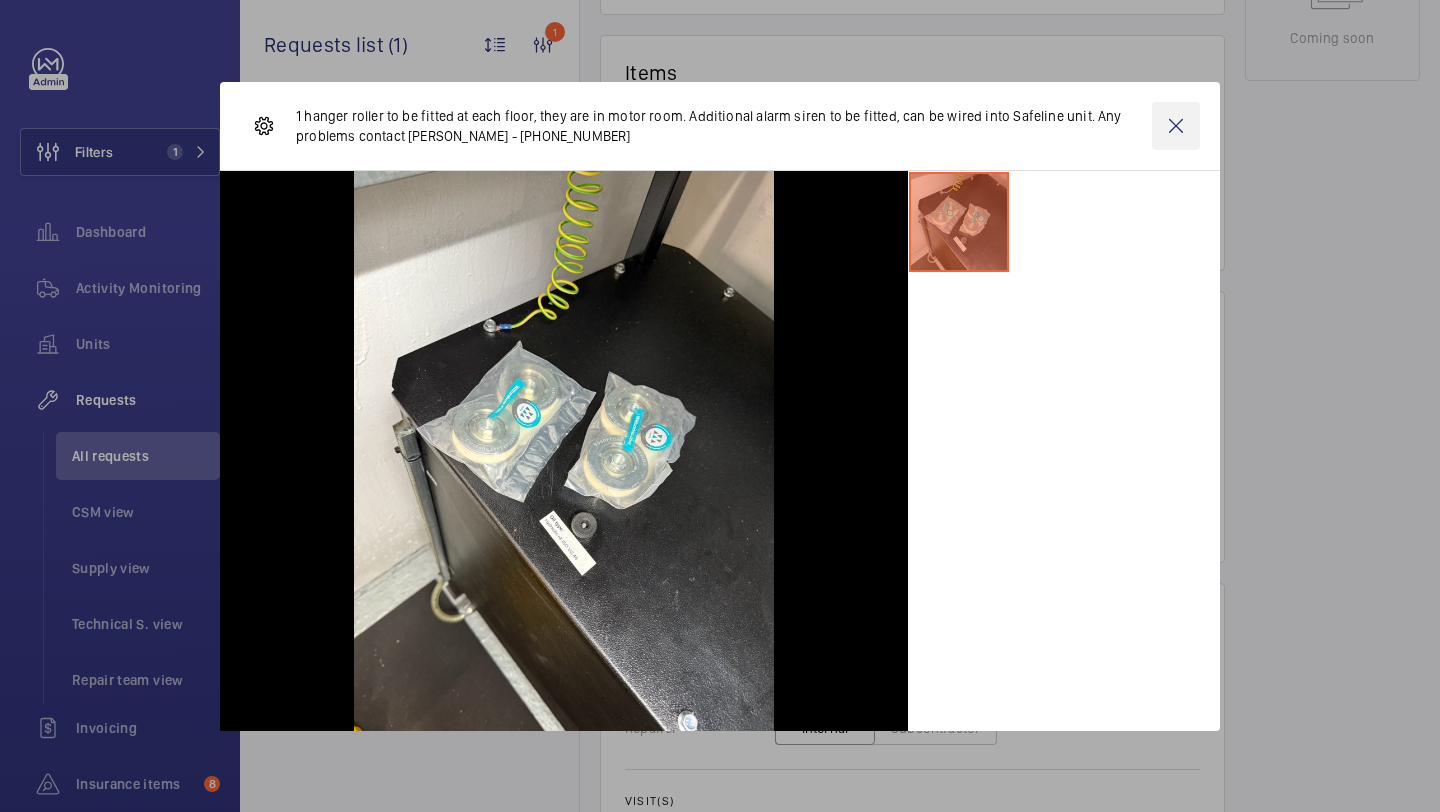 click at bounding box center (1176, 126) 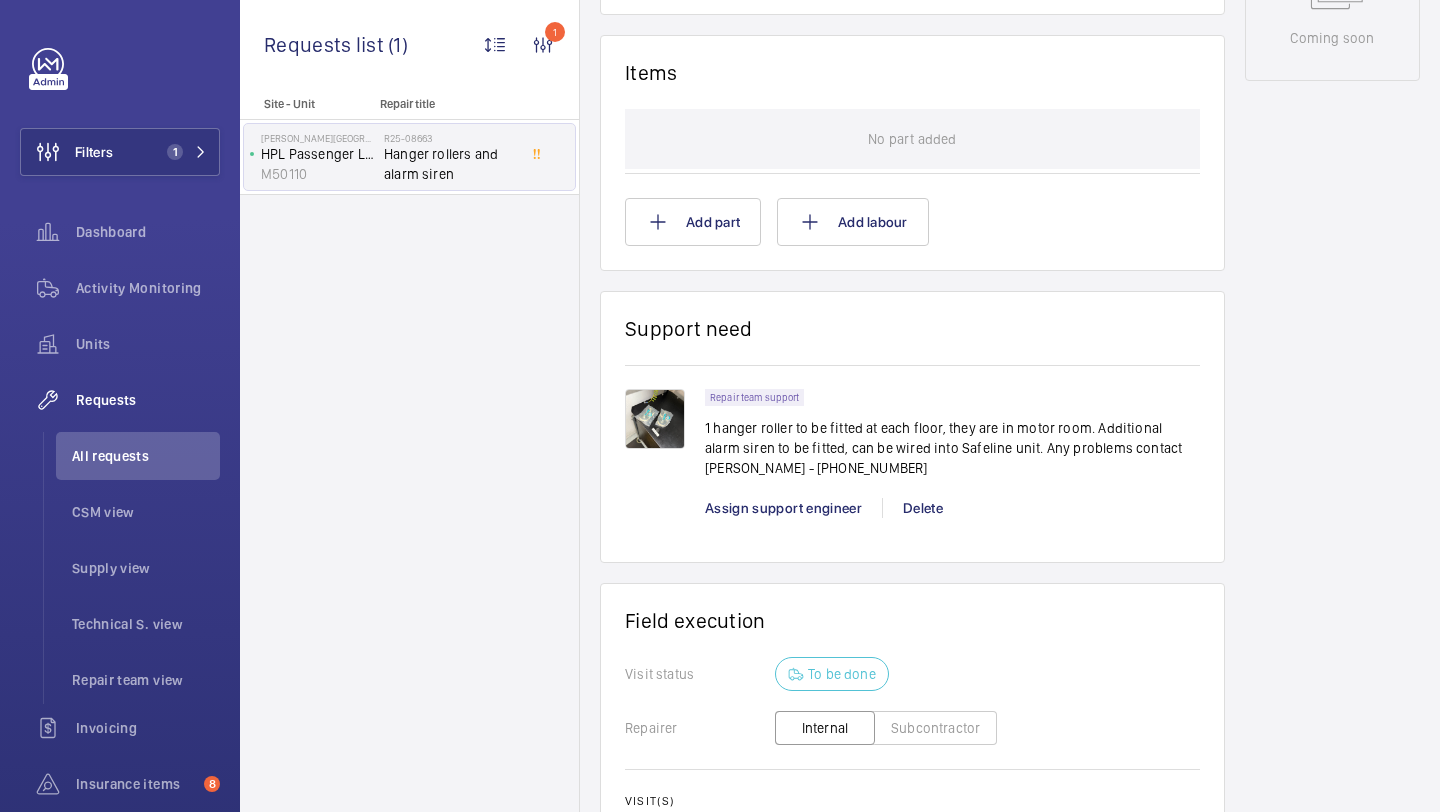 scroll, scrollTop: 1126, scrollLeft: 0, axis: vertical 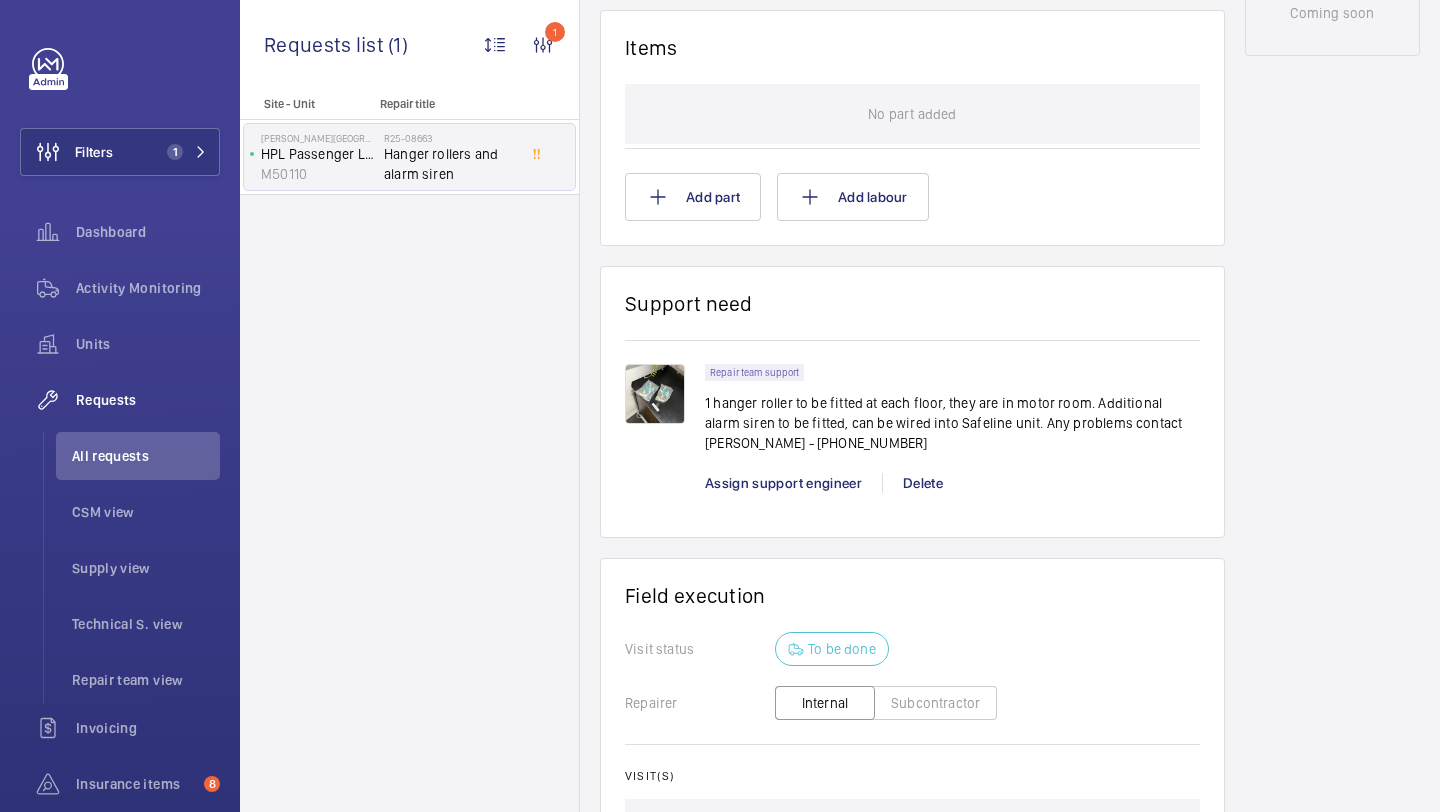 click on "Repair team support 1 hanger roller to be fitted at each floor, they are in motor room. Additional alarm siren to be fitted, can be wired into Safeline unit. Any problems contact [PERSON_NAME] - [PHONE_NUMBER]
Assign support engineer [PERSON_NAME]" 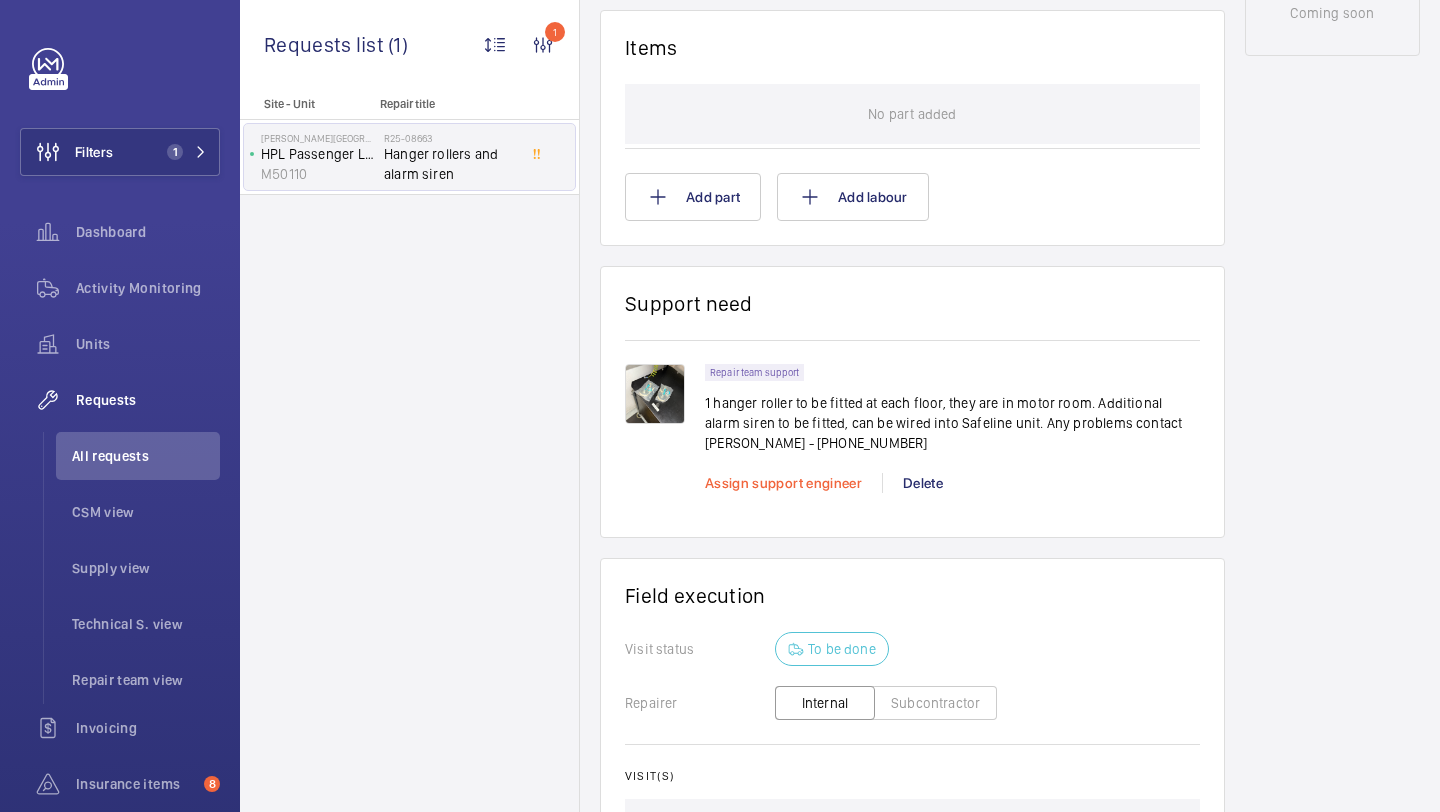click on "Assign support engineer" 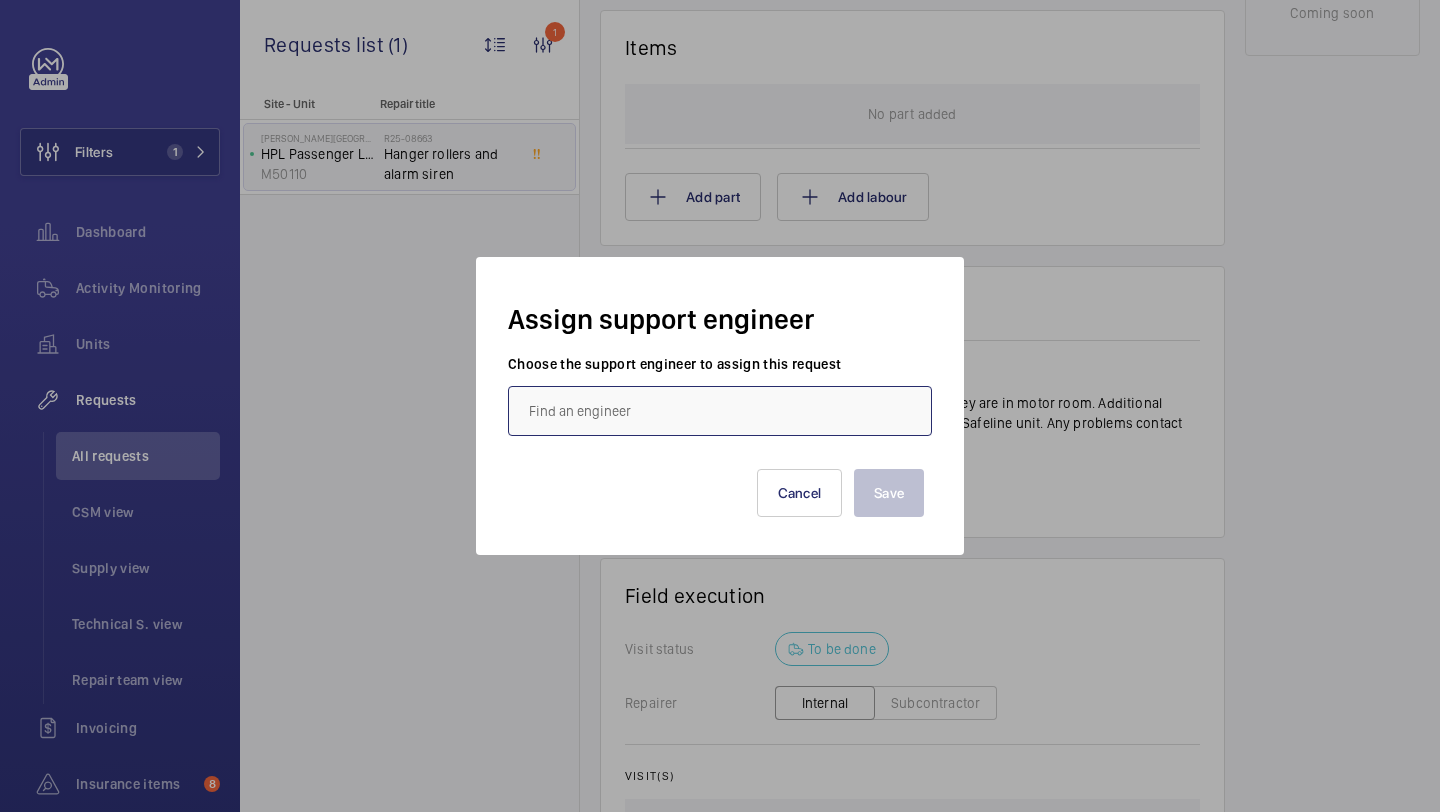 click at bounding box center (720, 411) 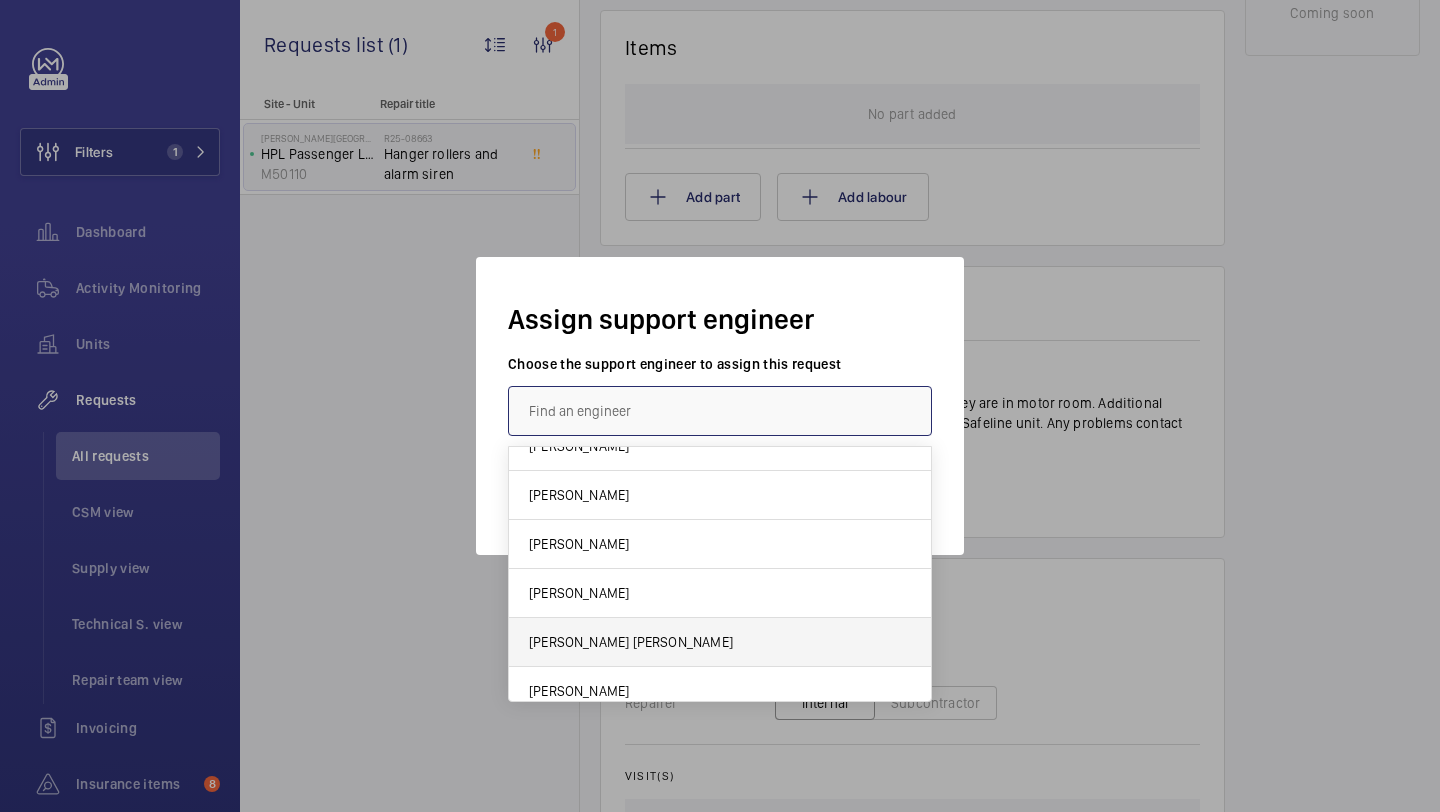 scroll, scrollTop: 0, scrollLeft: 0, axis: both 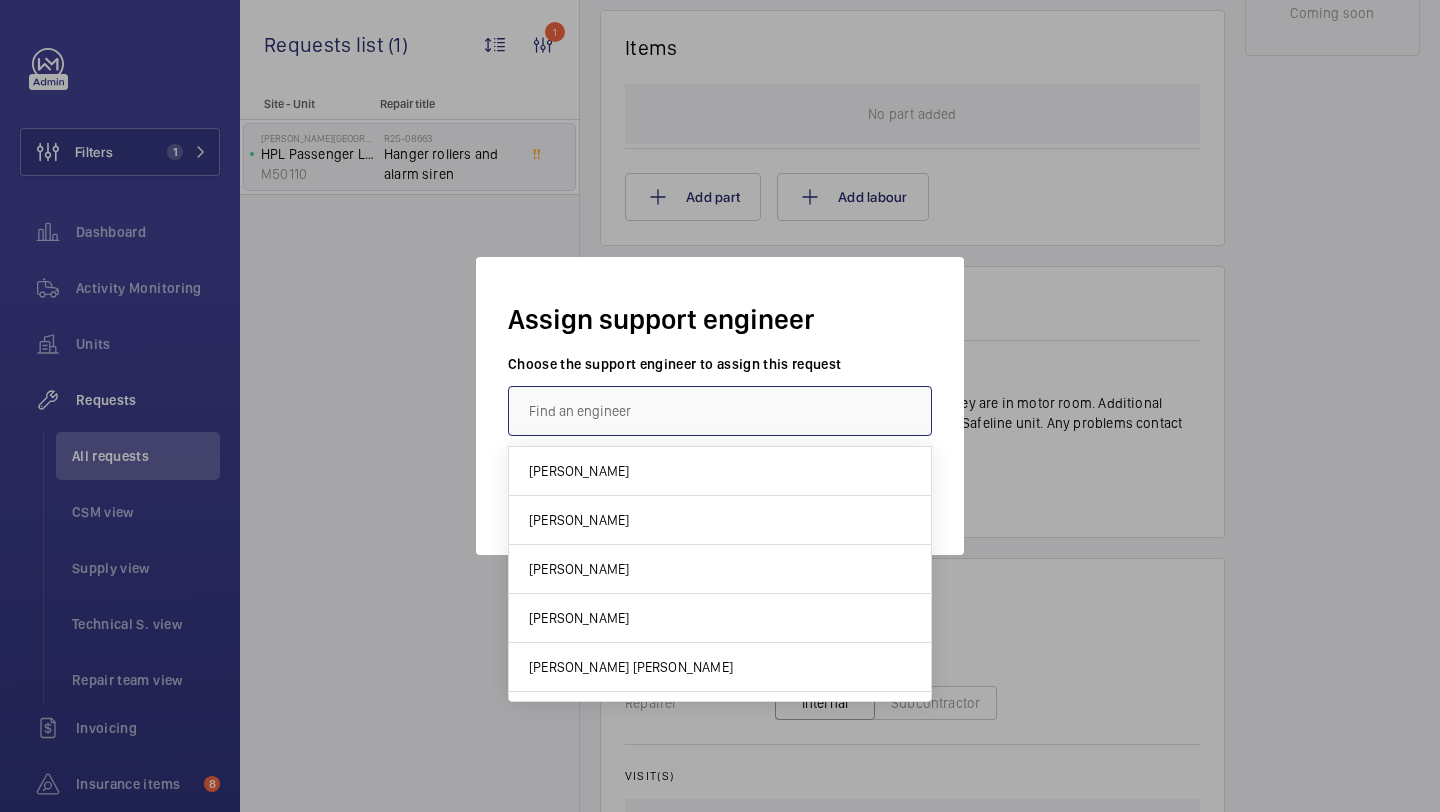 click at bounding box center (720, 411) 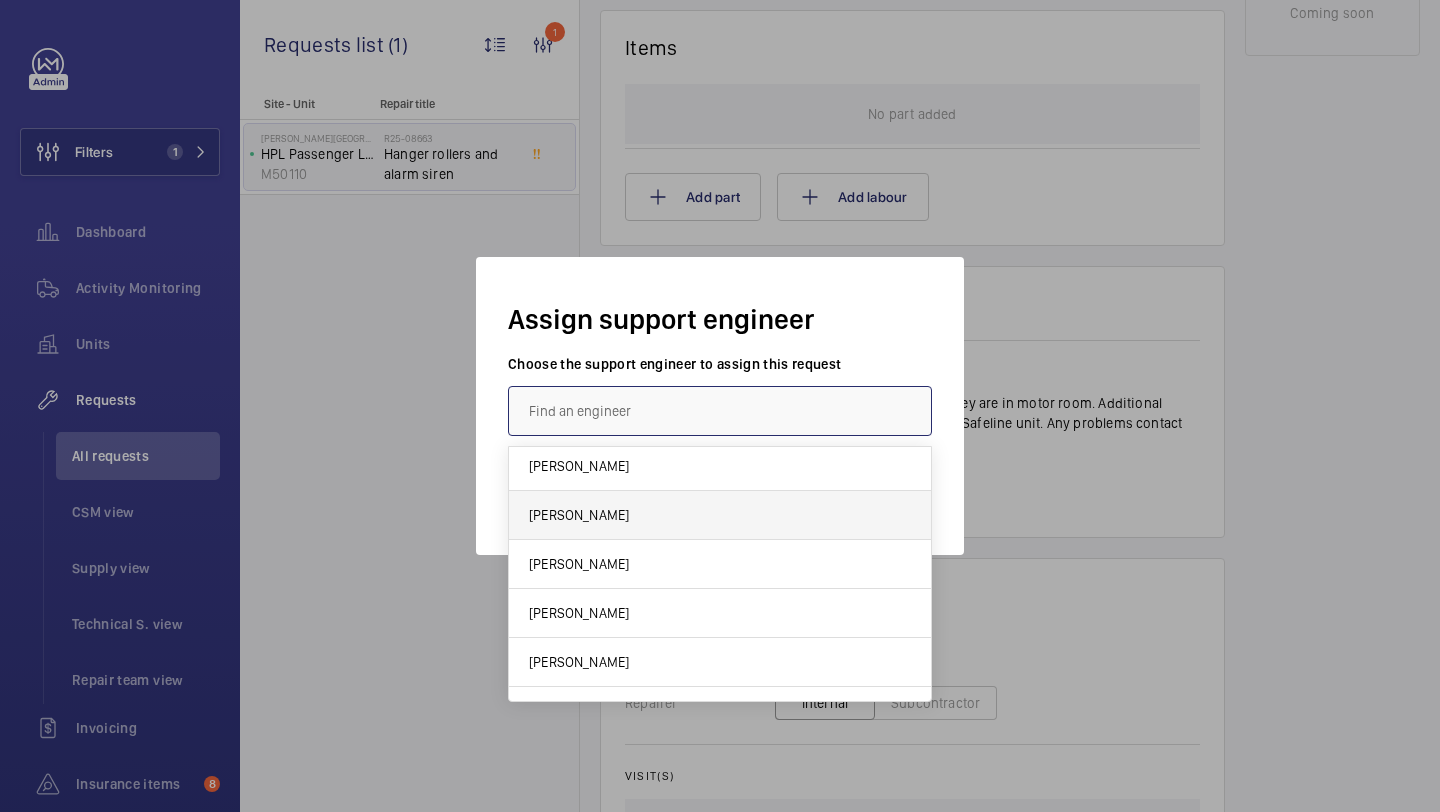 scroll, scrollTop: 388, scrollLeft: 0, axis: vertical 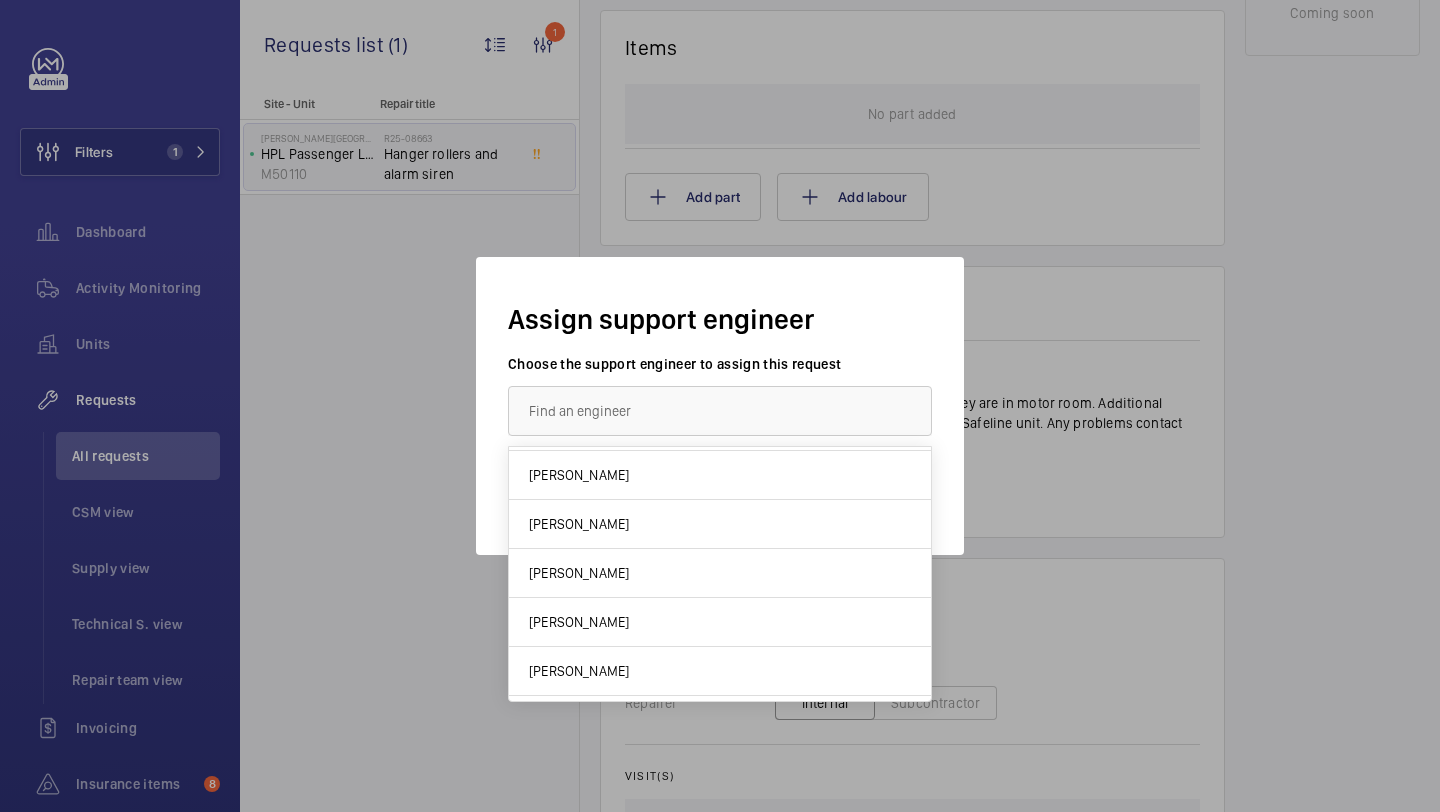 click at bounding box center [720, 406] 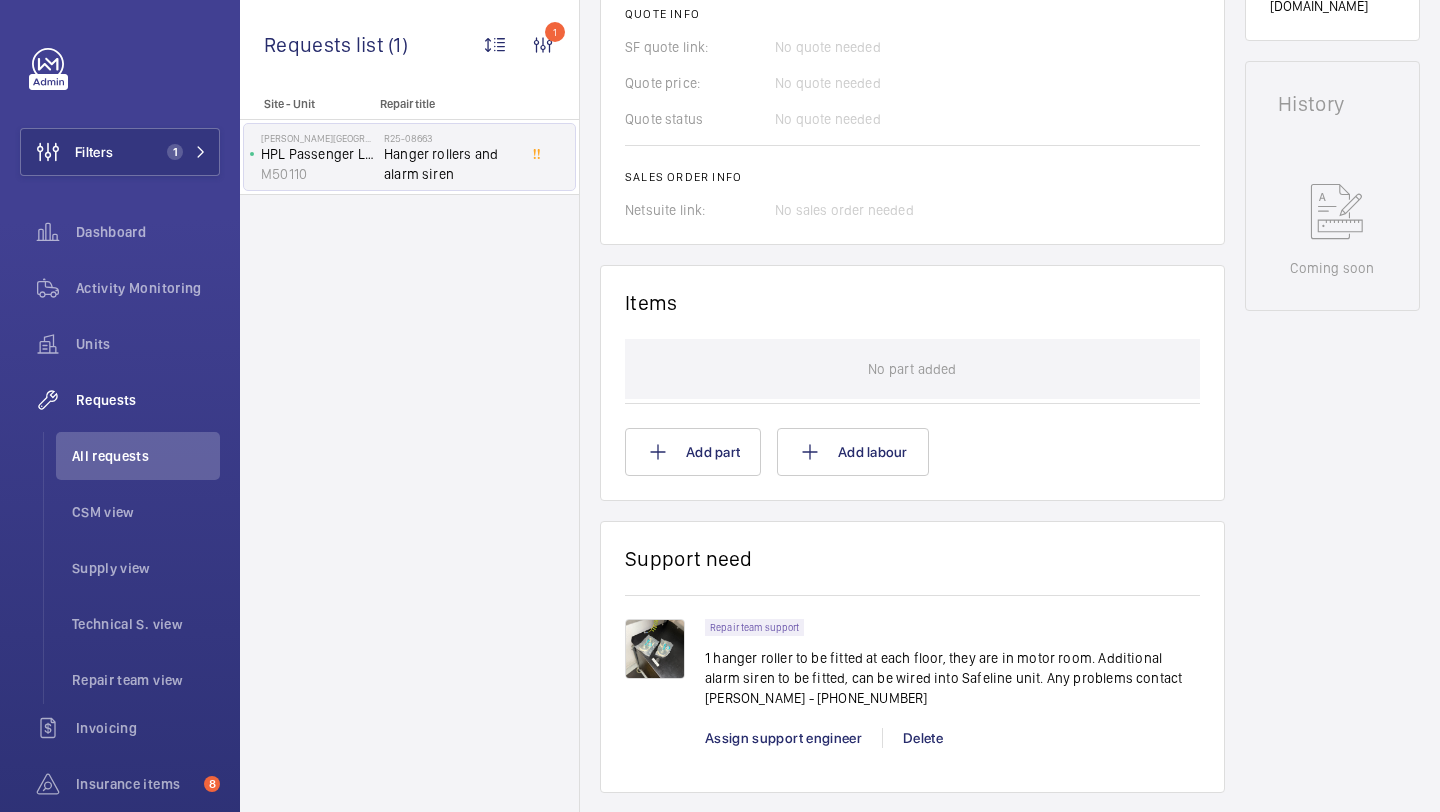 scroll, scrollTop: 1146, scrollLeft: 0, axis: vertical 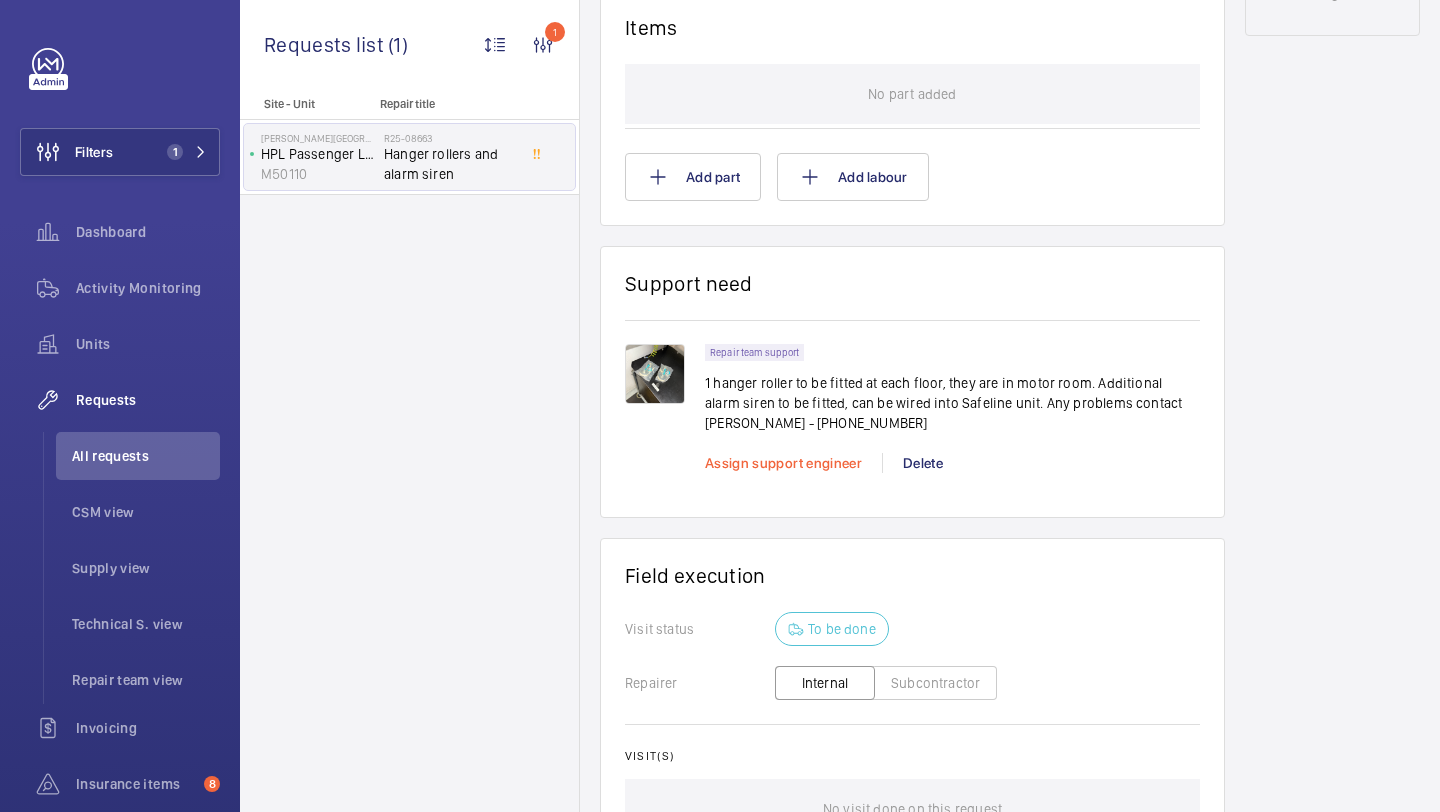 click on "Assign support engineer" 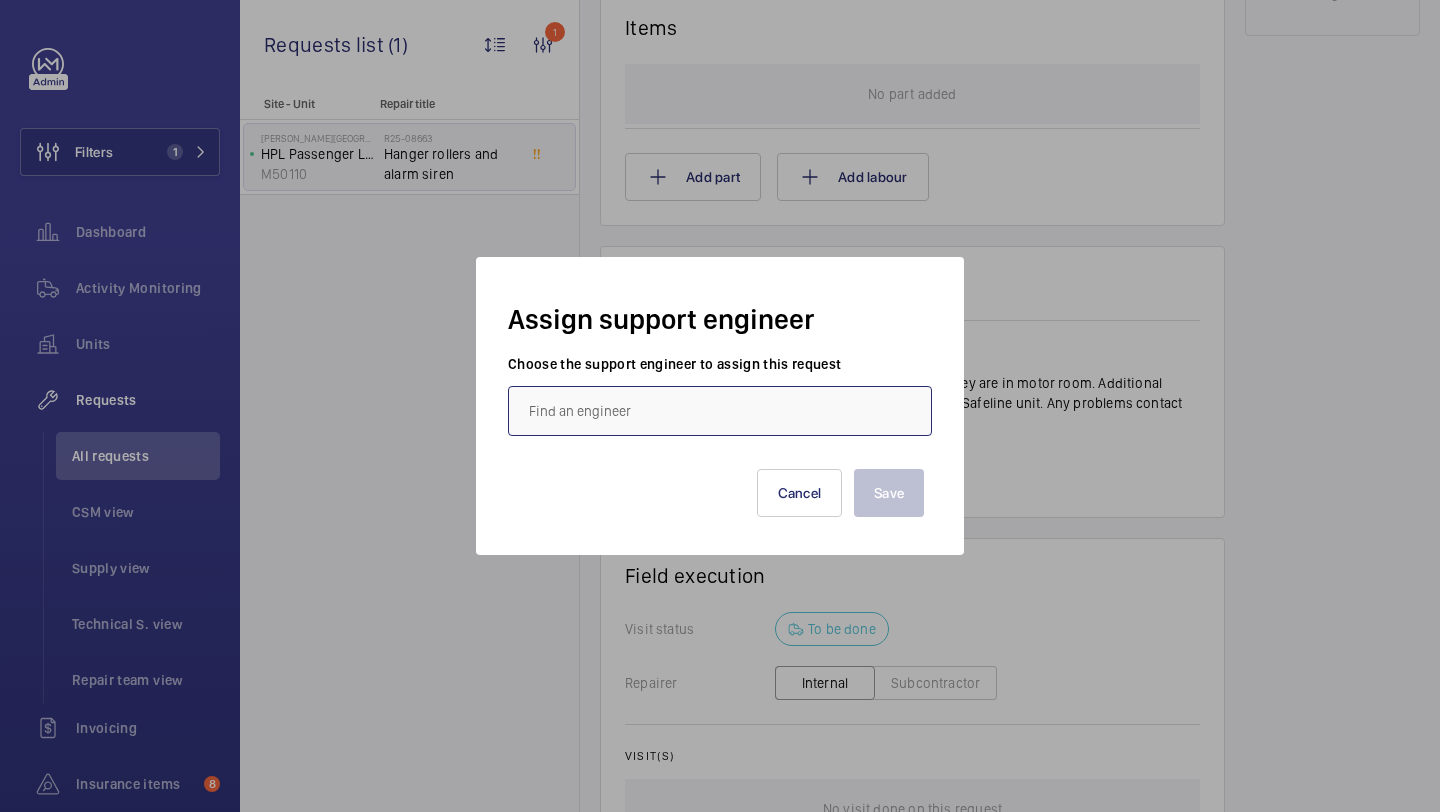 click at bounding box center [720, 411] 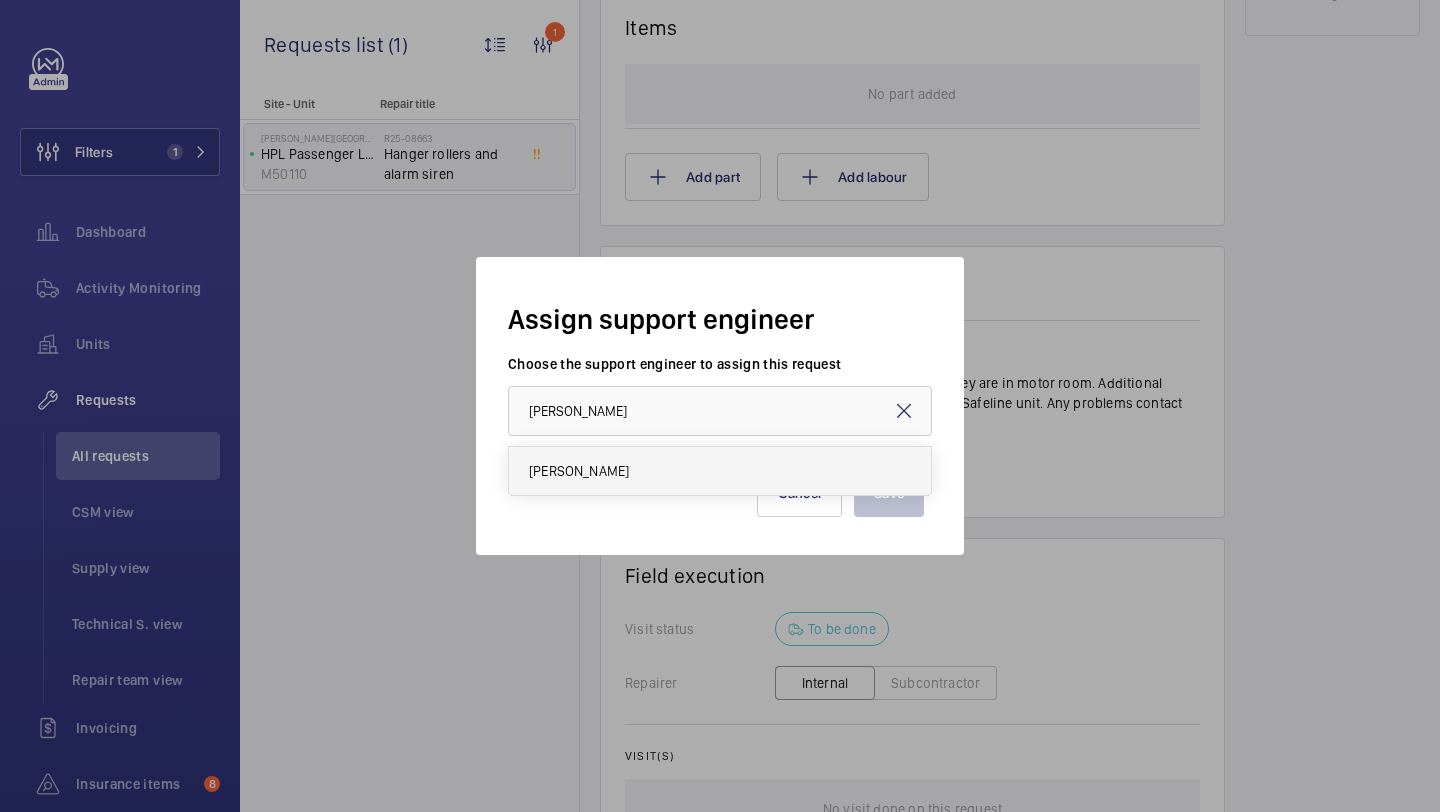 click on "[PERSON_NAME]" at bounding box center (720, 471) 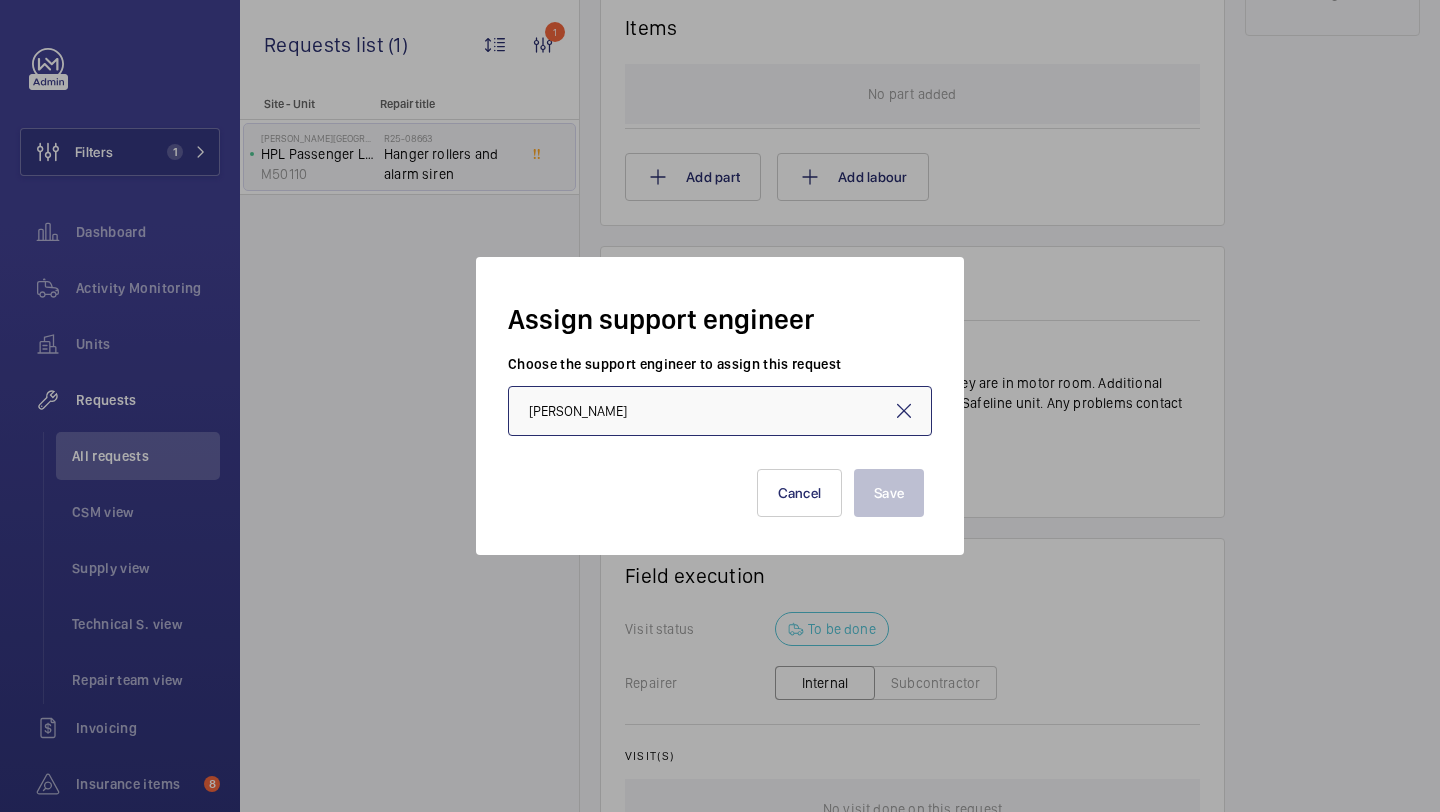 type on "[PERSON_NAME]" 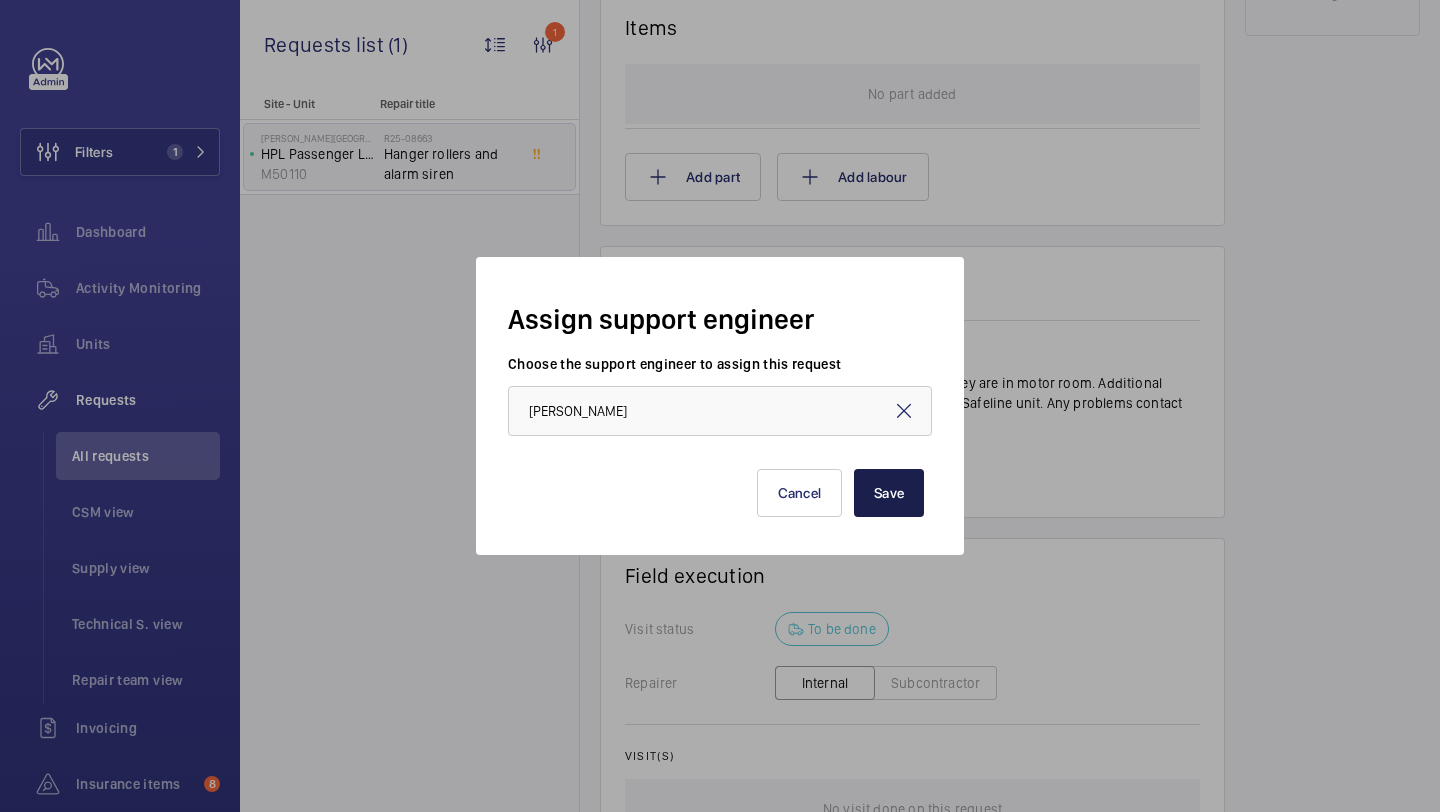 click on "Save" at bounding box center [889, 493] 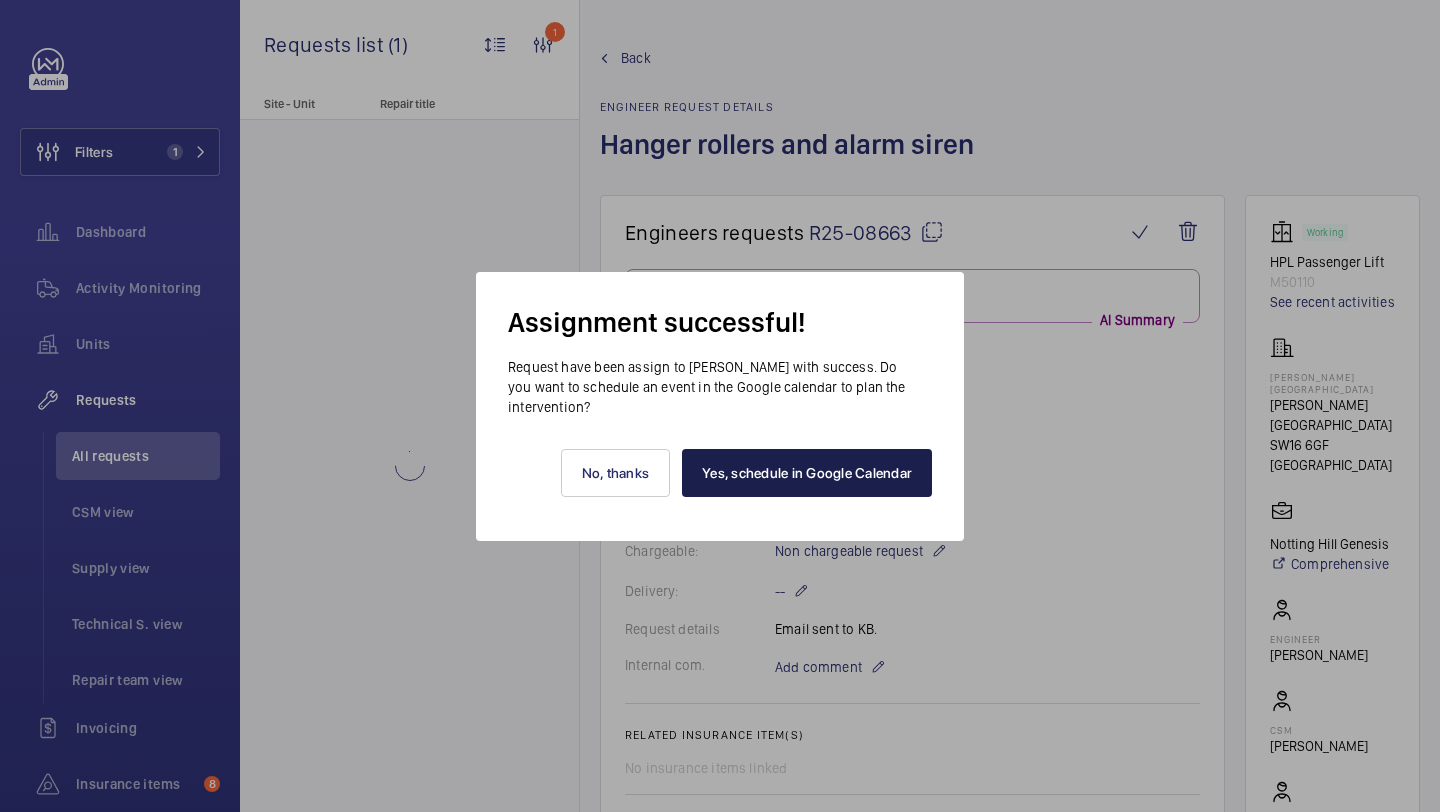 click on "Yes, schedule in Google Calendar" at bounding box center [807, 473] 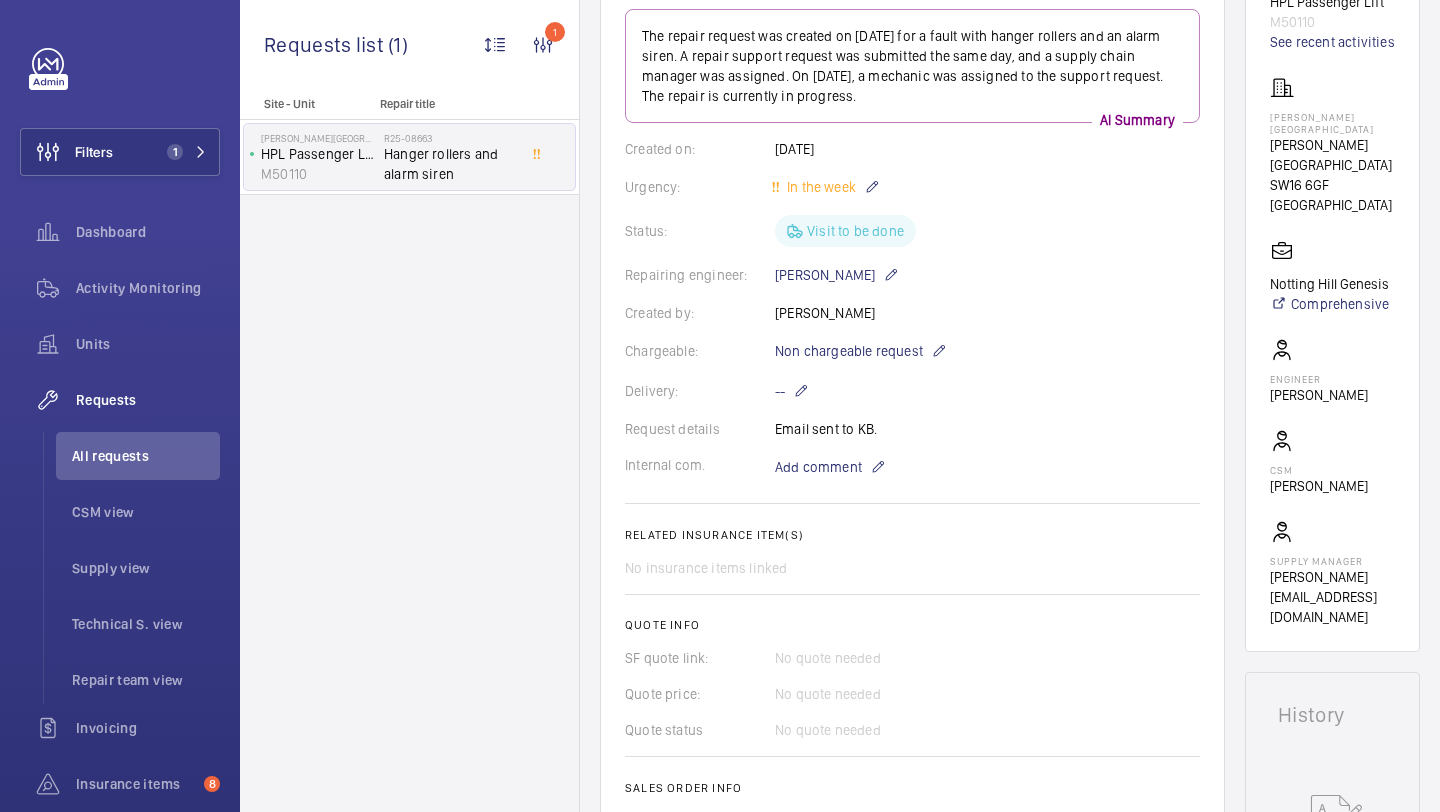 scroll, scrollTop: 295, scrollLeft: 0, axis: vertical 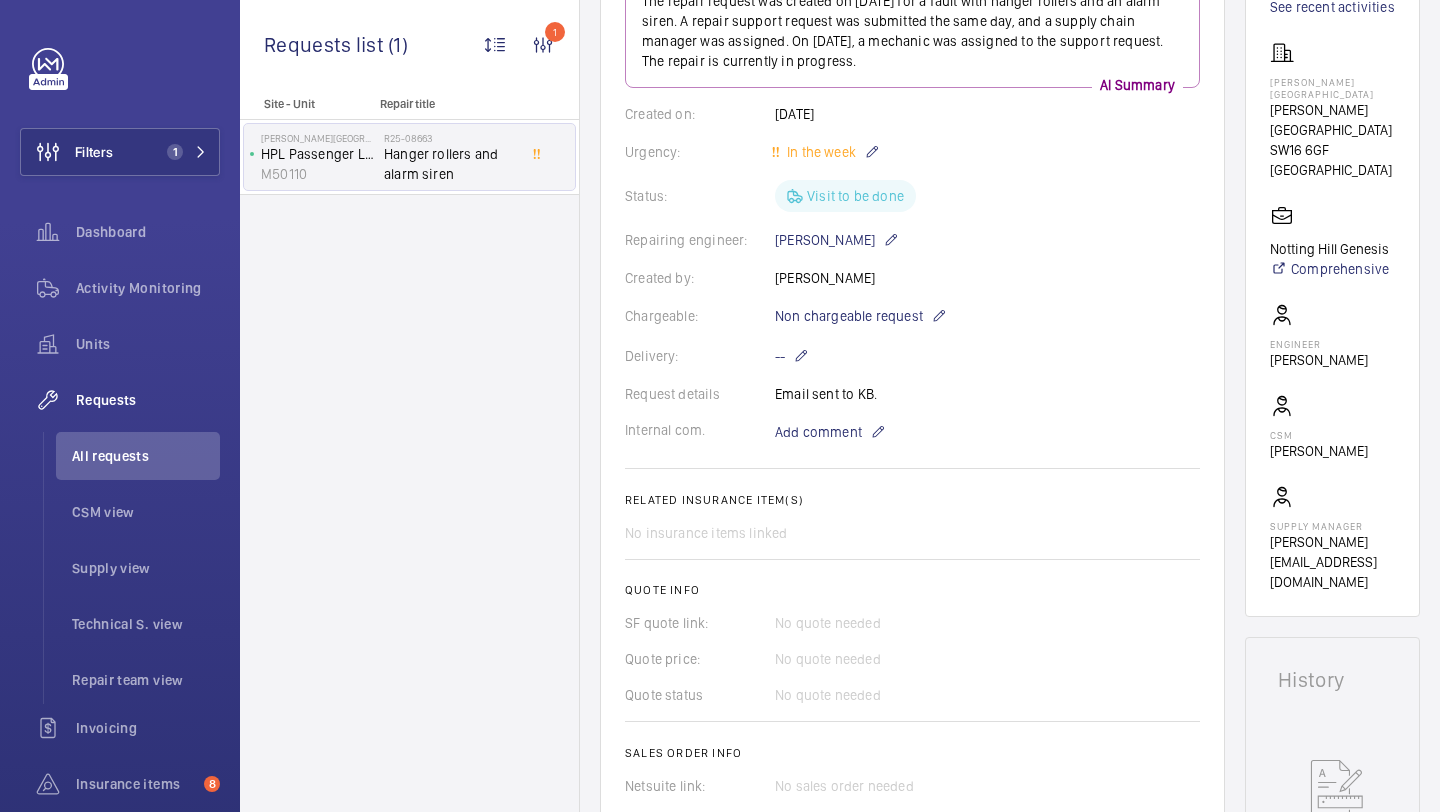 click on "The repair request was created on [DATE] for a fault with hanger rollers and an alarm siren. A repair support request was submitted the same day, and a supply chain manager was assigned. On [DATE], a mechanic was assigned to the support request. The repair is currently in progress.  AI Summary Created on:  [DATE]  Urgency: In the week Status: Visit to be done Repairing engineer:  [PERSON_NAME]  Created by:  [PERSON_NAME]  Chargeable: Non chargeable request Delivery: -- Request details  Email sent to KB.   Internal com. Add comment Related insurance item(s)  No insurance items linked  Quote info SF quote link: No quote needed Quote price: No quote needed Quote status No quote needed Sales order info Netsuite link: No sales order needed" 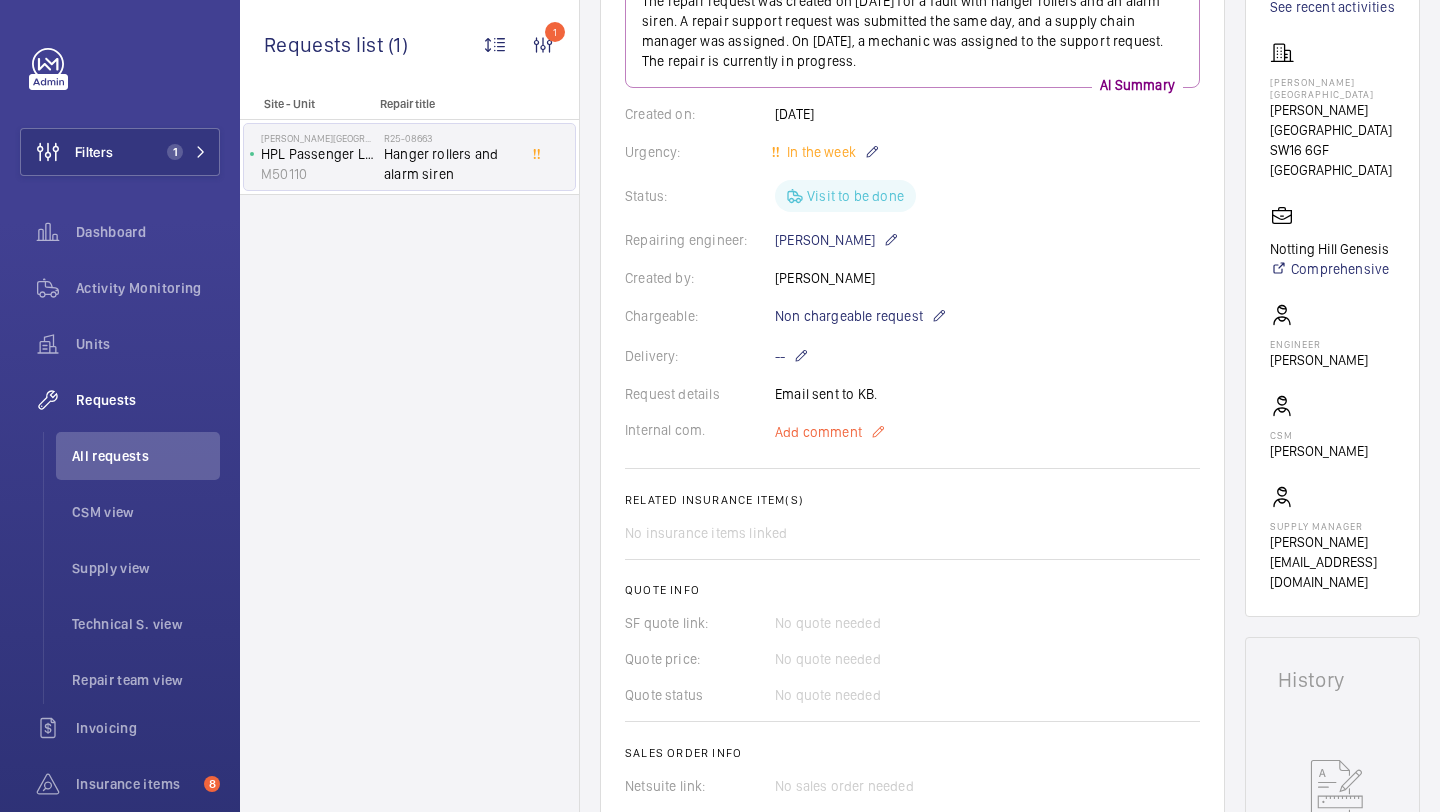 click on "Add comment" 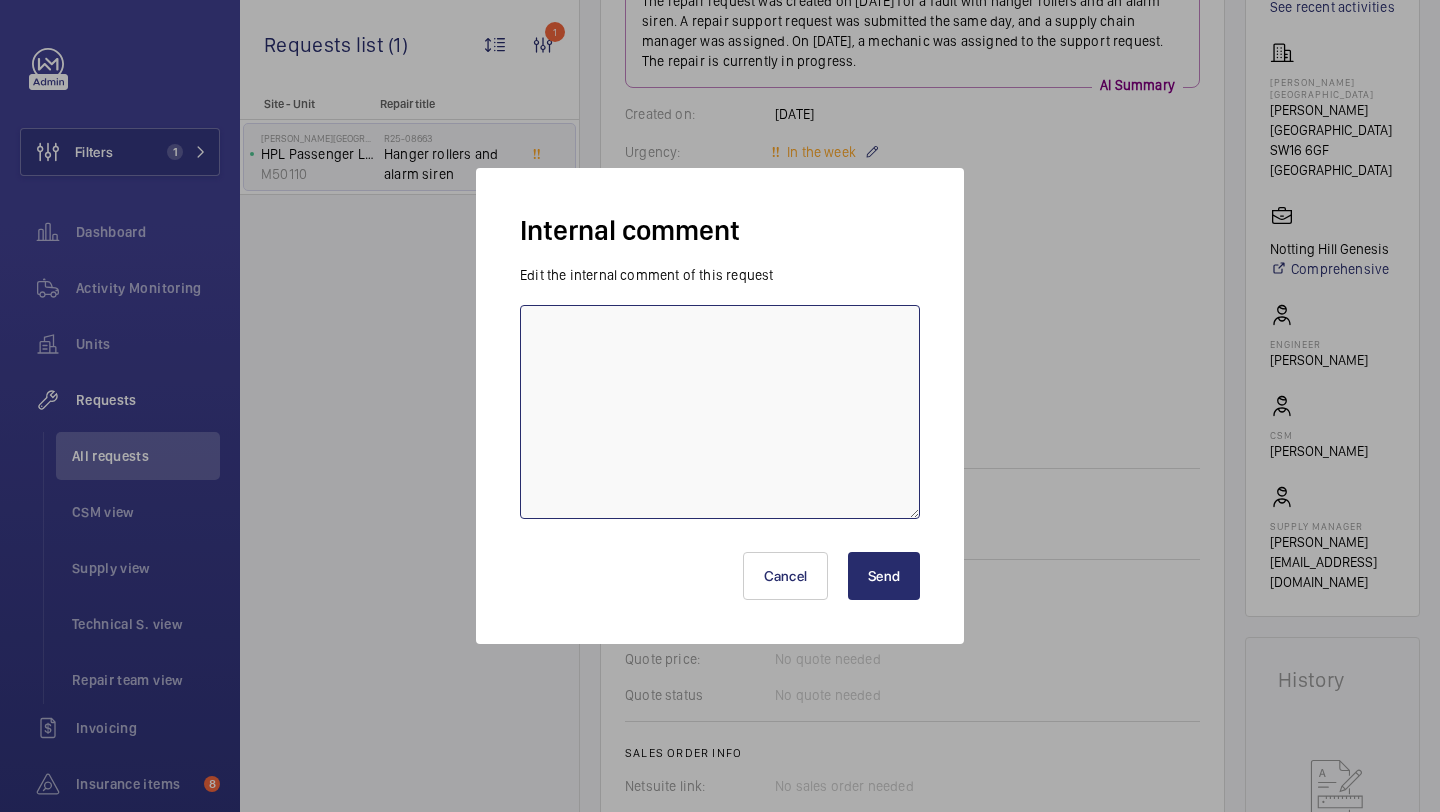 click at bounding box center [720, 412] 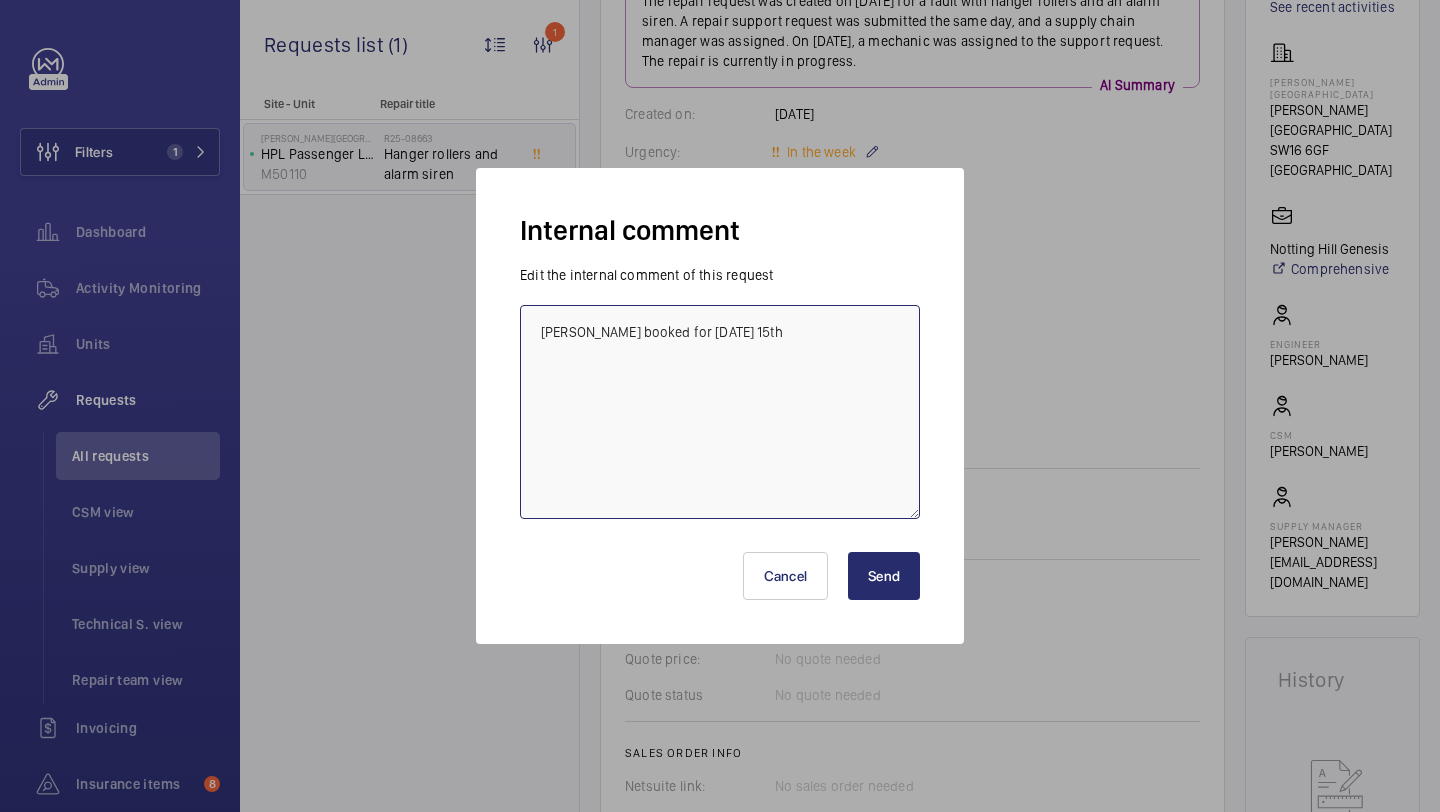 type on "[PERSON_NAME] booked for [DATE] 15th" 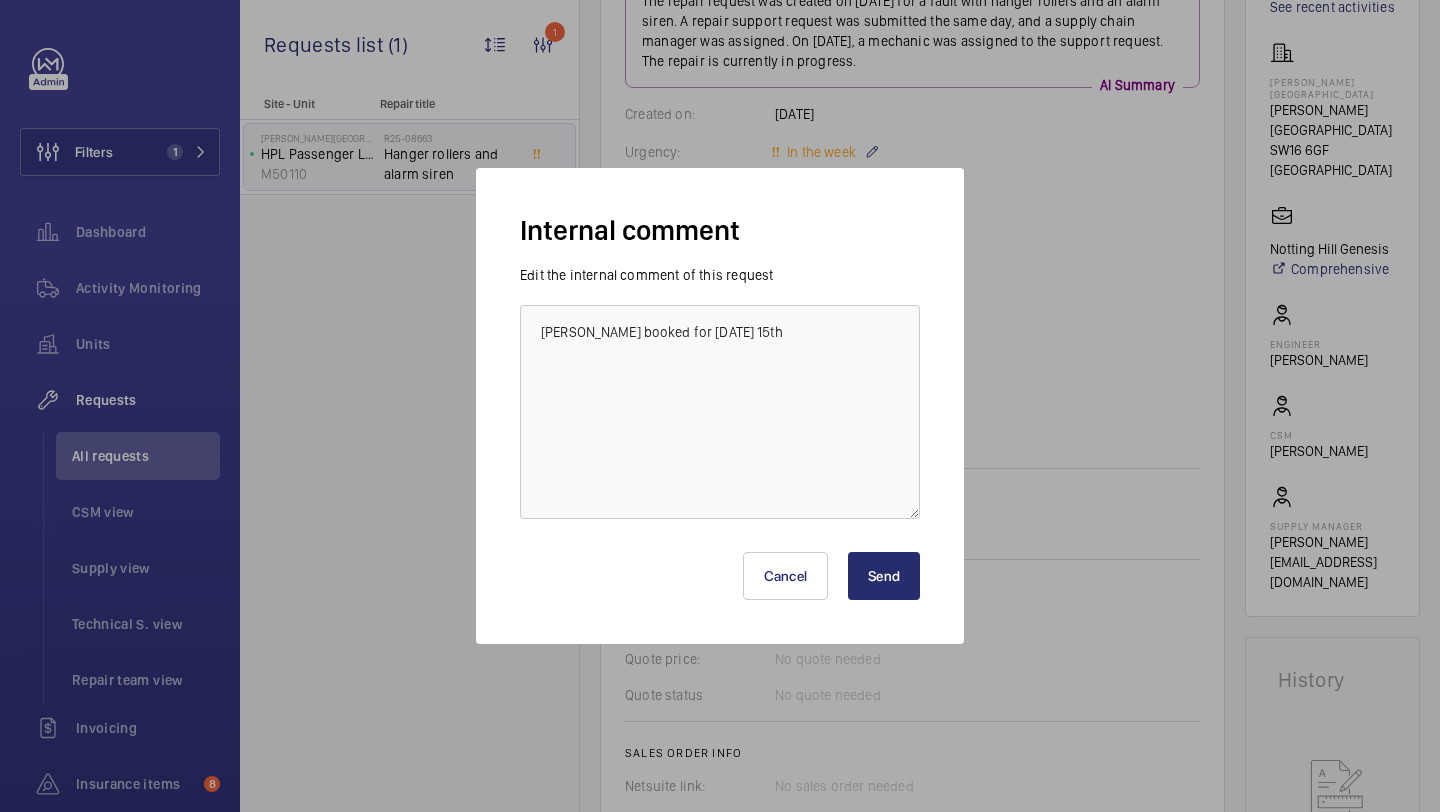 click on "Send" at bounding box center [884, 576] 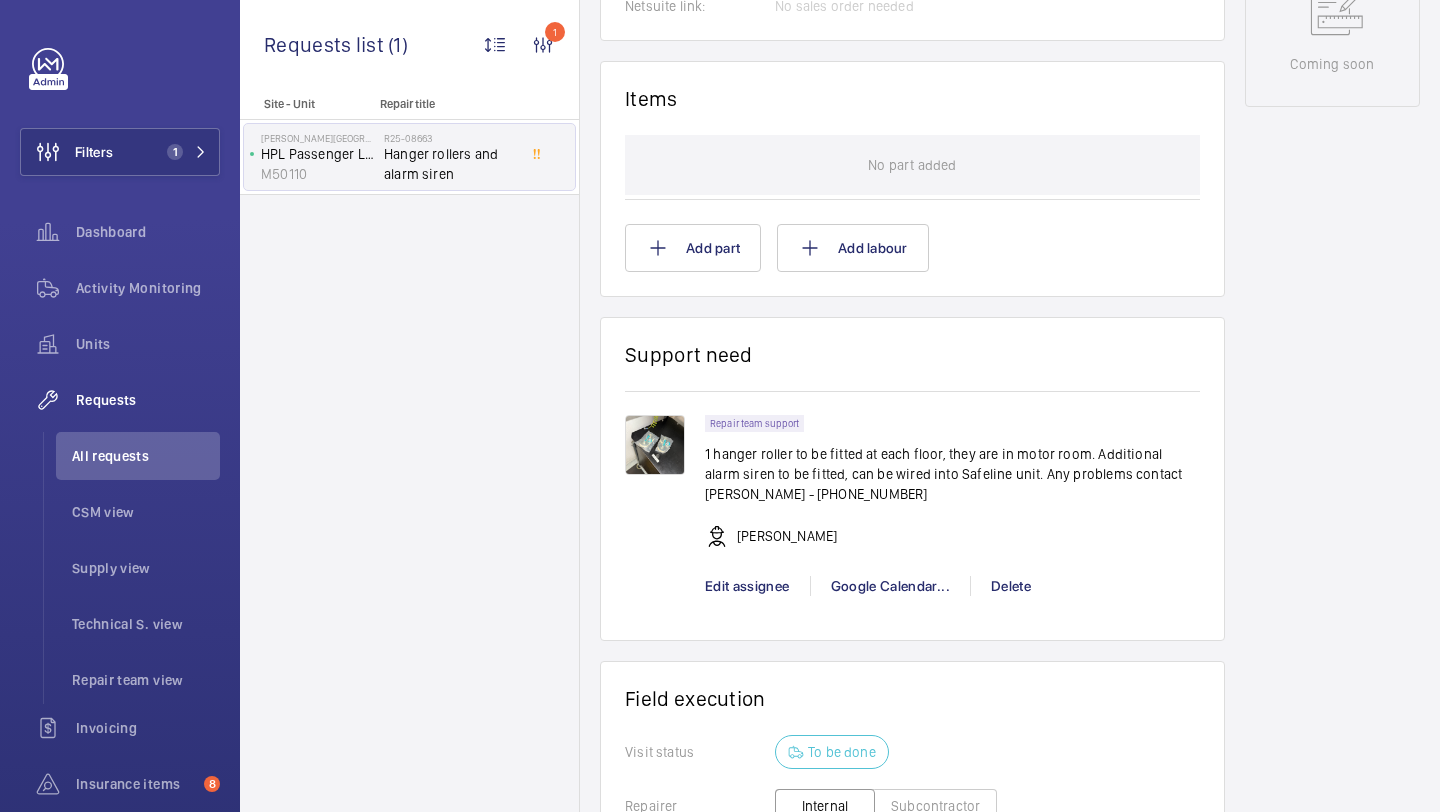 scroll, scrollTop: 1136, scrollLeft: 0, axis: vertical 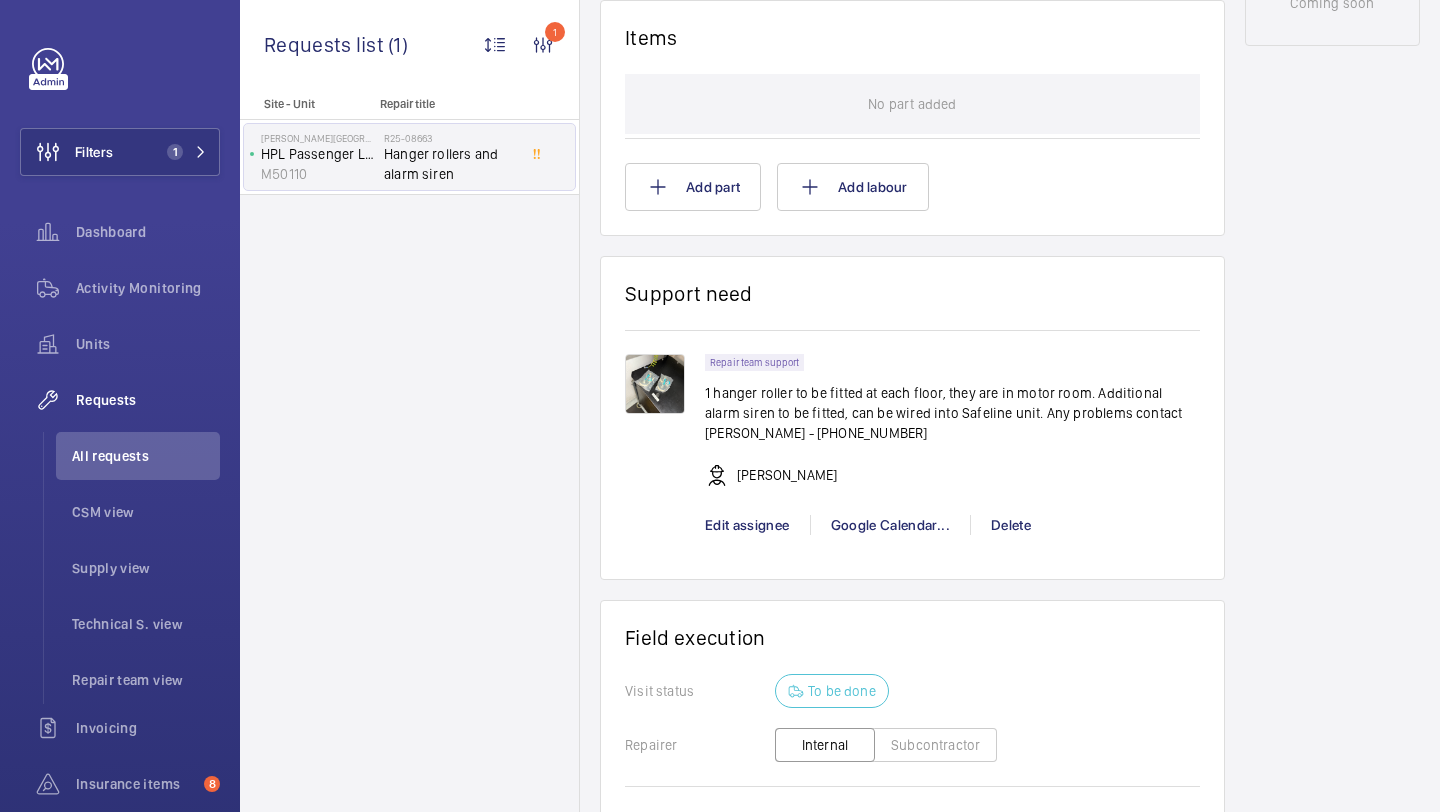 click 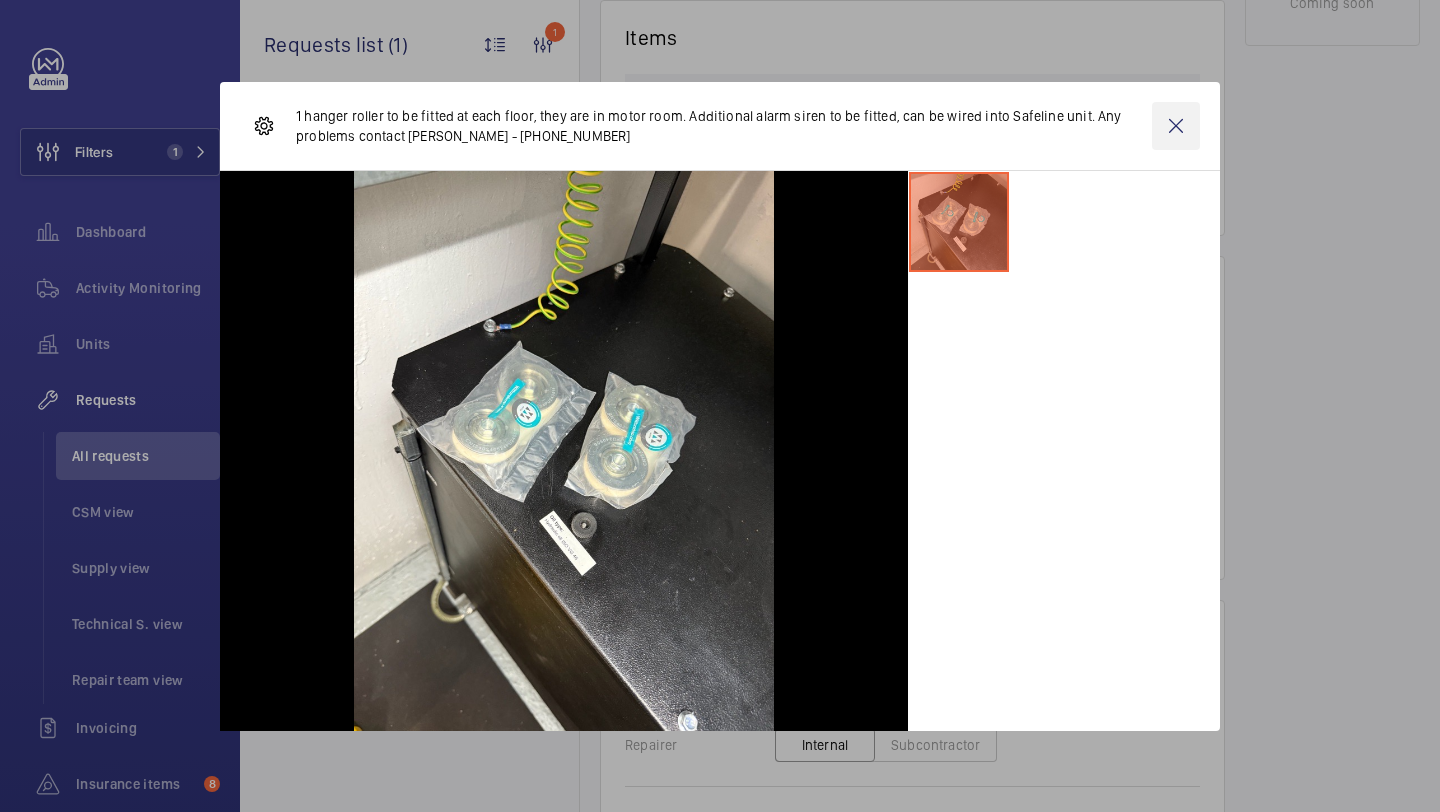 click at bounding box center [1176, 126] 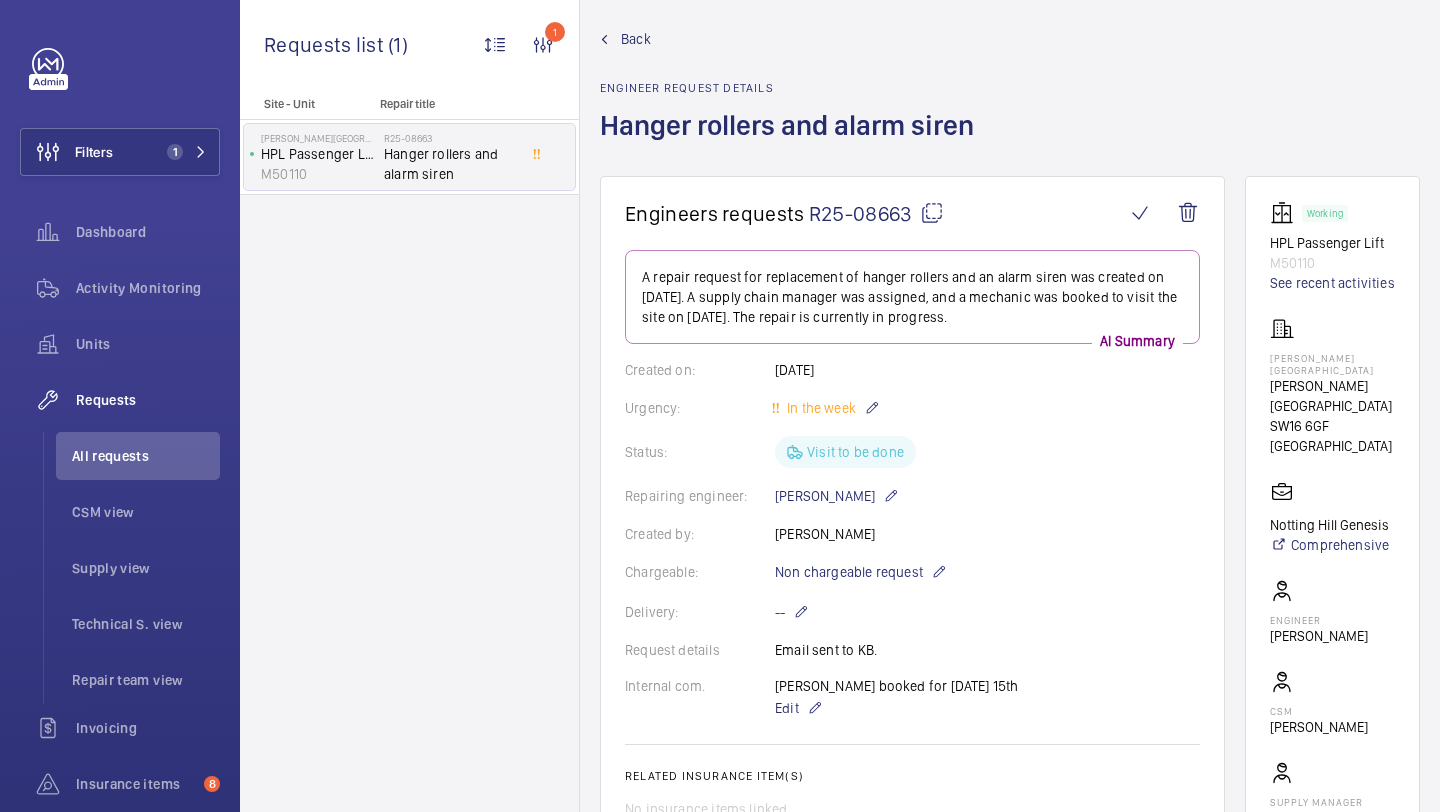 scroll, scrollTop: 0, scrollLeft: 0, axis: both 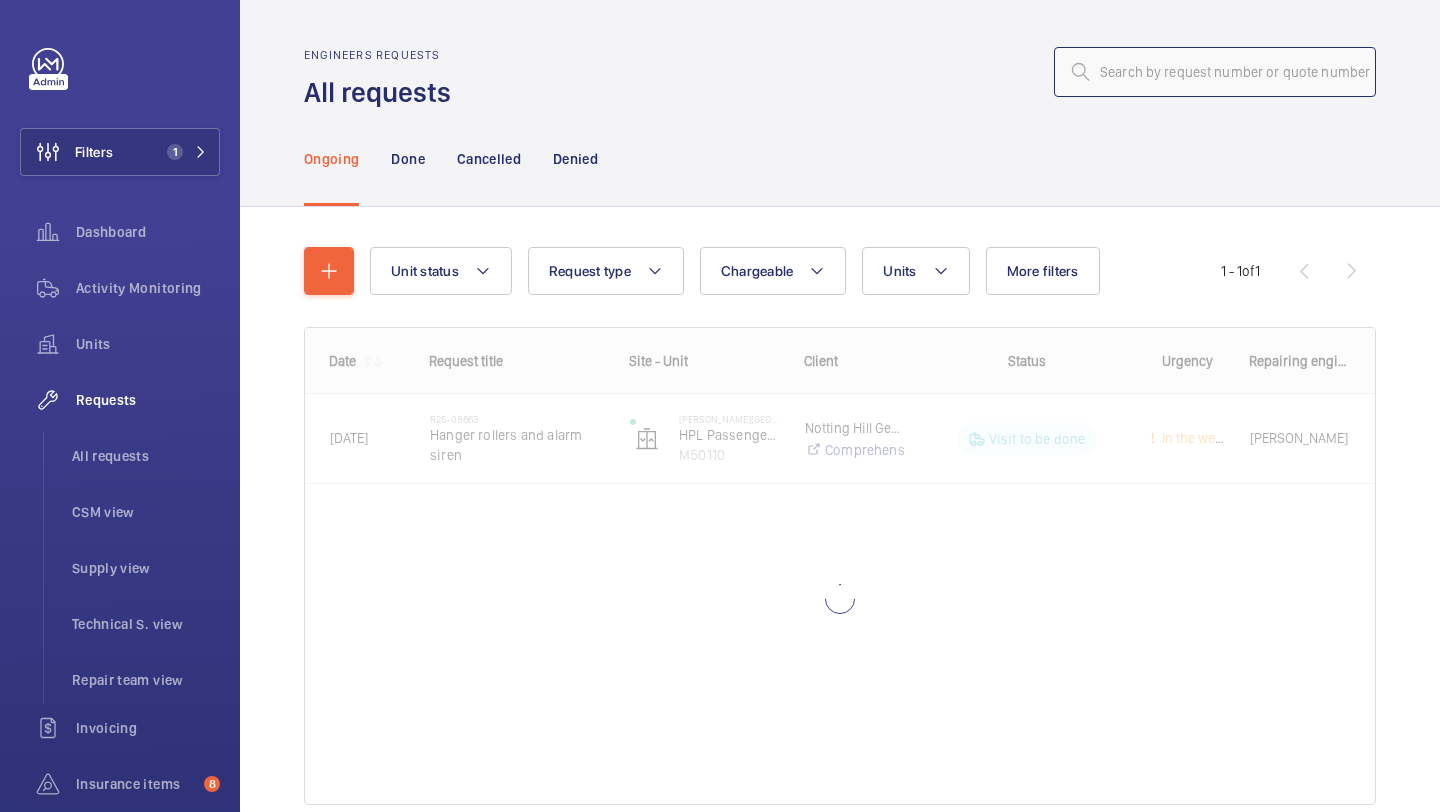 click 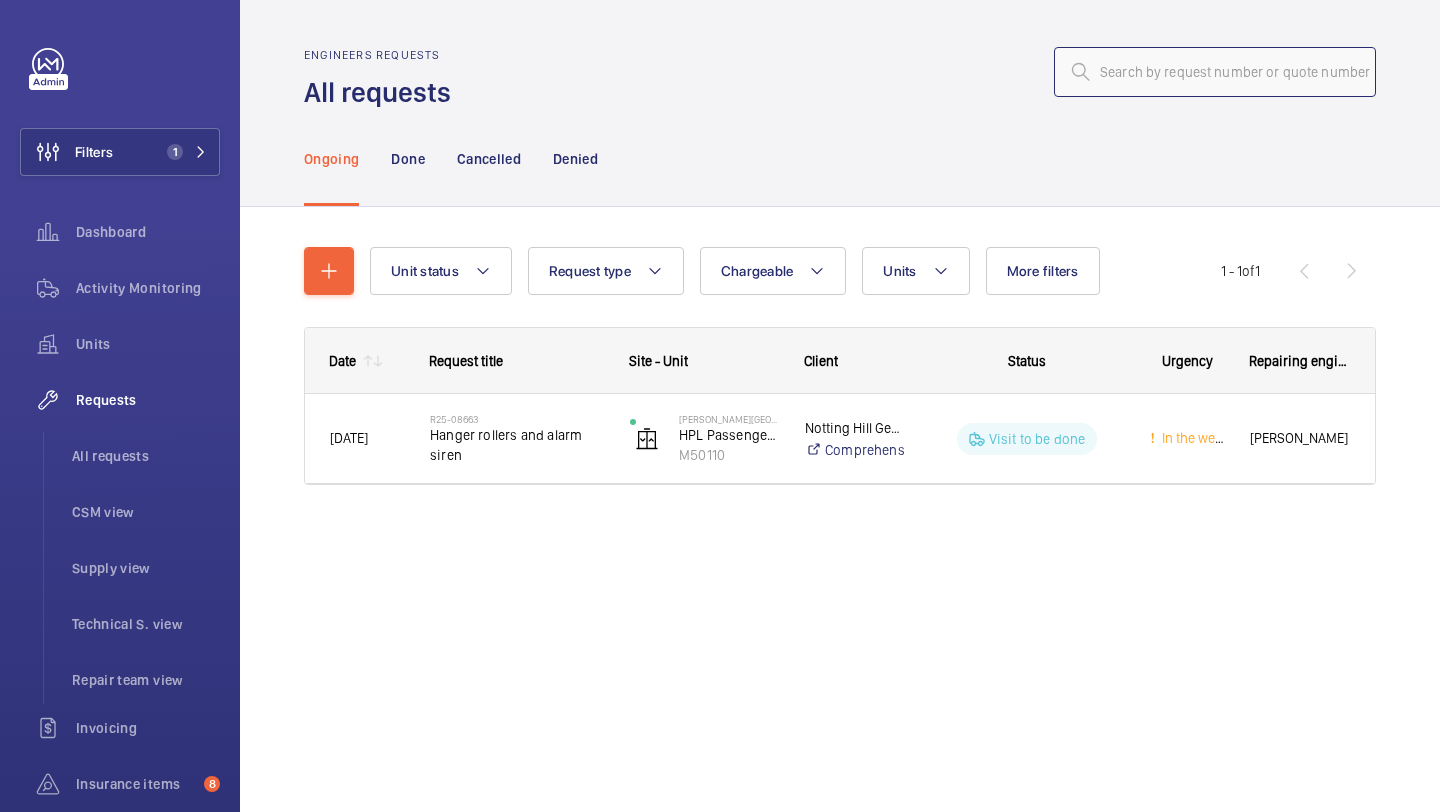 paste on "R25-08933" 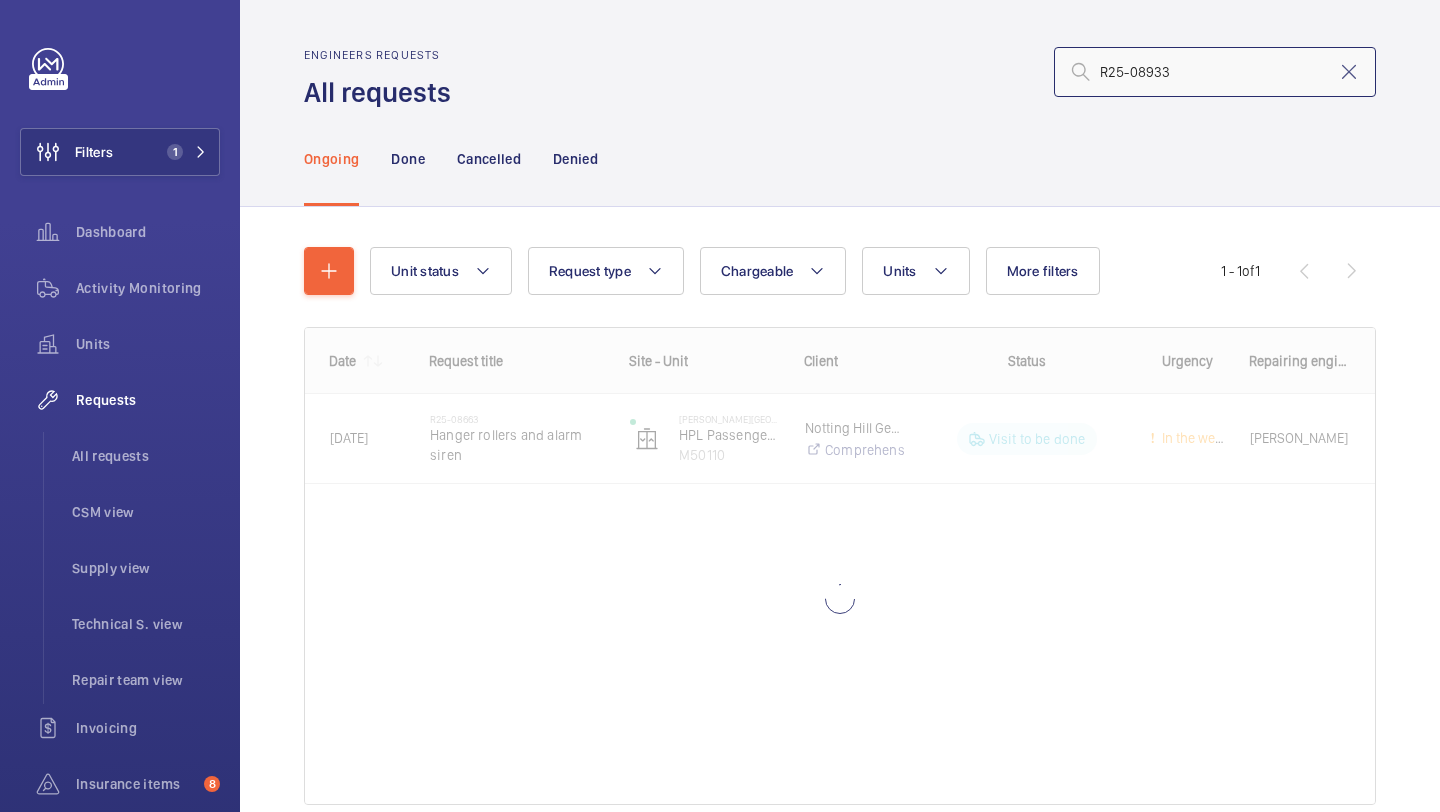 click on "R25-08933" 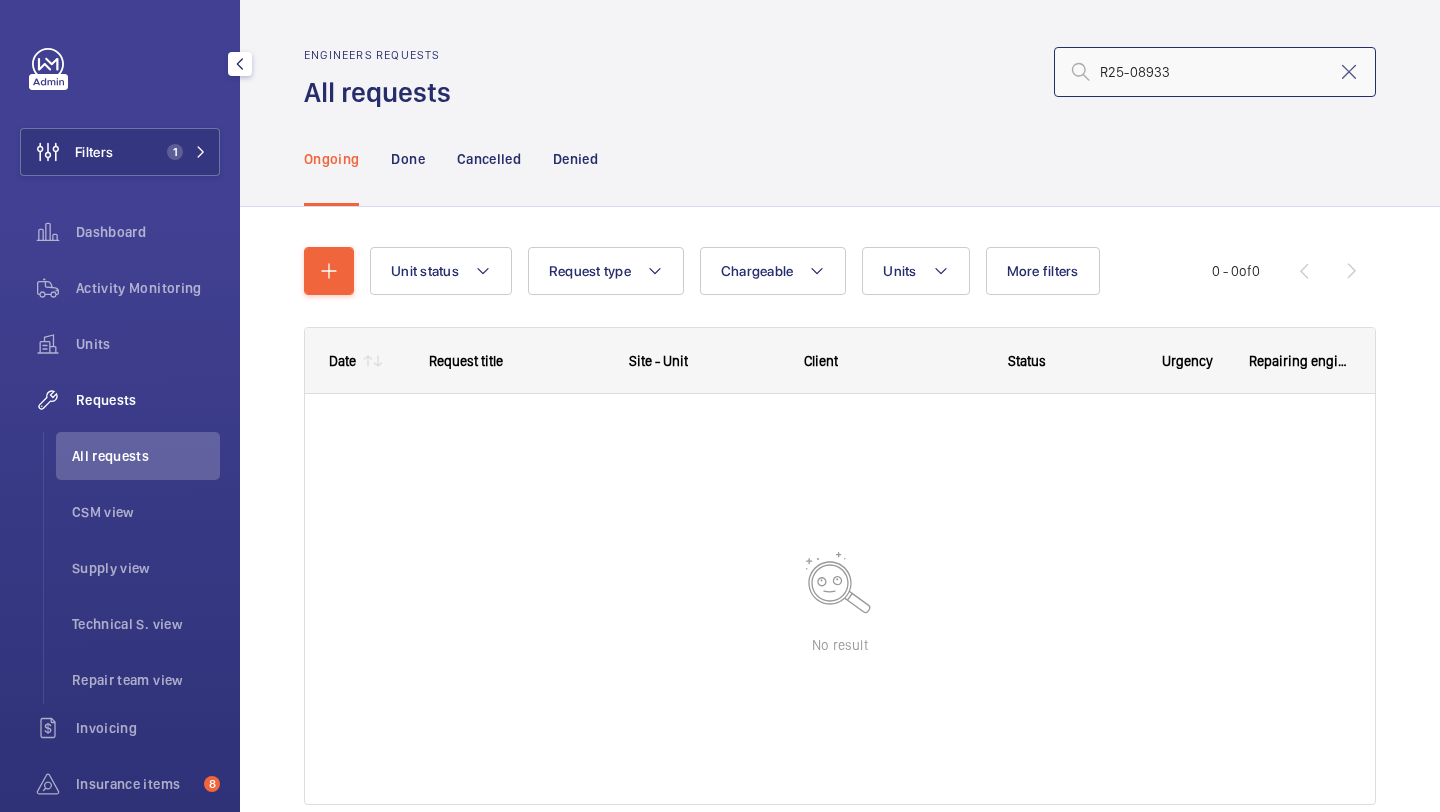 type on "R25-08933" 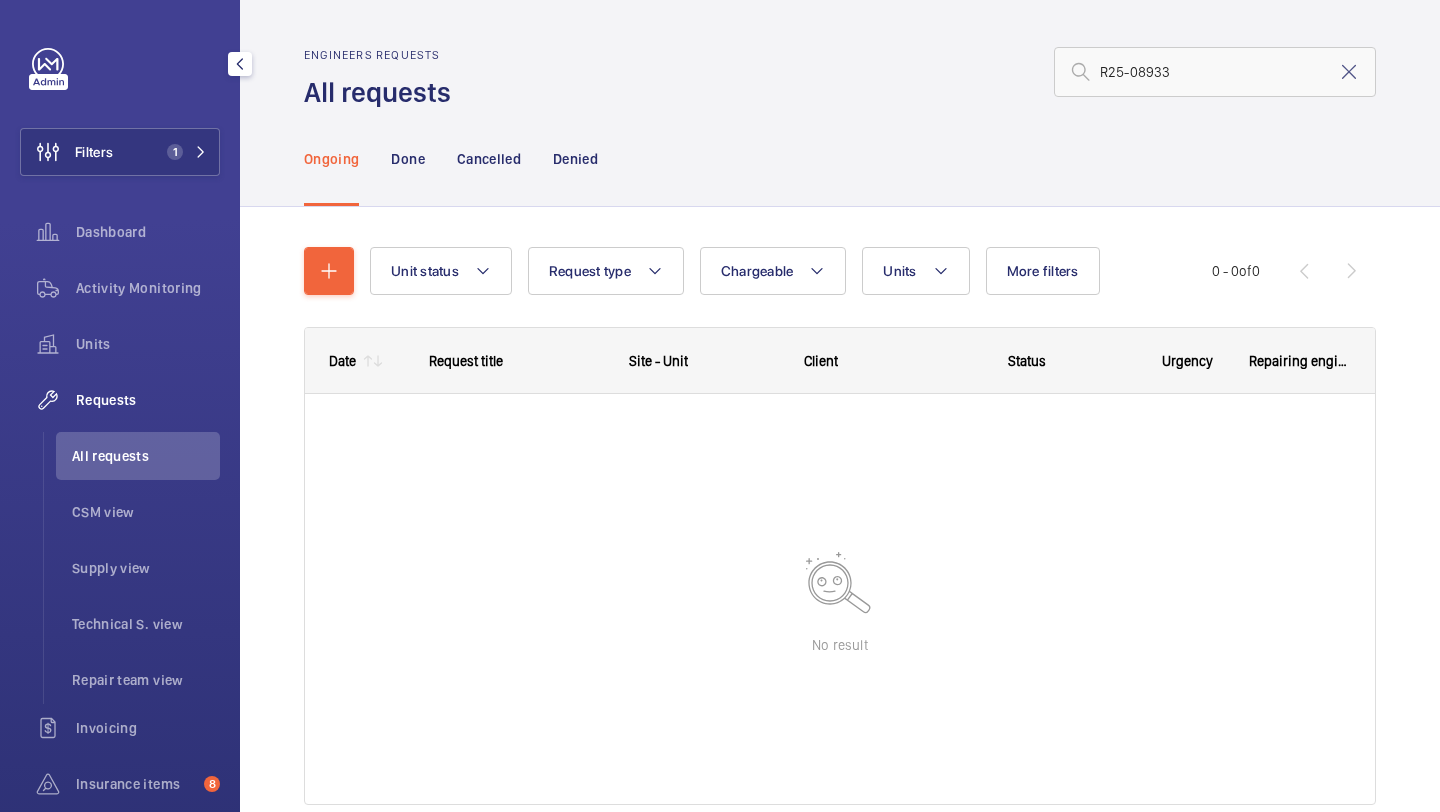 click on "All requests" 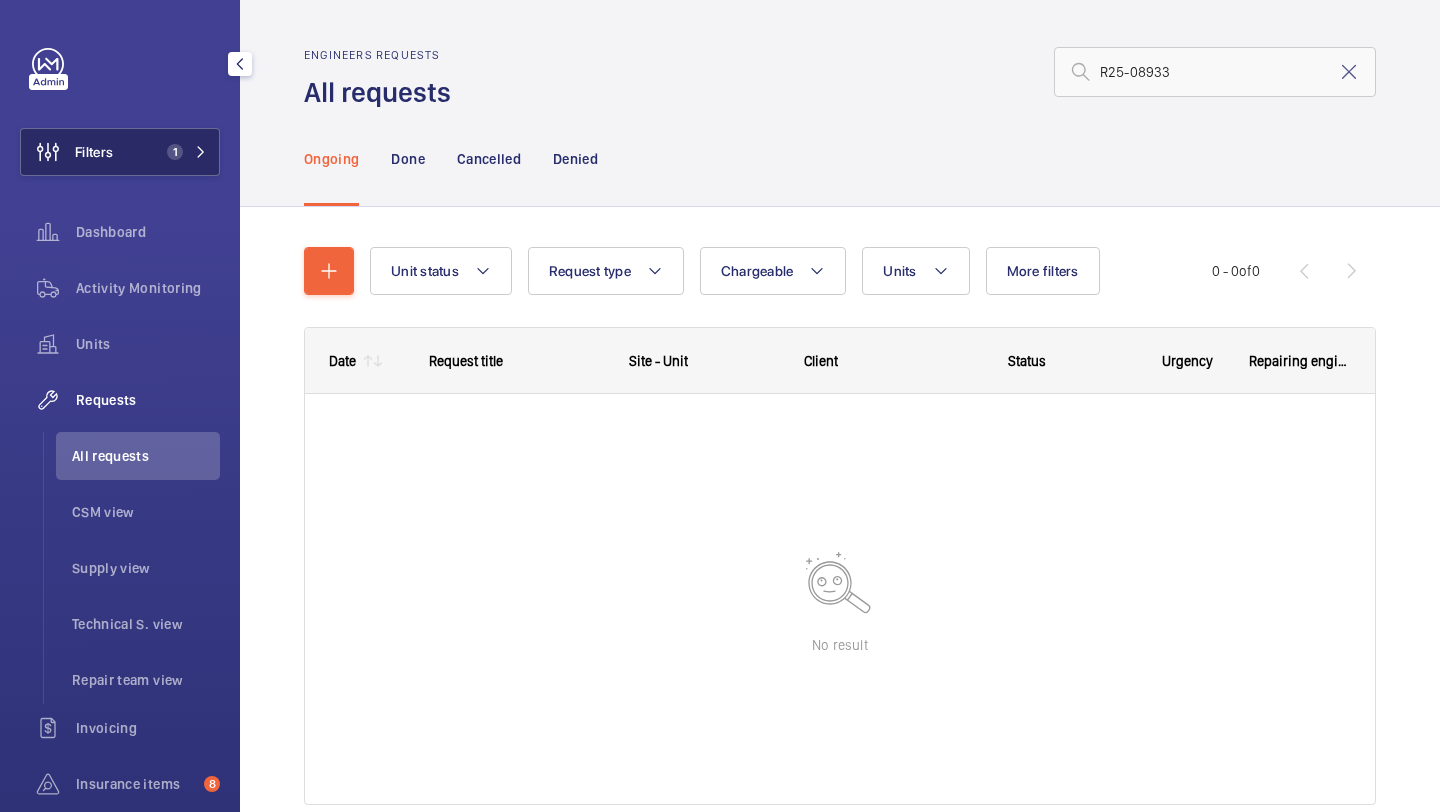 click on "1" 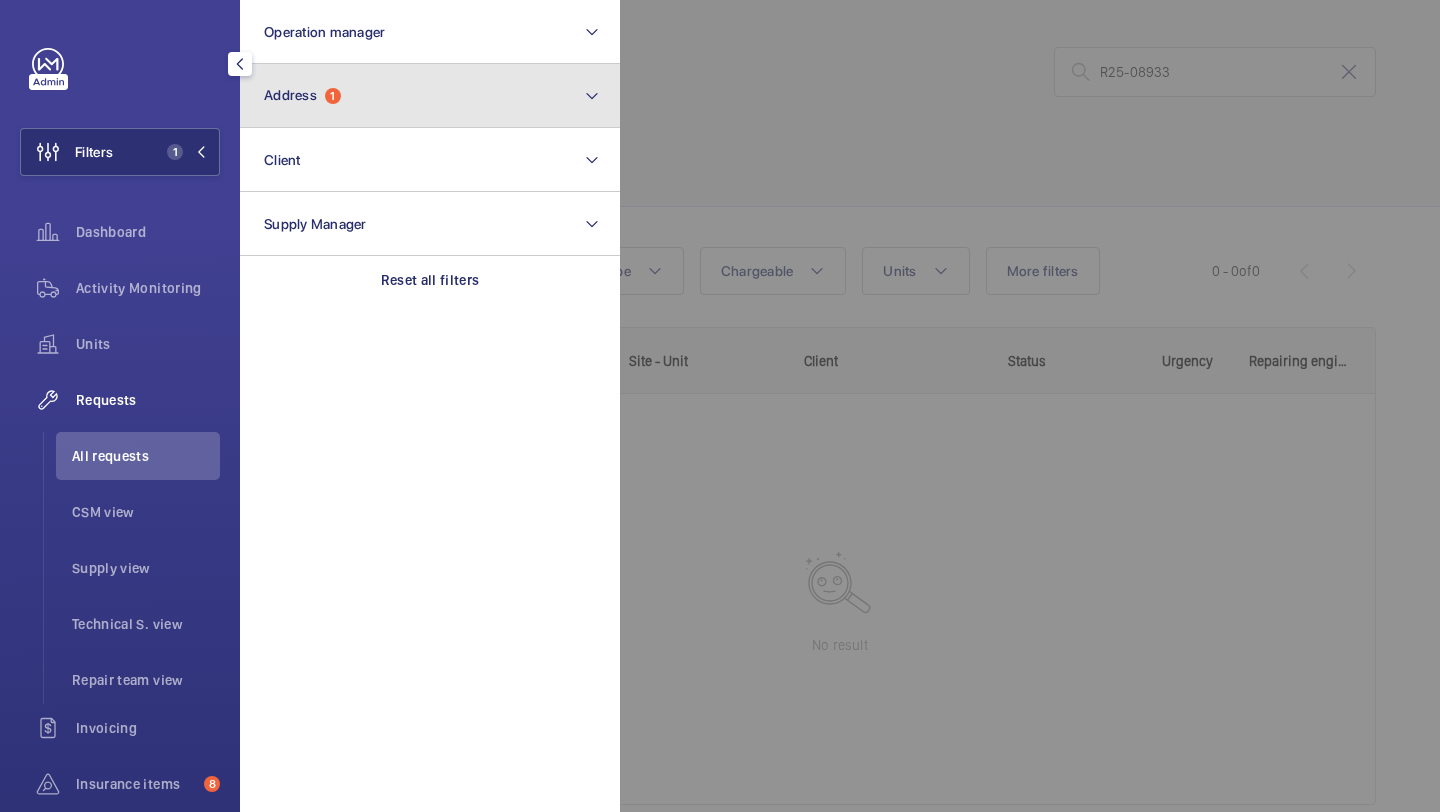 click on "Address  1" 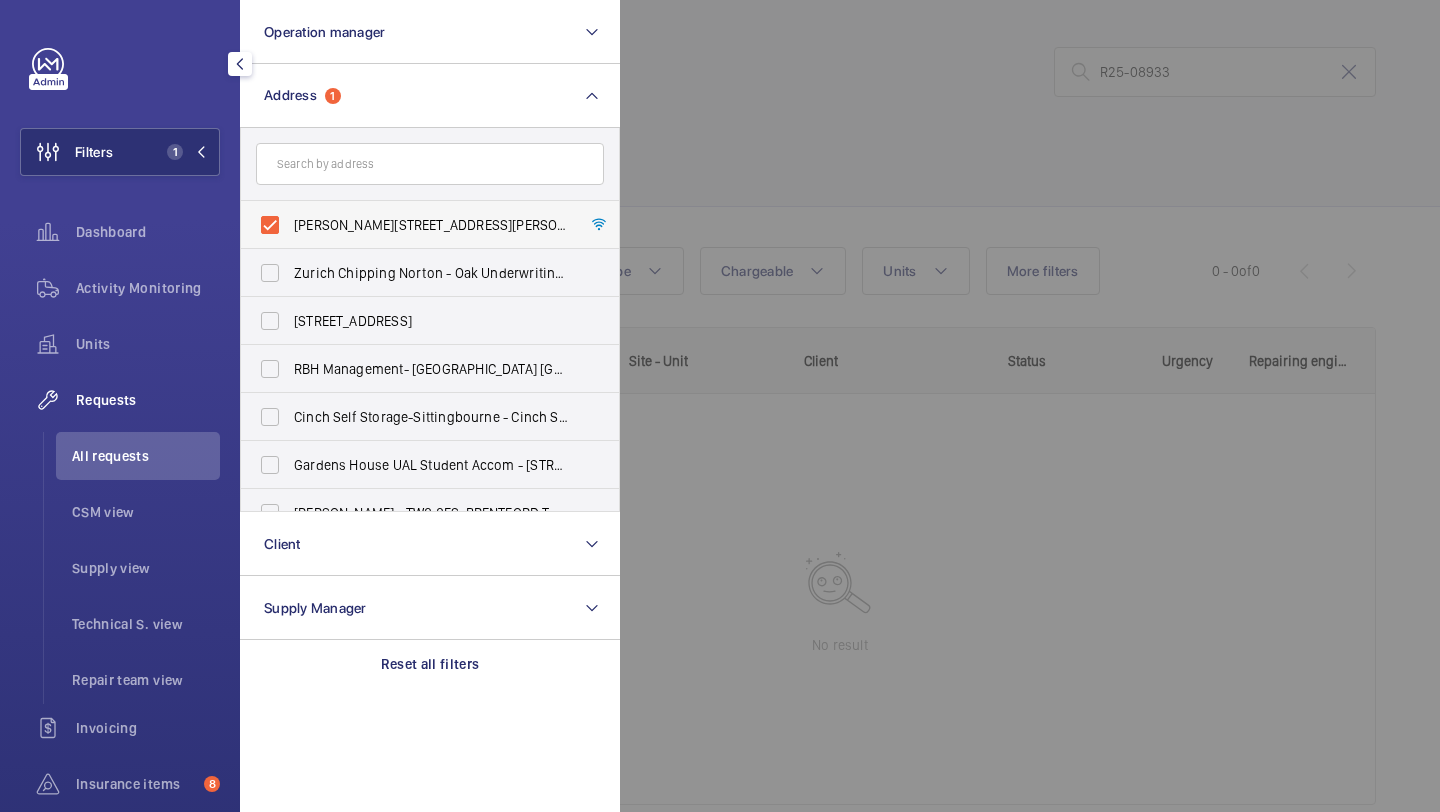 click on "[PERSON_NAME][STREET_ADDRESS][PERSON_NAME]" at bounding box center [431, 225] 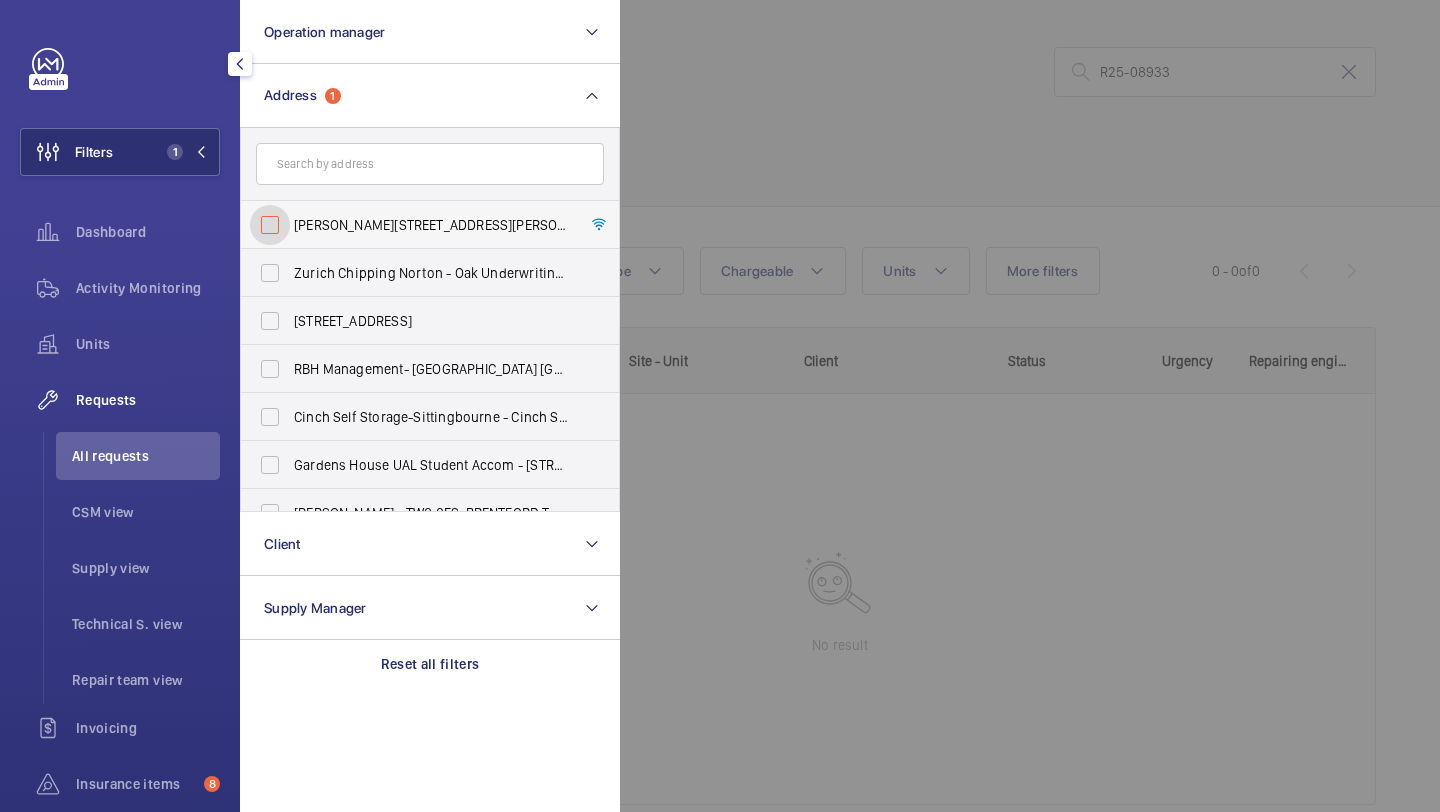 checkbox on "false" 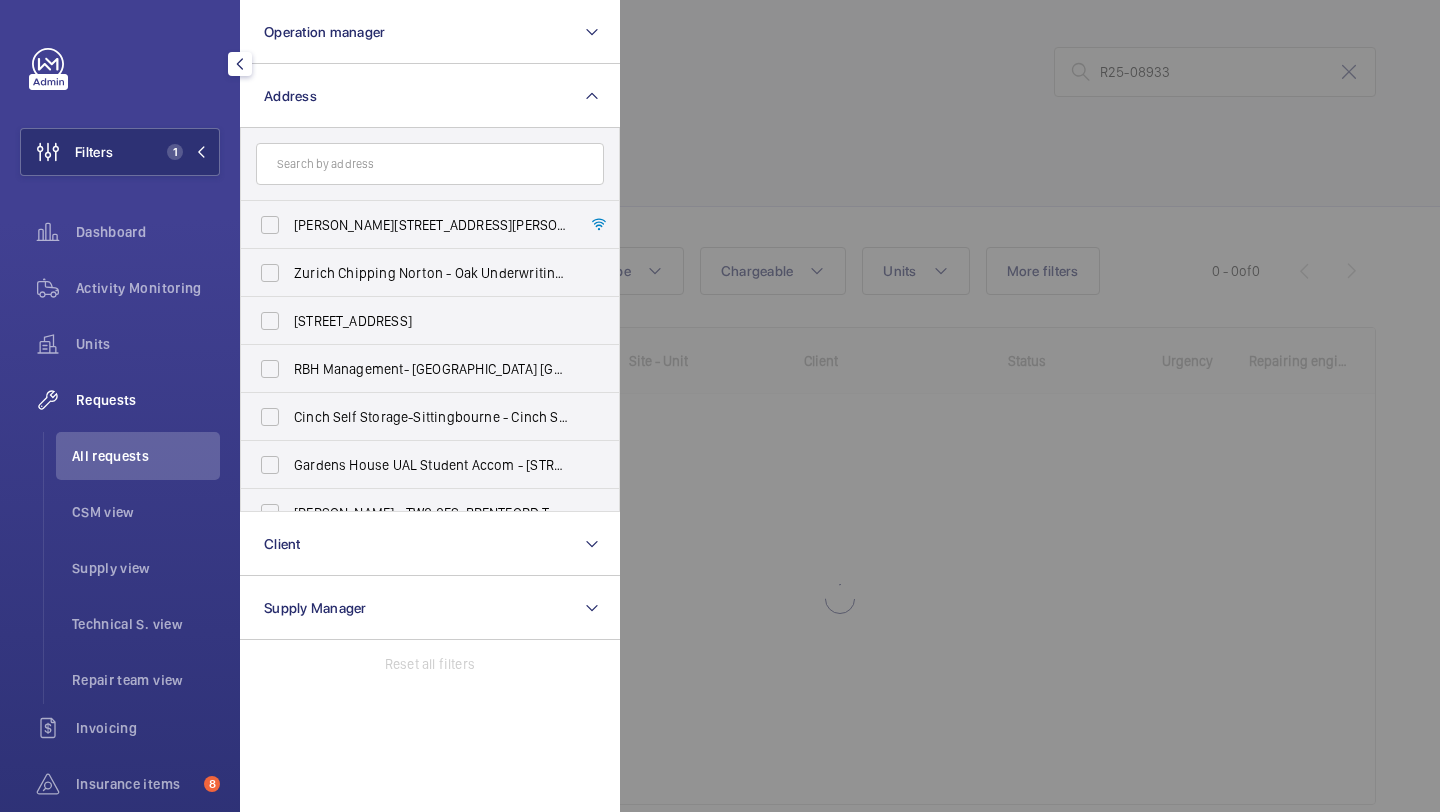 click 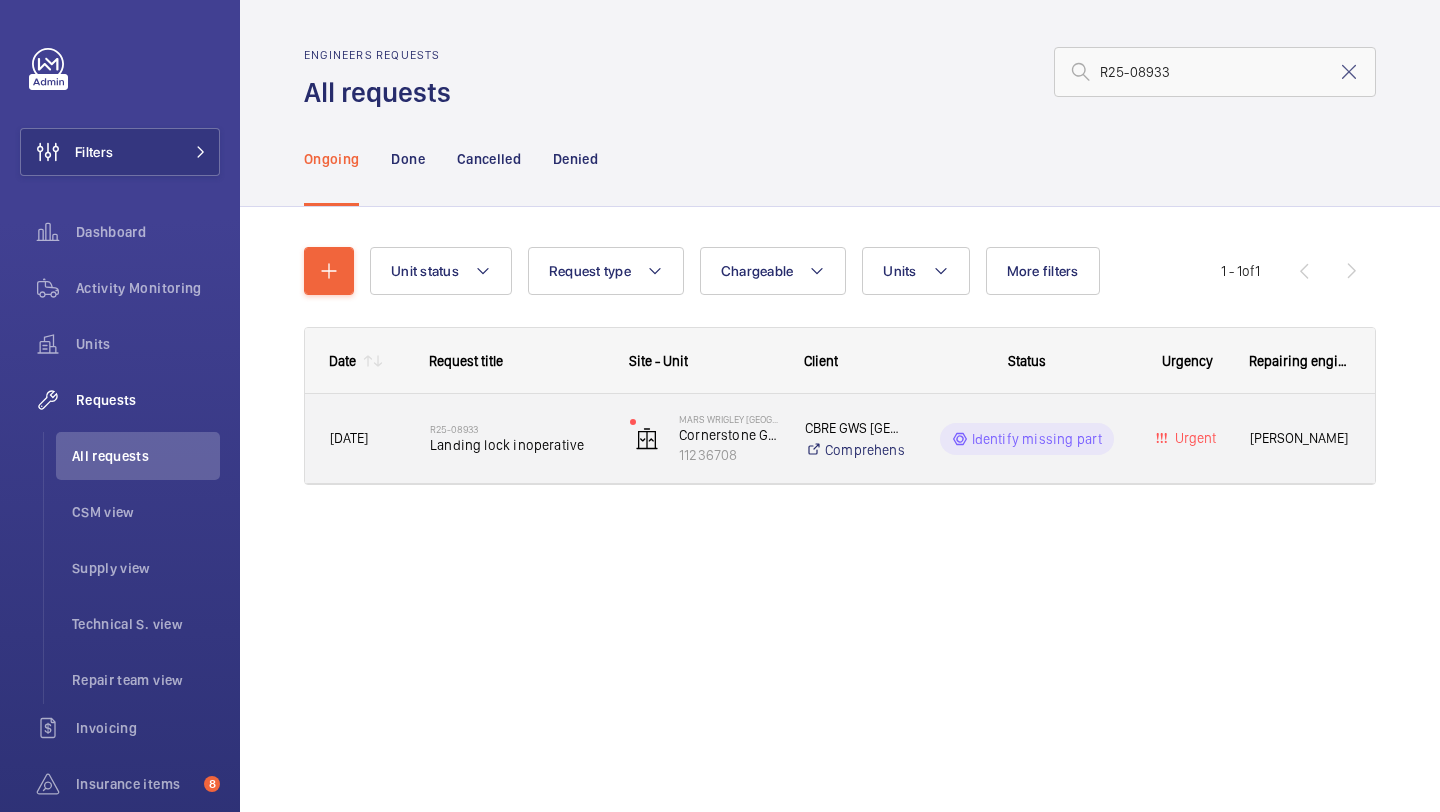 click on "R25-08933   Landing lock inoperative" 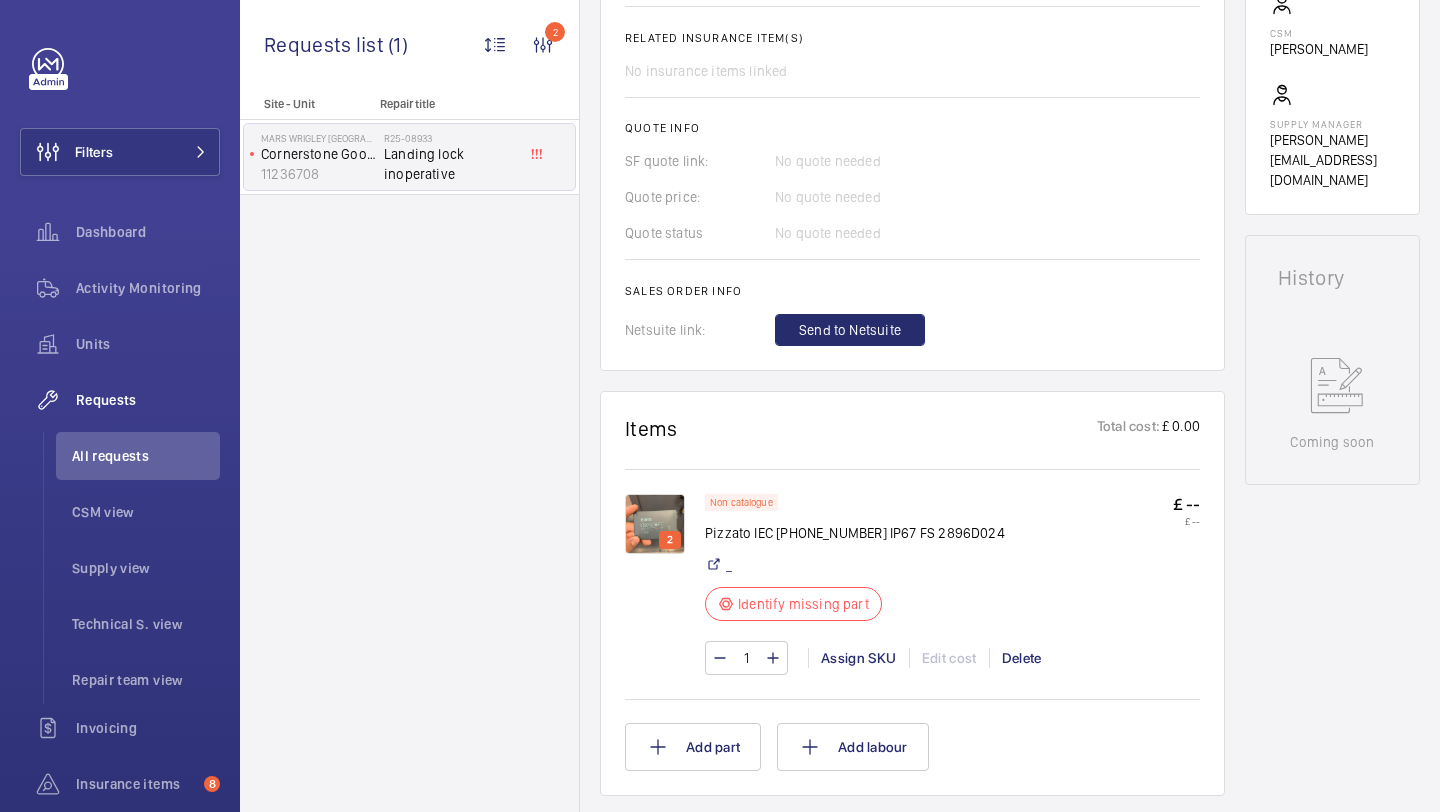 scroll, scrollTop: 784, scrollLeft: 0, axis: vertical 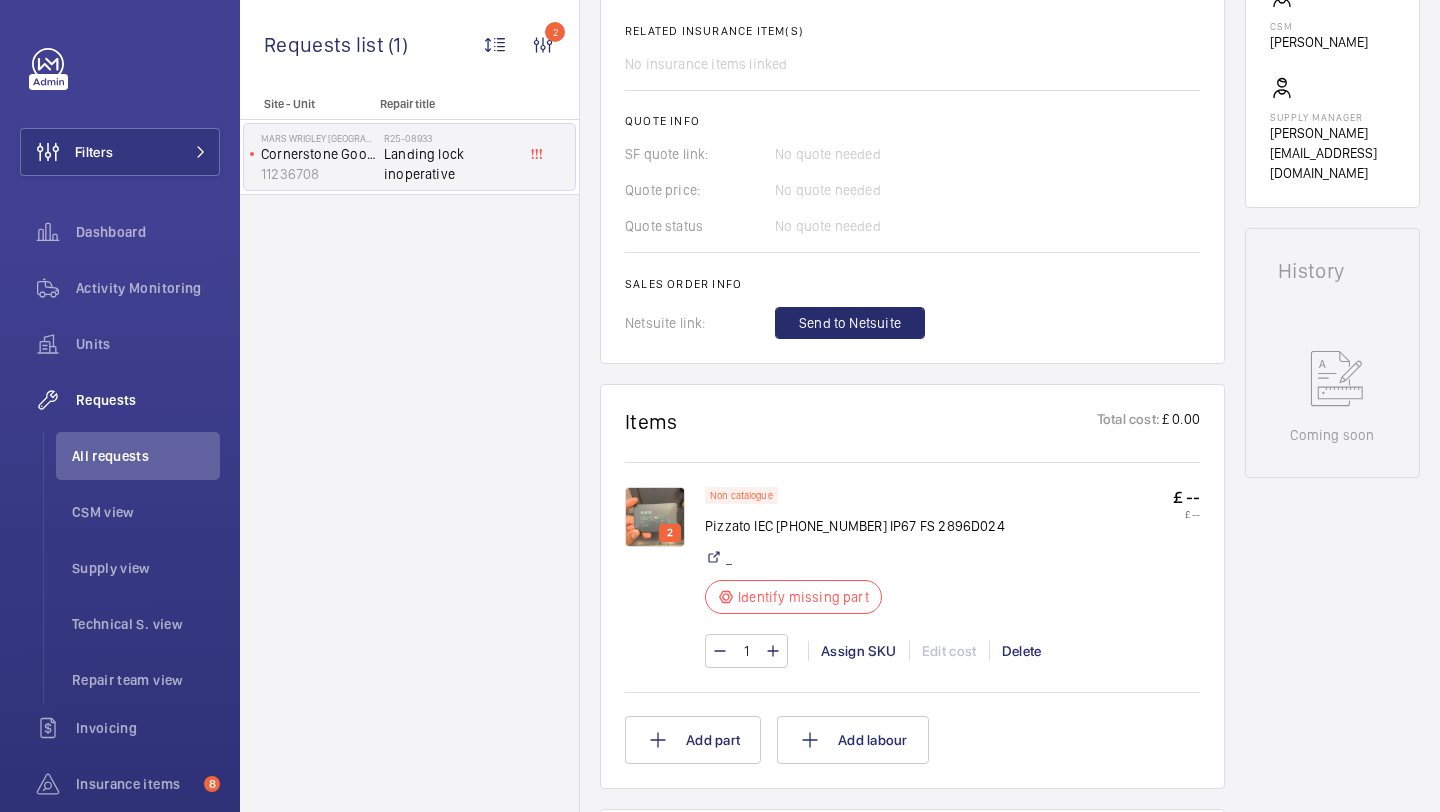 click 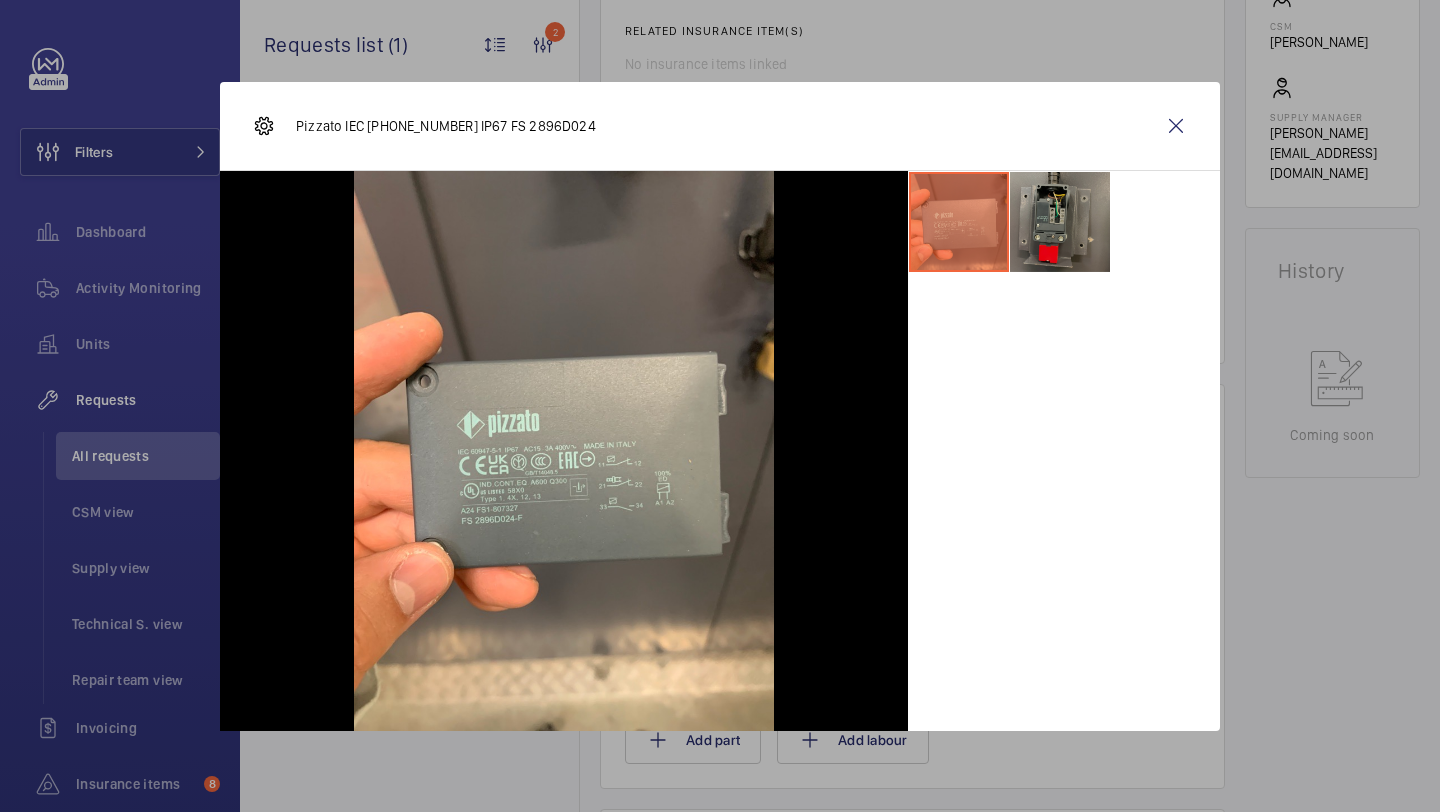 click at bounding box center (1060, 222) 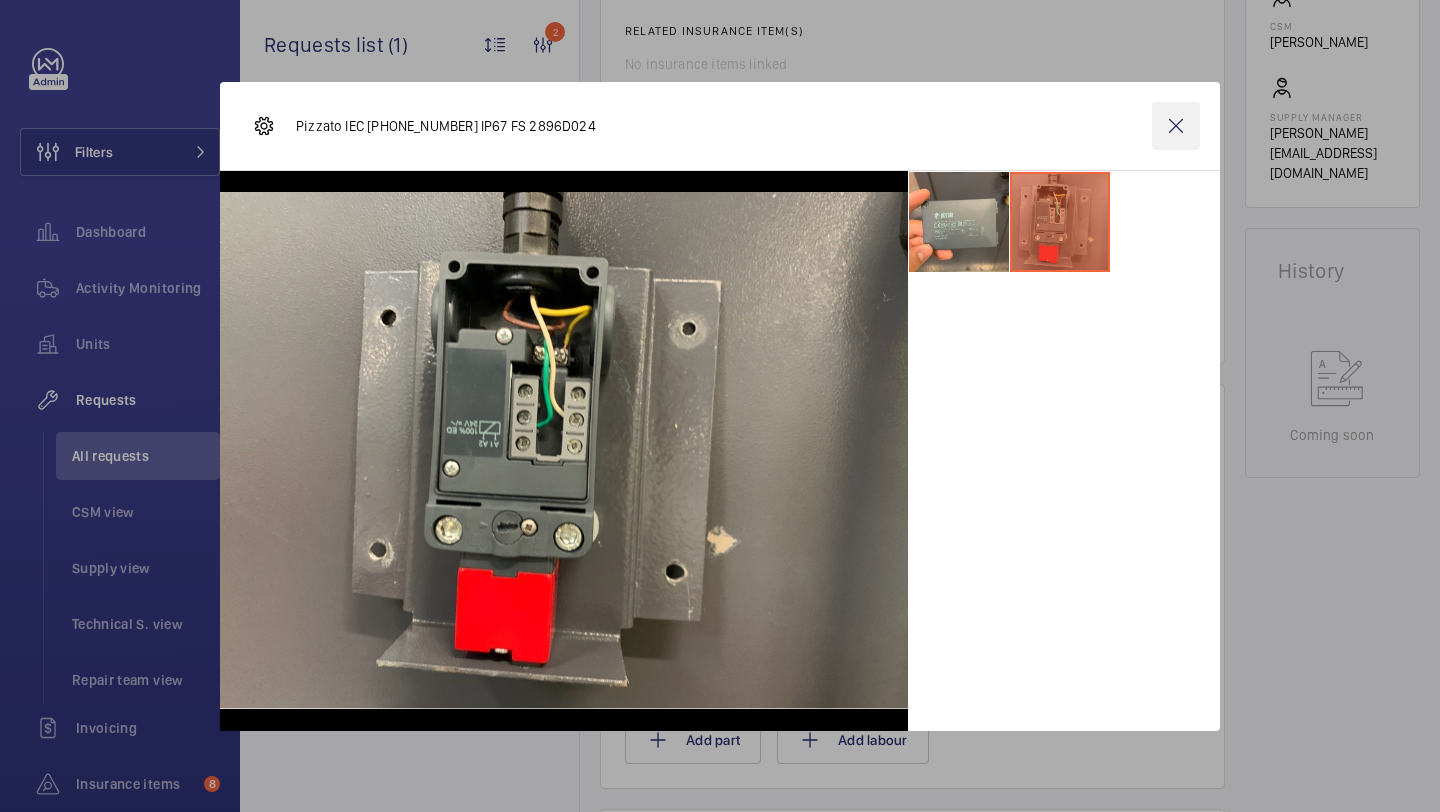 click at bounding box center (1176, 126) 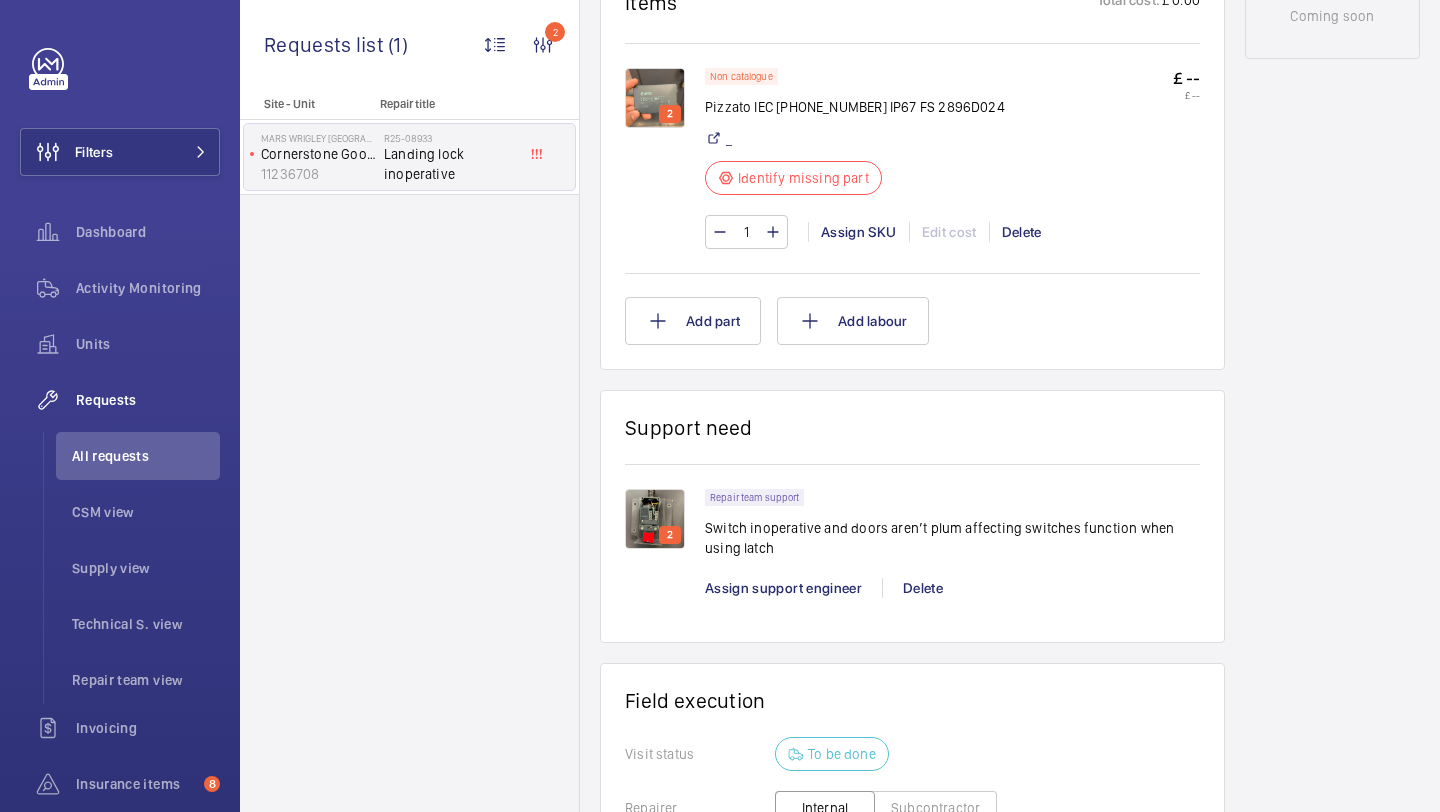 scroll, scrollTop: 1296, scrollLeft: 0, axis: vertical 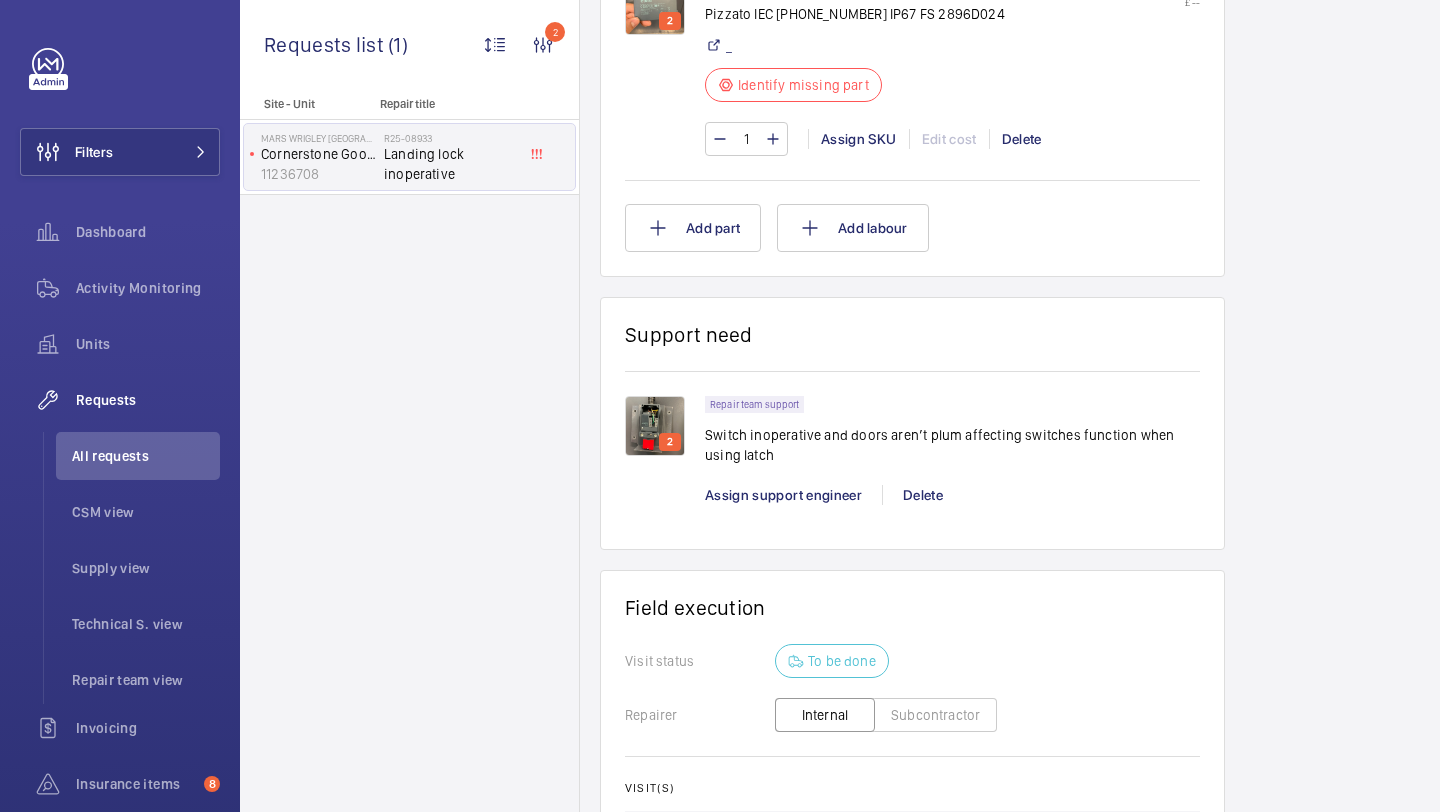 click on "Switch inoperative and doors aren’t plum affecting switches function when using latch" 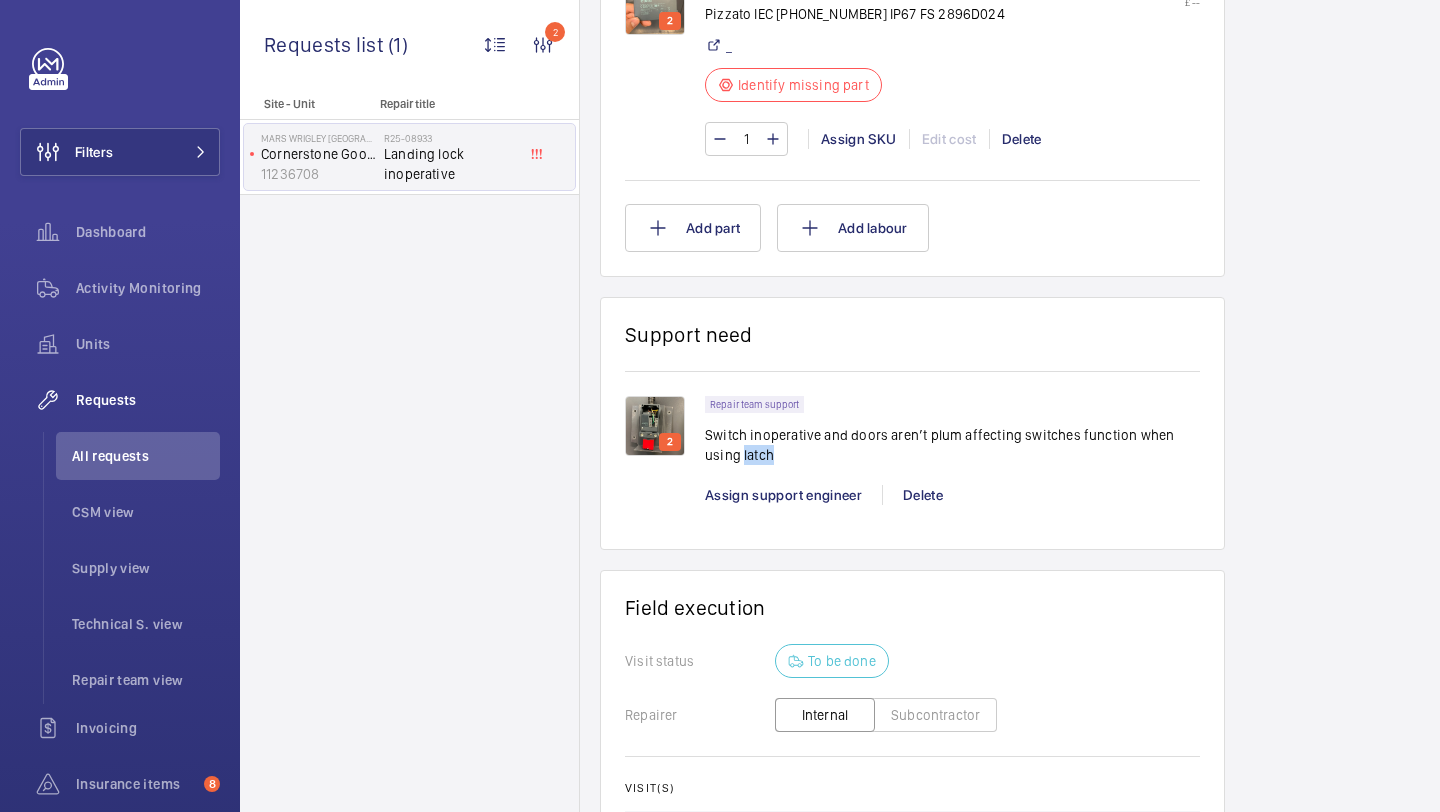 click on "Switch inoperative and doors aren’t plum affecting switches function when using latch" 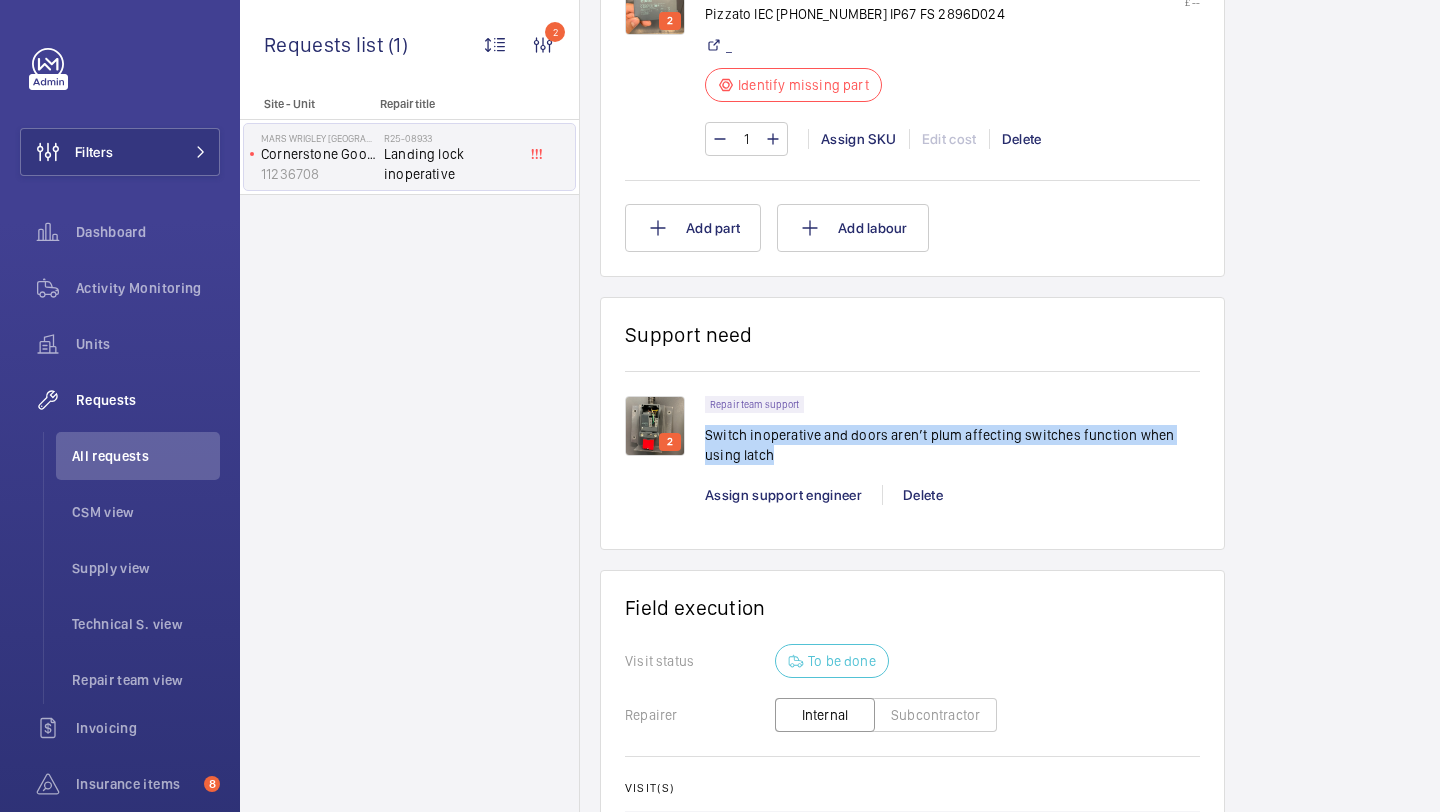 click on "Switch inoperative and doors aren’t plum affecting switches function when using latch" 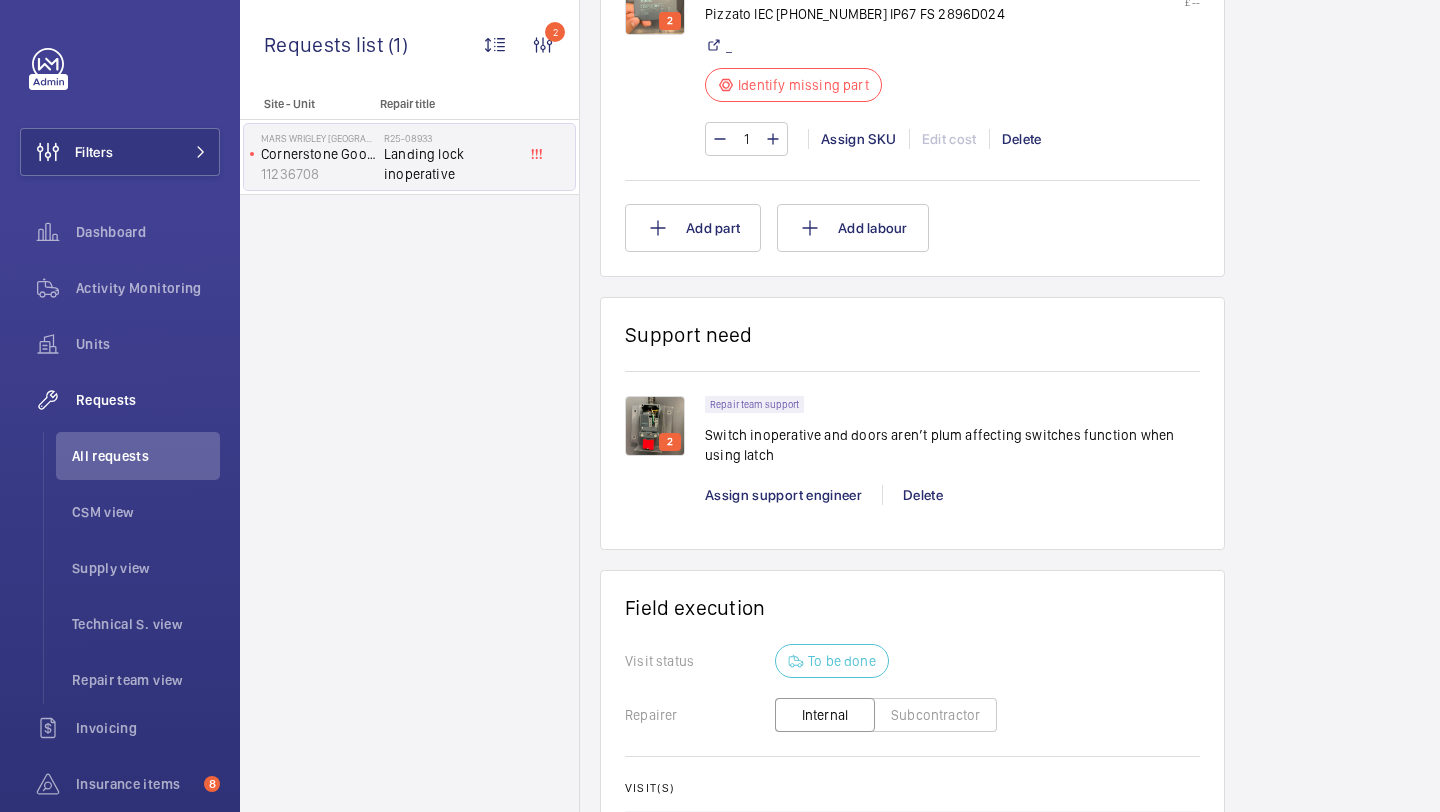scroll, scrollTop: 1275, scrollLeft: 0, axis: vertical 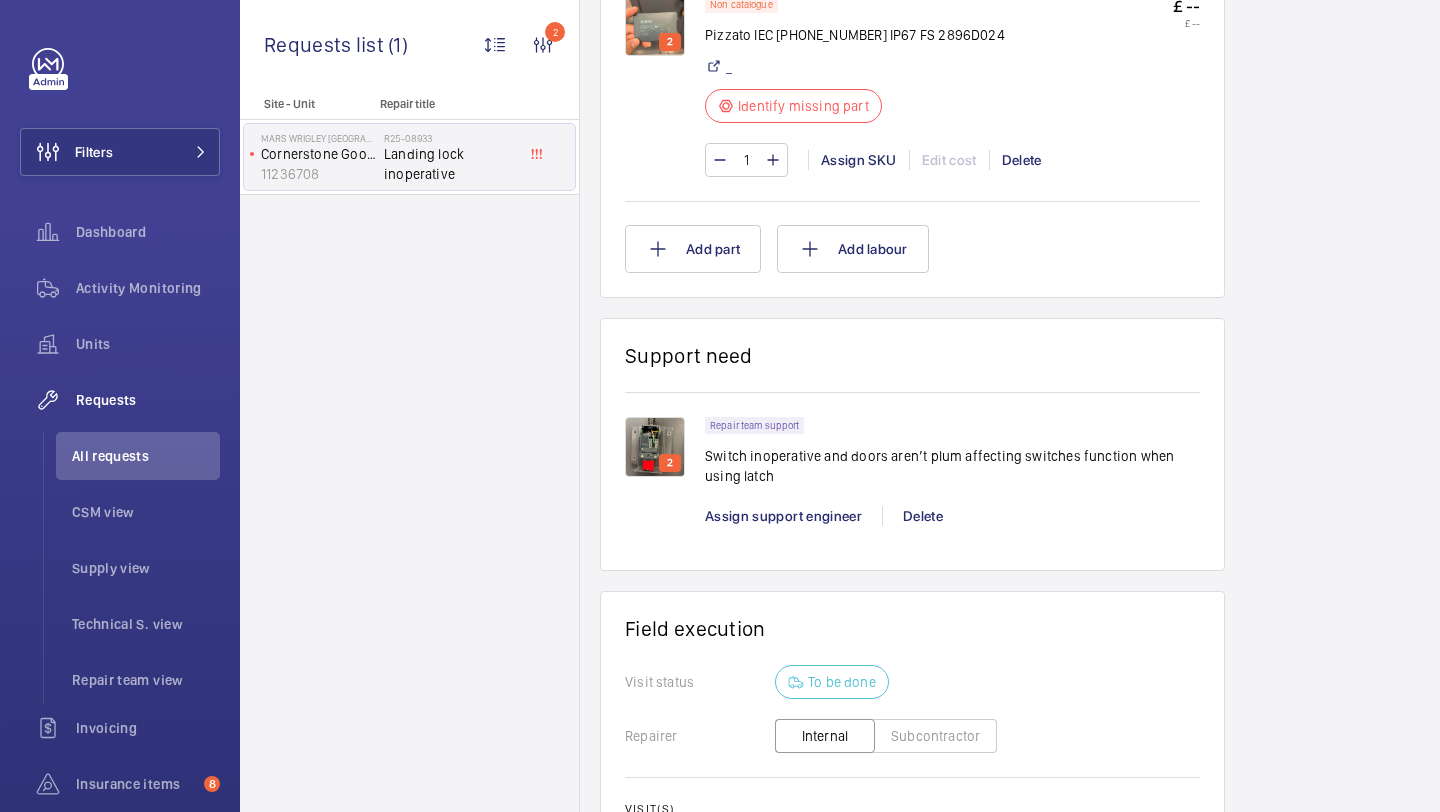 click 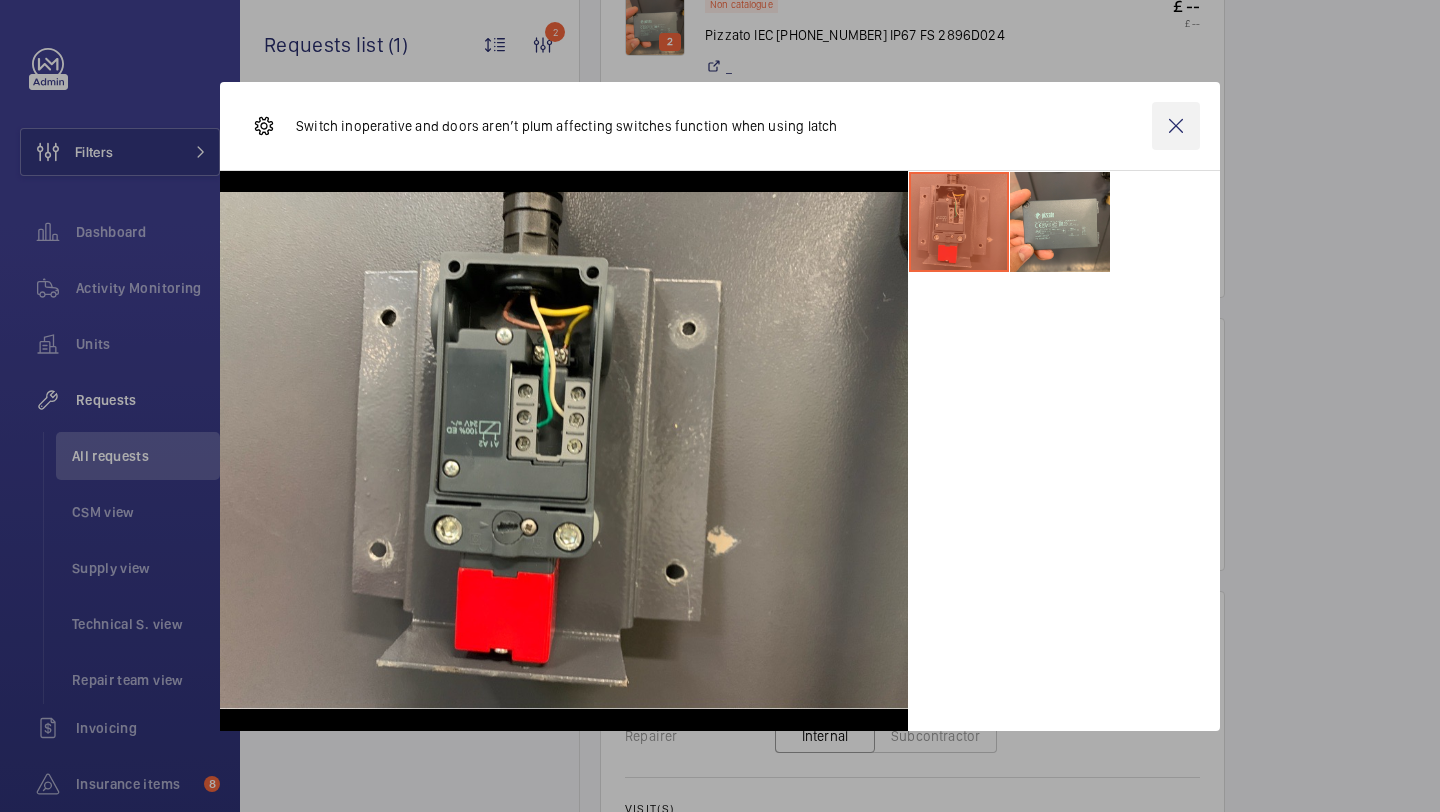 click at bounding box center (1176, 126) 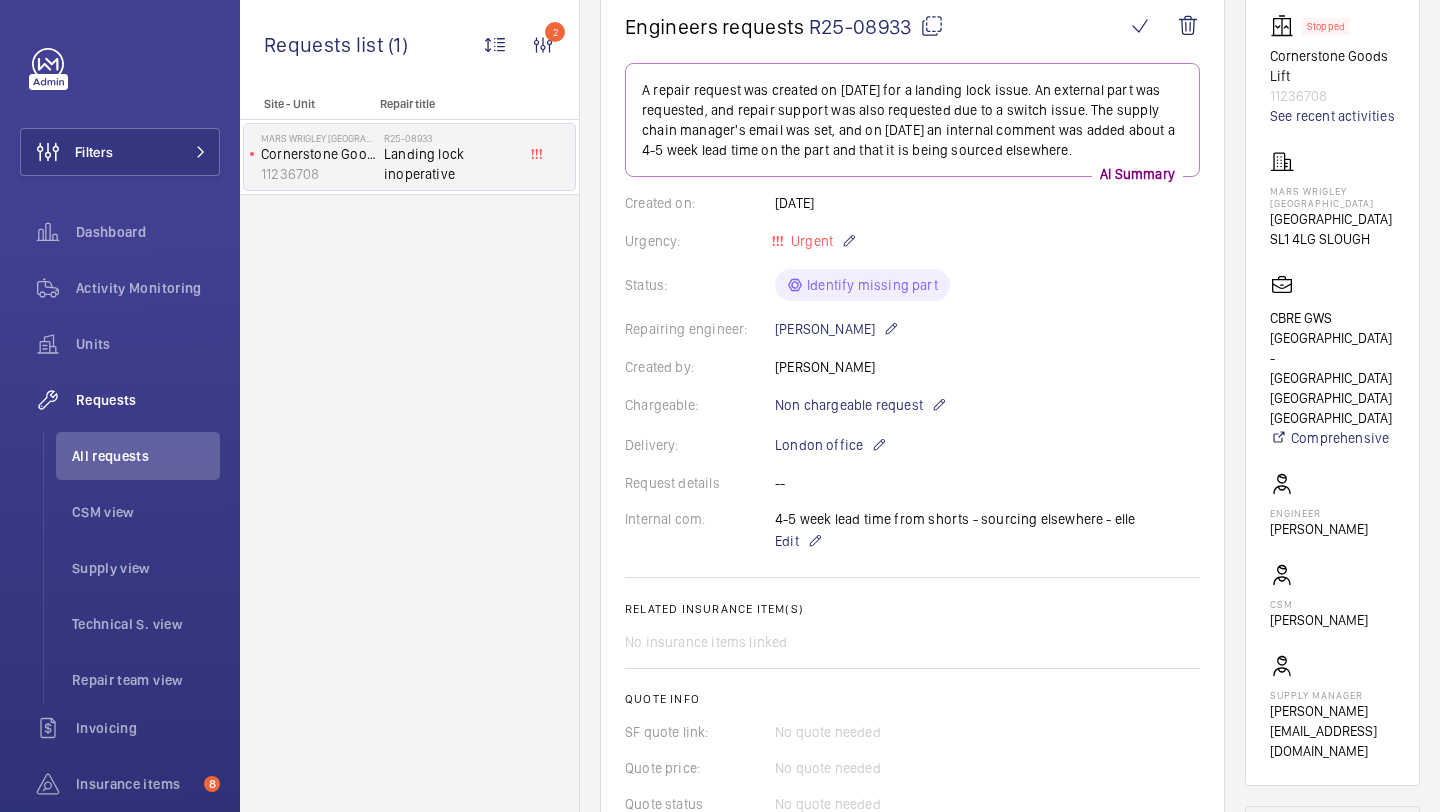 scroll, scrollTop: 193, scrollLeft: 0, axis: vertical 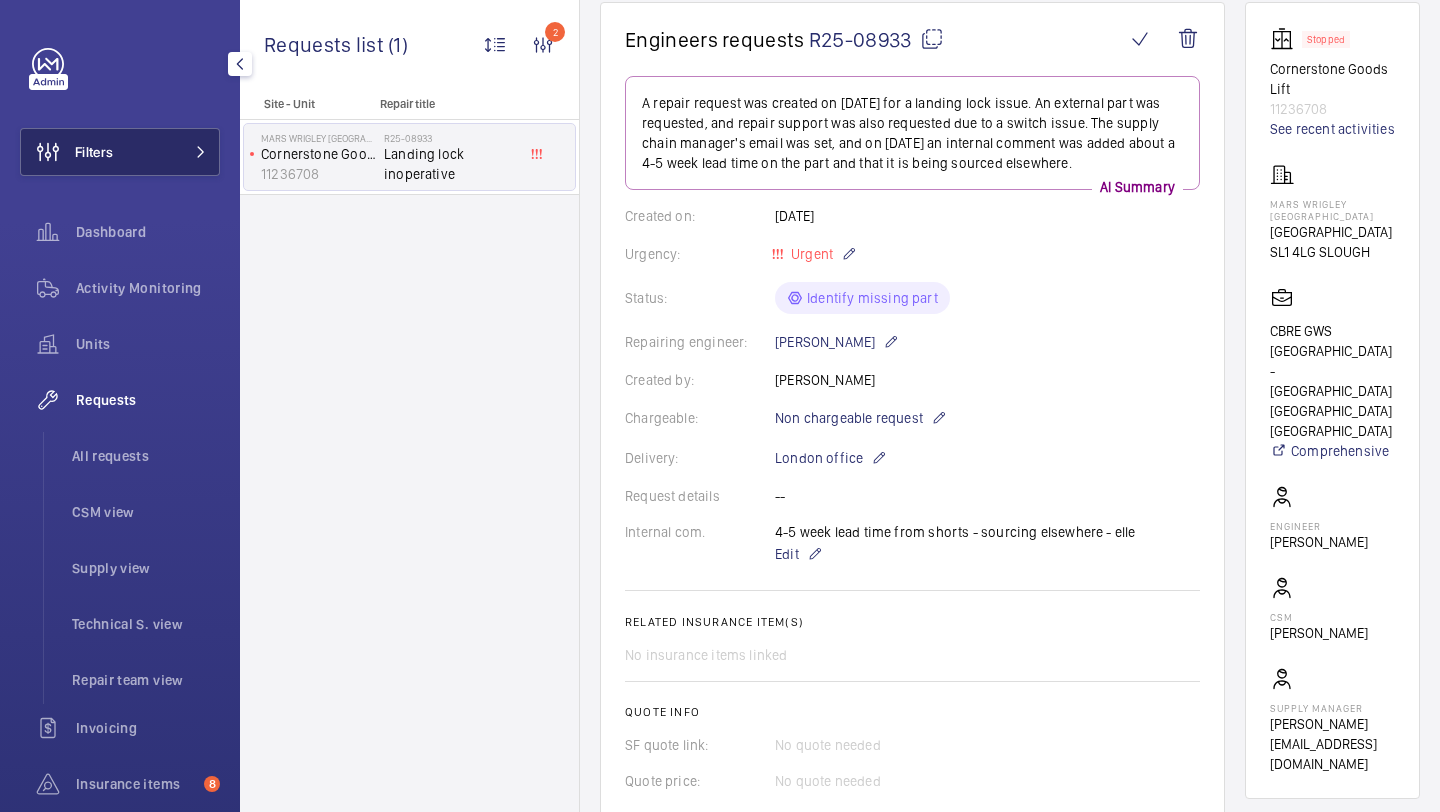 click on "Filters" 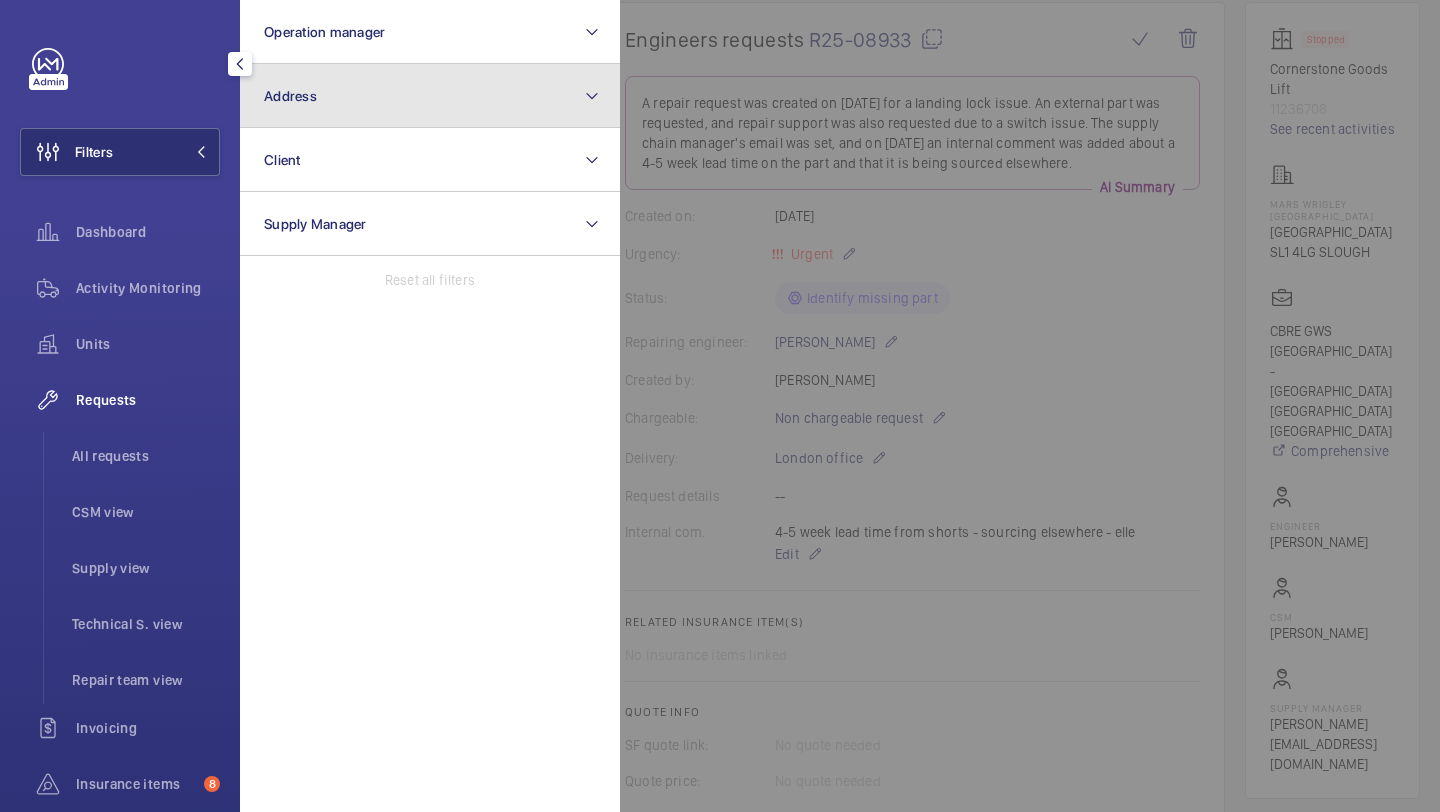 click on "Address" 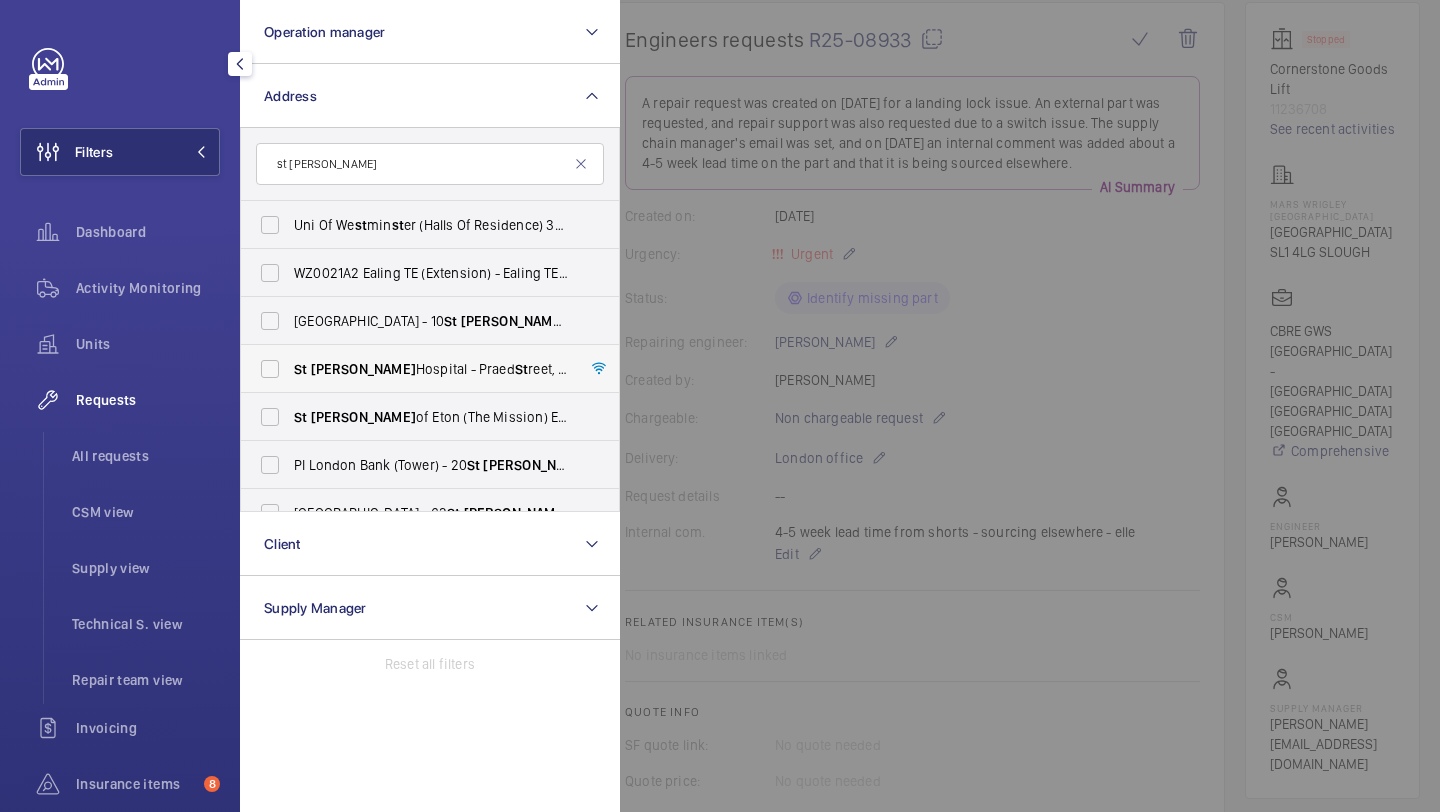 type on "st [PERSON_NAME]" 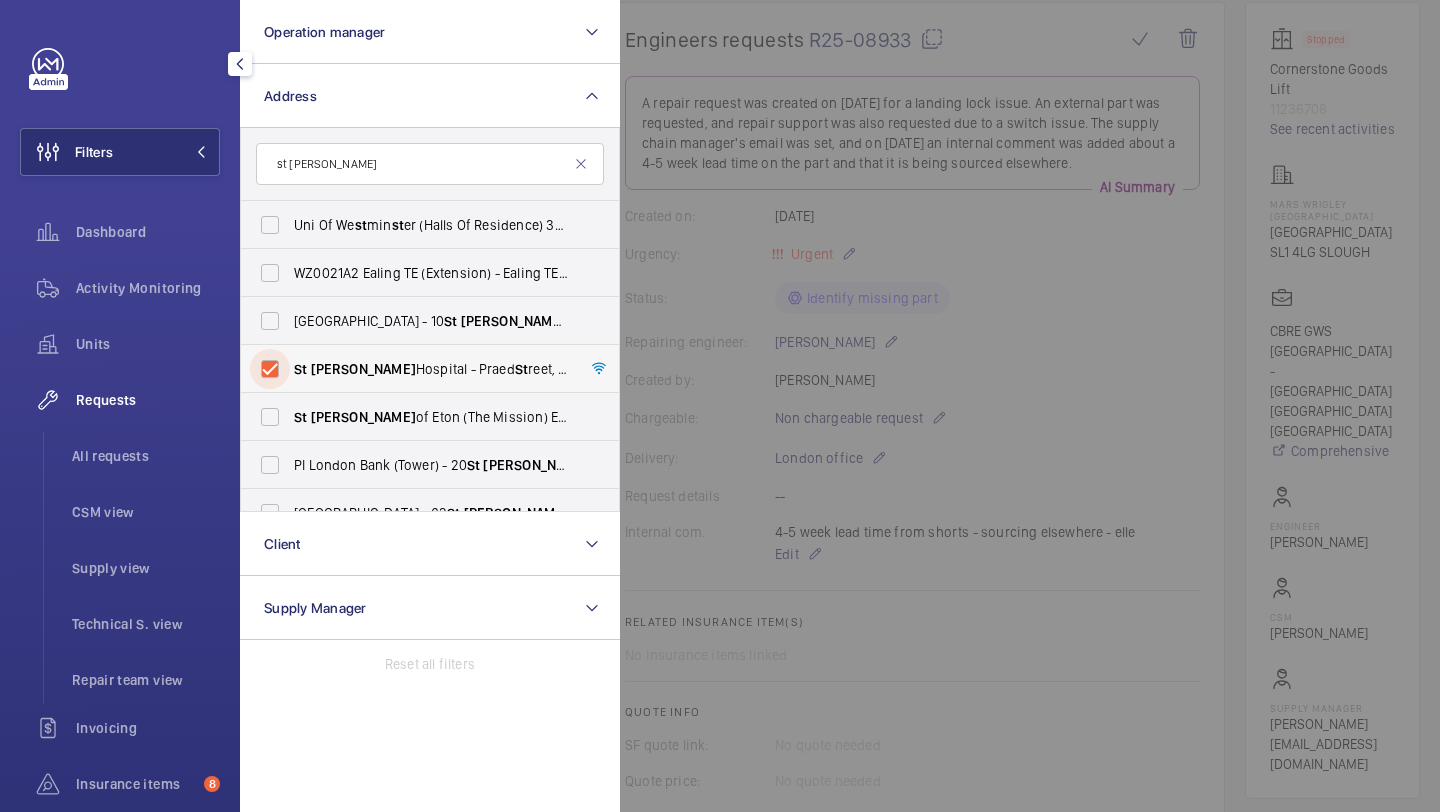 checkbox on "true" 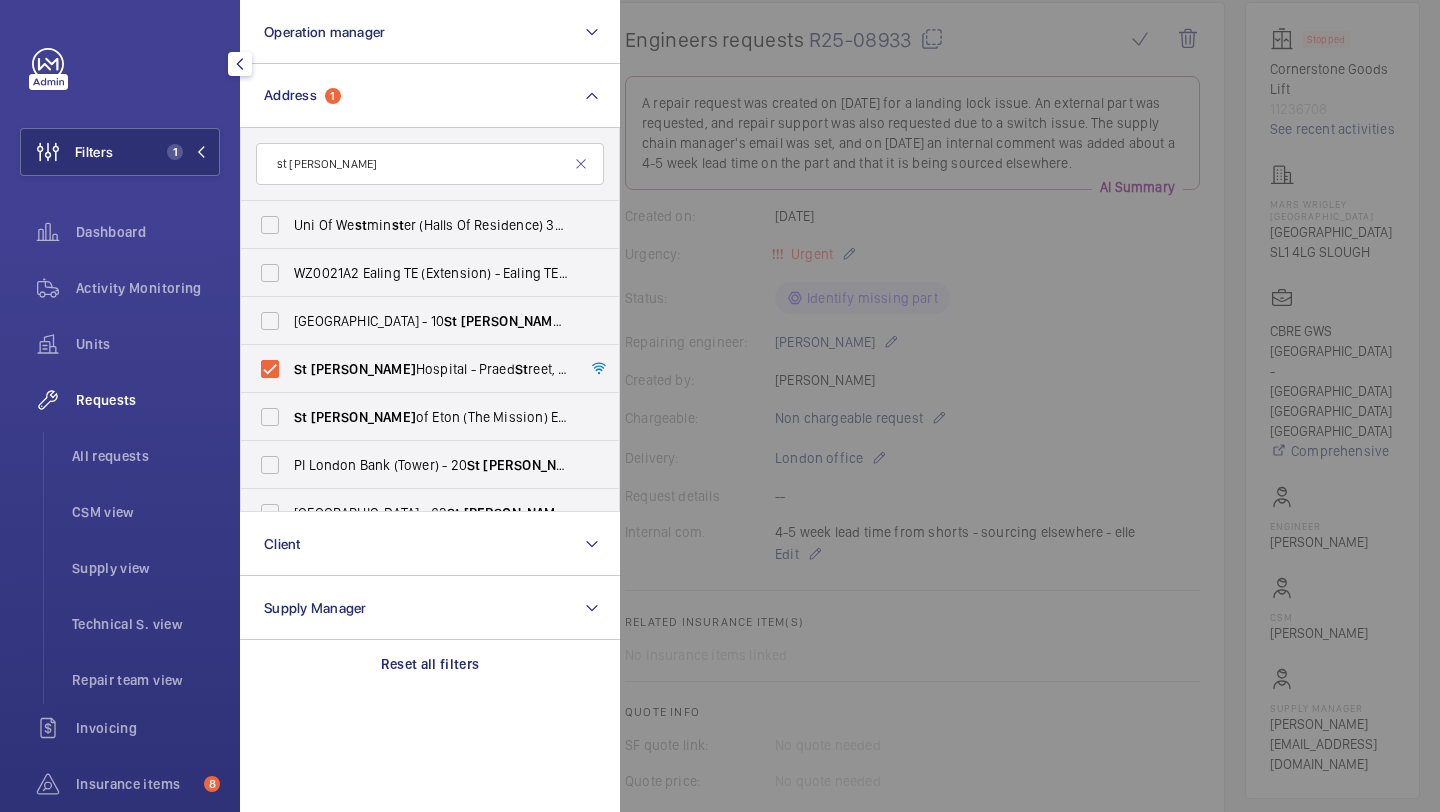 click 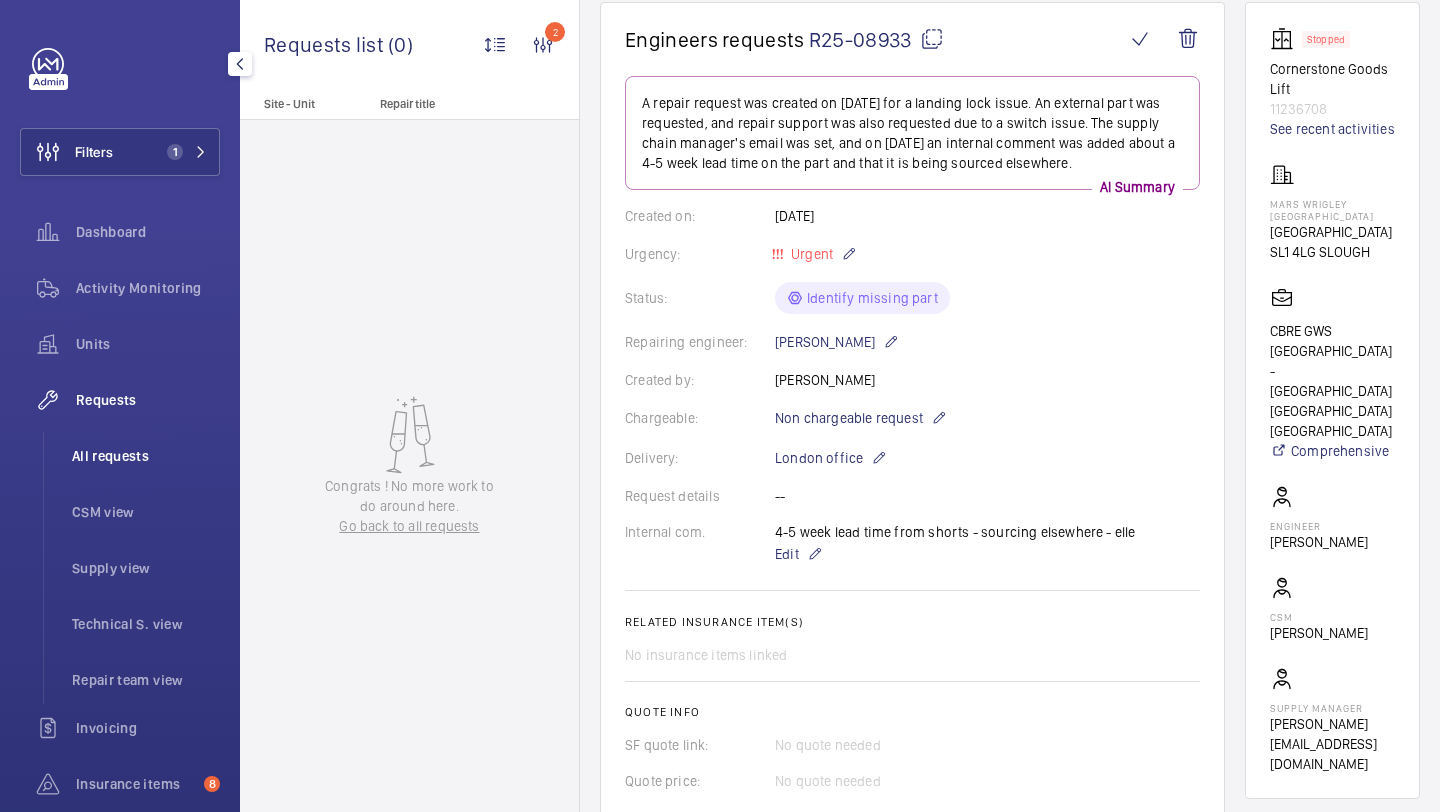 click on "All requests" 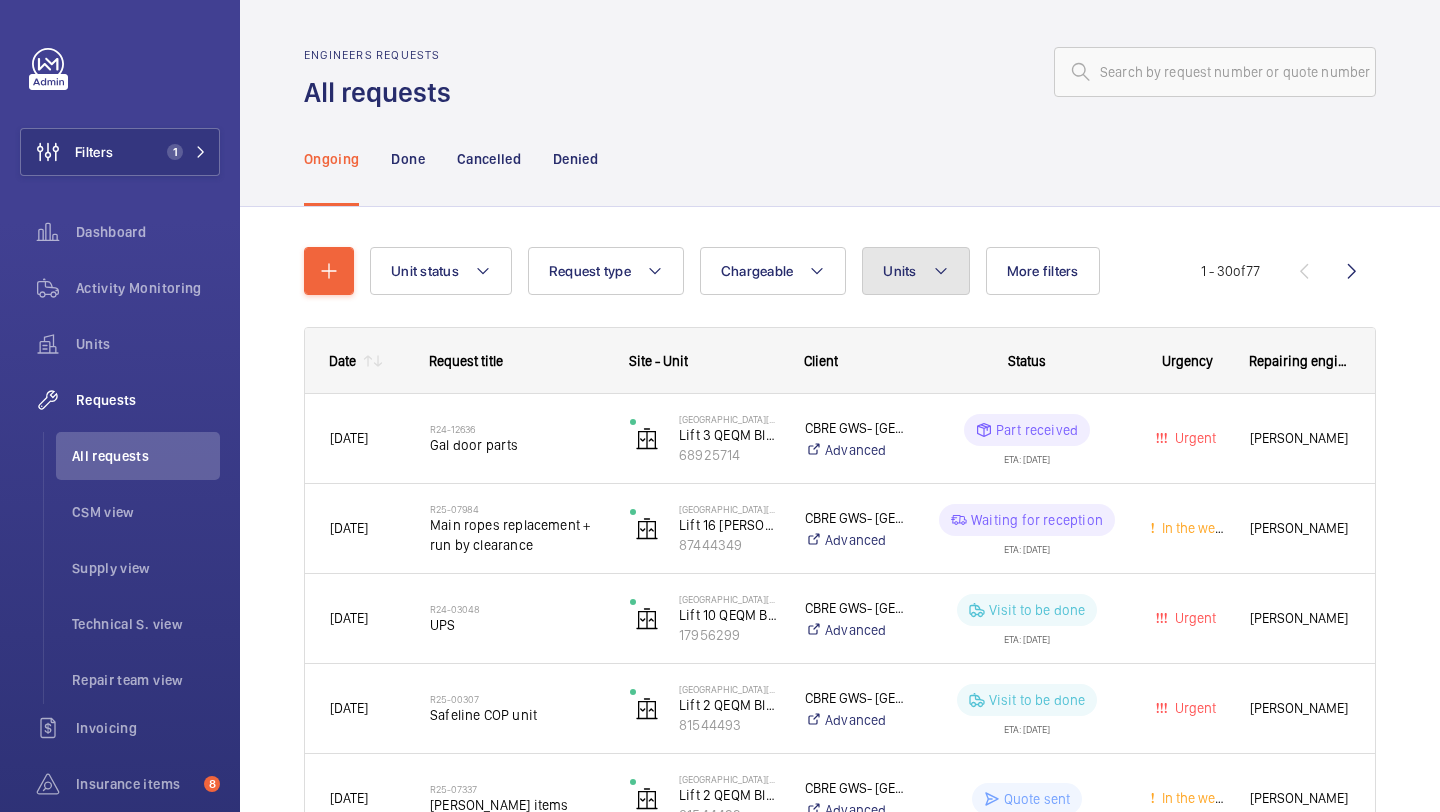 click on "Units" 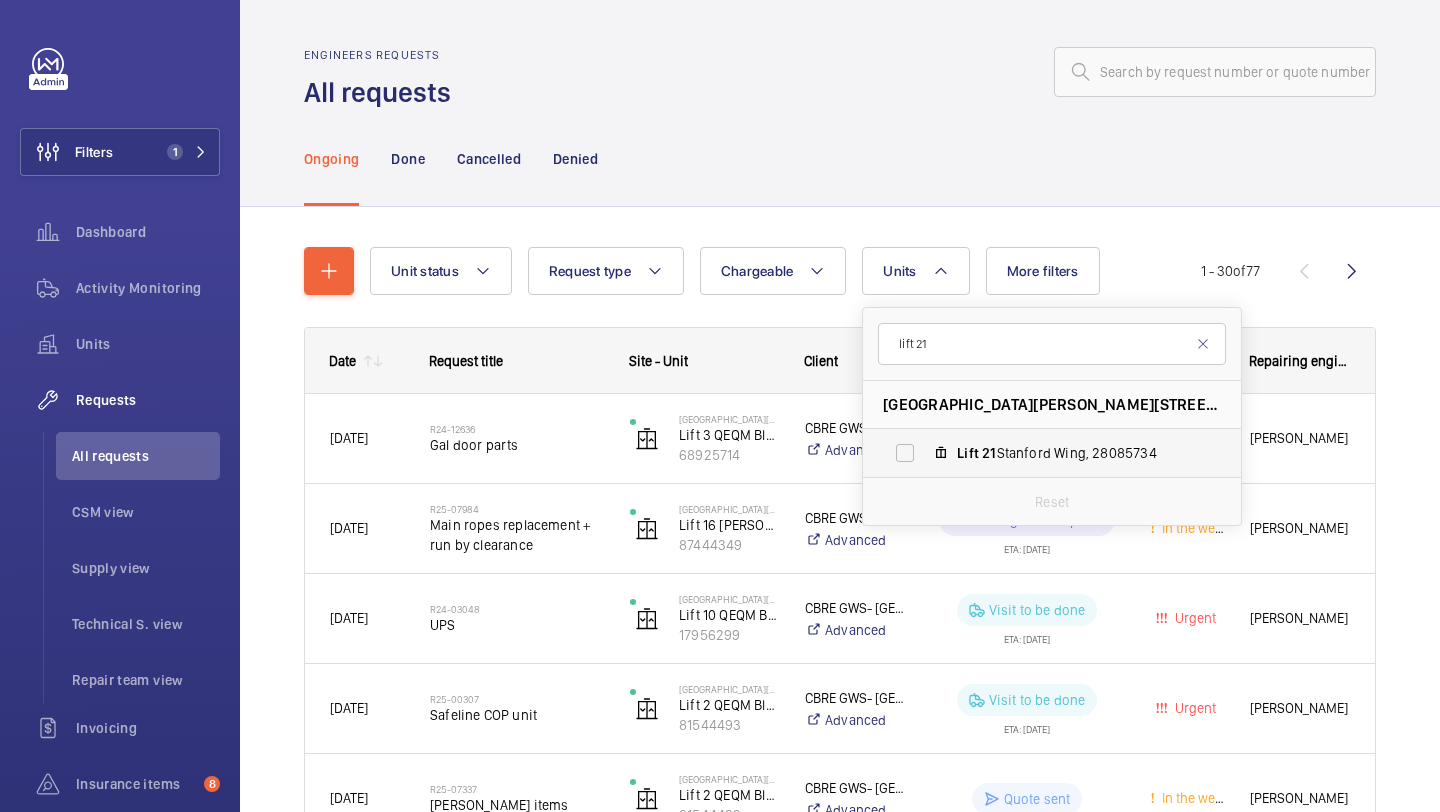 type on "lift 21" 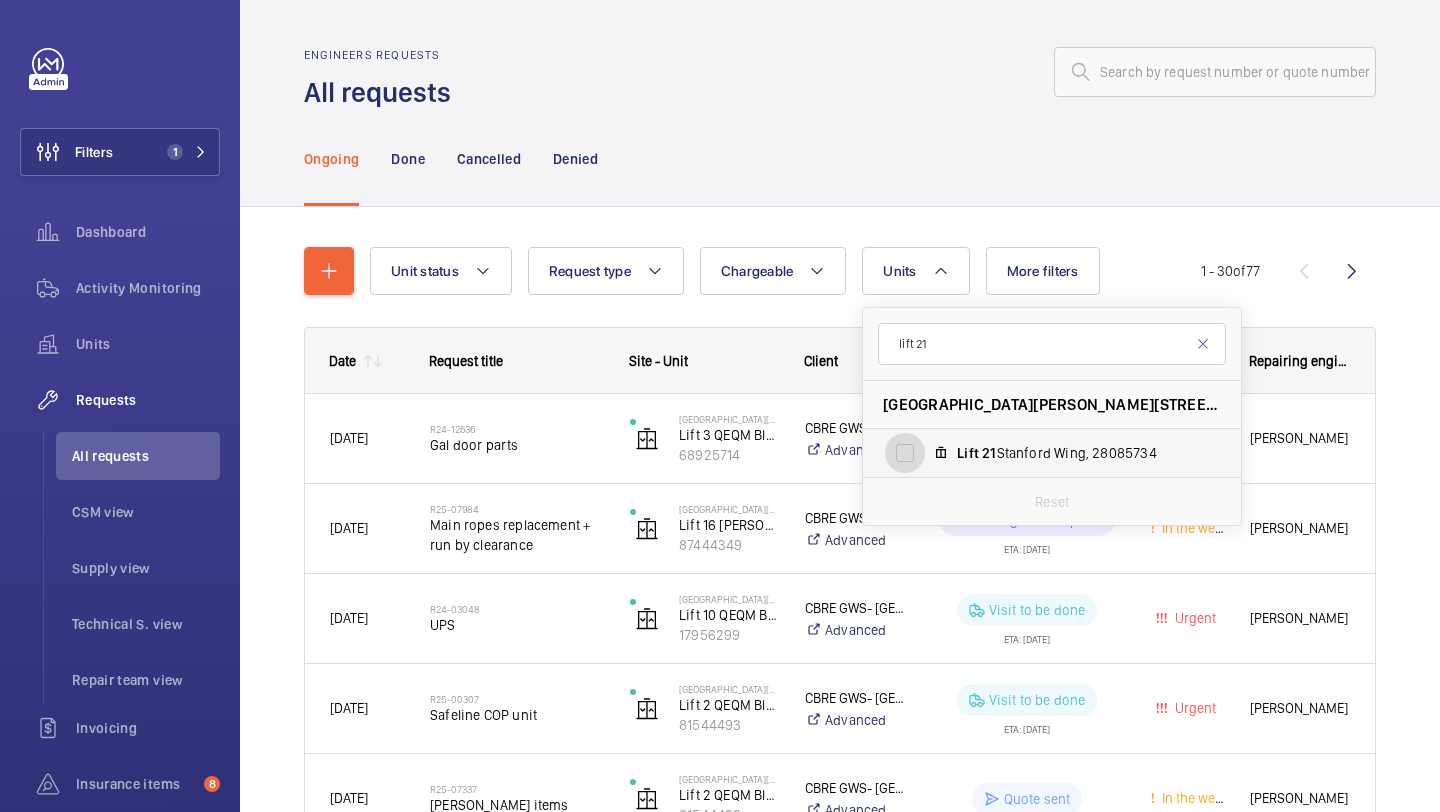 click on "Lift   21  Stanford Wing, 28085734" at bounding box center (905, 453) 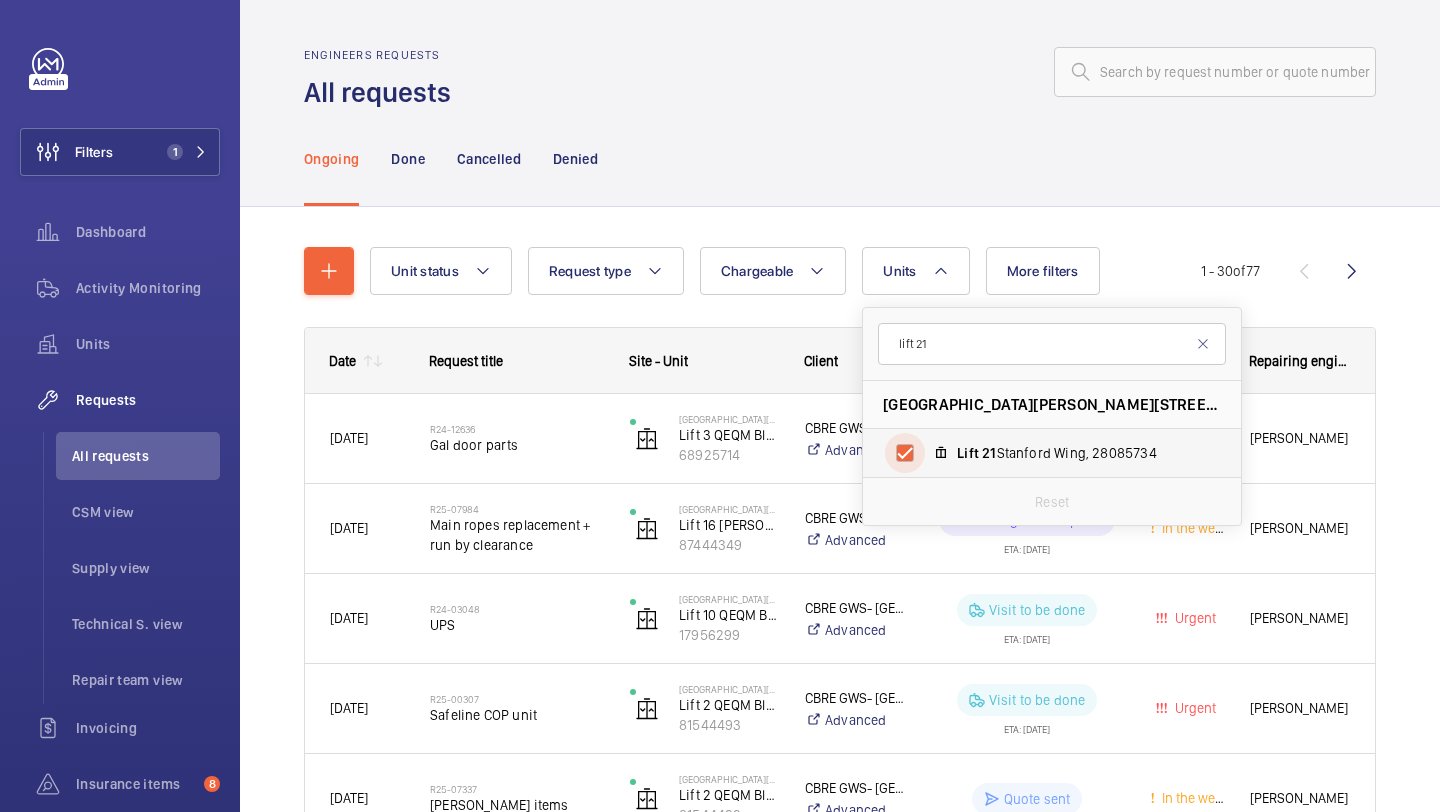 checkbox on "true" 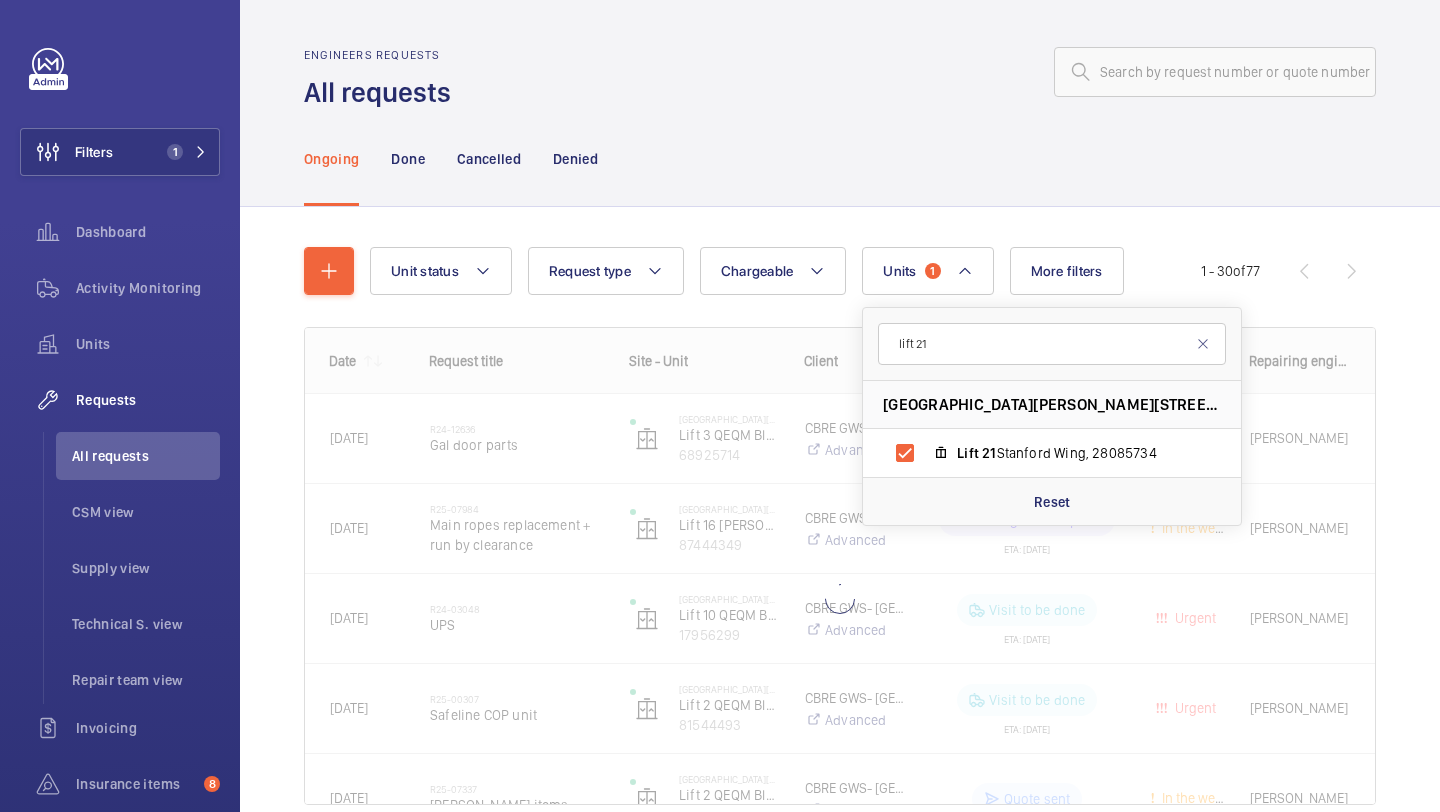click on "Unit status Request type  Chargeable Units  1 lift [STREET_ADDRESS][PERSON_NAME] Lift   [GEOGRAPHIC_DATA] Reset More filters Request status Urgency Repairing engineer Engineer Device type Reset all filters 1 - 30  of  77
Date
Request title
Site - Unit
to" 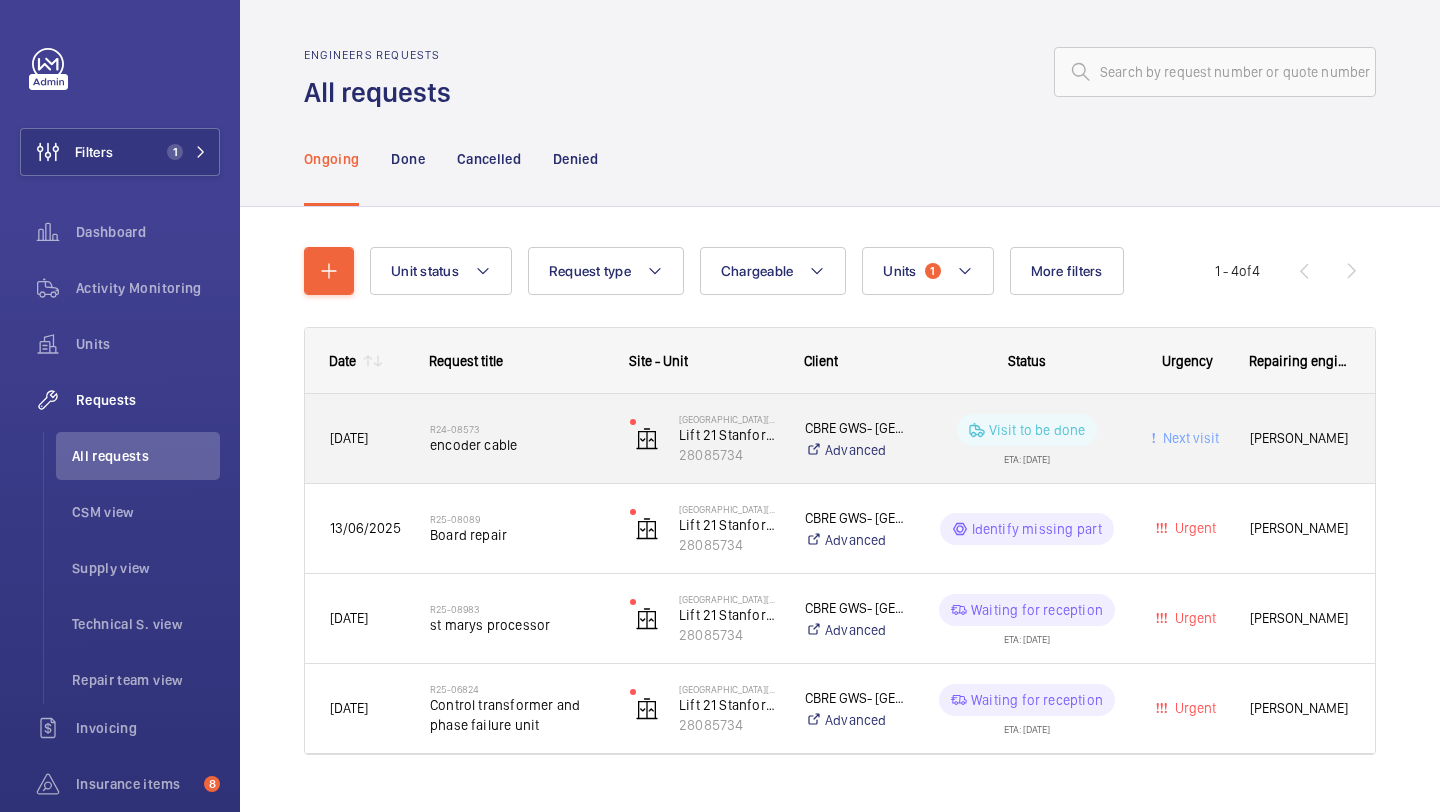 scroll, scrollTop: 39, scrollLeft: 0, axis: vertical 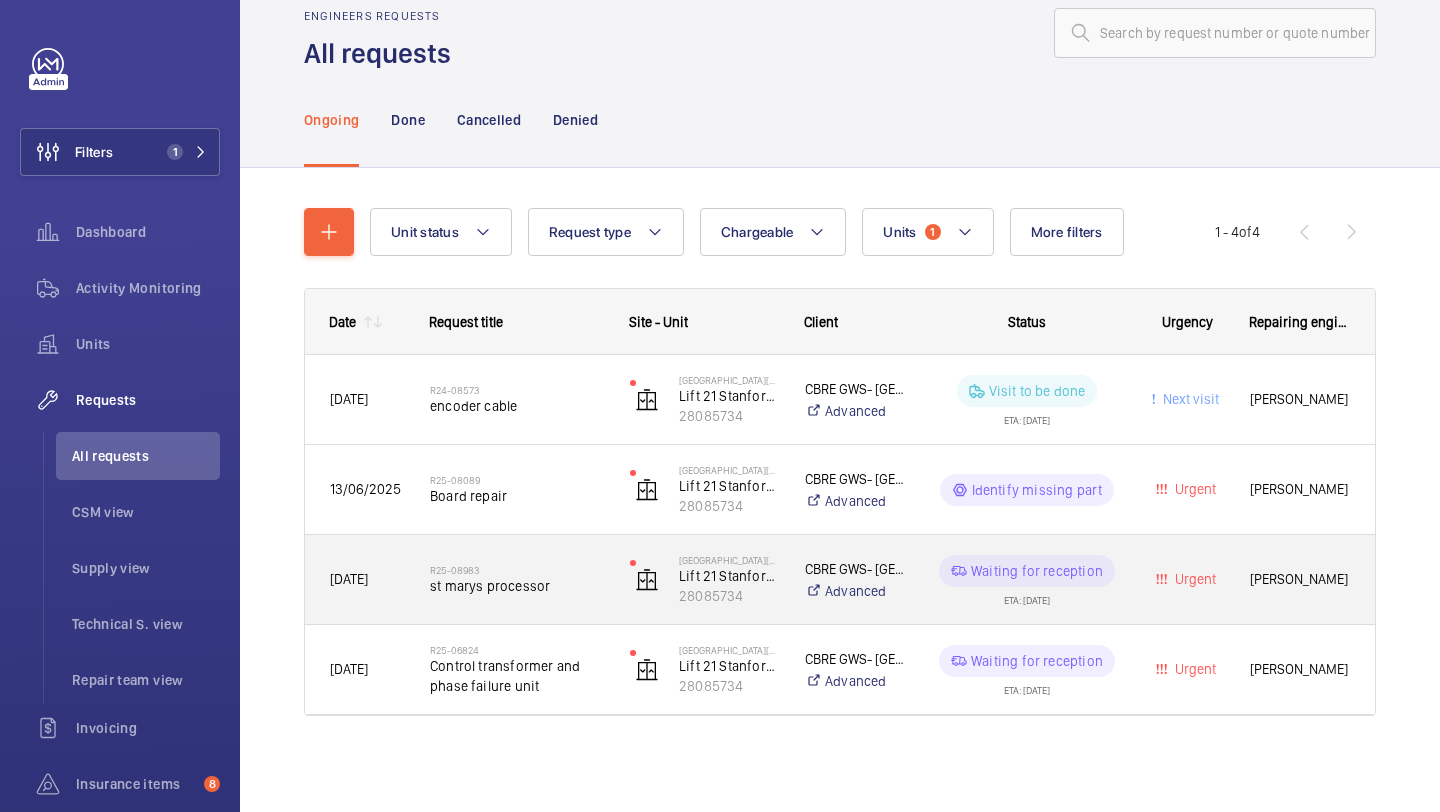 click on "st marys processor" 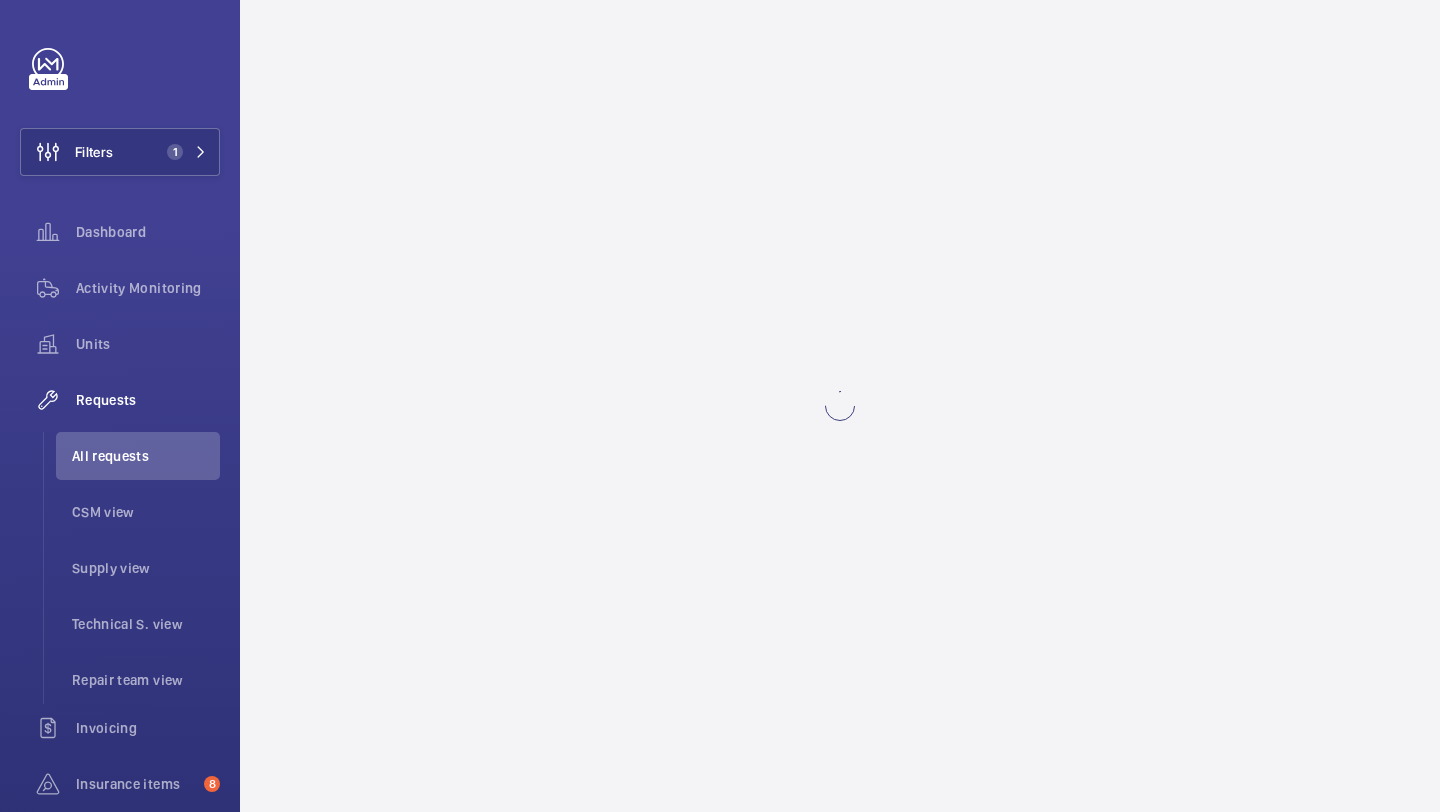 scroll, scrollTop: 0, scrollLeft: 0, axis: both 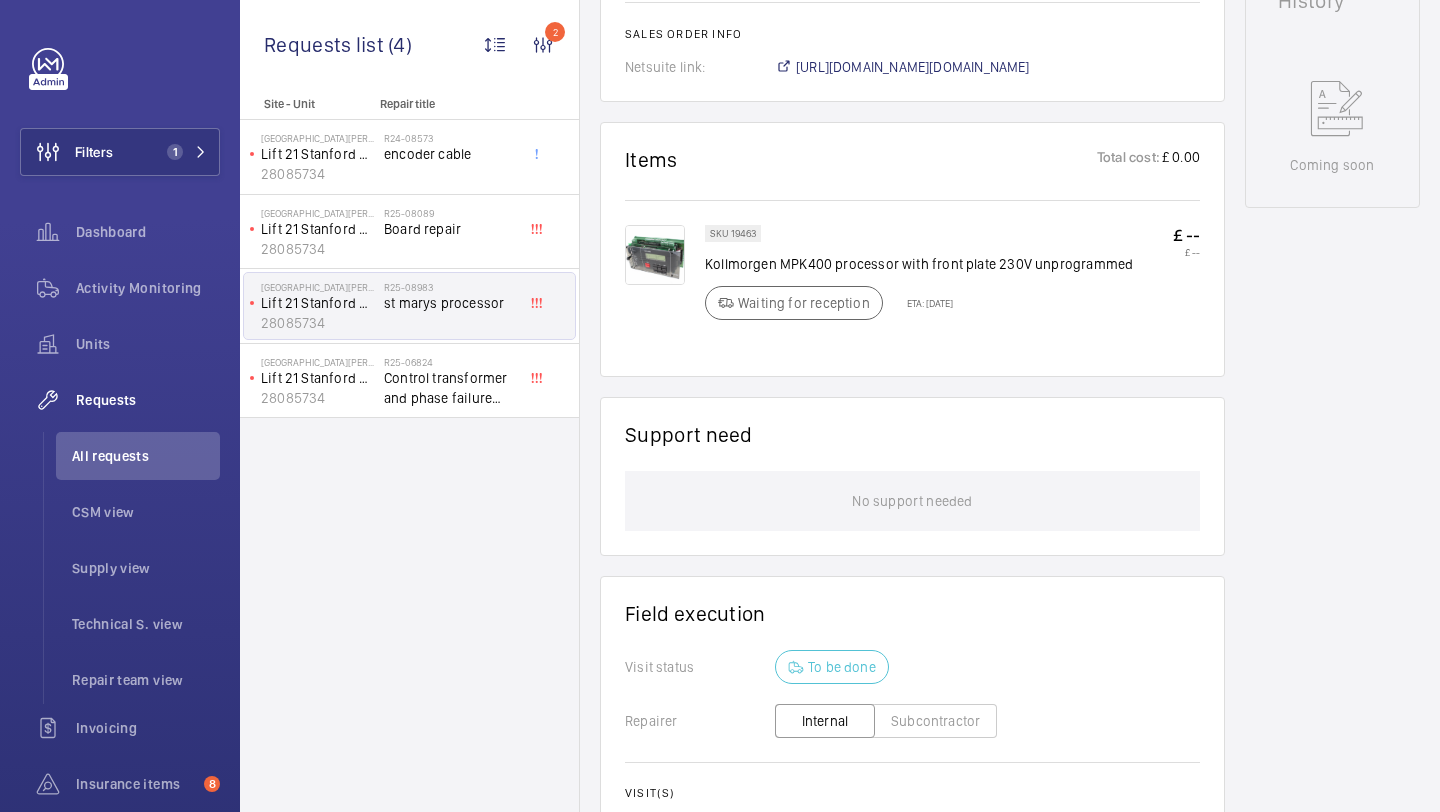 click on "Kollmorgen MPK400 processor with front plate 230V unprogrammed" 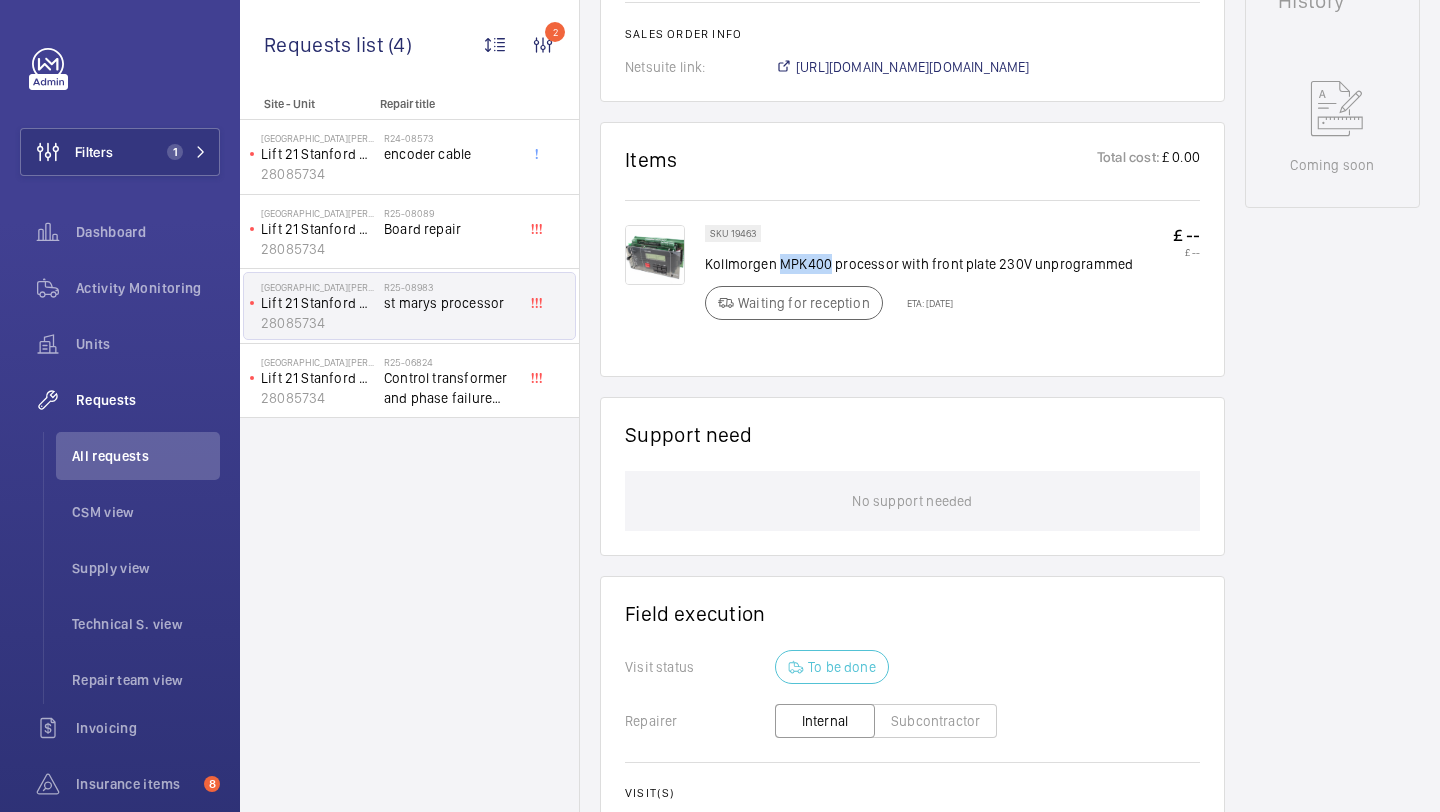 click on "Kollmorgen MPK400 processor with front plate 230V unprogrammed" 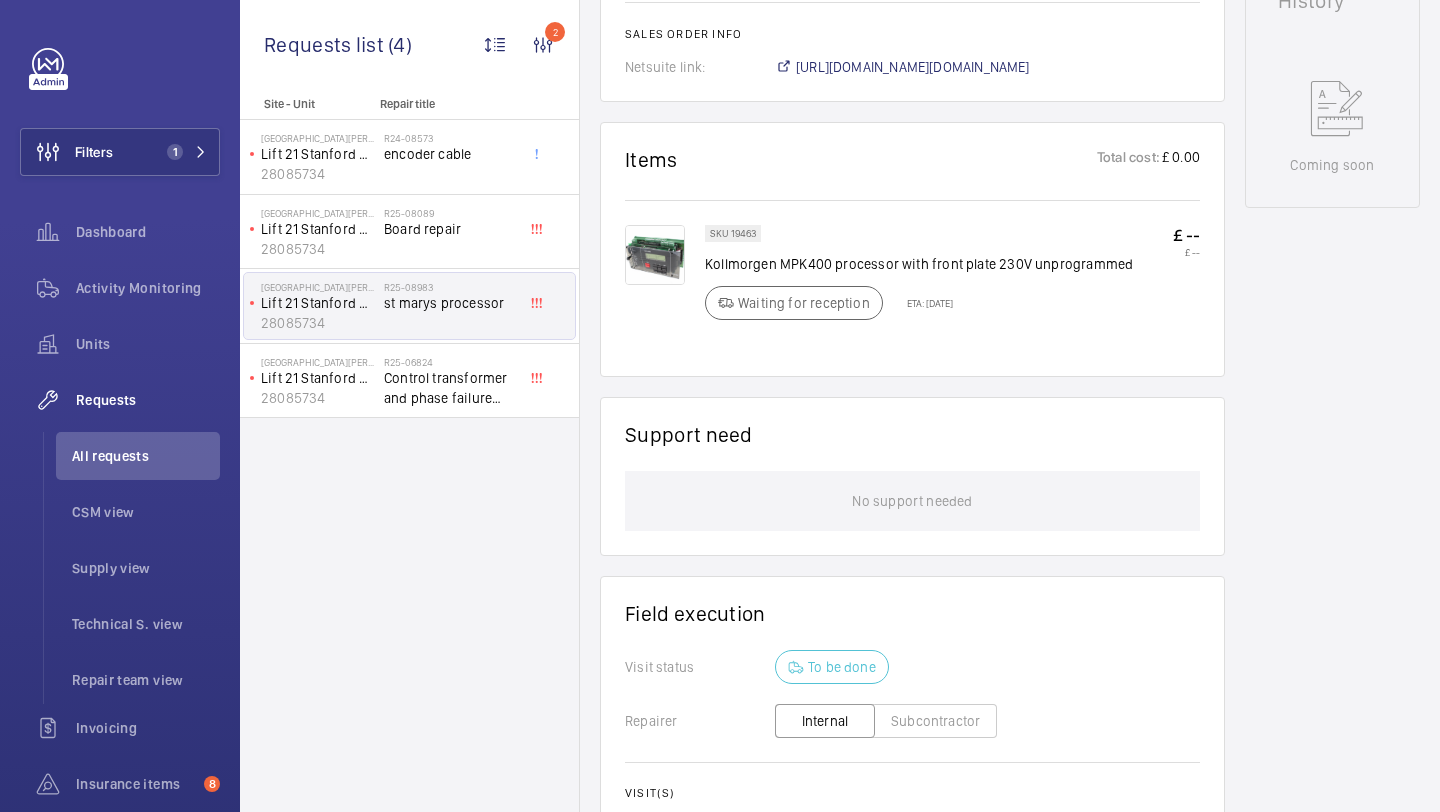 click on "Kollmorgen MPK400 processor with front plate 230V unprogrammed" 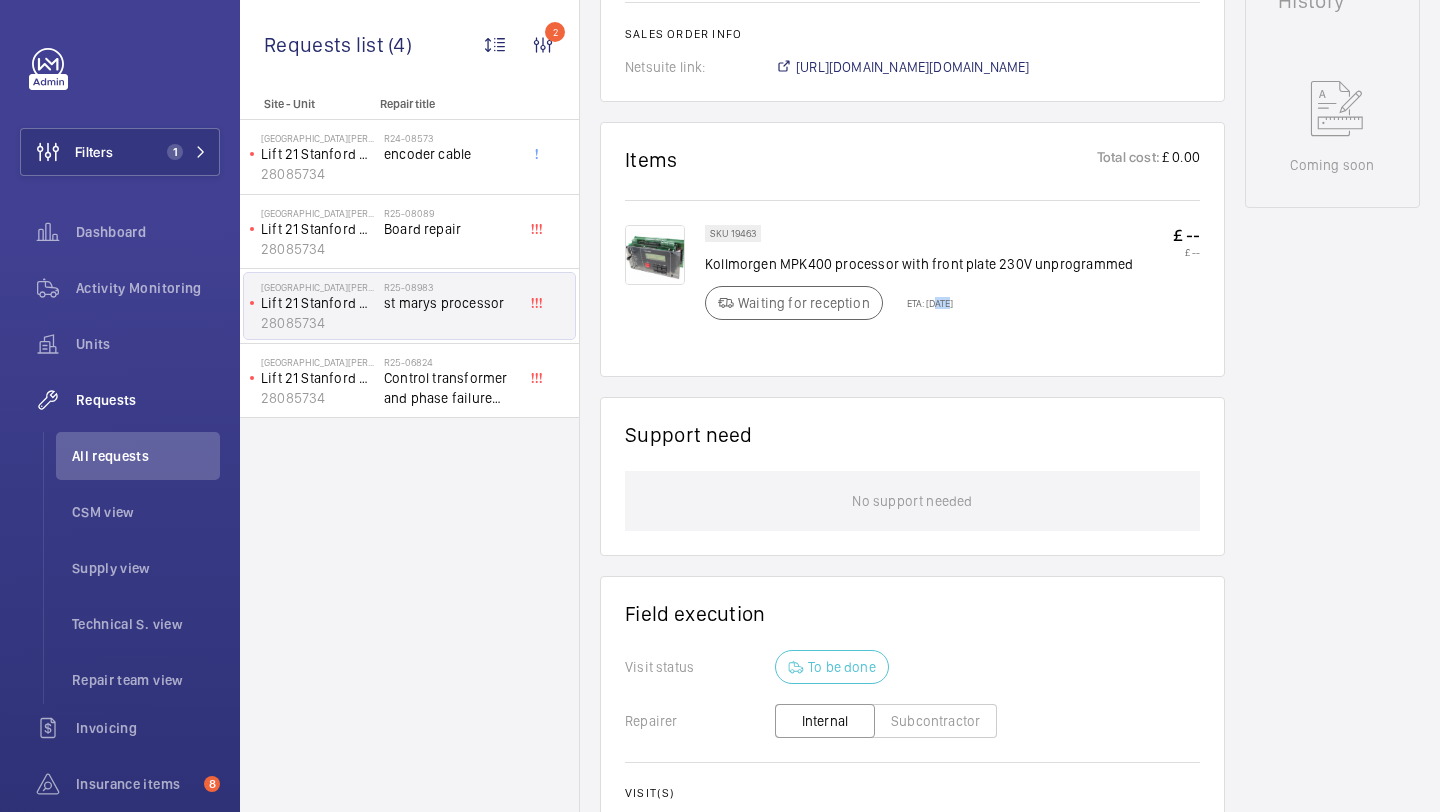 click on "ETA: [DATE]" 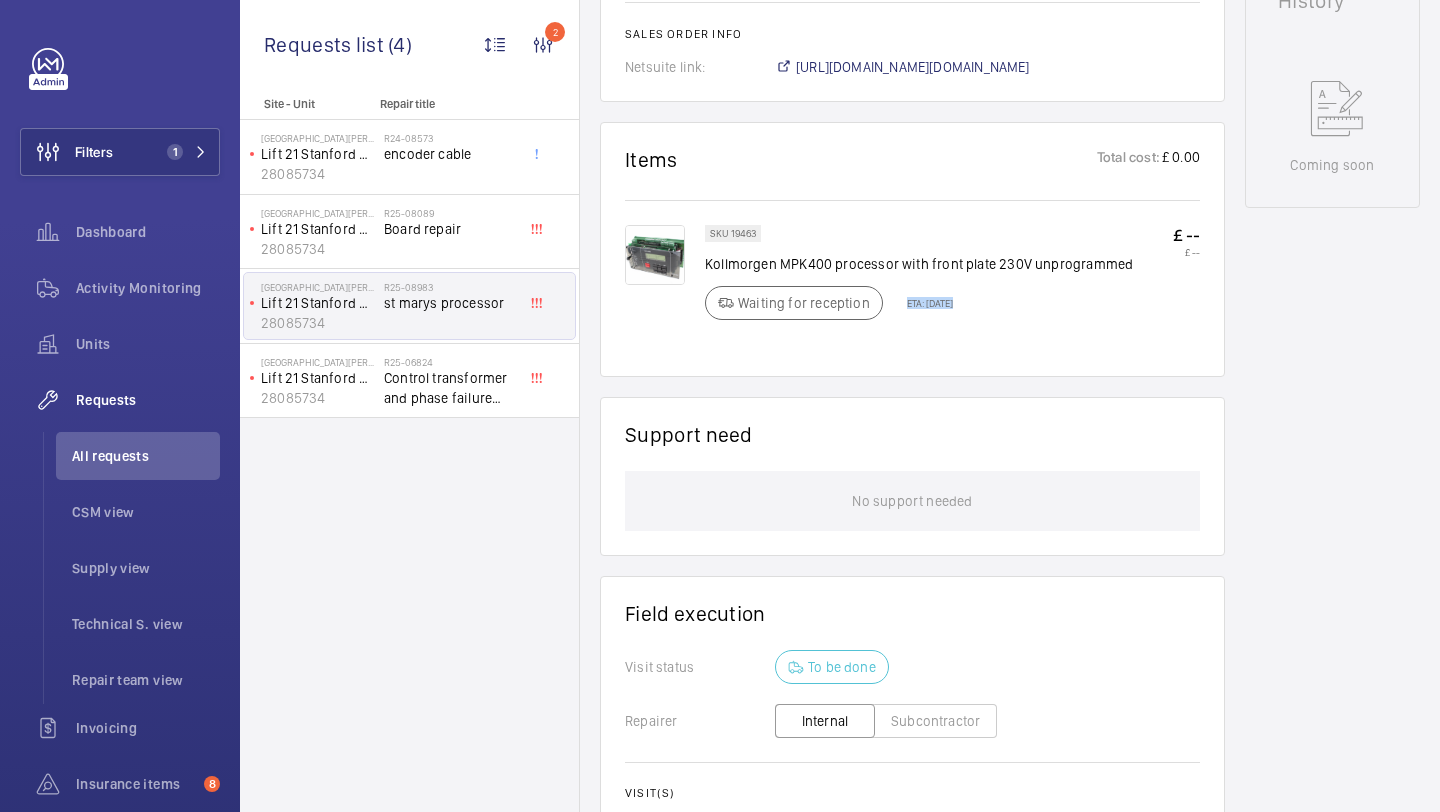 click on "ETA: [DATE]" 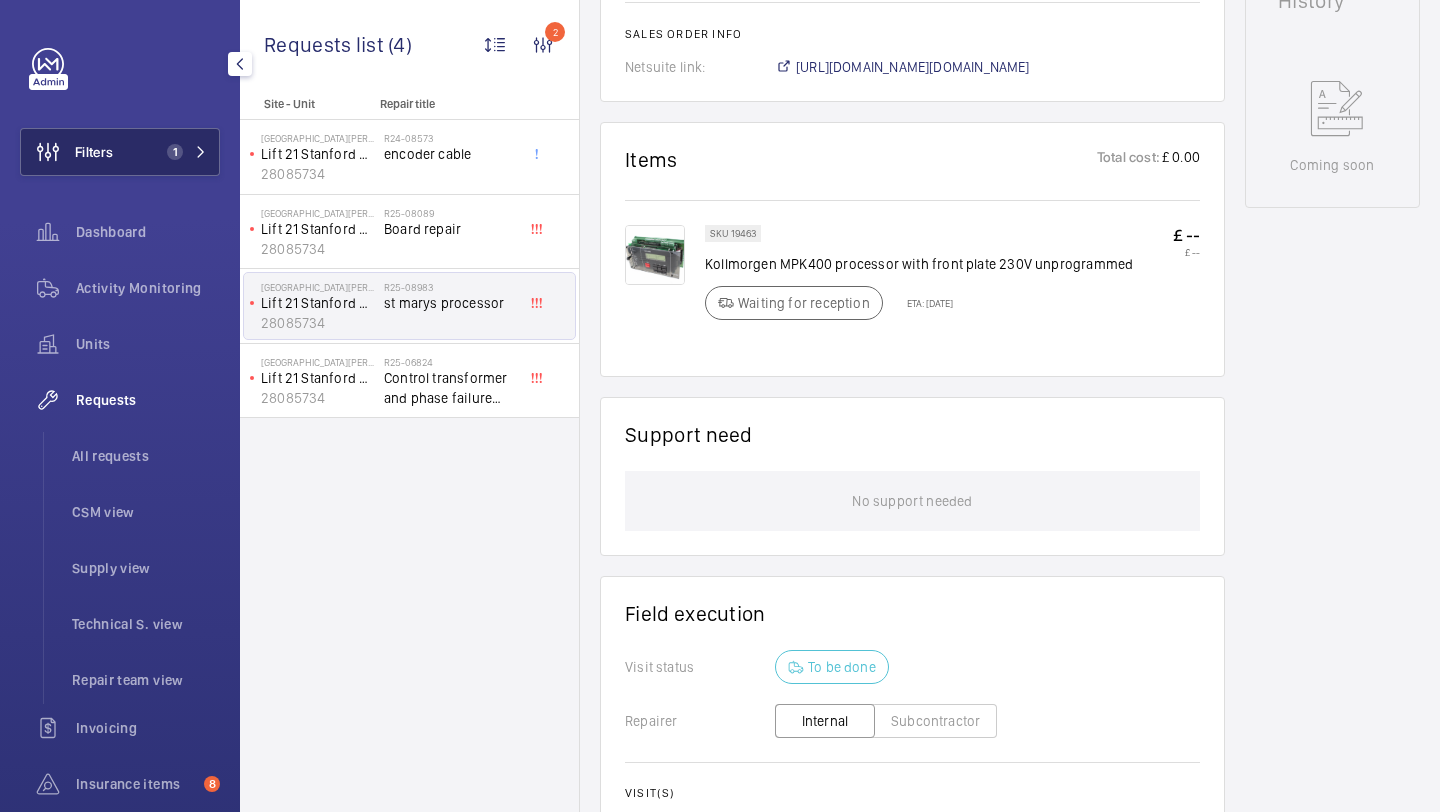click on "1" 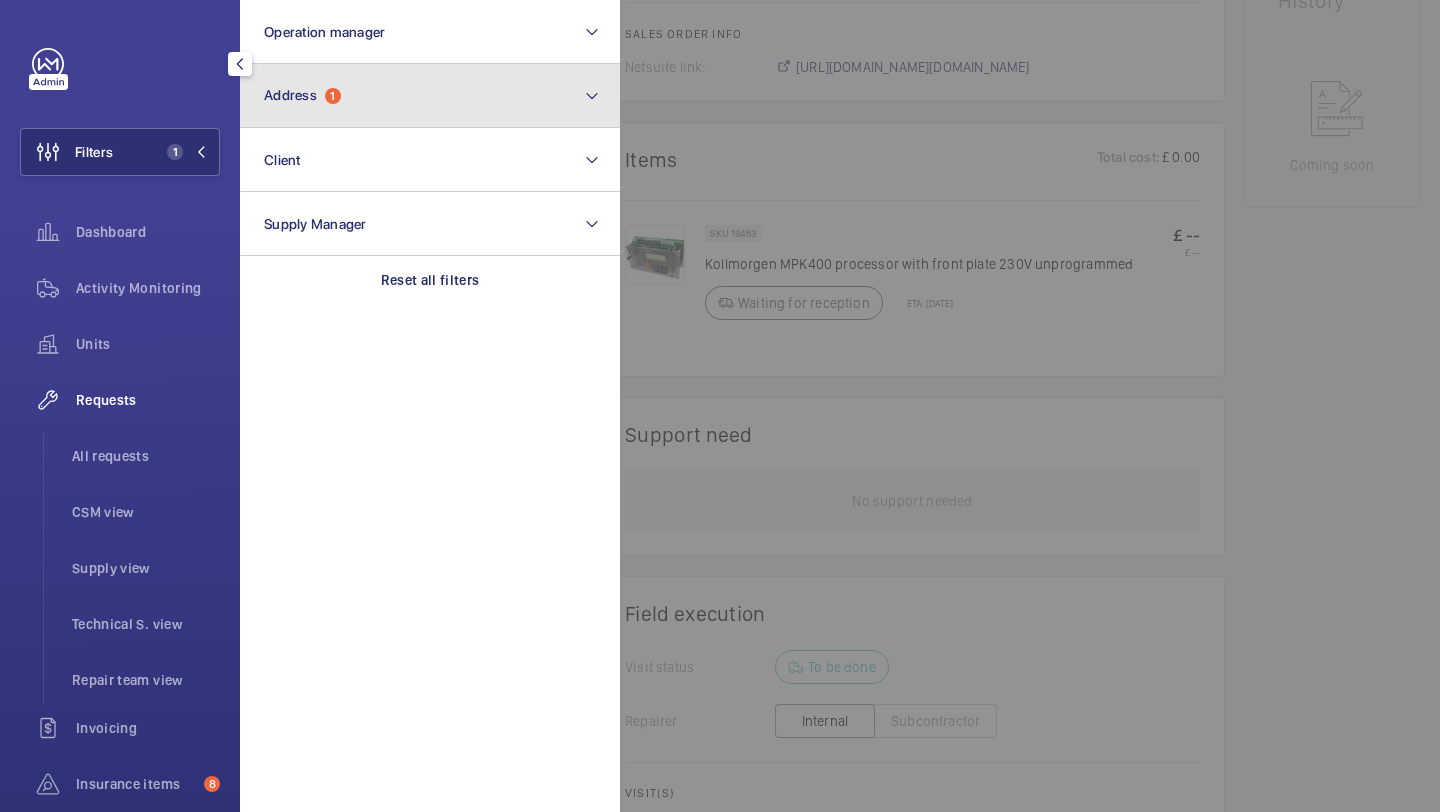 click on "Address" 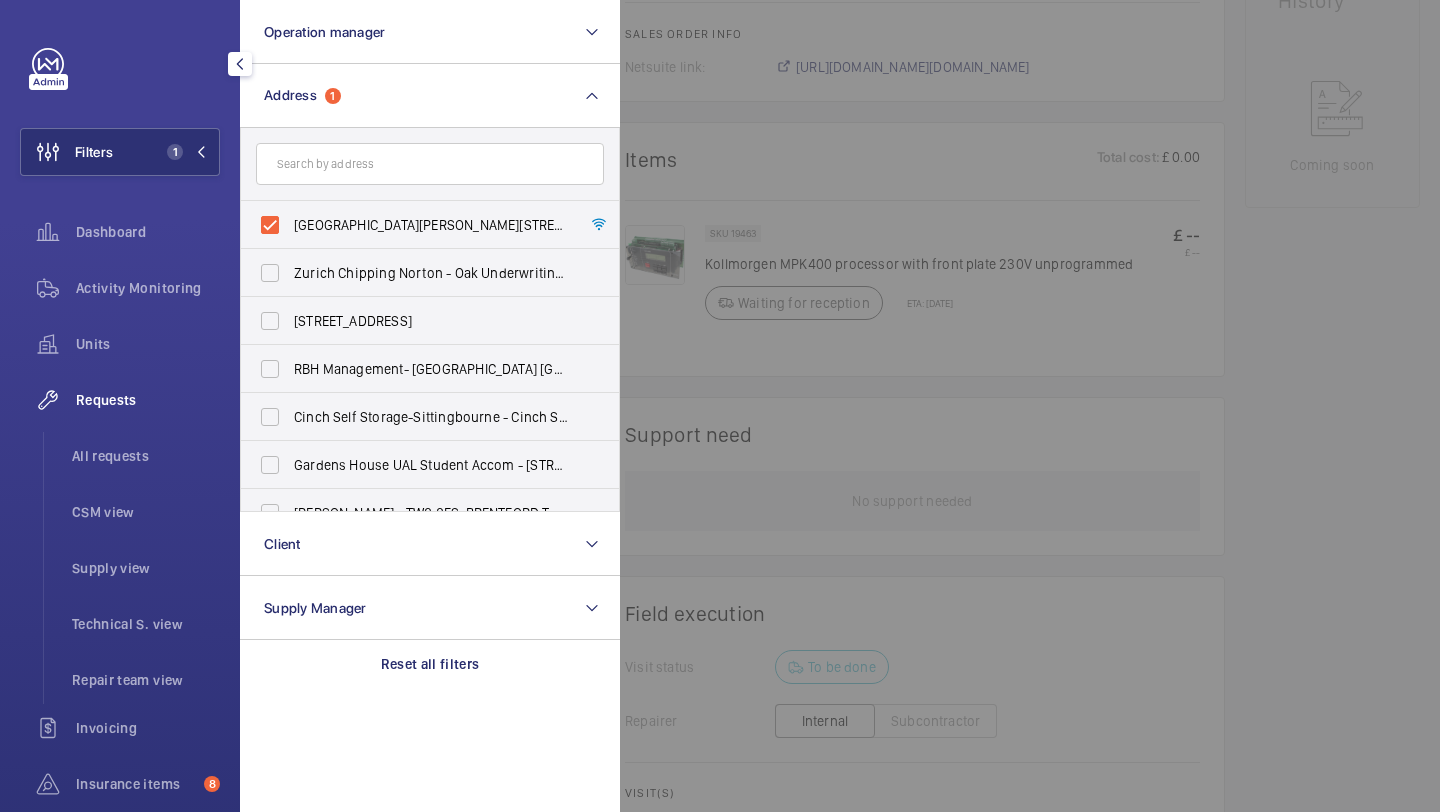 click on "[GEOGRAPHIC_DATA][PERSON_NAME][STREET_ADDRESS]" at bounding box center (431, 225) 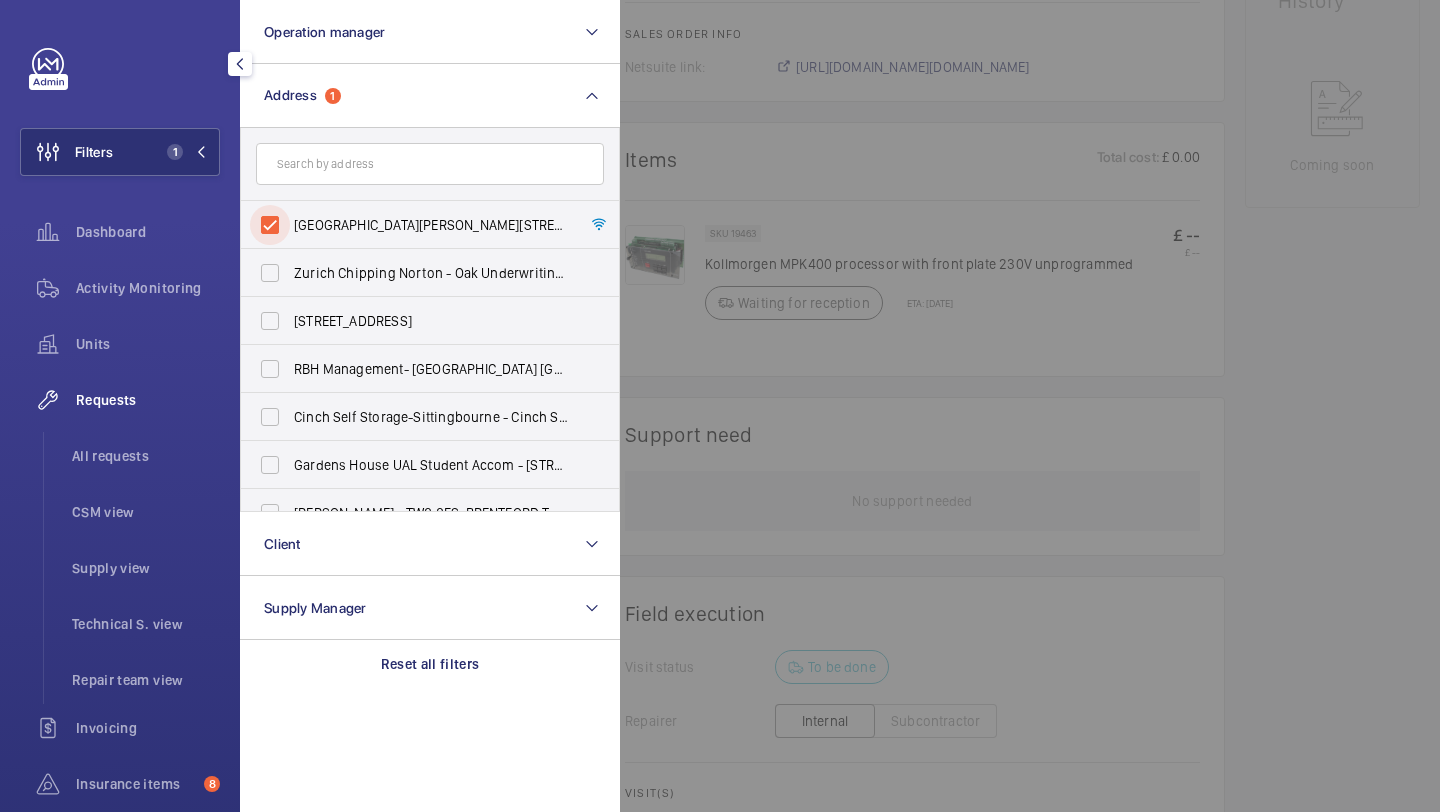 click on "[GEOGRAPHIC_DATA][PERSON_NAME][STREET_ADDRESS]" at bounding box center (270, 225) 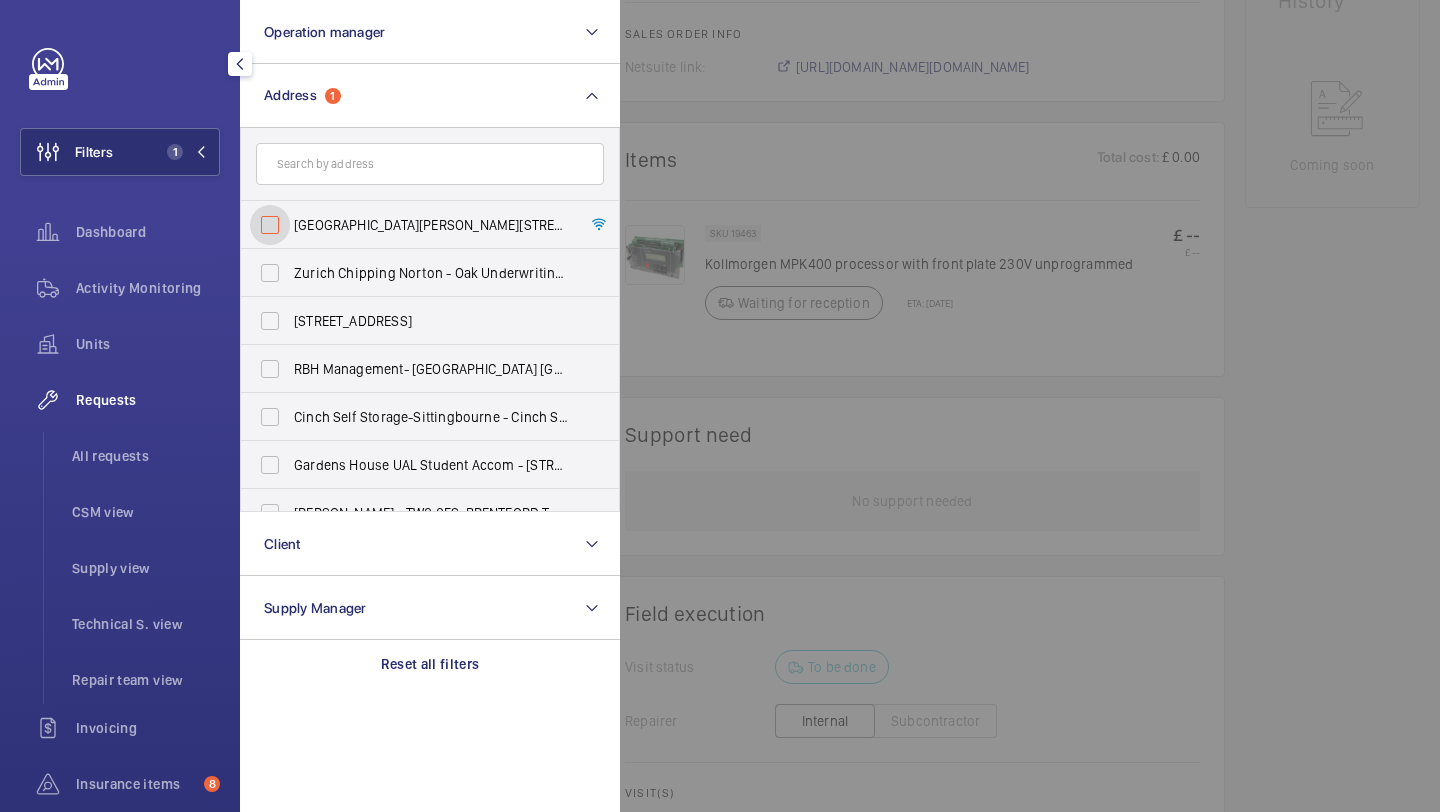 checkbox on "false" 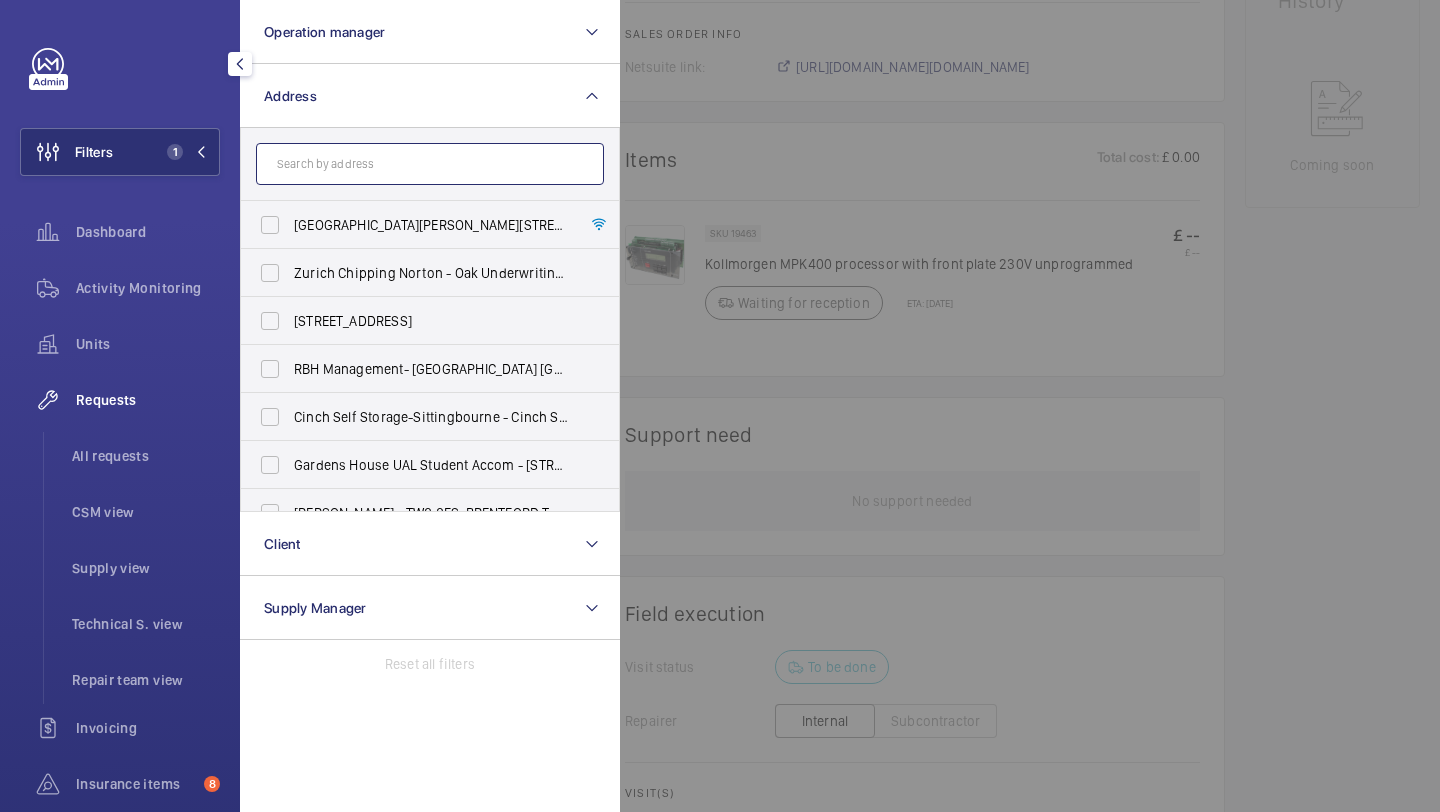 click 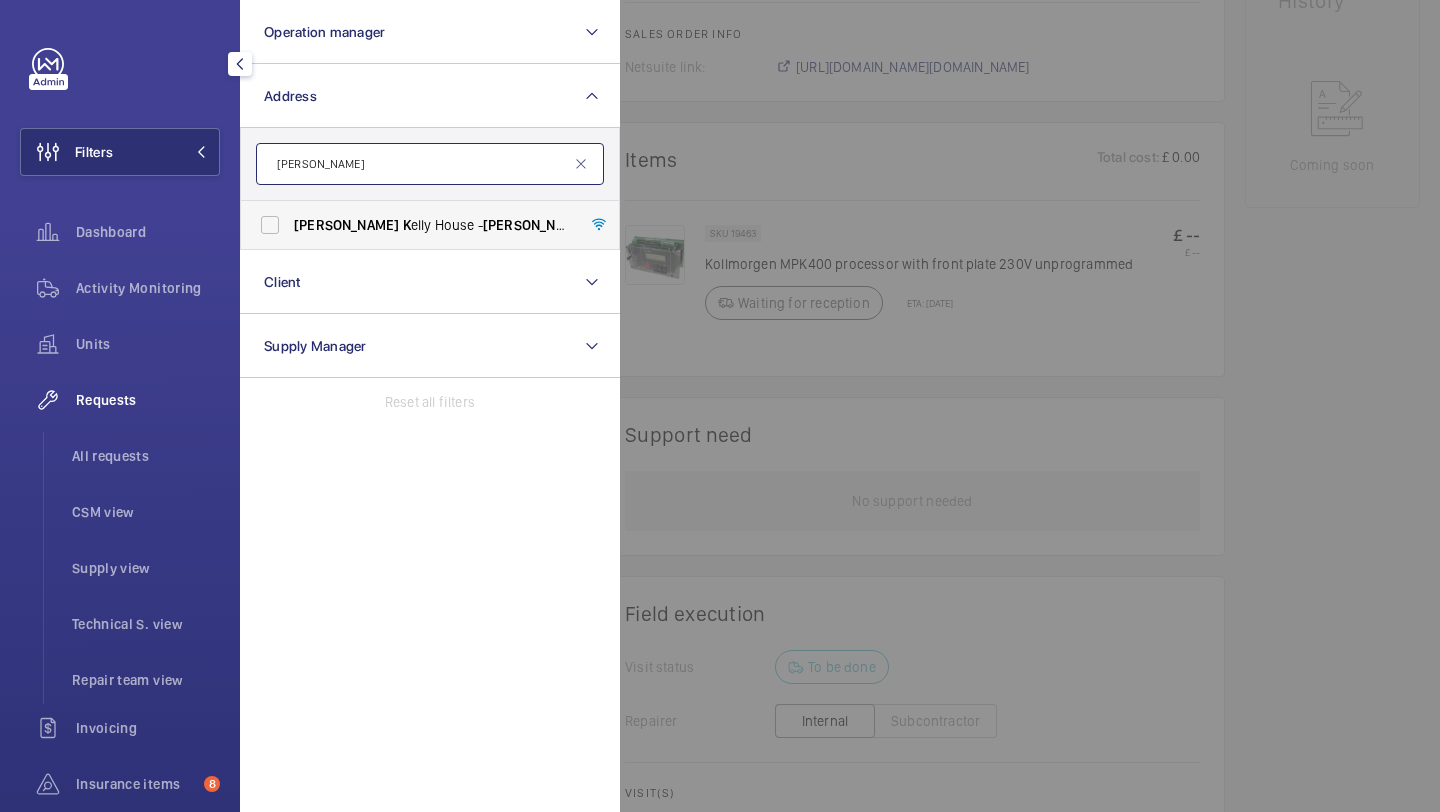 type on "[PERSON_NAME]" 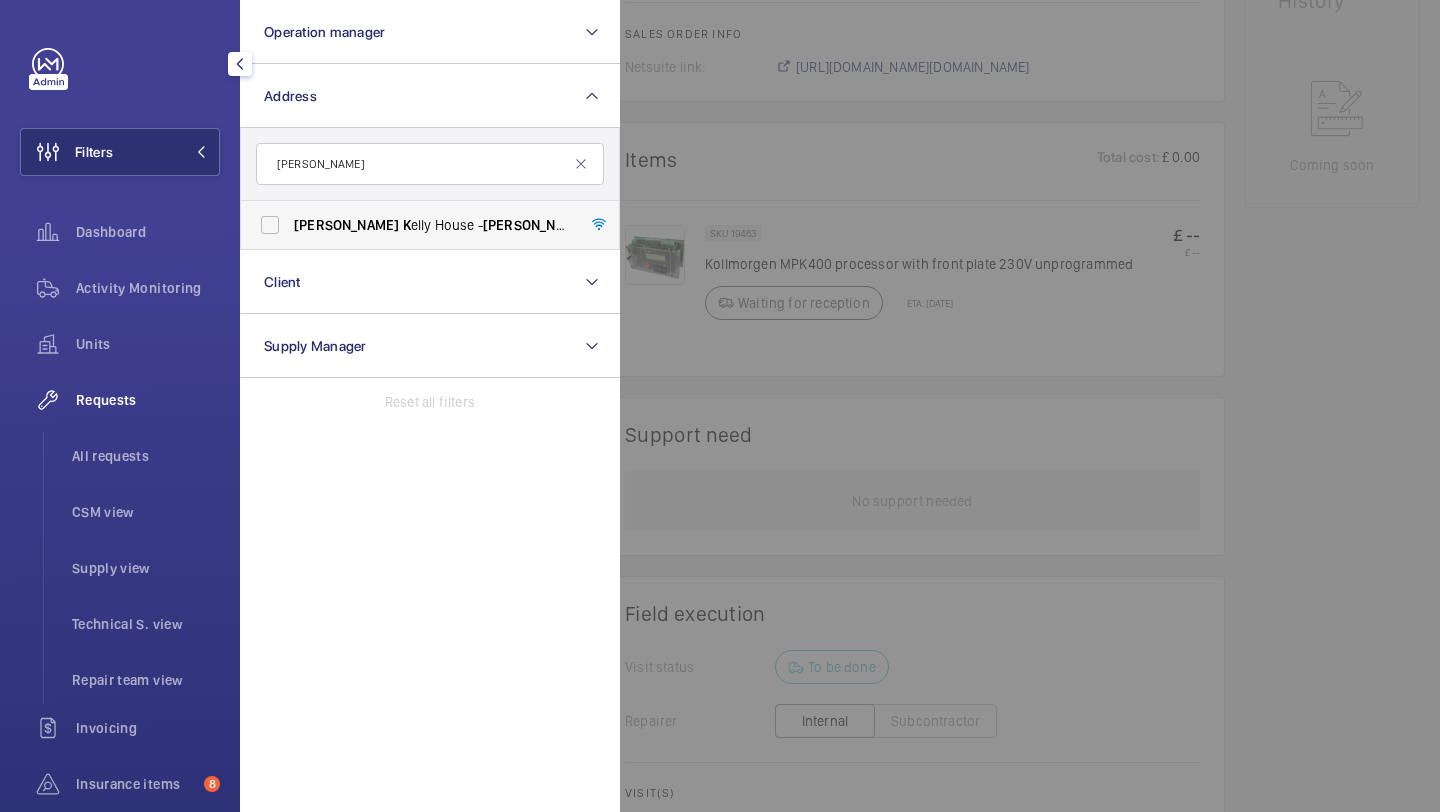 click on "[PERSON_NAME] [PERSON_NAME] House -  [PERSON_NAME][GEOGRAPHIC_DATA][PERSON_NAME]" at bounding box center (415, 225) 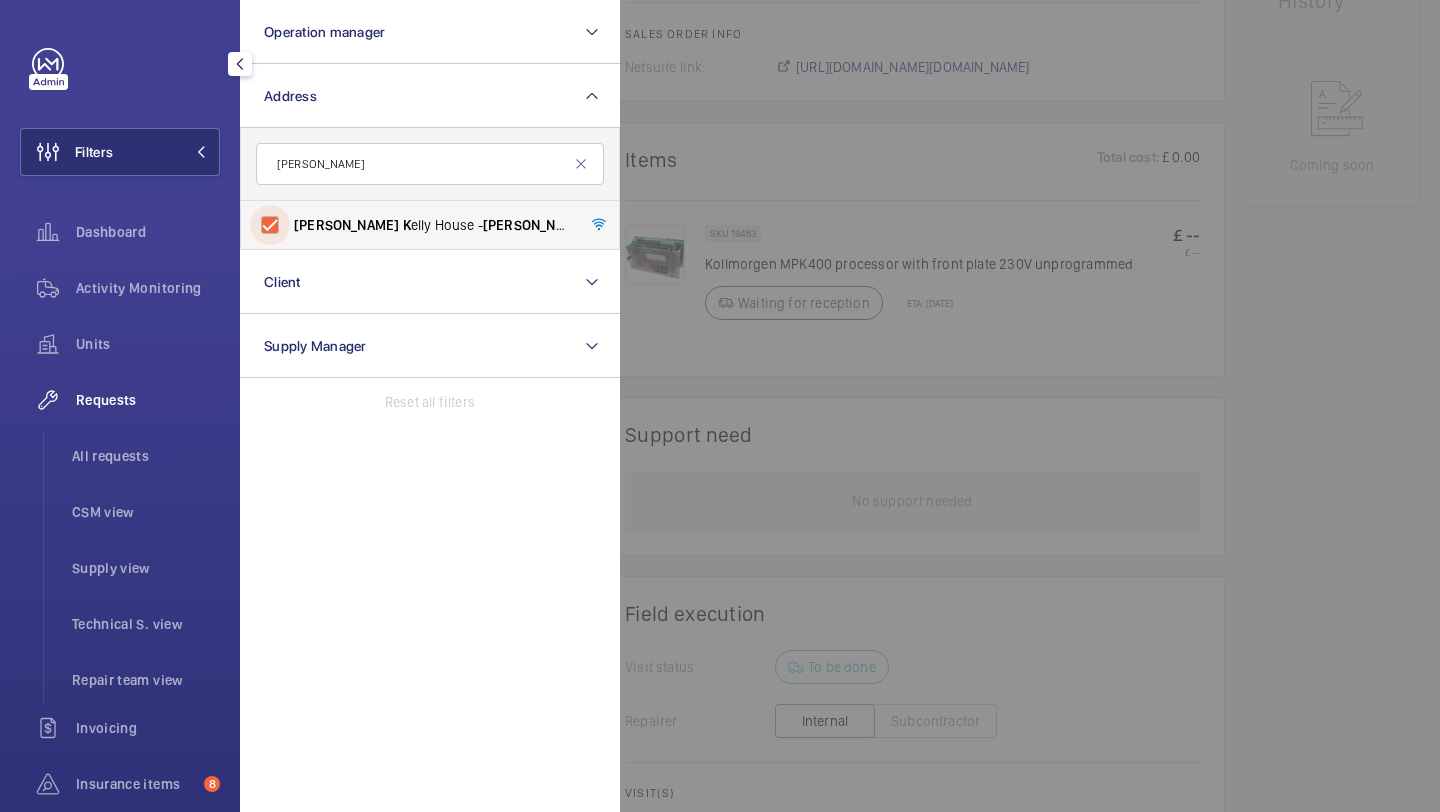 checkbox on "true" 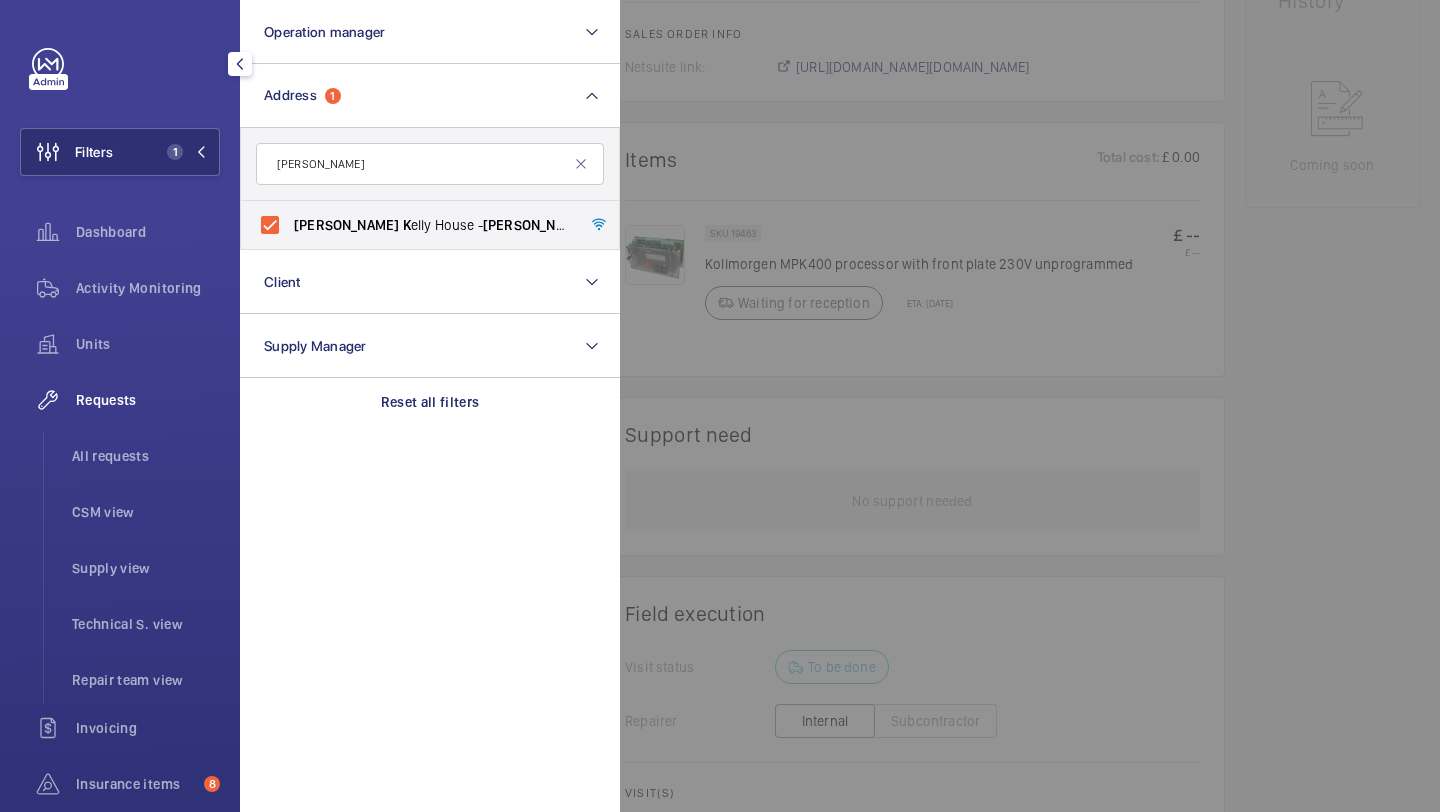 click 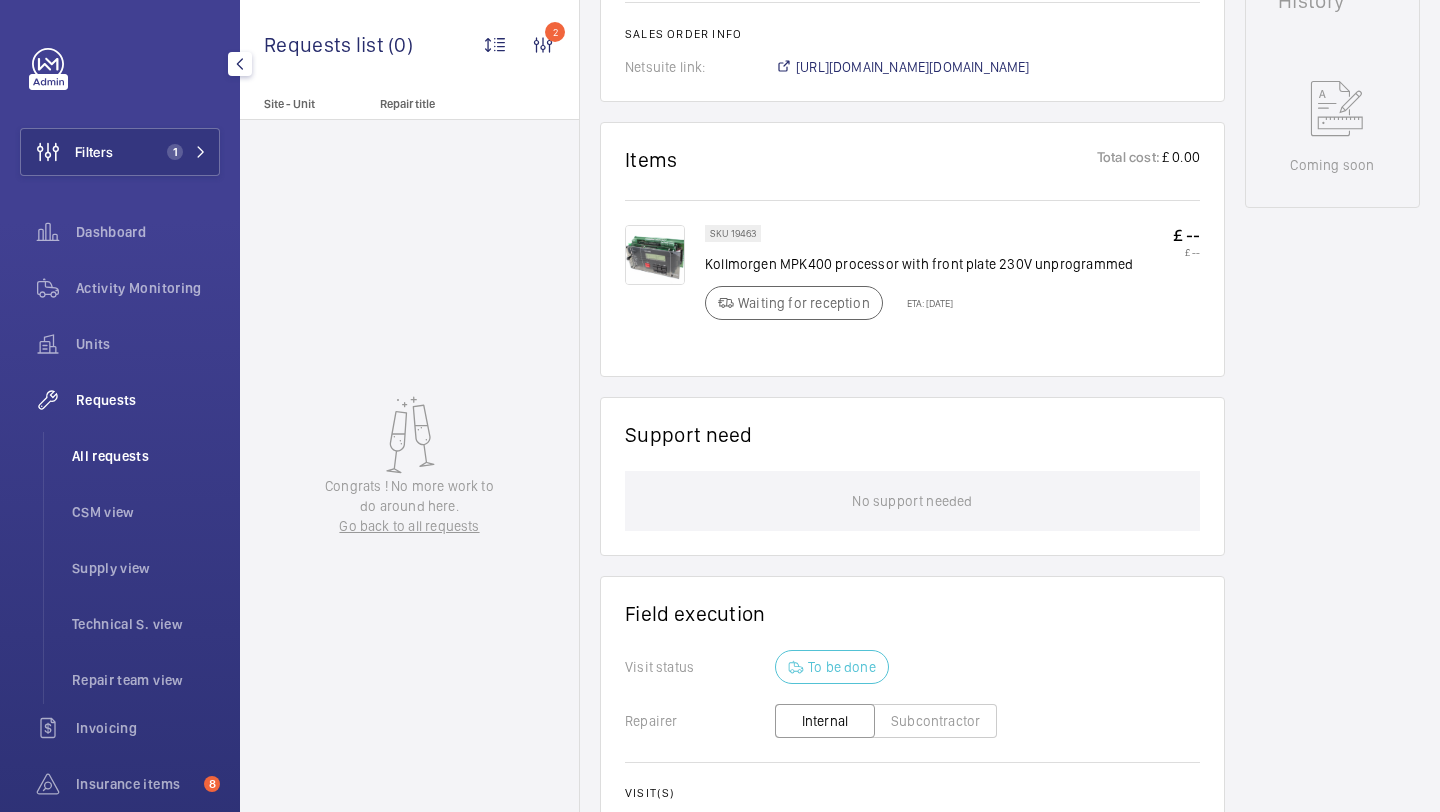 click on "All requests" 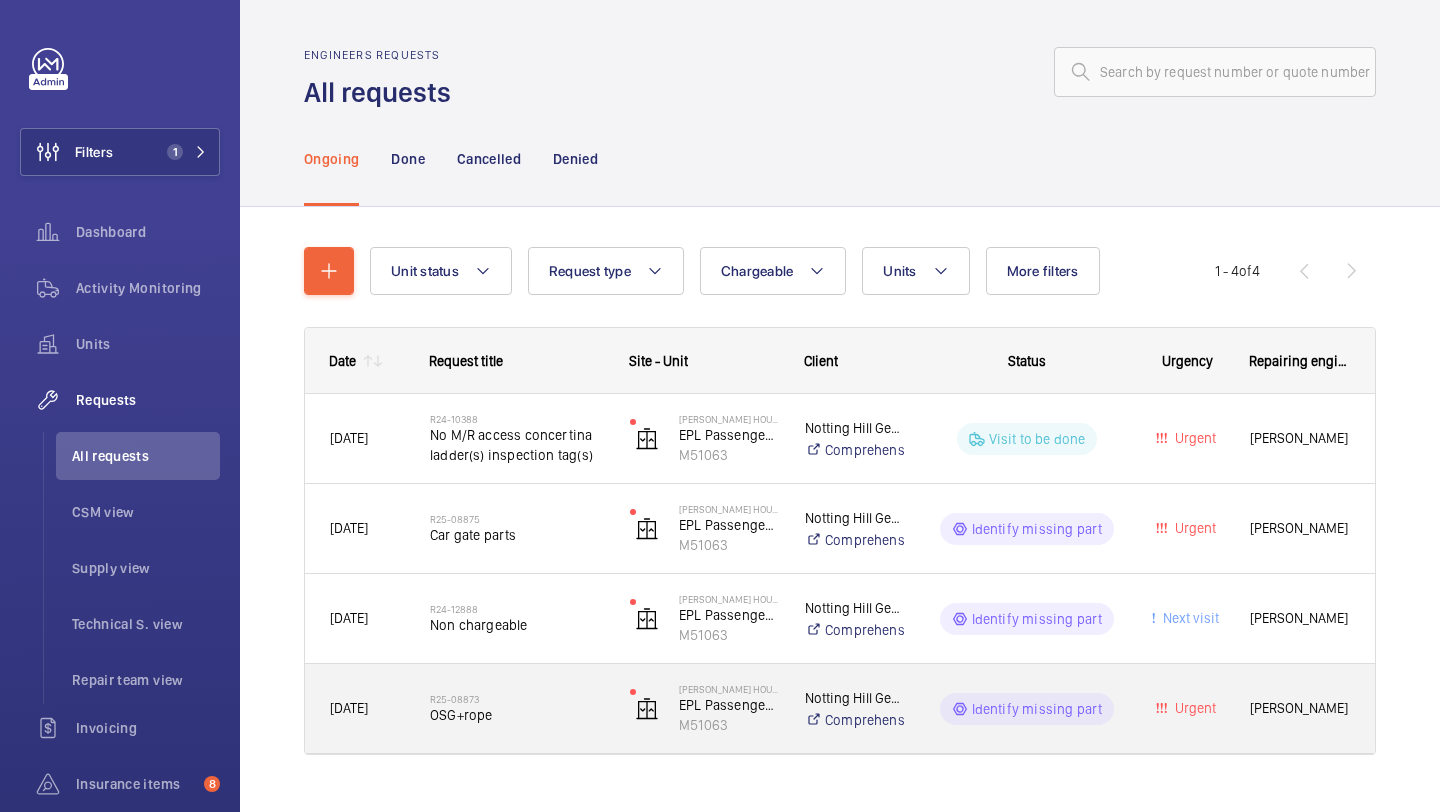 click on "R25-08873" 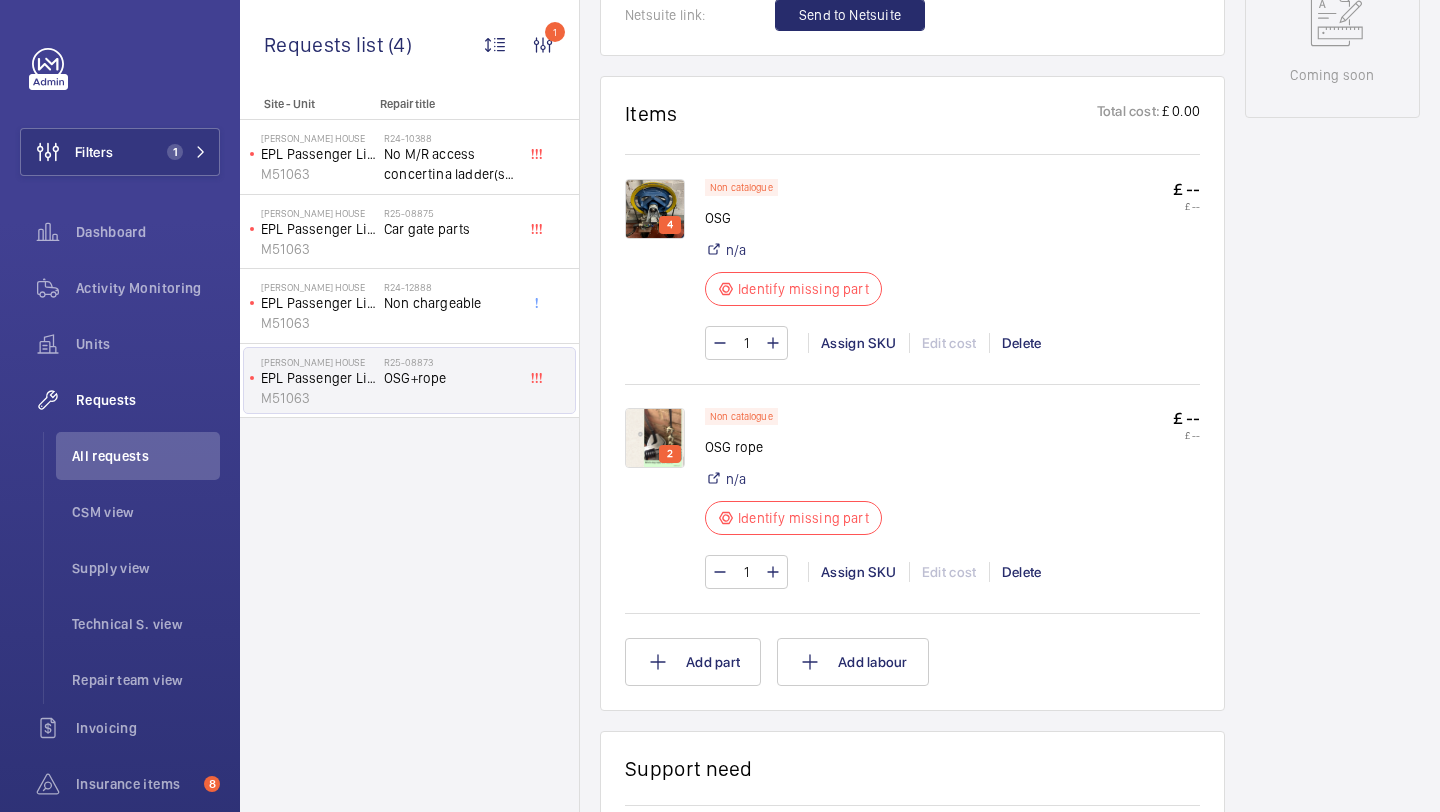 scroll, scrollTop: 1054, scrollLeft: 0, axis: vertical 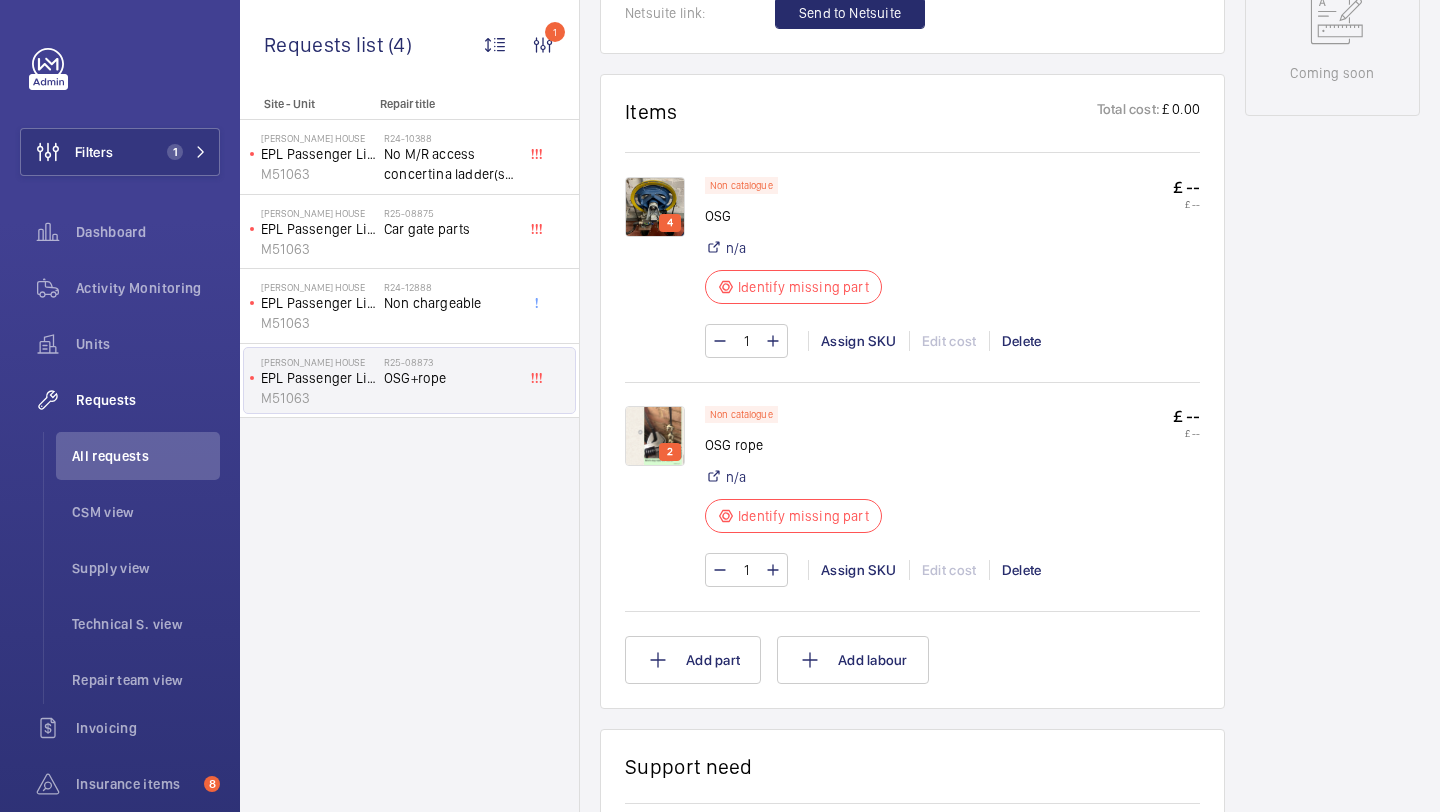 click 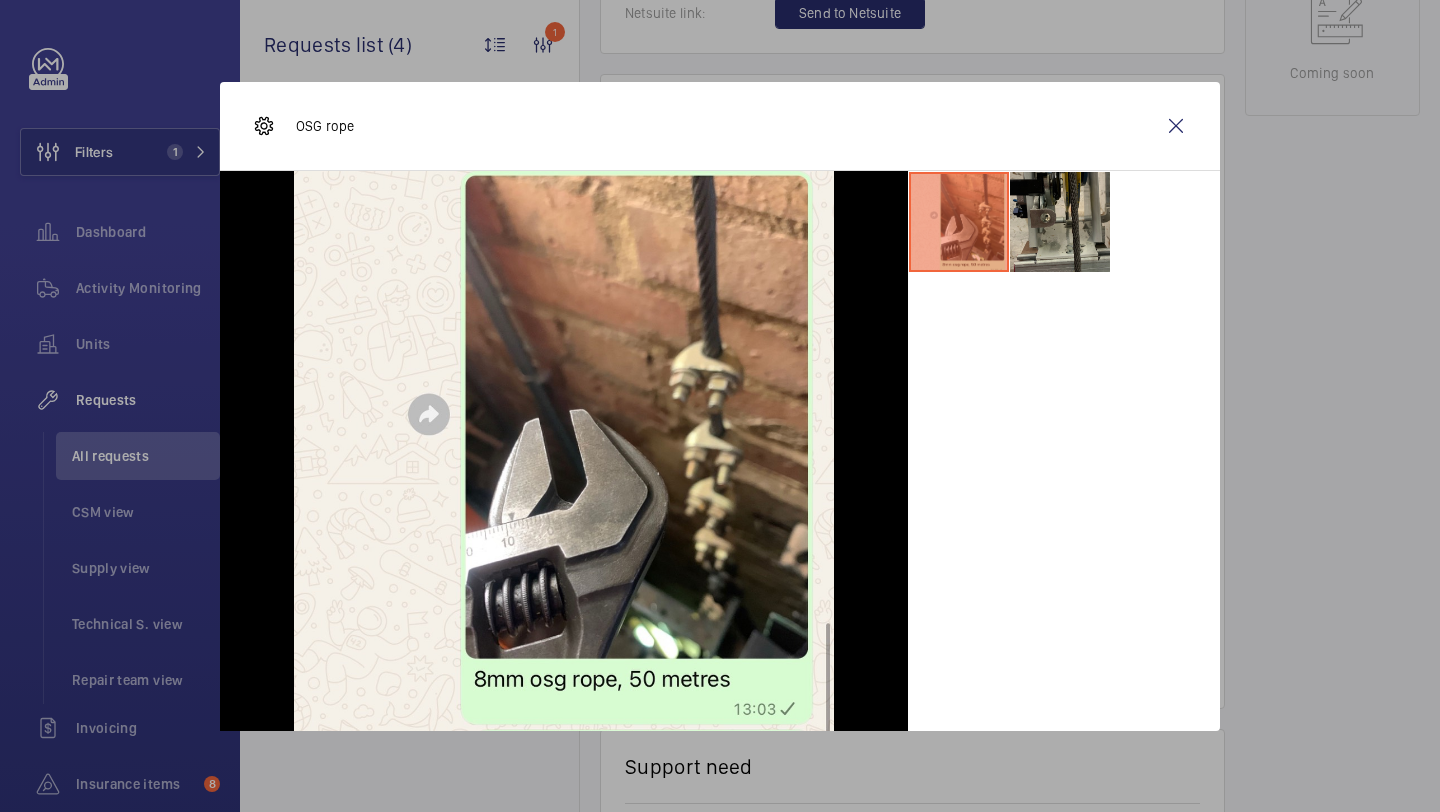 click at bounding box center [1060, 222] 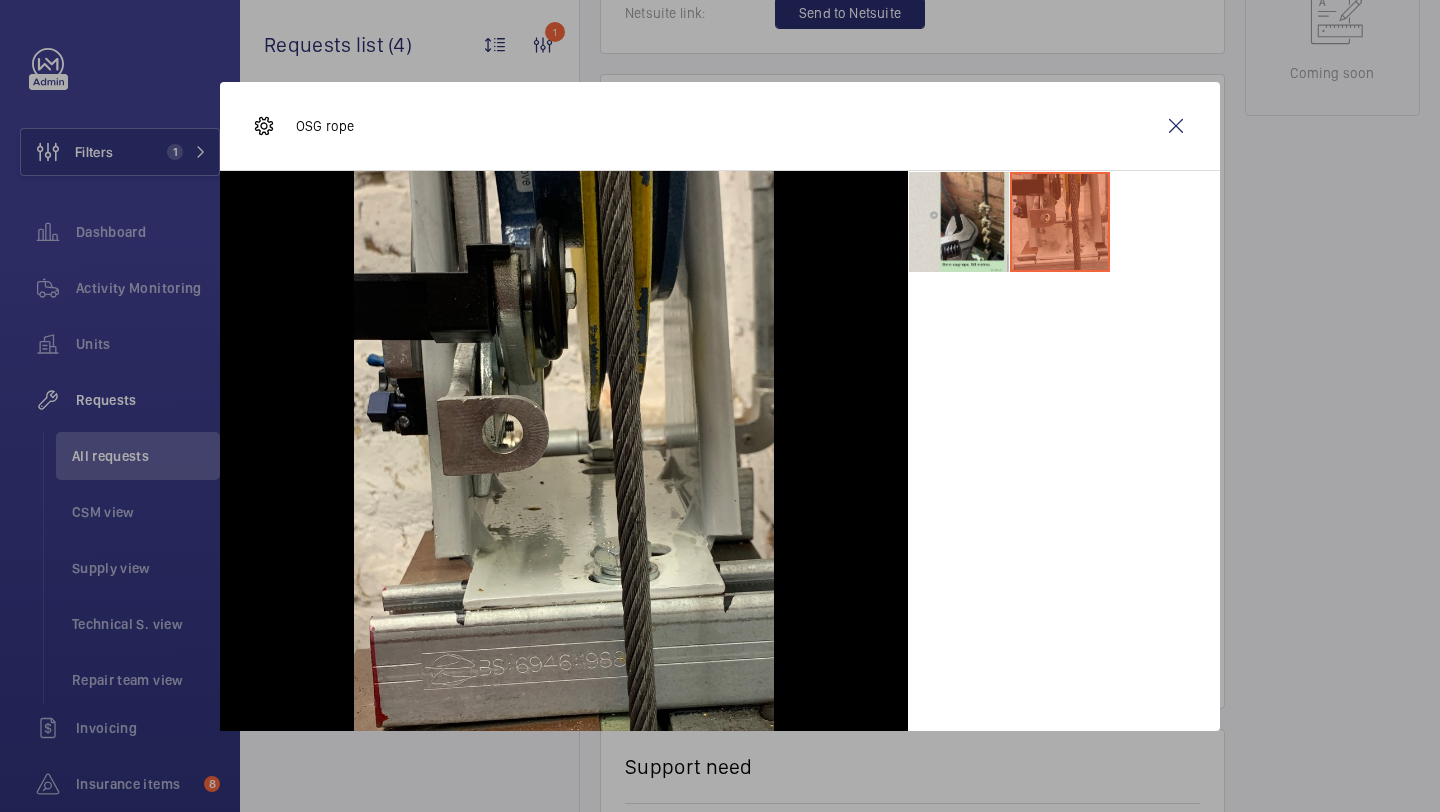 click at bounding box center [959, 222] 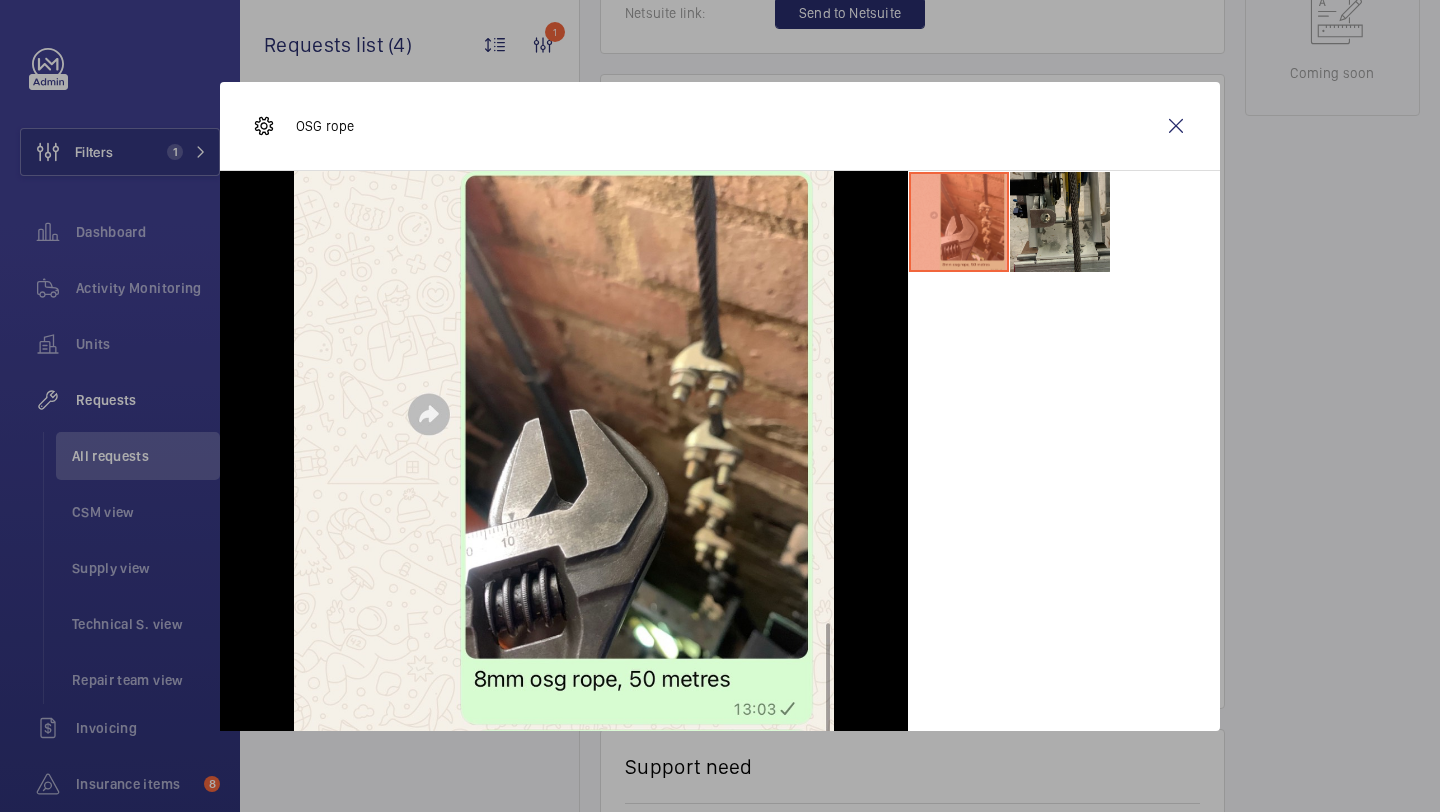 click at bounding box center [1060, 222] 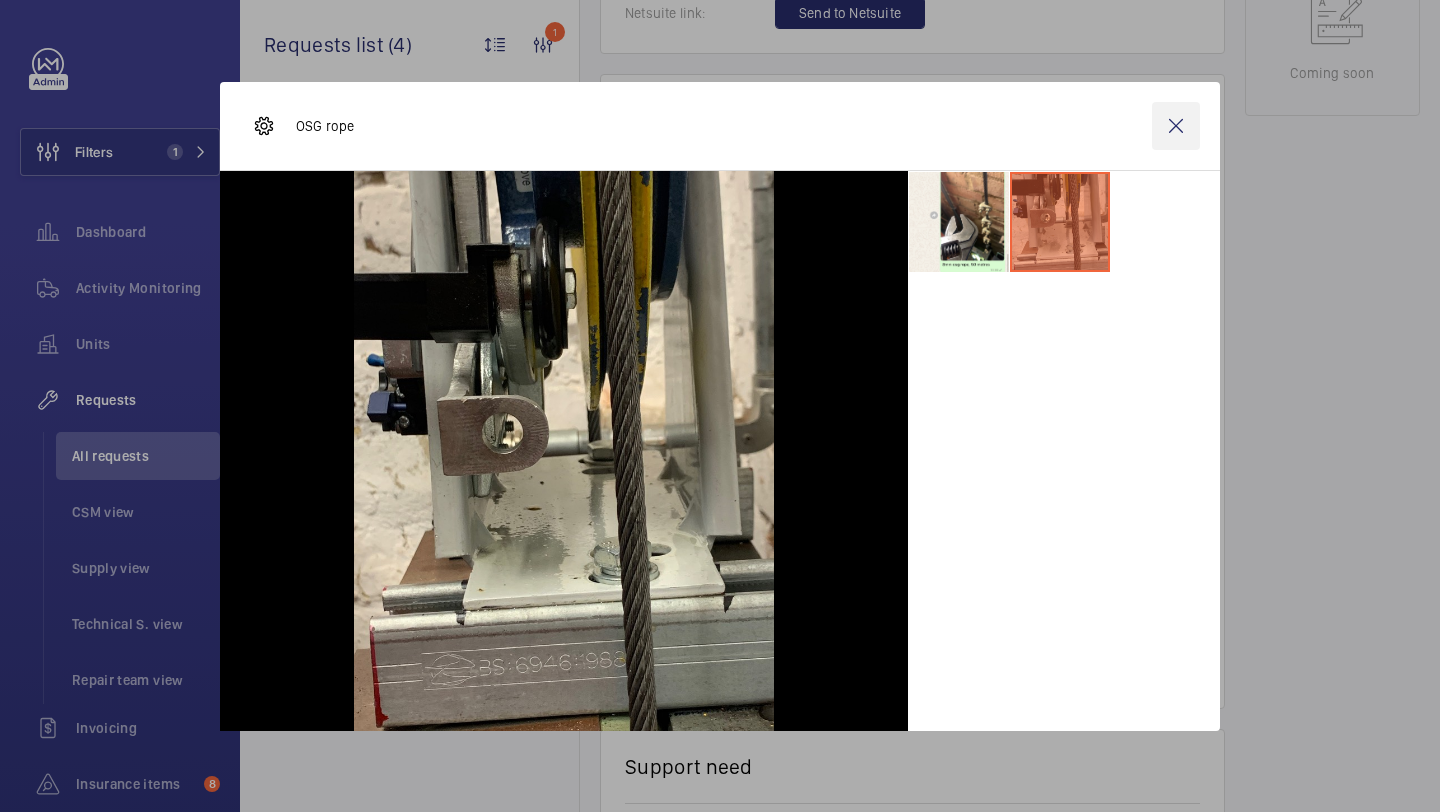 click at bounding box center (1176, 126) 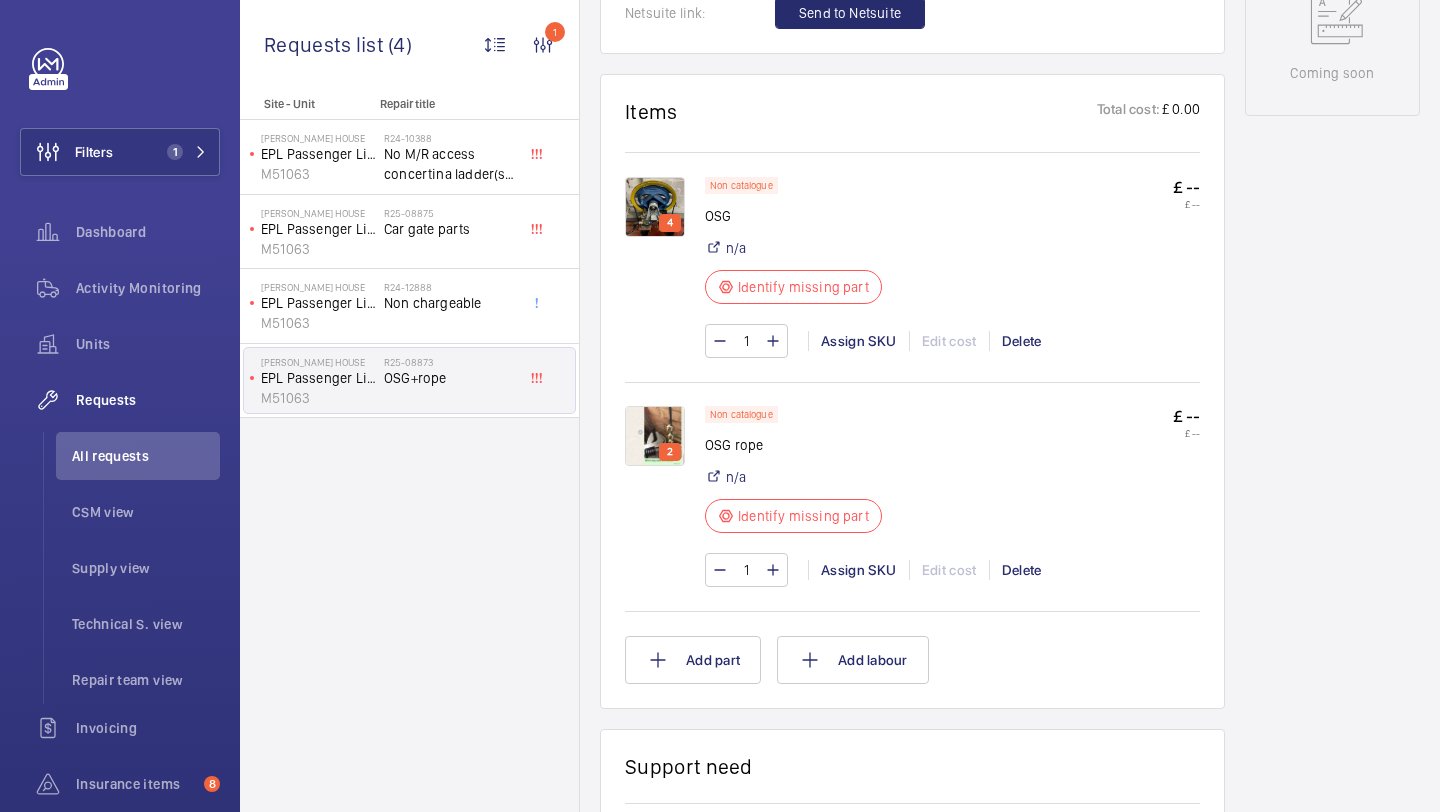 click 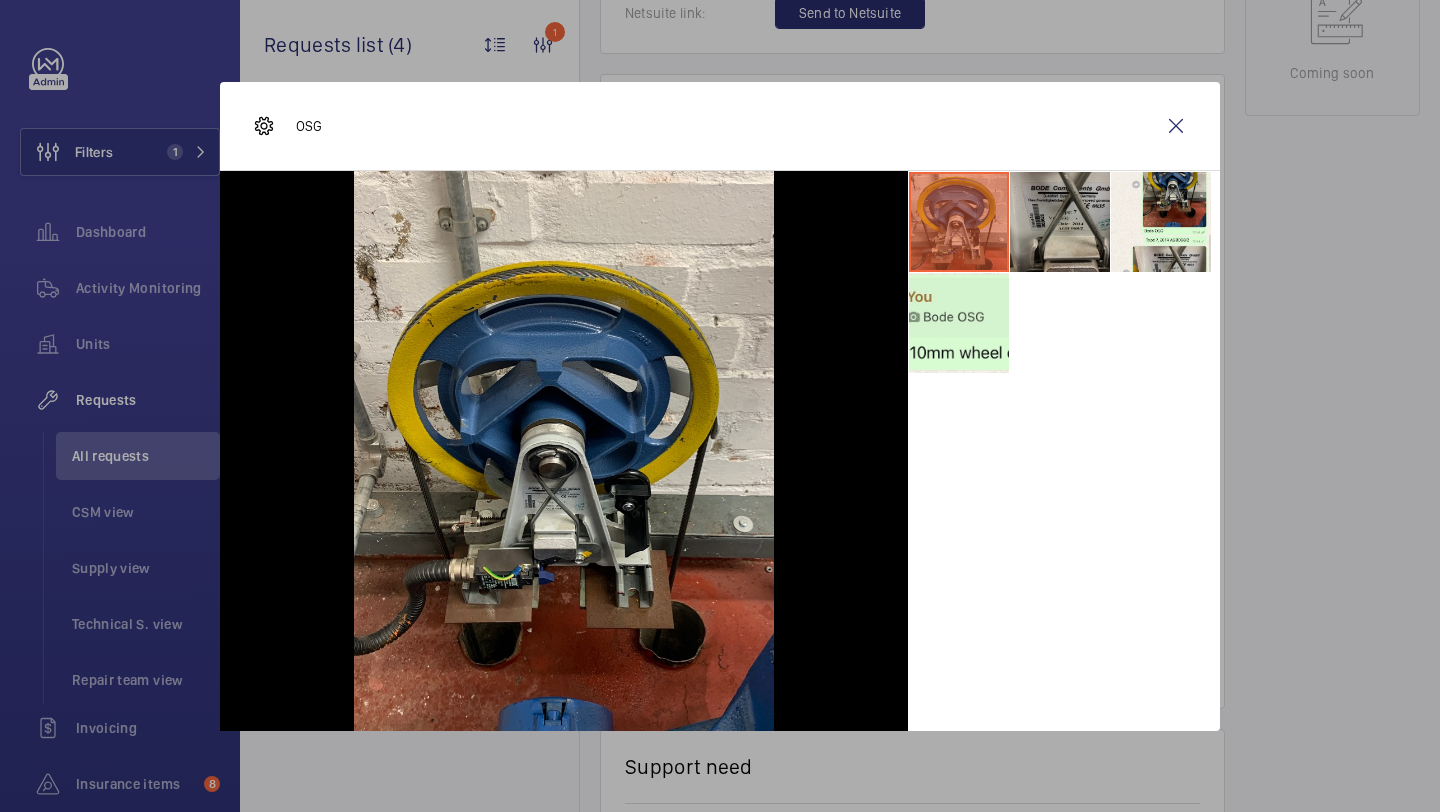 click at bounding box center [1060, 222] 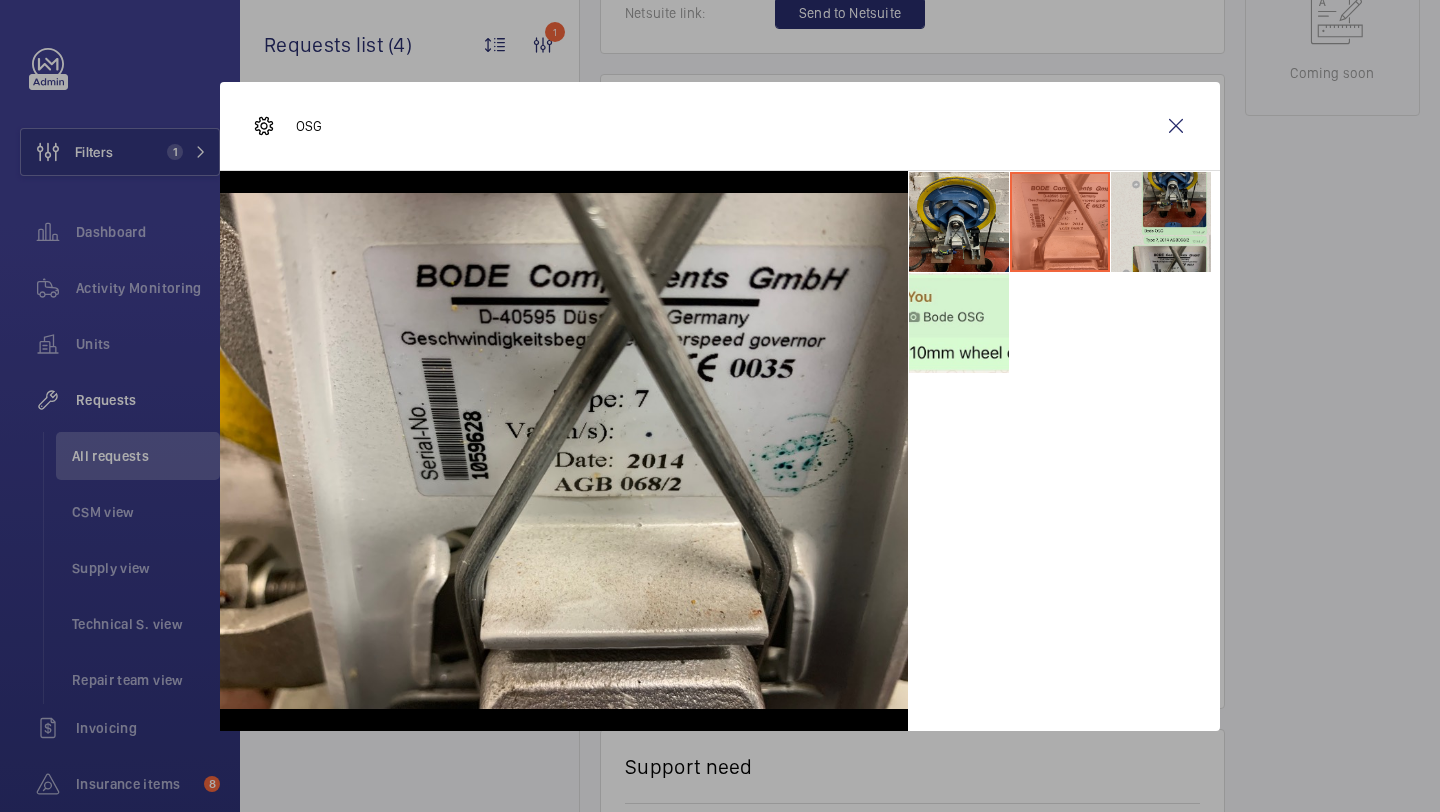 click at bounding box center (1161, 222) 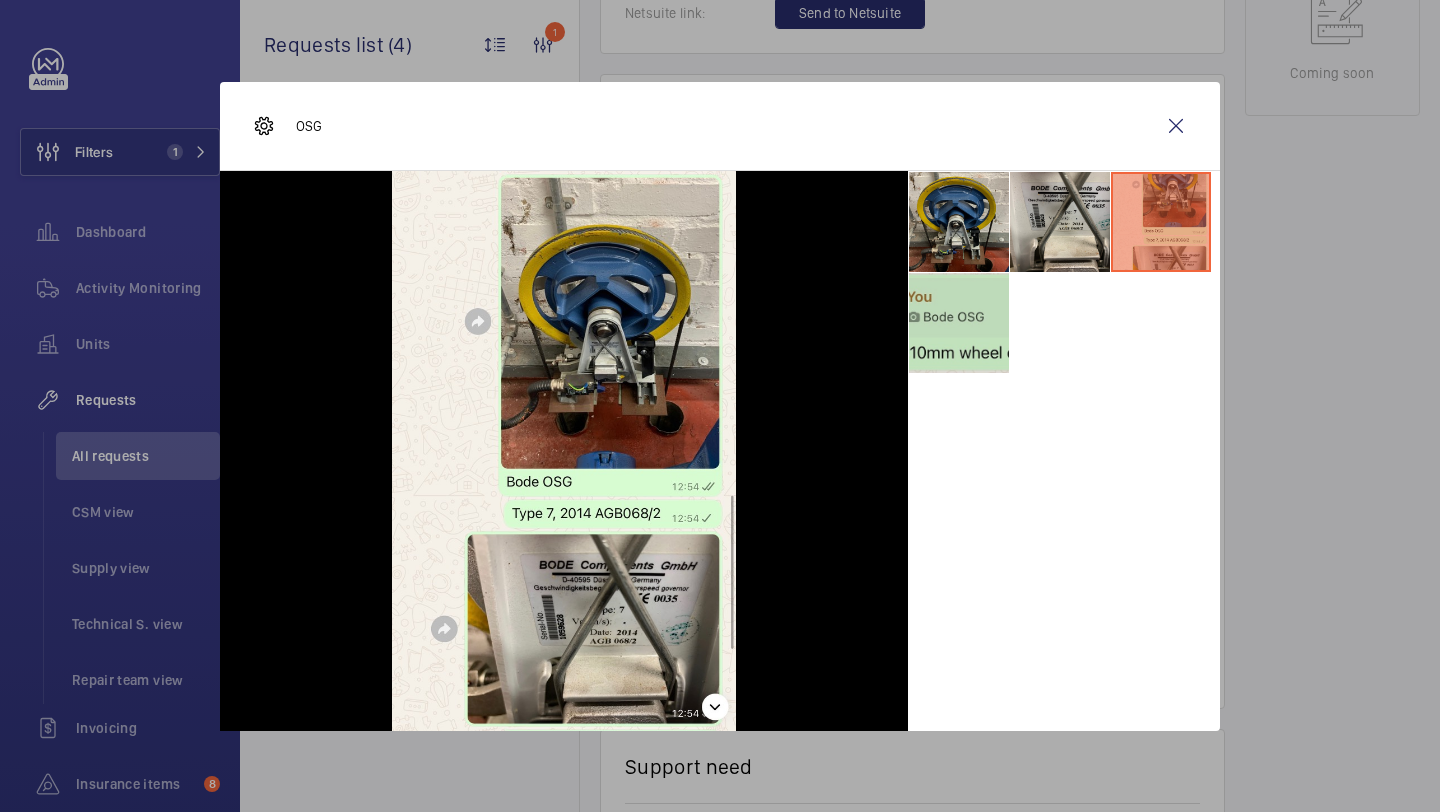 click at bounding box center [959, 323] 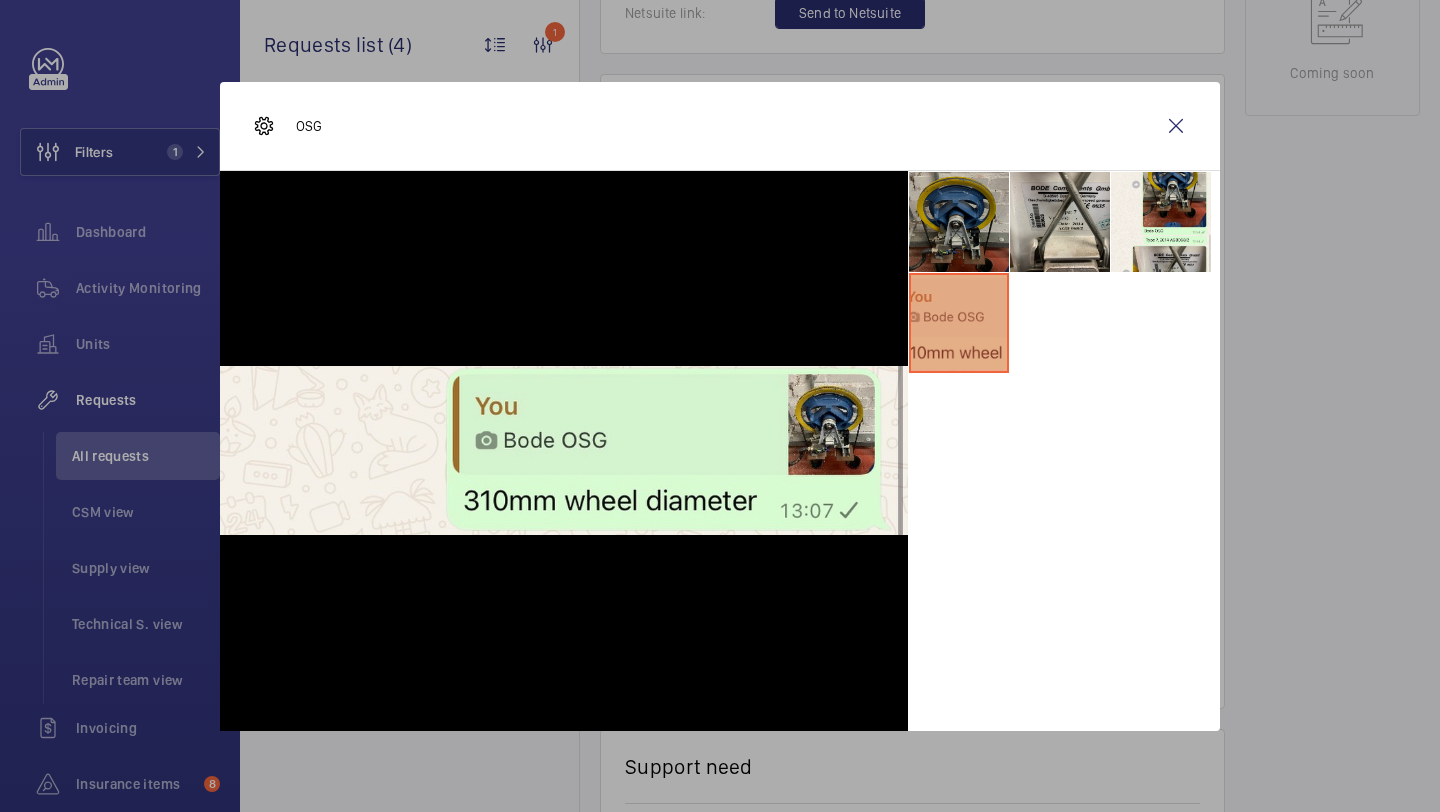 click at bounding box center (959, 222) 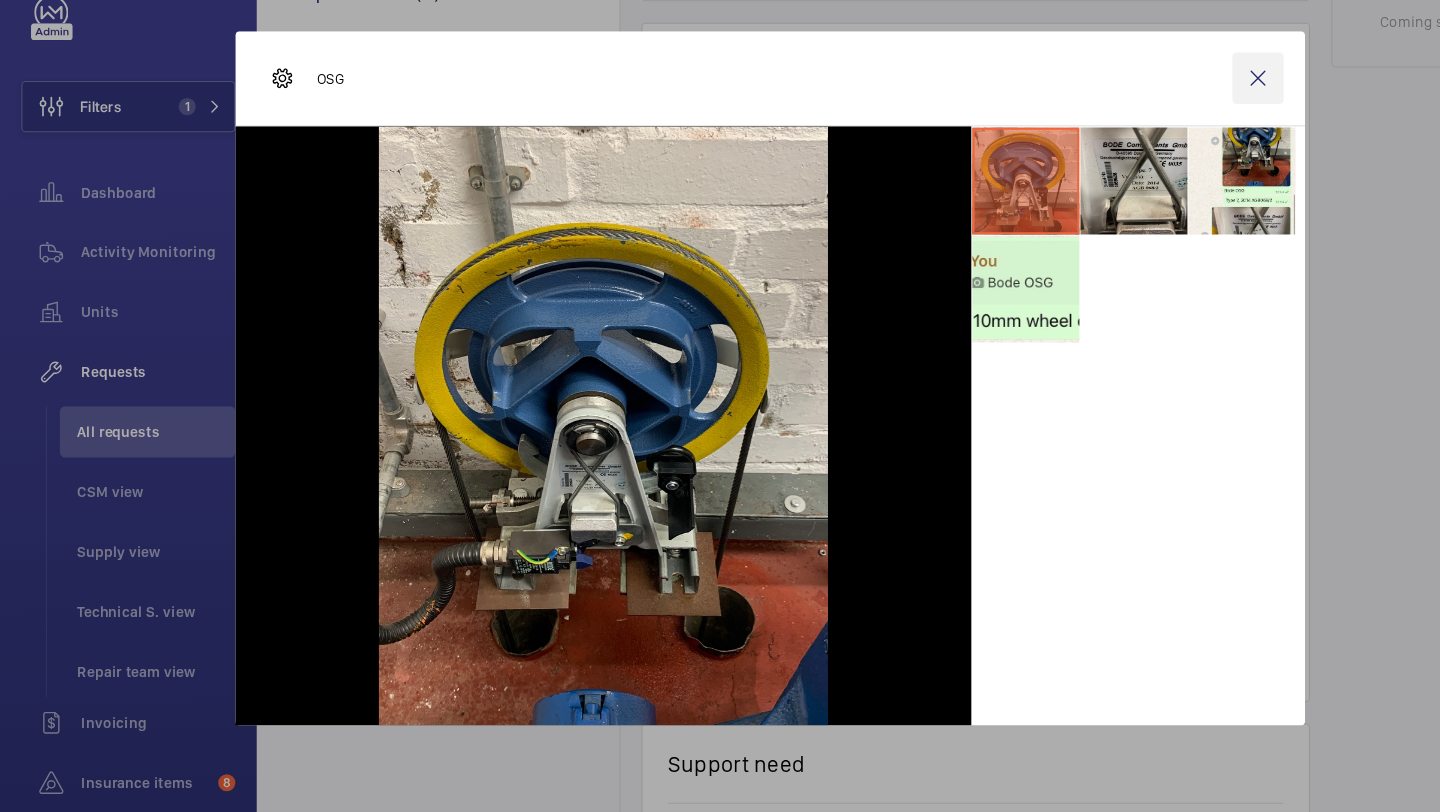 click at bounding box center [1176, 126] 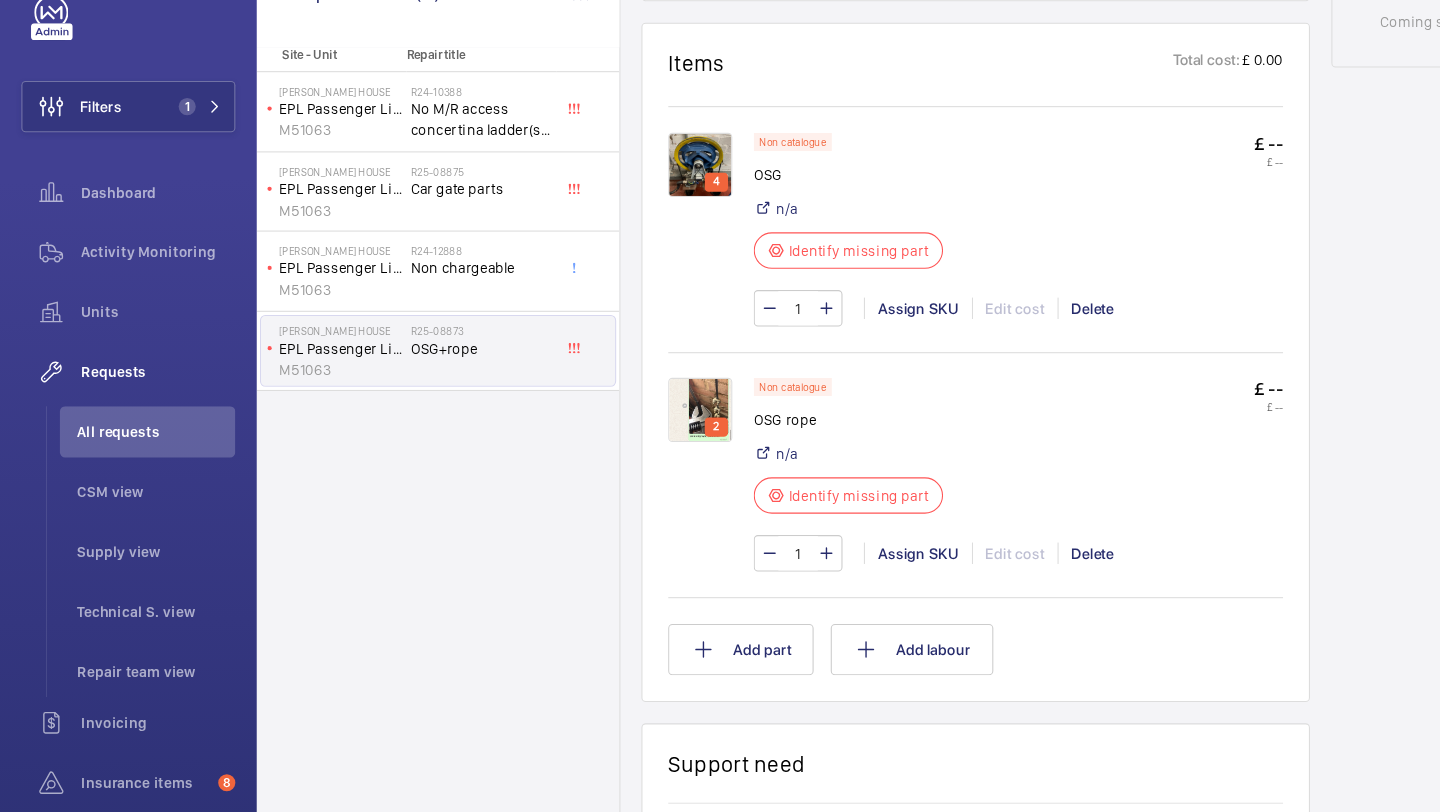 scroll, scrollTop: 0, scrollLeft: 0, axis: both 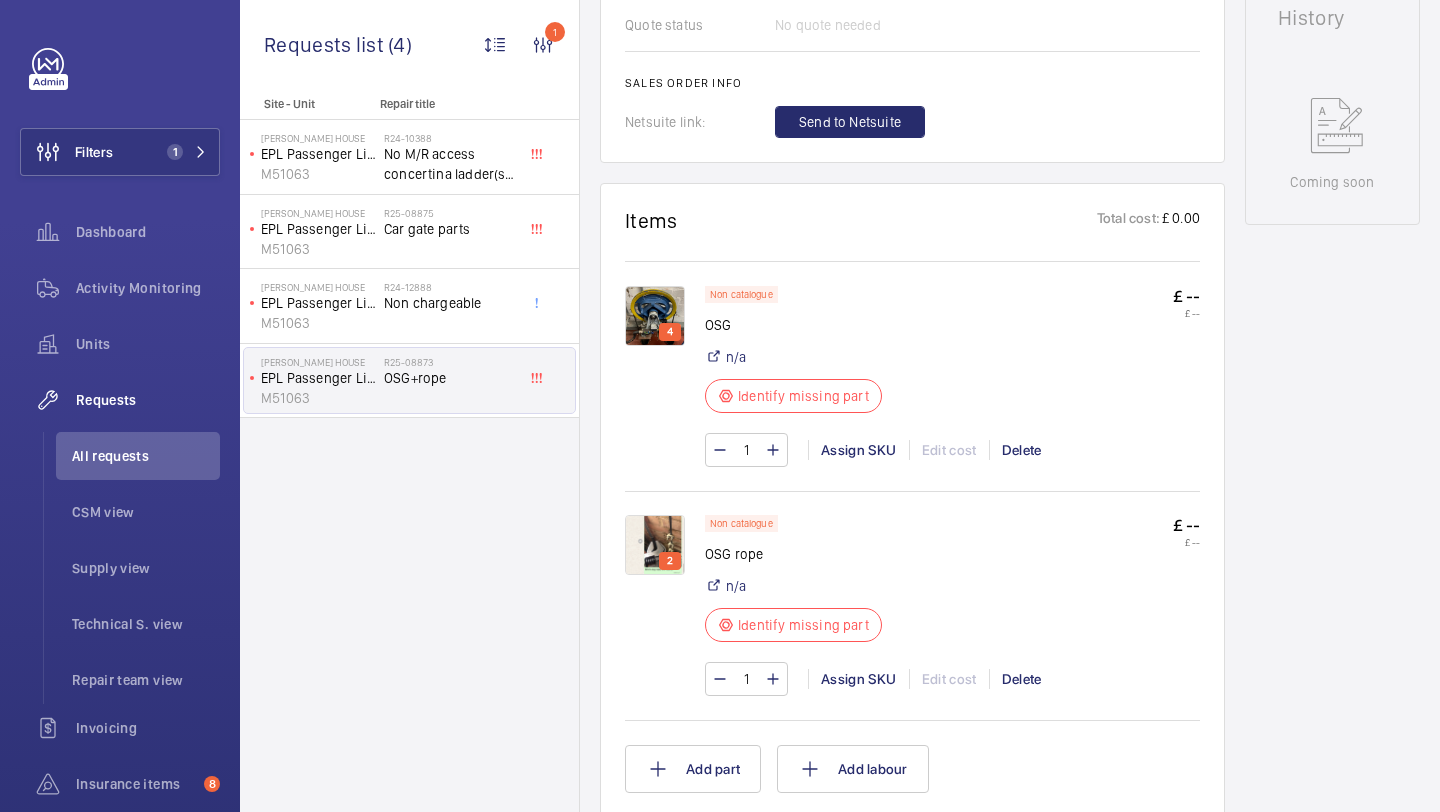 click 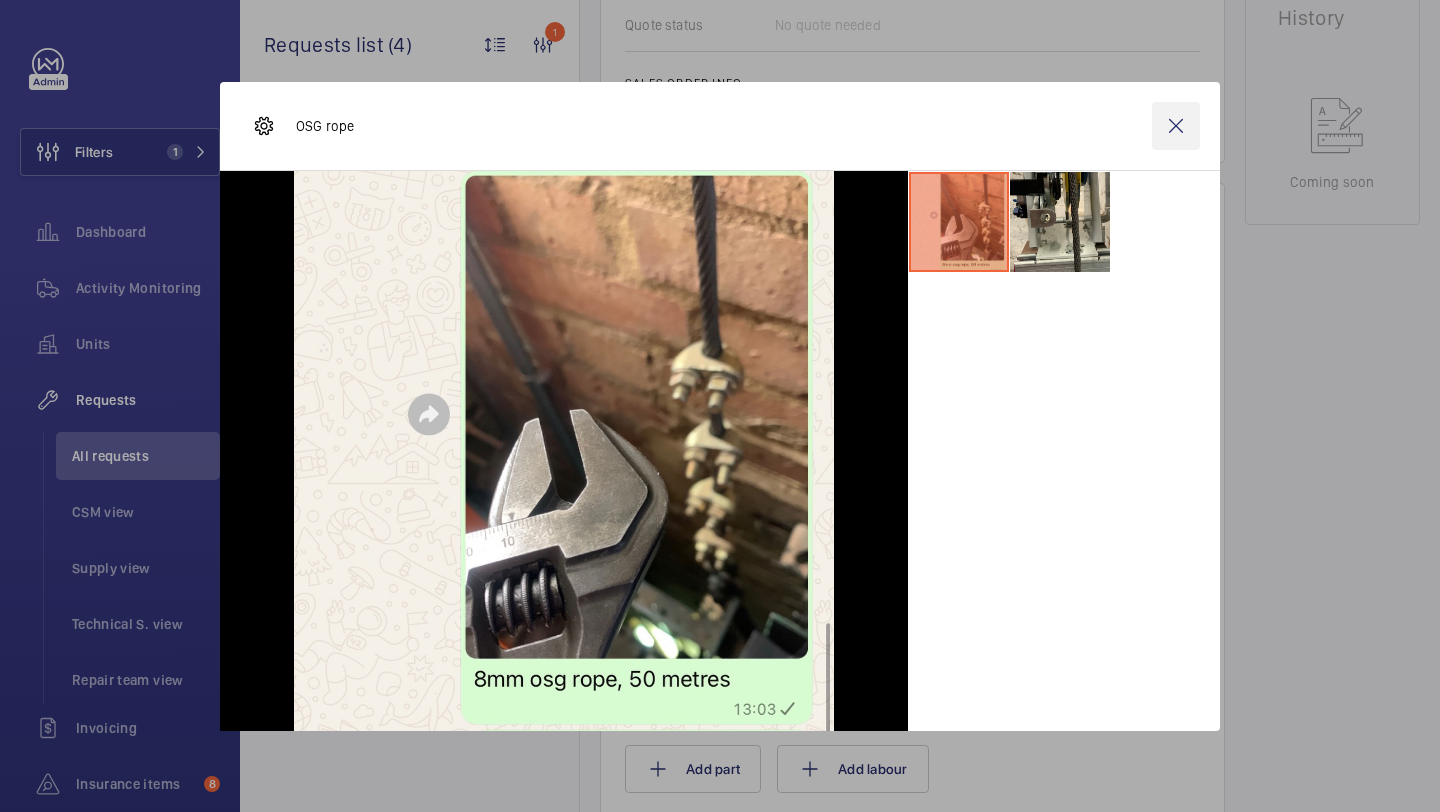 click at bounding box center [1176, 126] 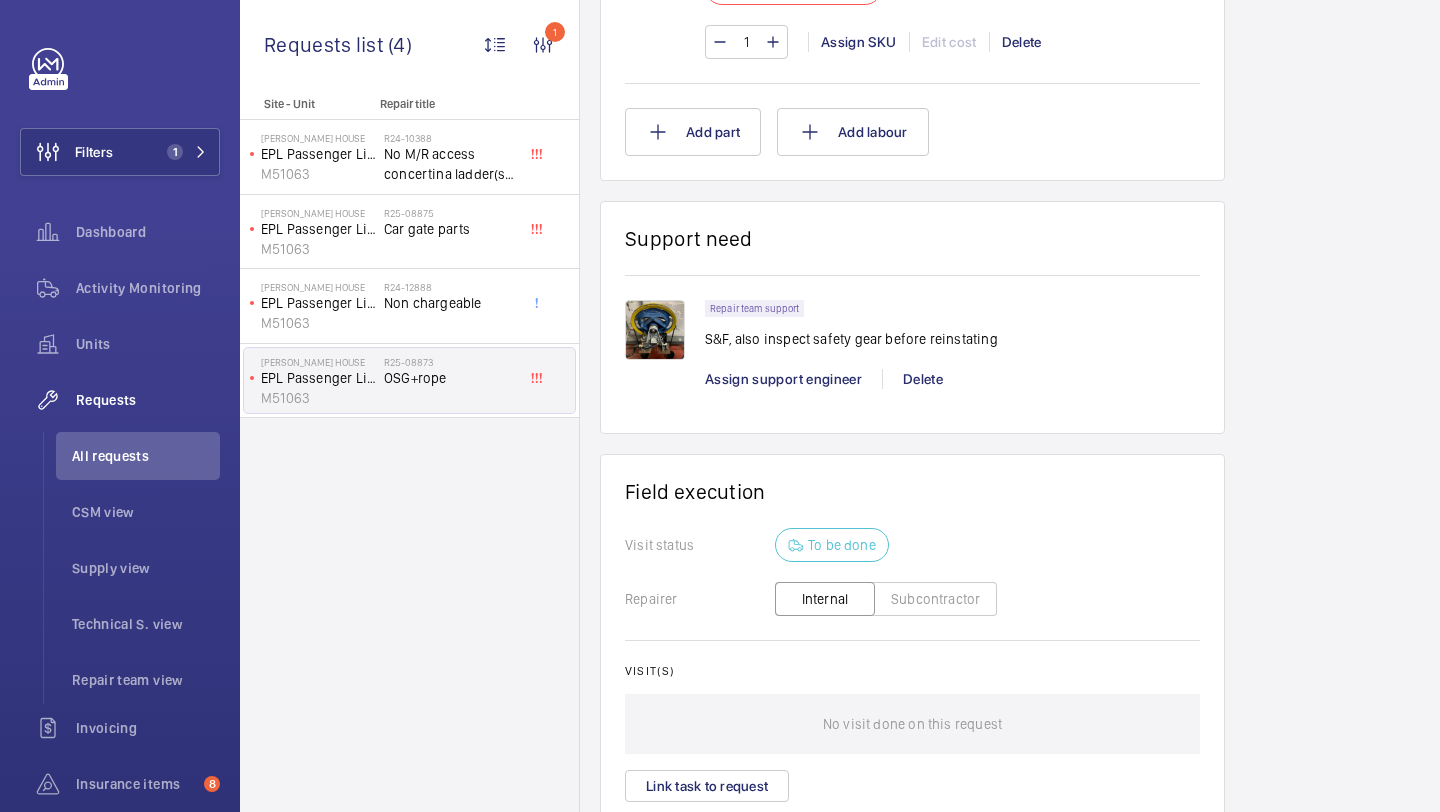 scroll, scrollTop: 971, scrollLeft: 0, axis: vertical 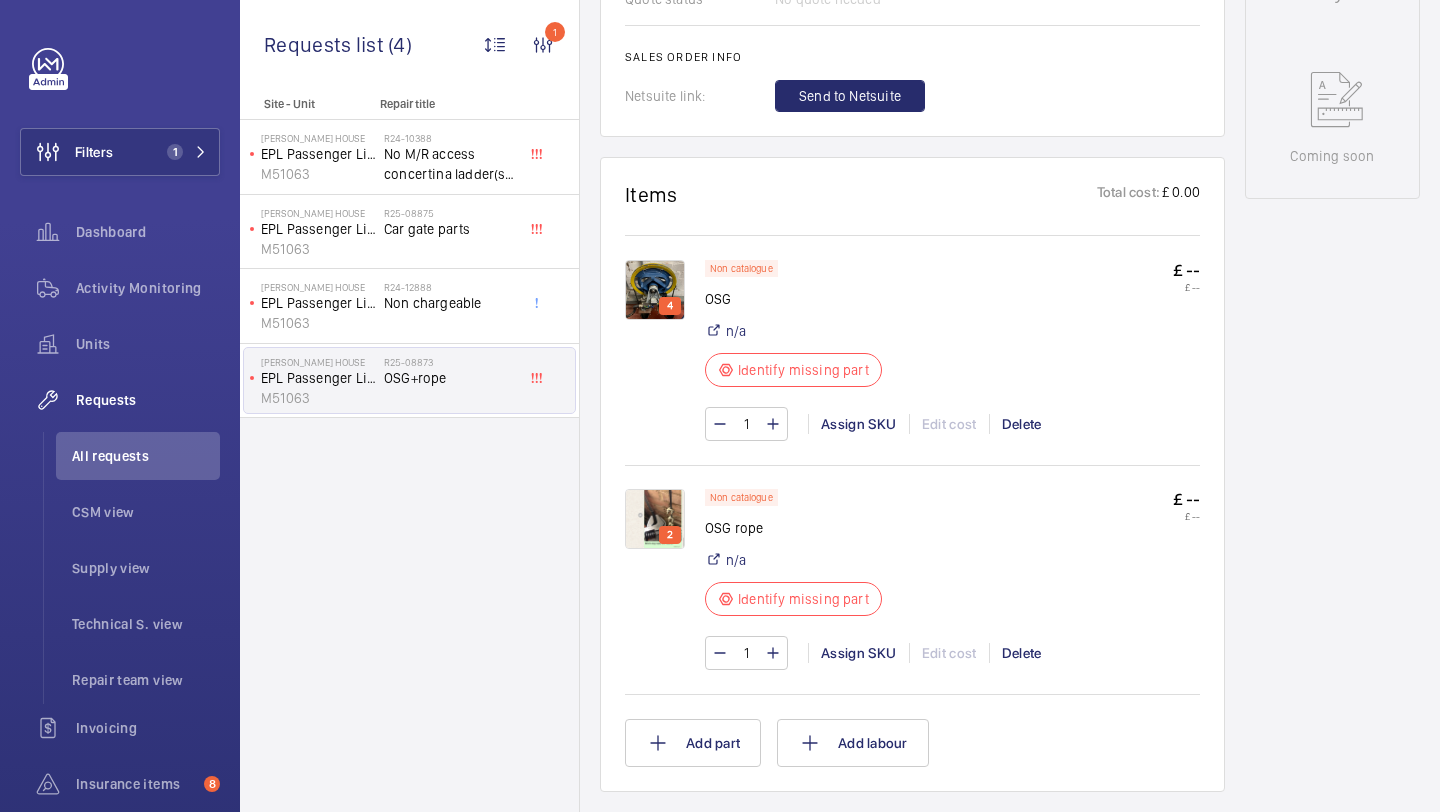 click 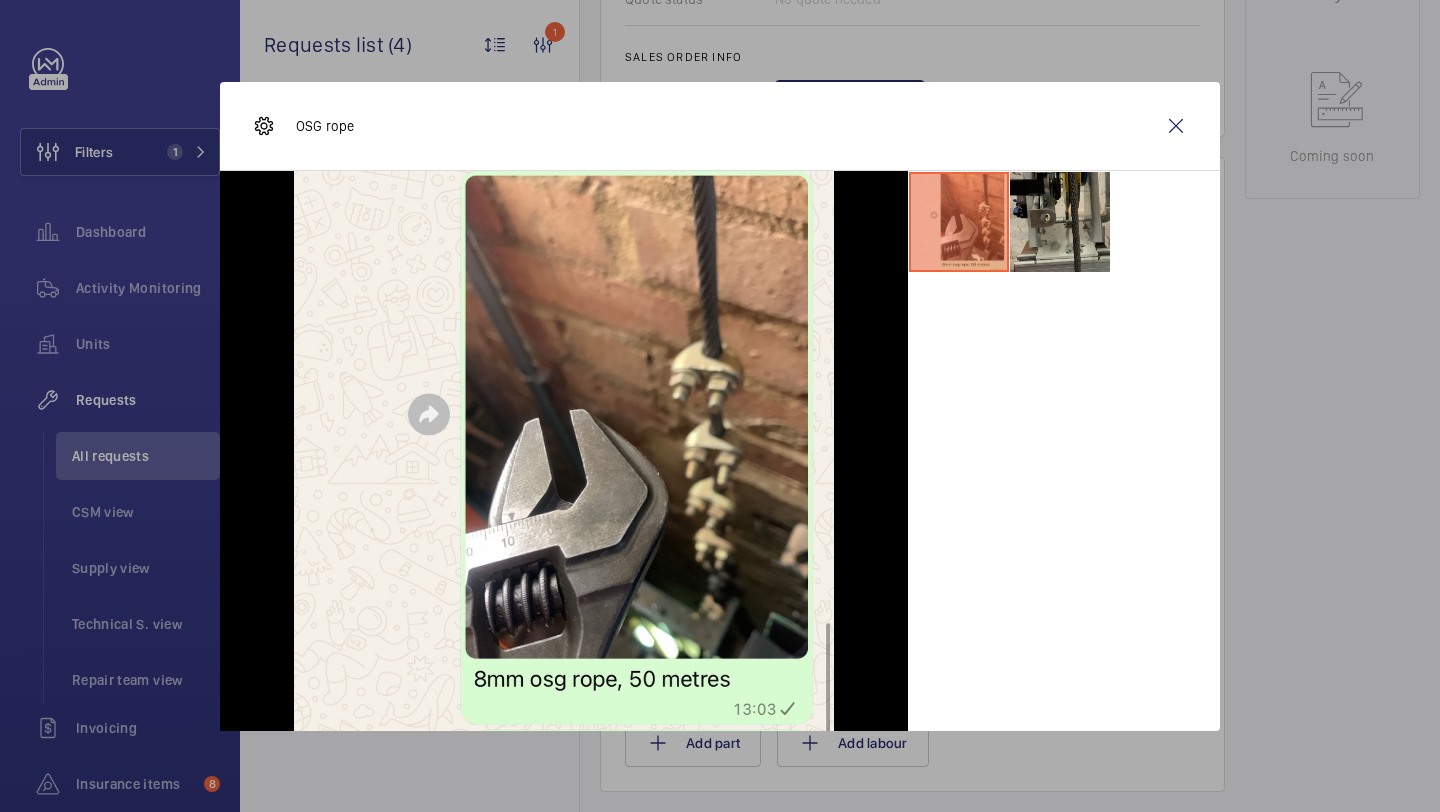 click at bounding box center [1060, 222] 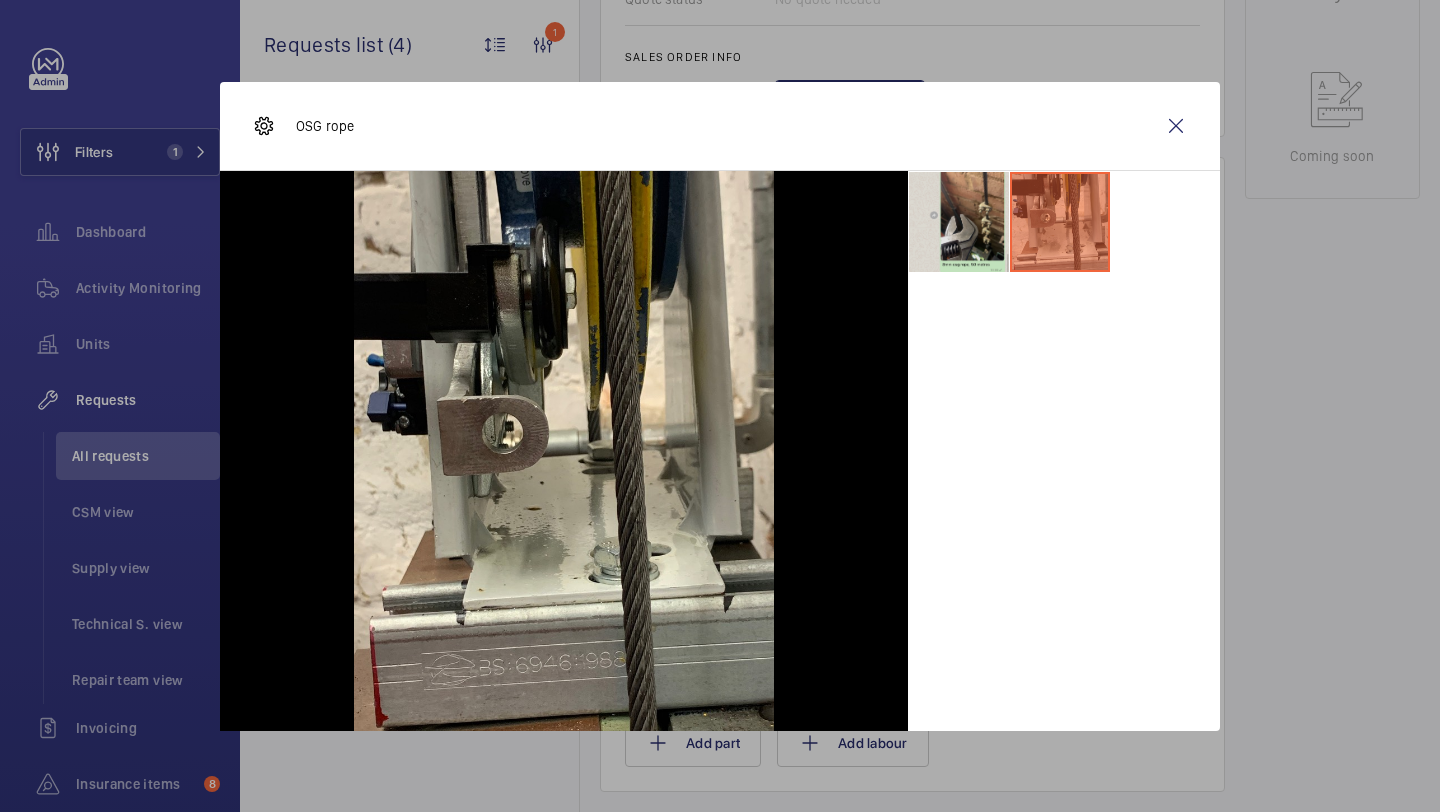 click at bounding box center [959, 222] 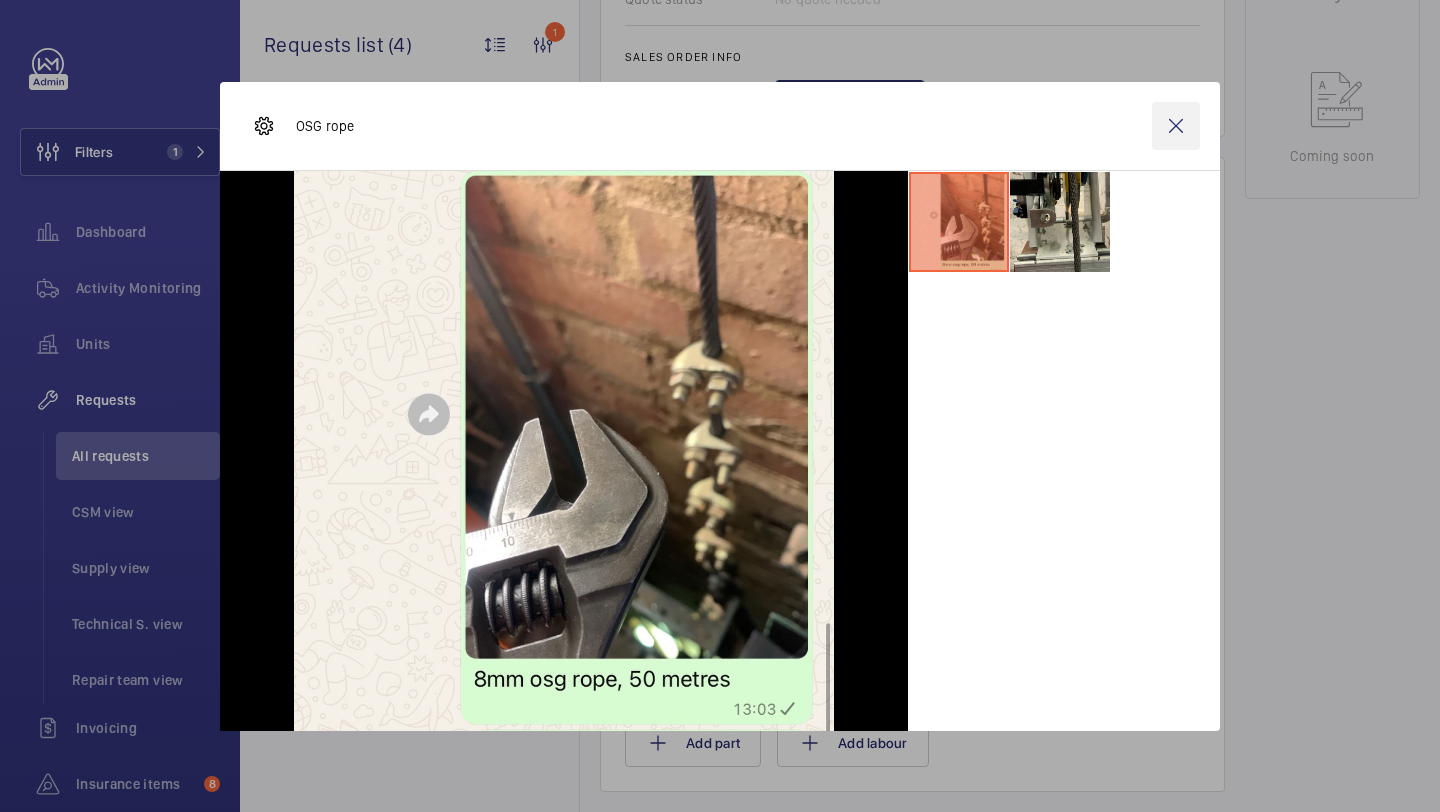 click at bounding box center (1176, 126) 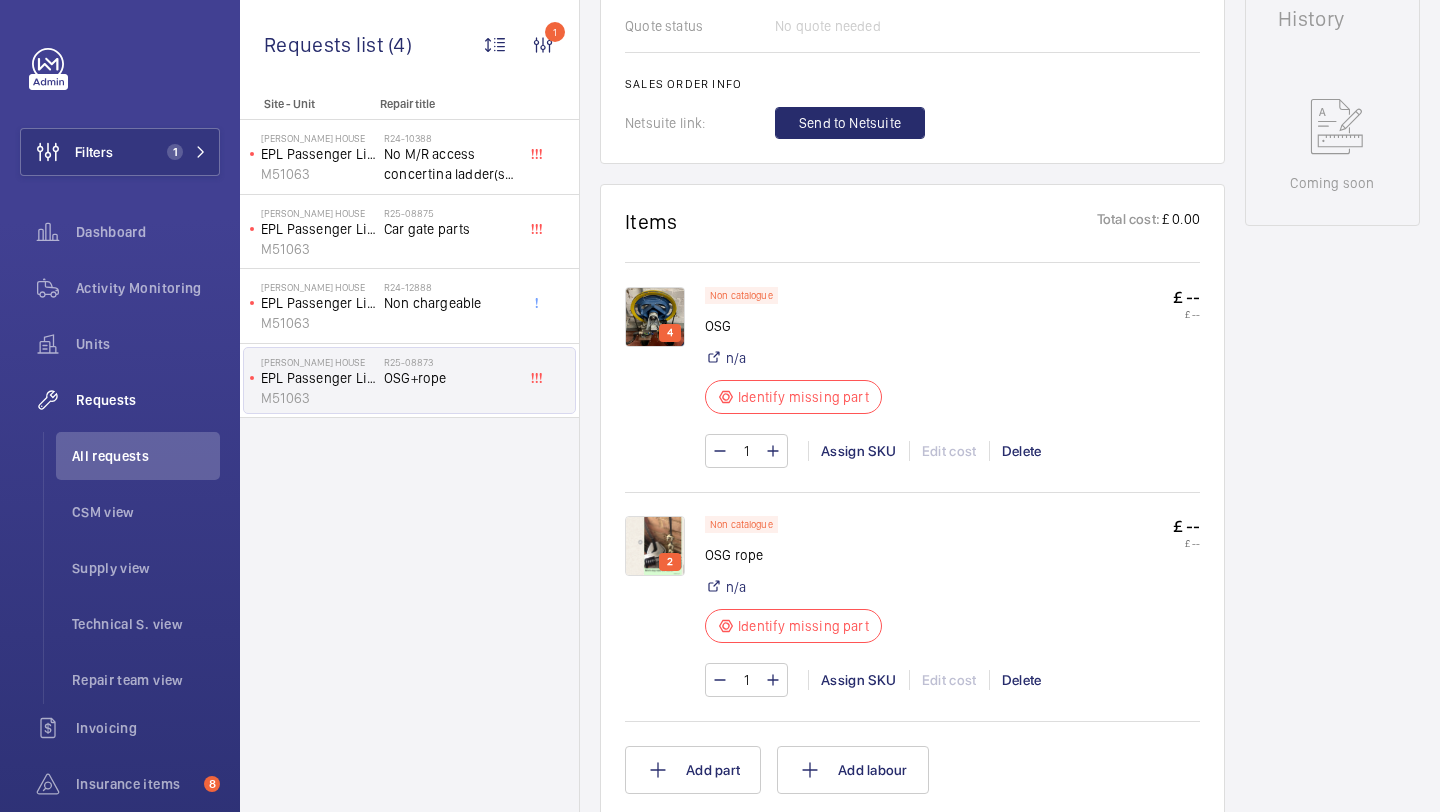 scroll, scrollTop: 1151, scrollLeft: 0, axis: vertical 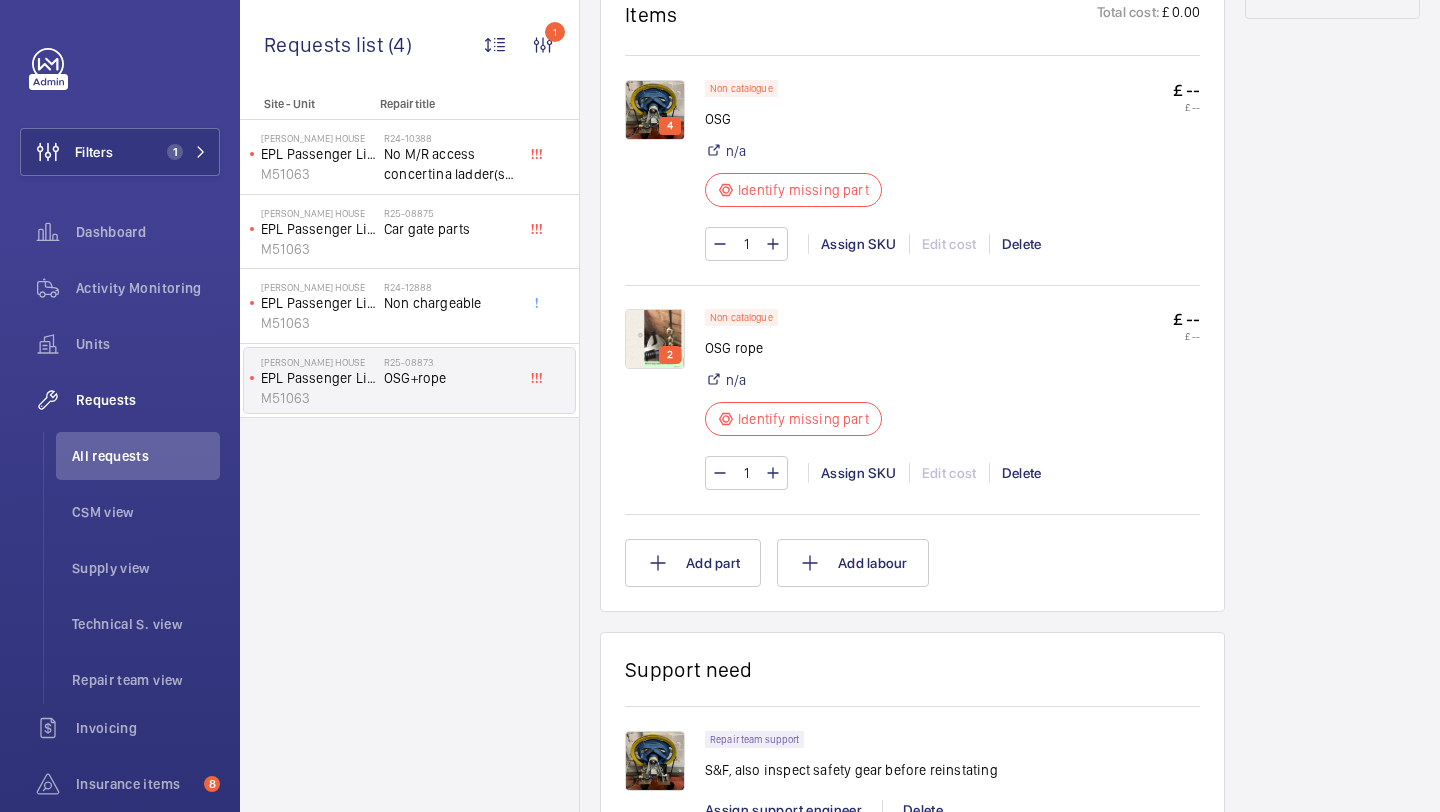 click 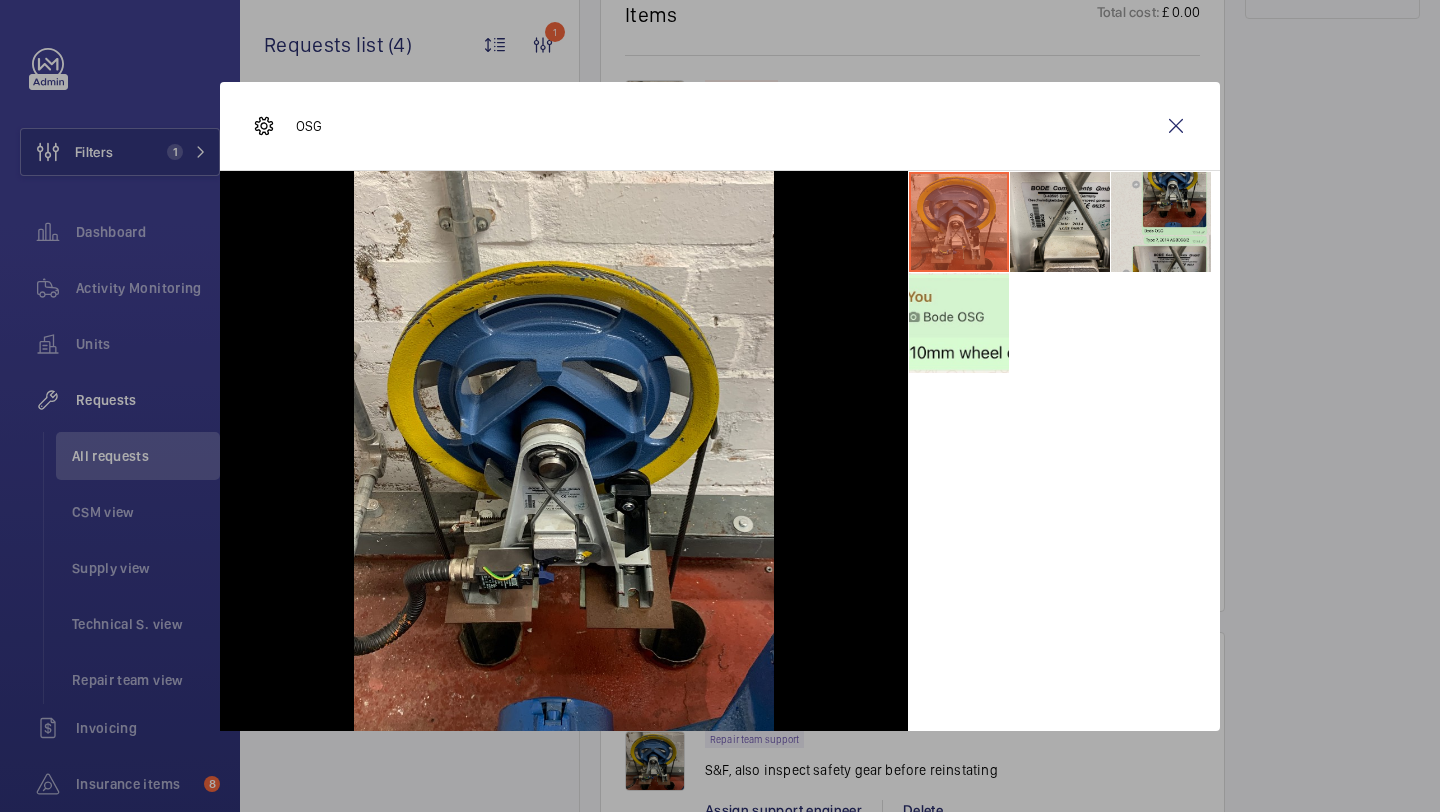 click at bounding box center [1161, 222] 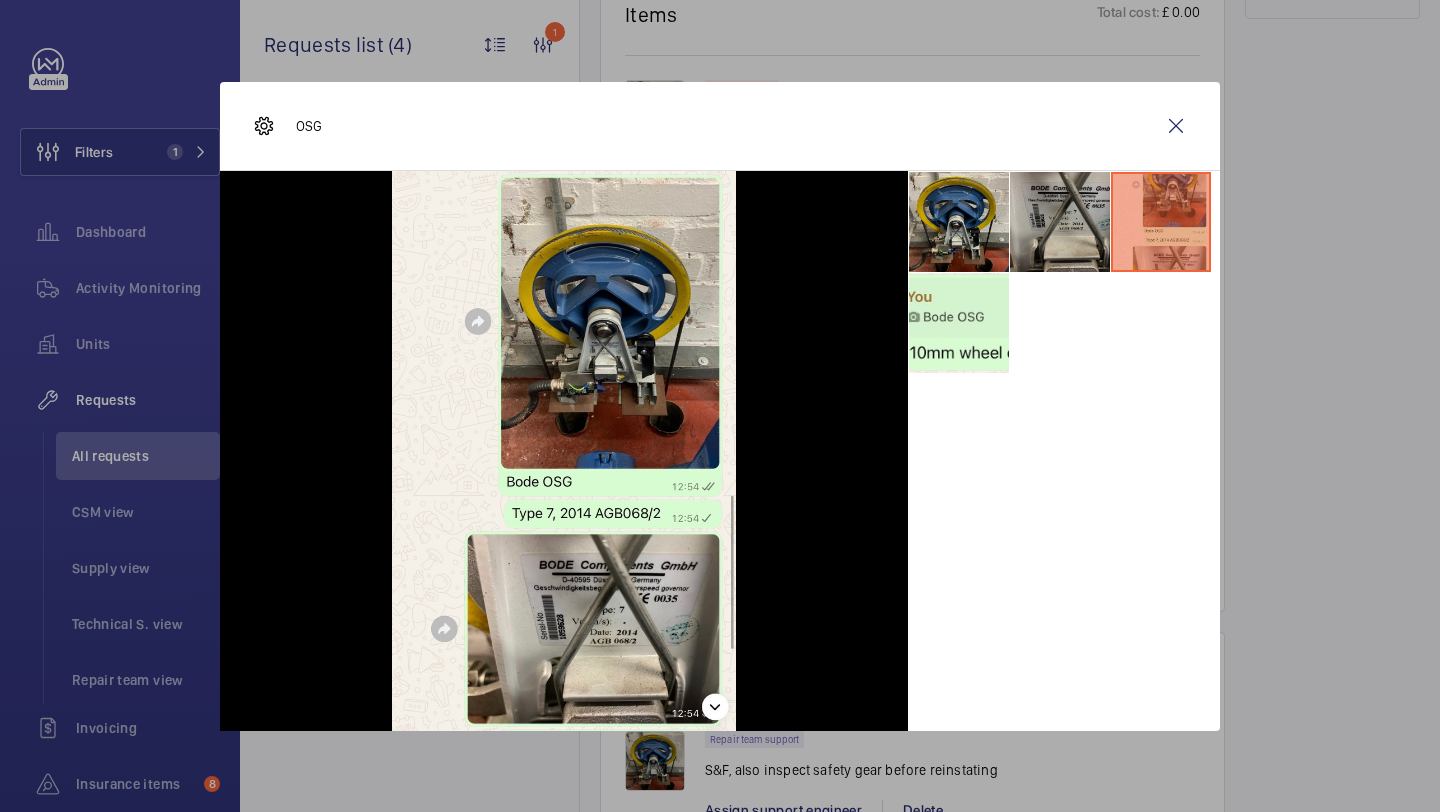 click at bounding box center (1060, 222) 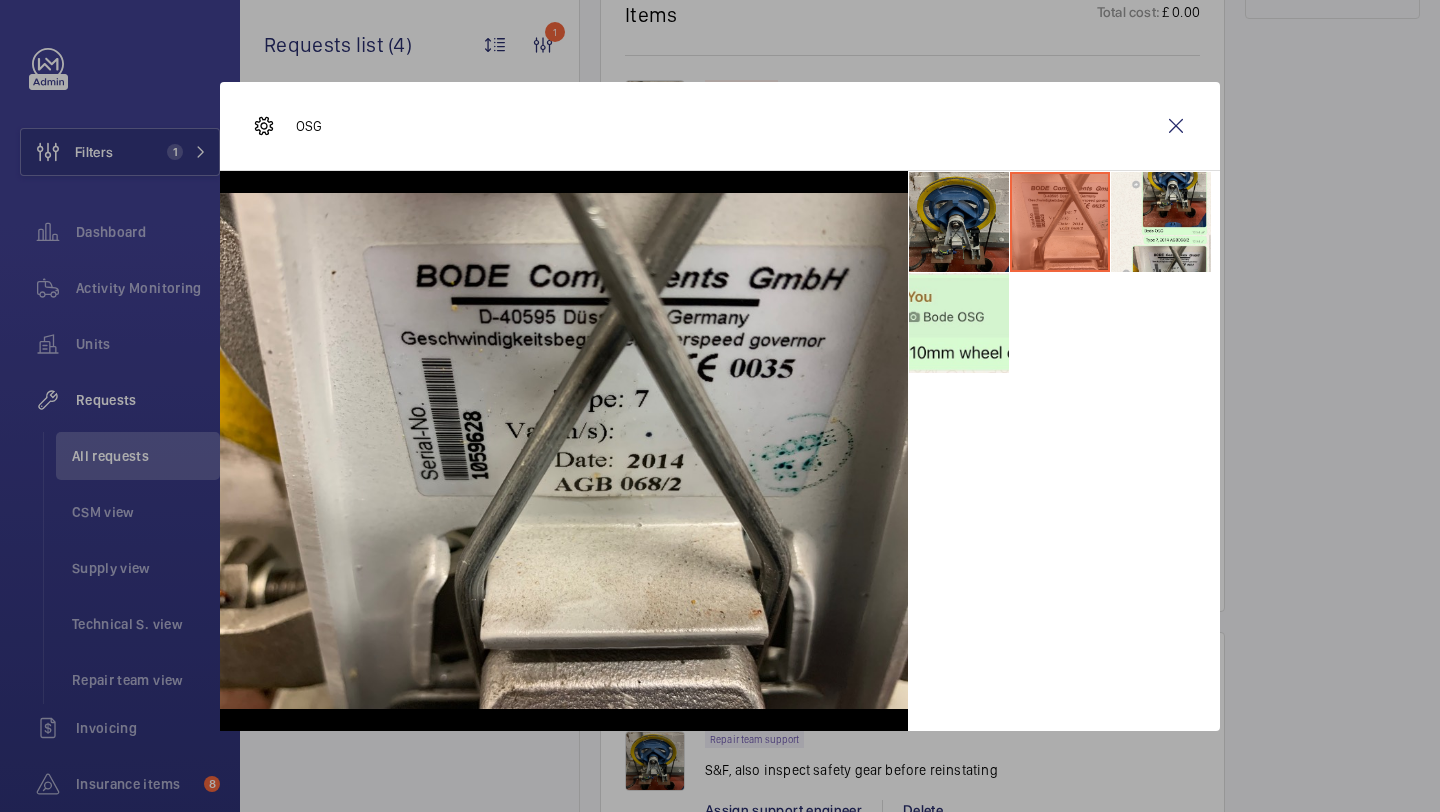 click at bounding box center [959, 222] 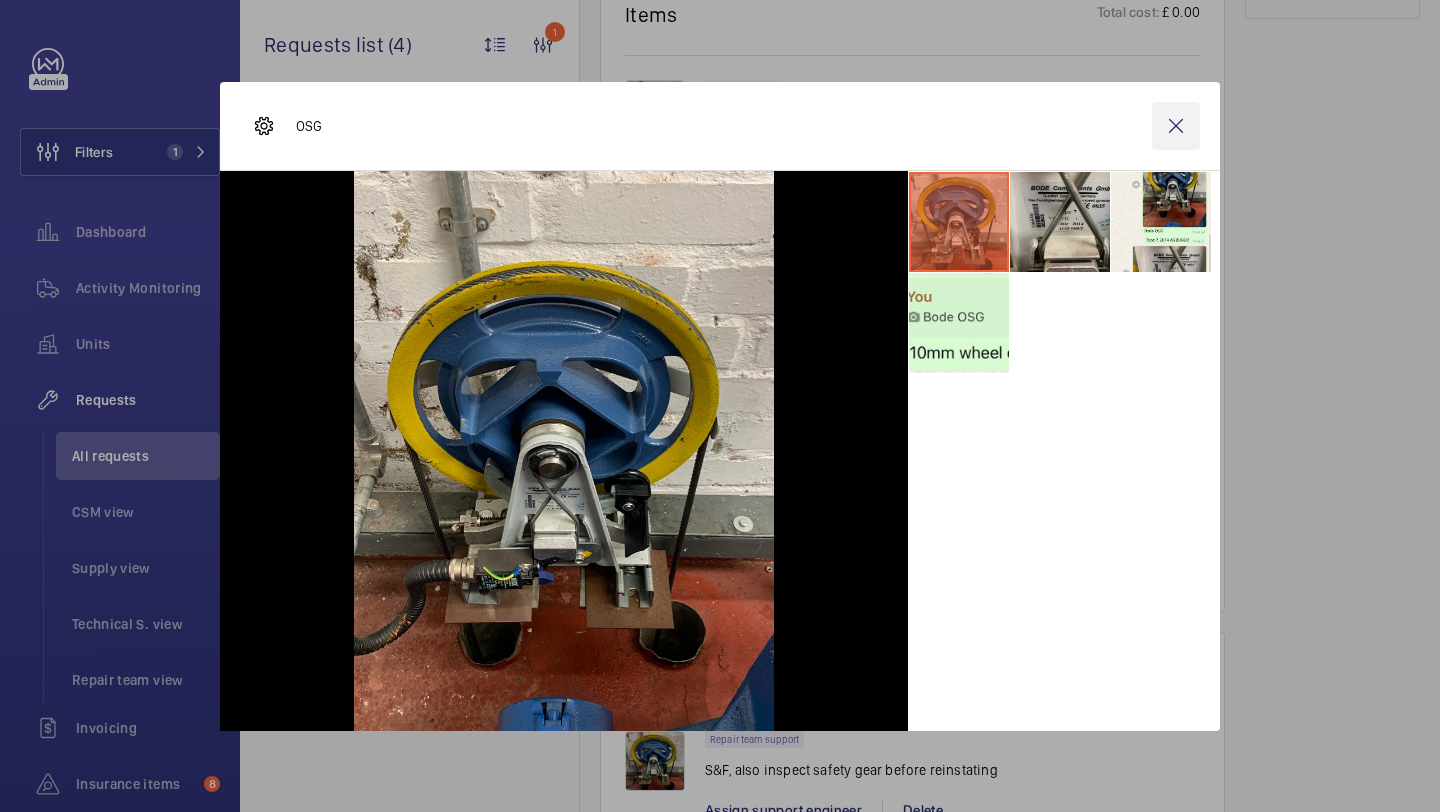 click at bounding box center [1176, 126] 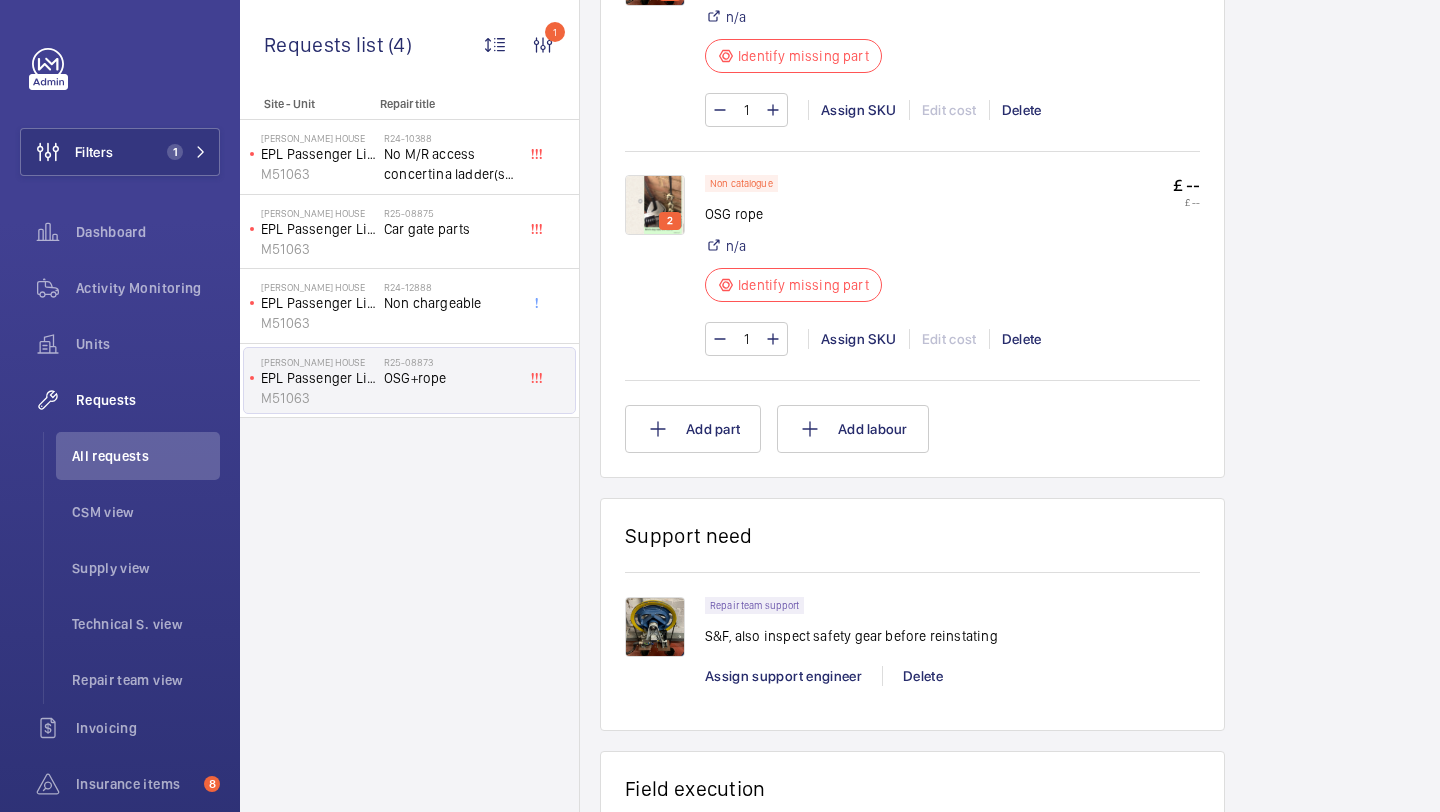 scroll, scrollTop: 1343, scrollLeft: 0, axis: vertical 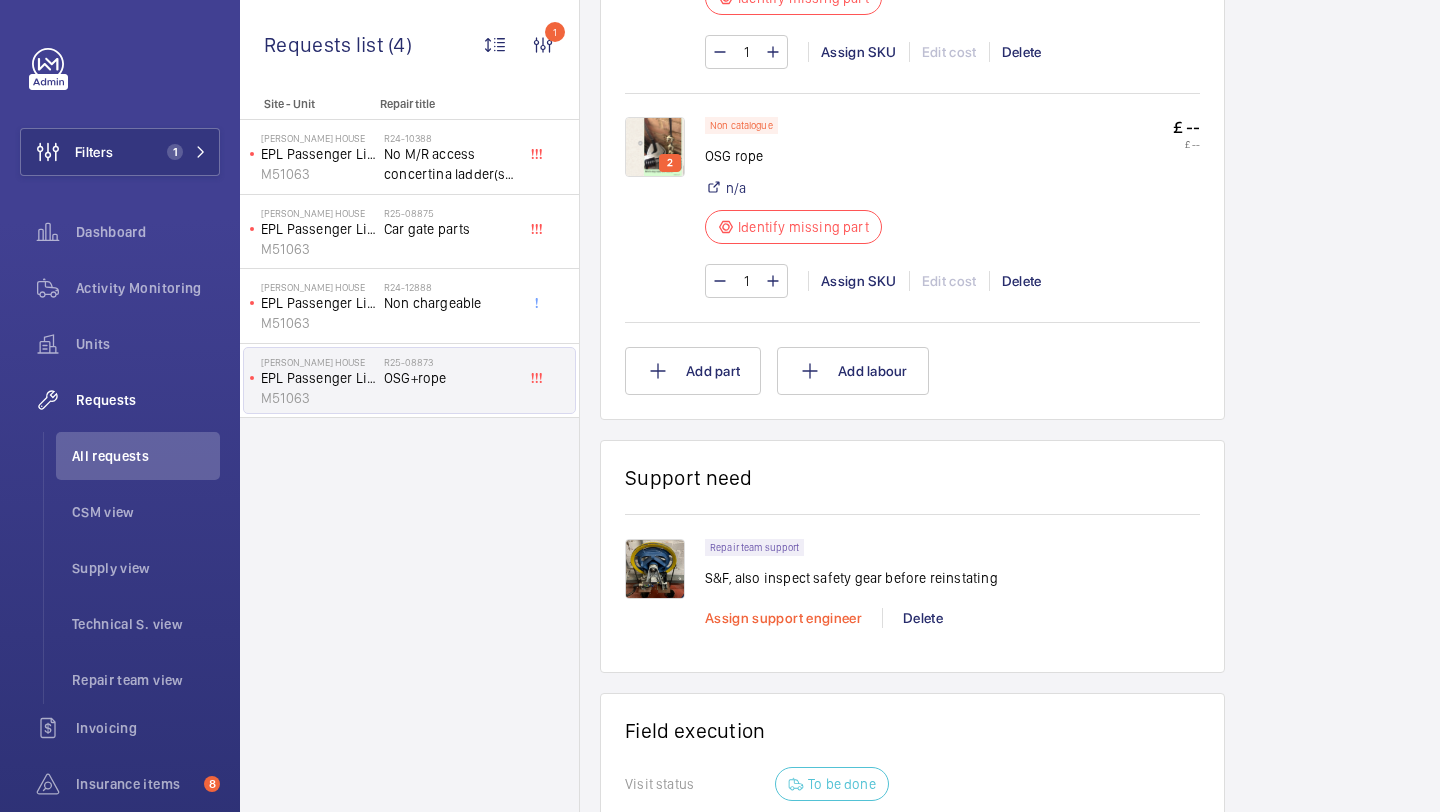 click on "Assign support engineer" 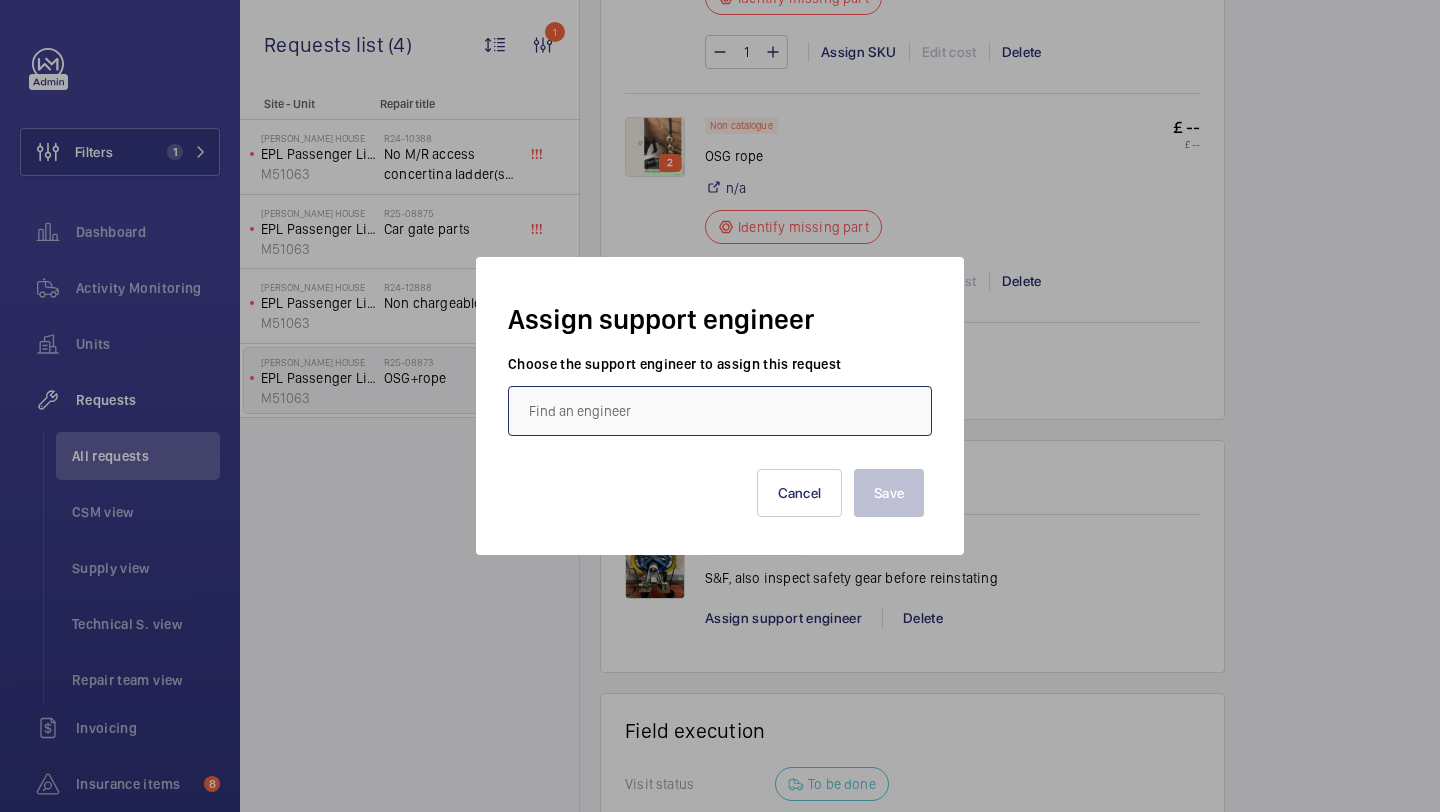 click at bounding box center (720, 411) 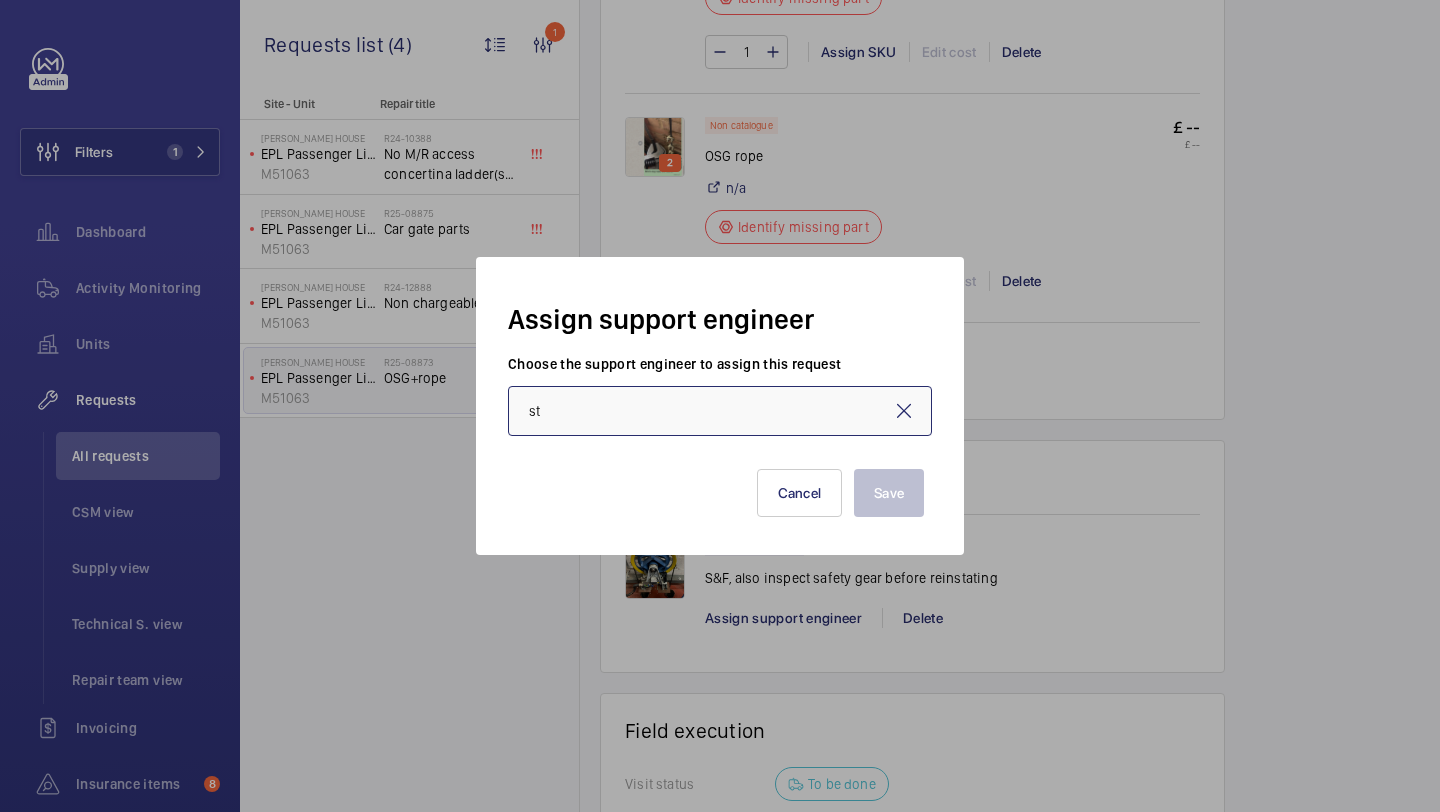 scroll, scrollTop: 0, scrollLeft: 0, axis: both 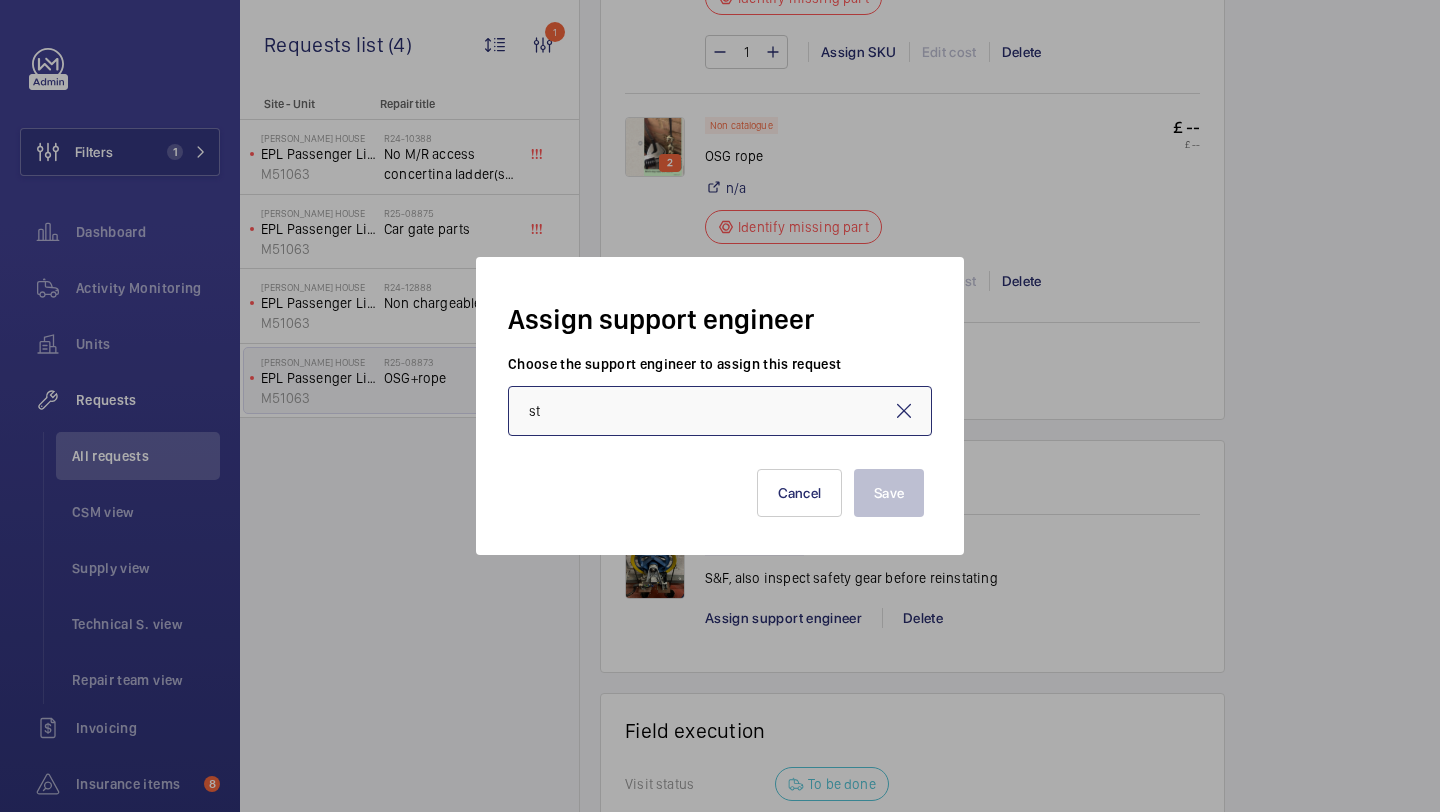 type on "s" 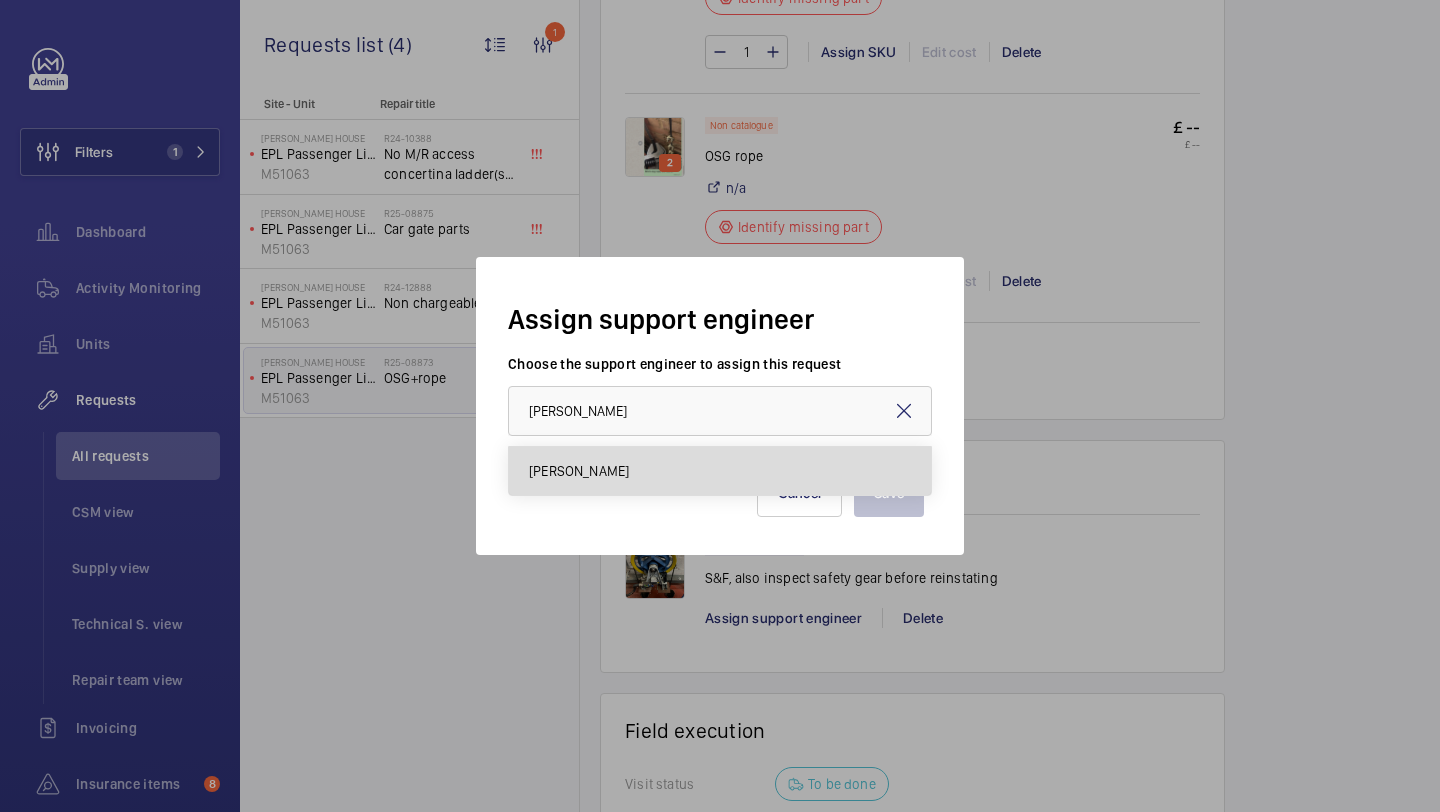 click on "[PERSON_NAME]" at bounding box center (720, 471) 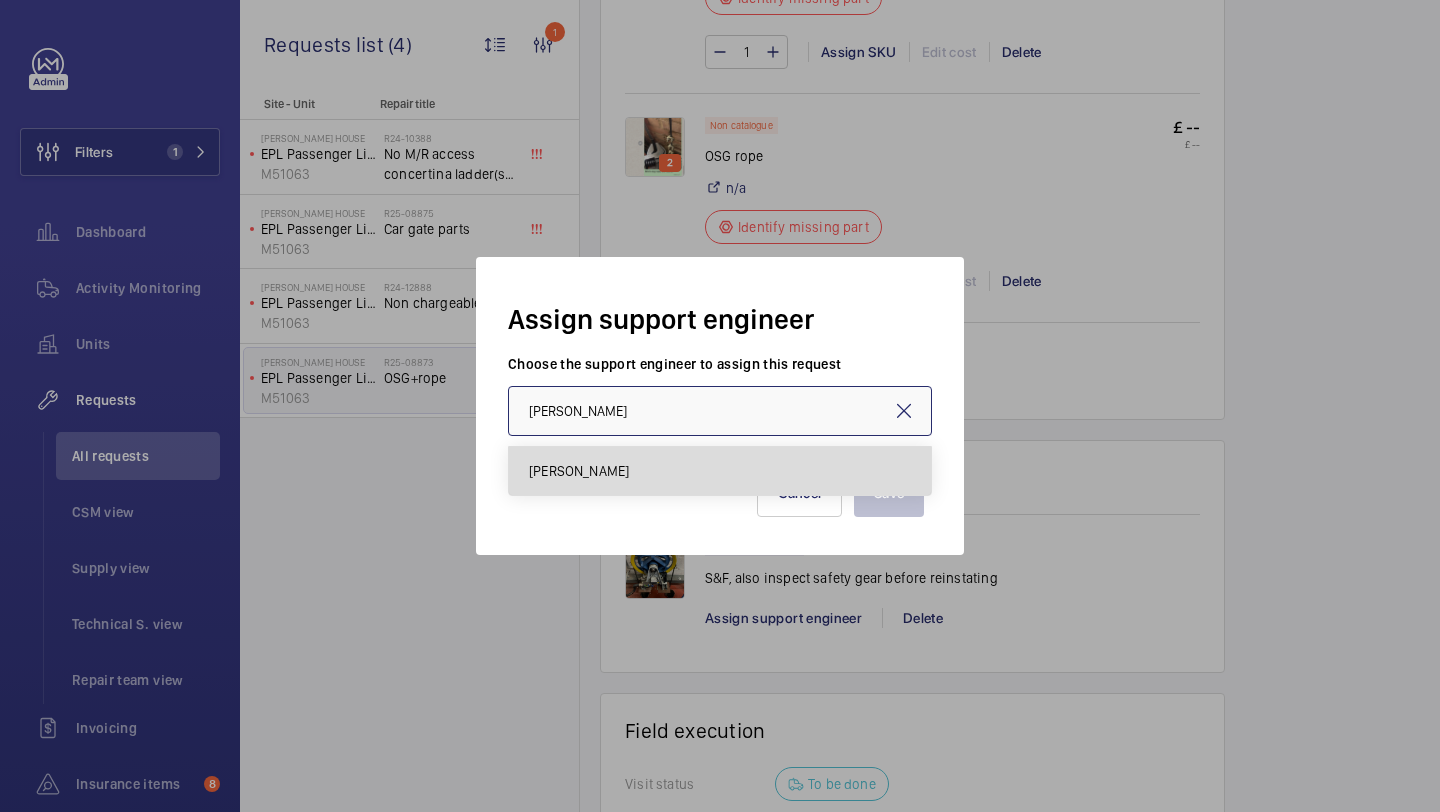 type on "[PERSON_NAME]" 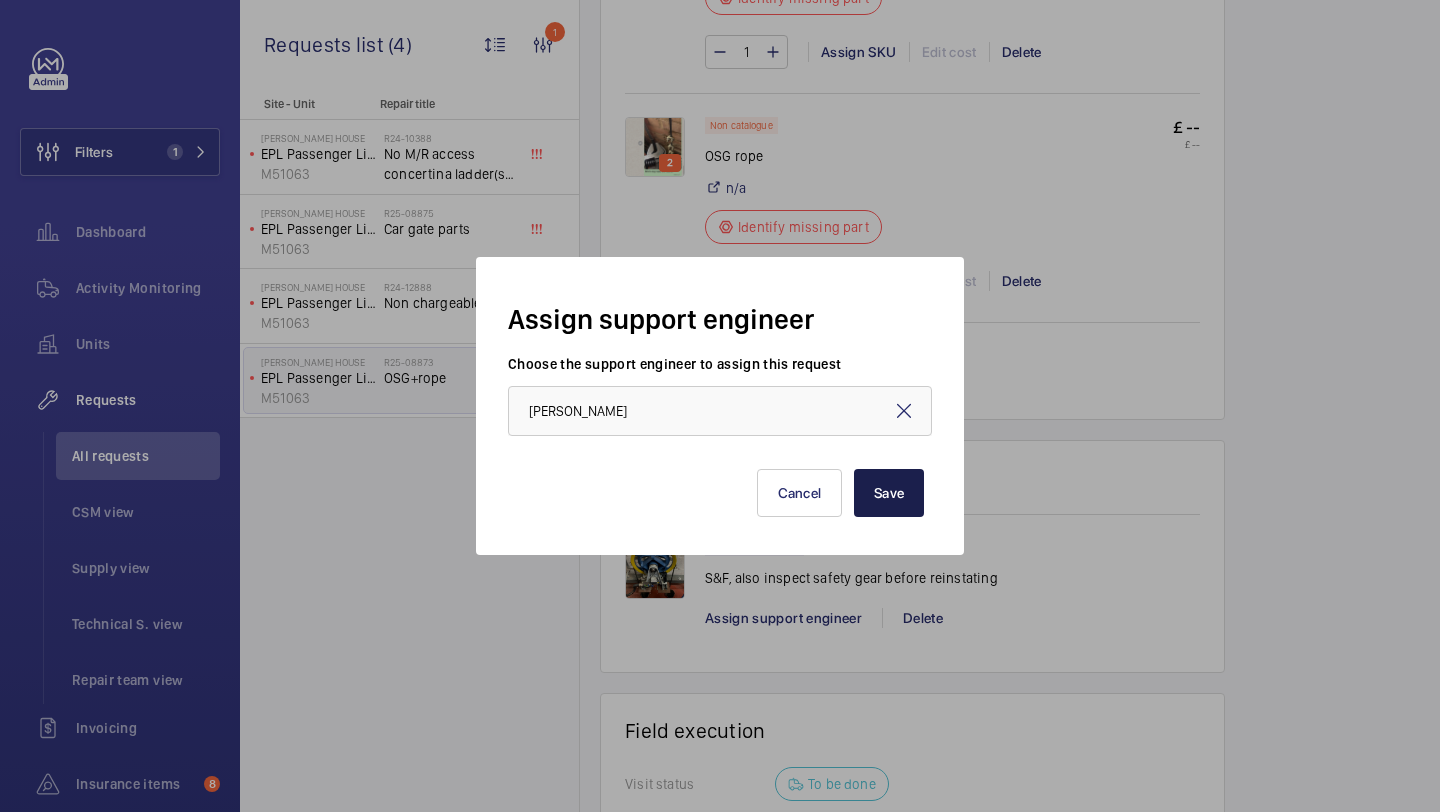 click on "Save" at bounding box center [889, 493] 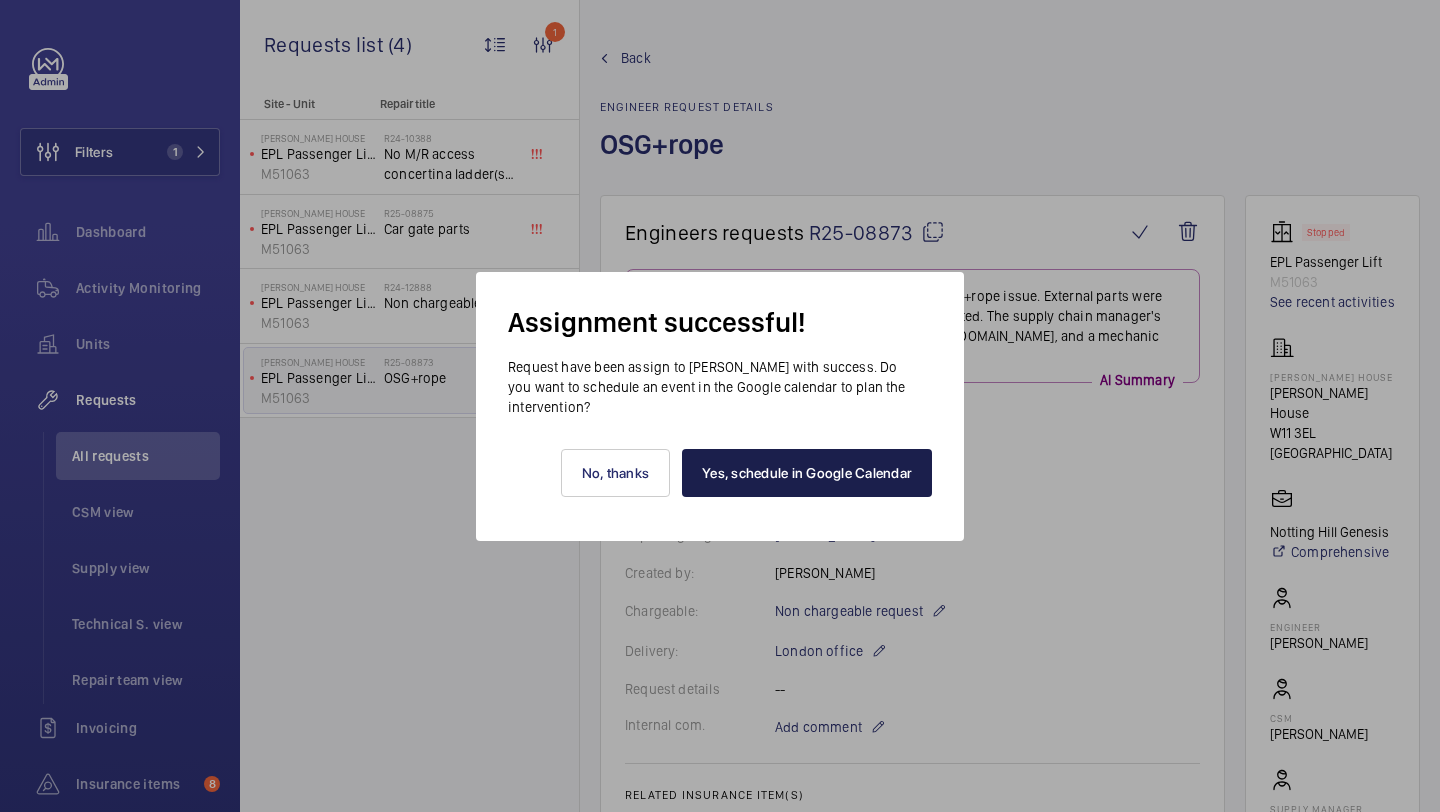 click on "Yes, schedule in Google Calendar" at bounding box center [807, 473] 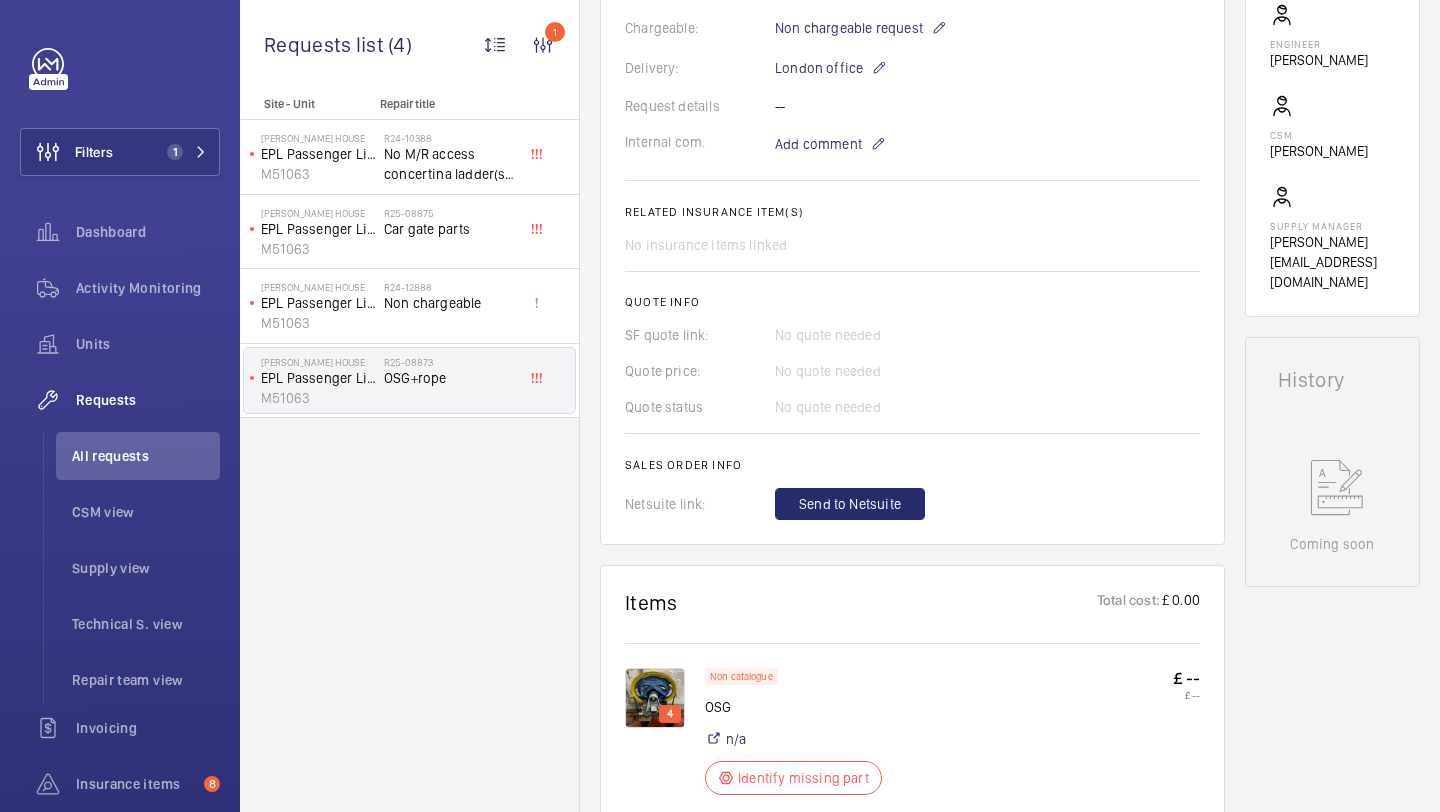 scroll, scrollTop: 650, scrollLeft: 0, axis: vertical 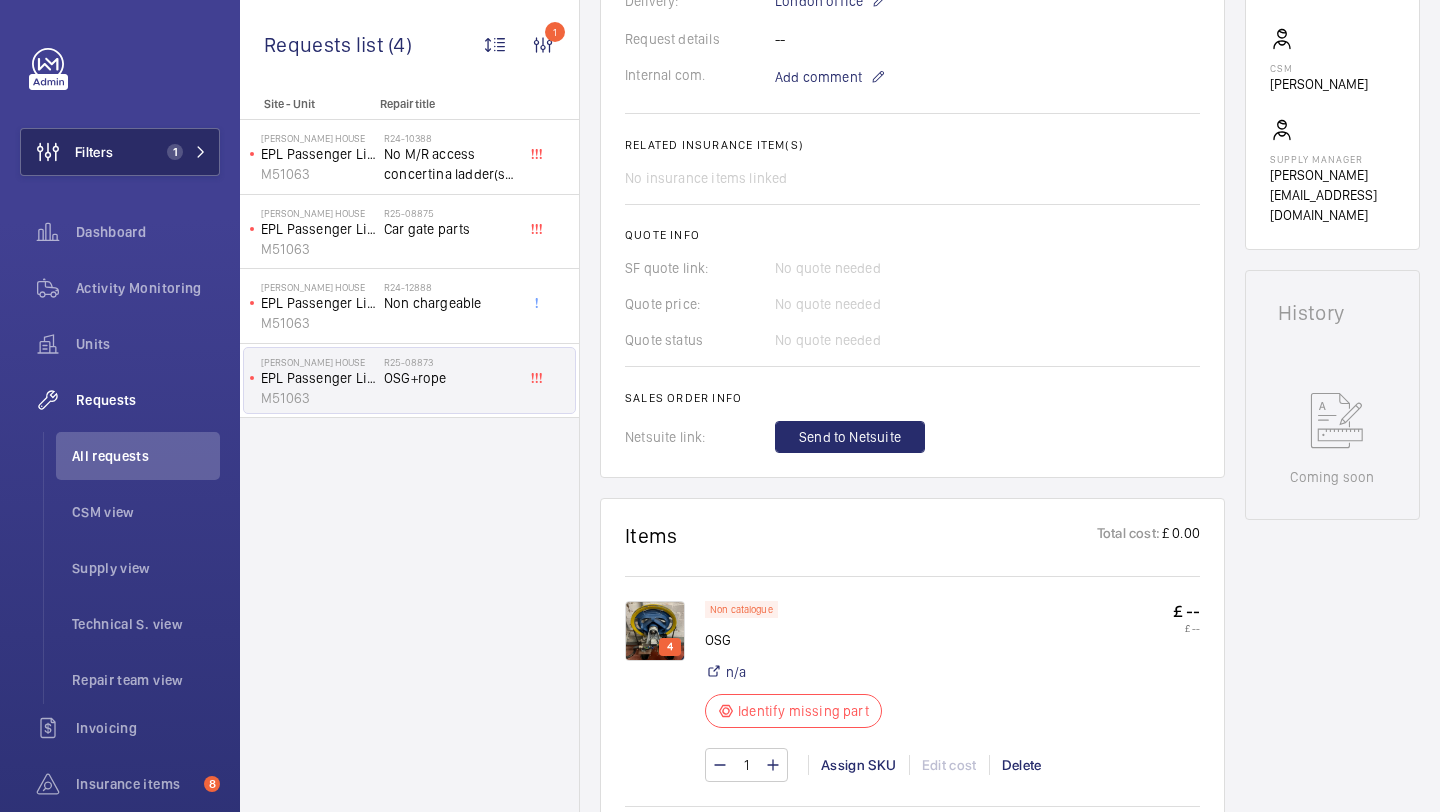 click on "Filters 1" 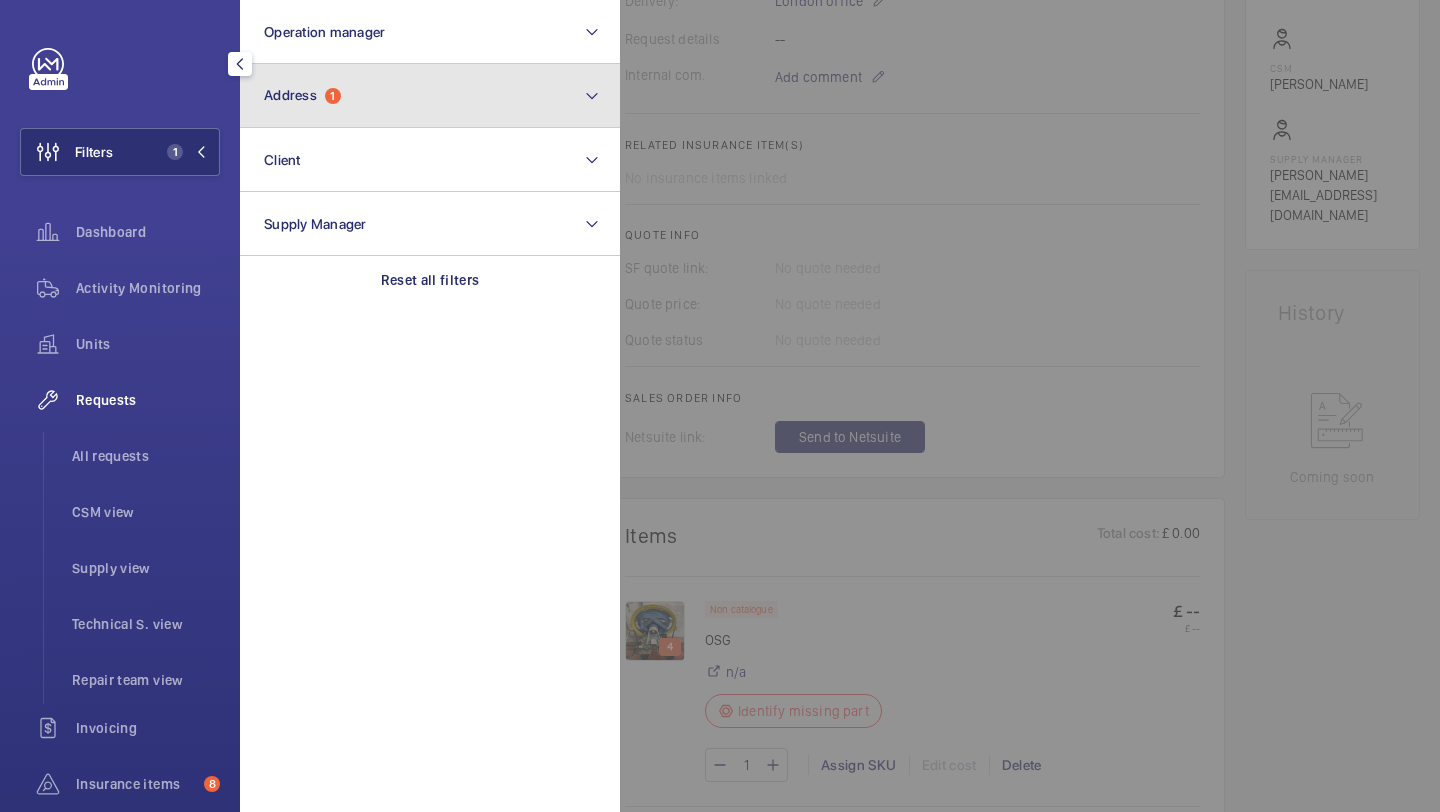click on "Address  1" 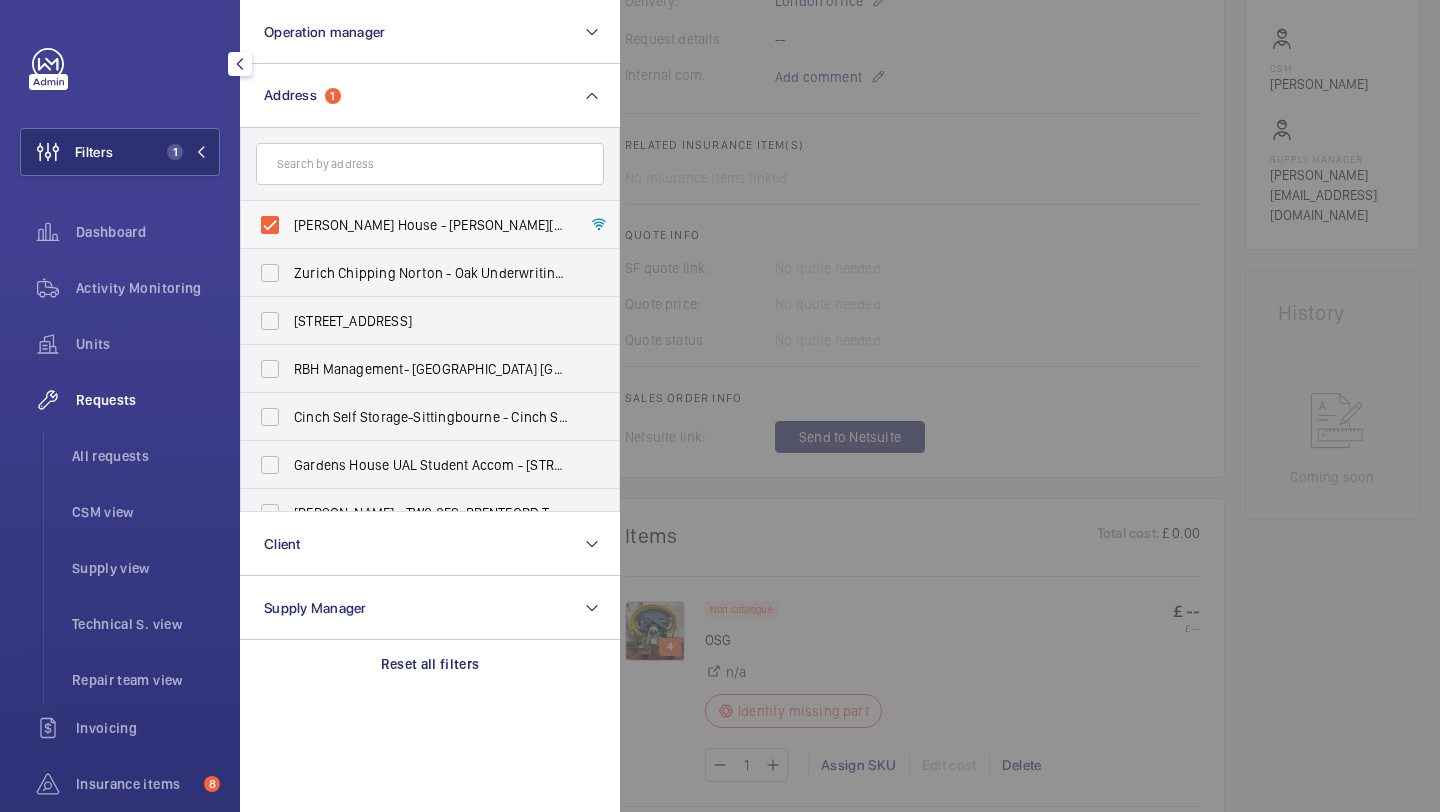 click on "[PERSON_NAME] House - [PERSON_NAME][GEOGRAPHIC_DATA]" at bounding box center [431, 225] 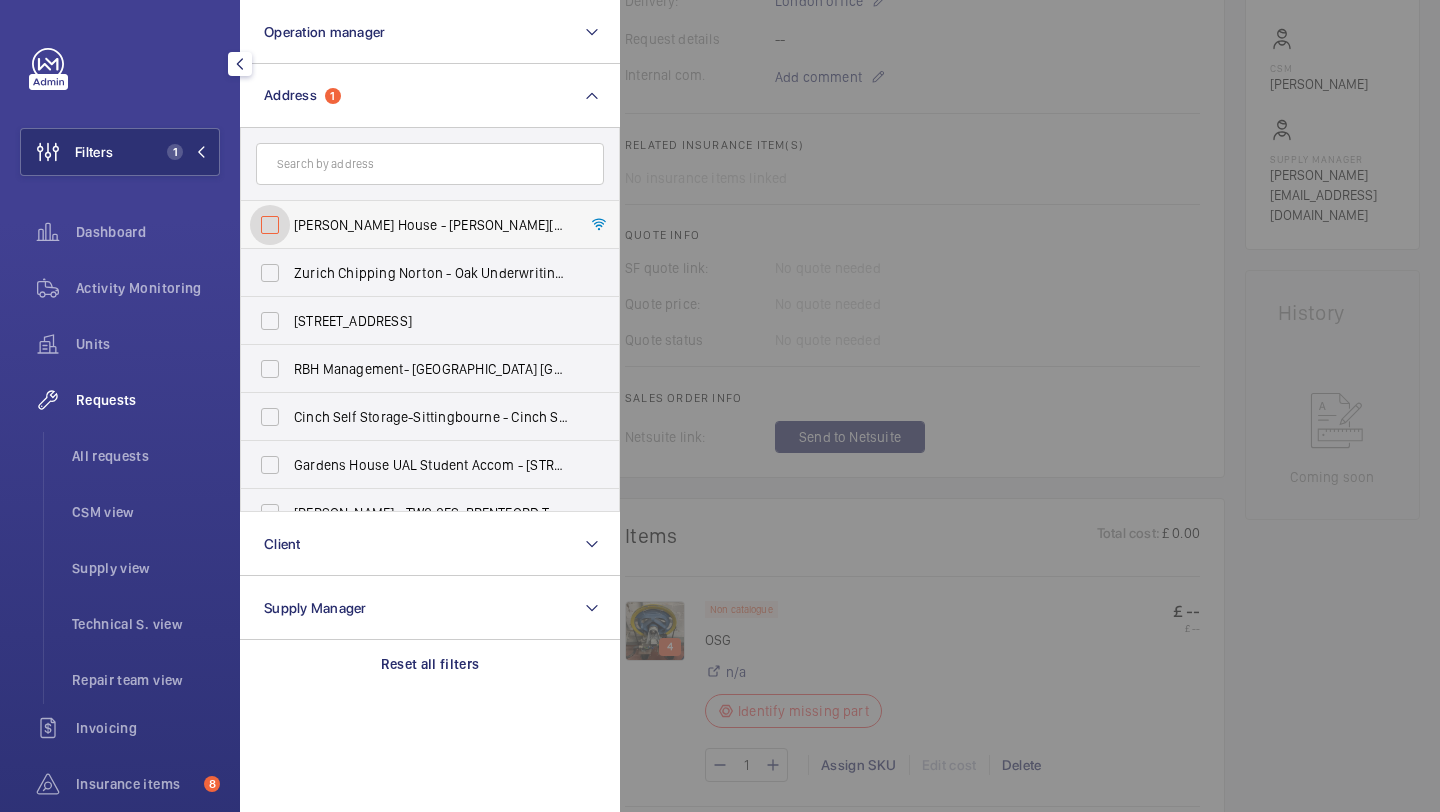 checkbox on "false" 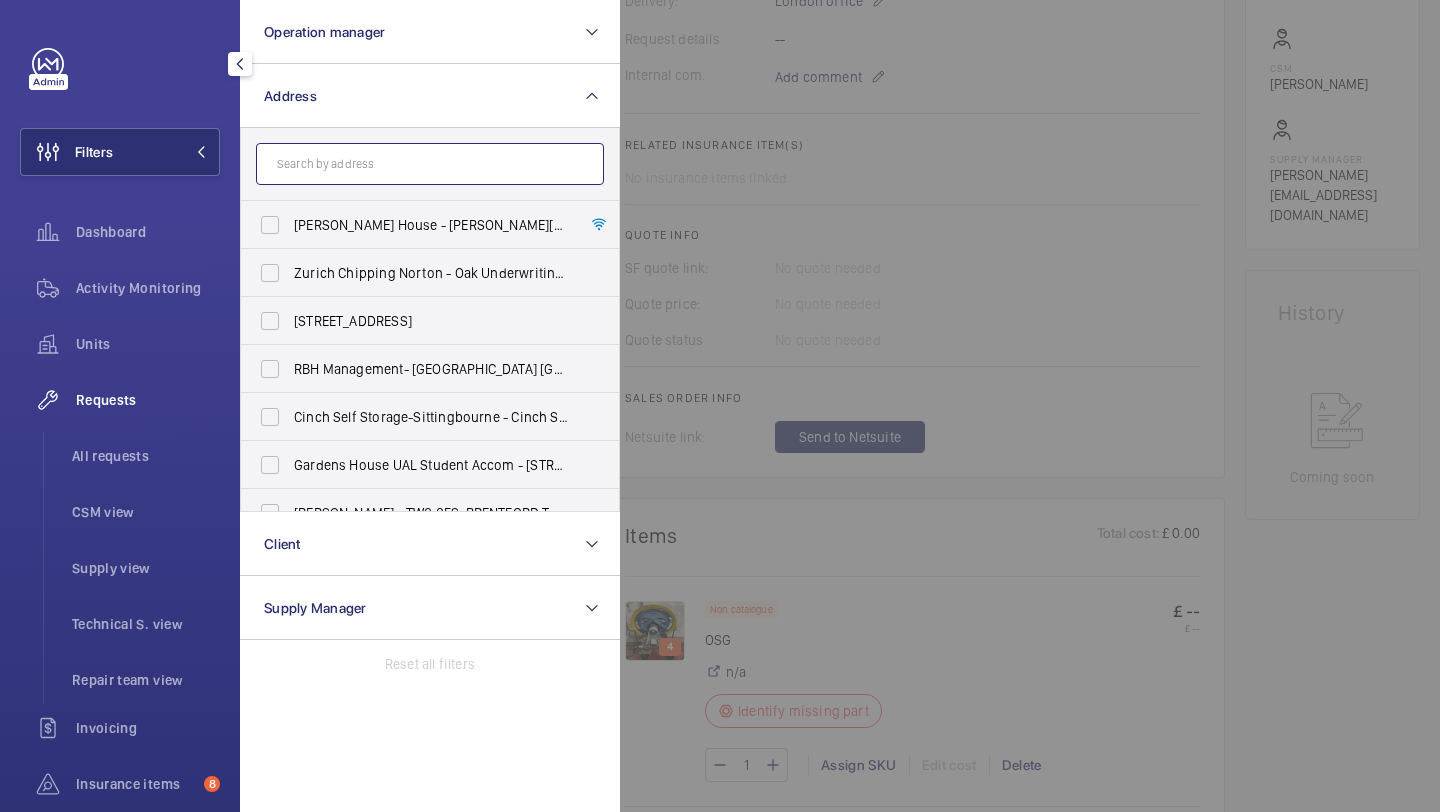 click 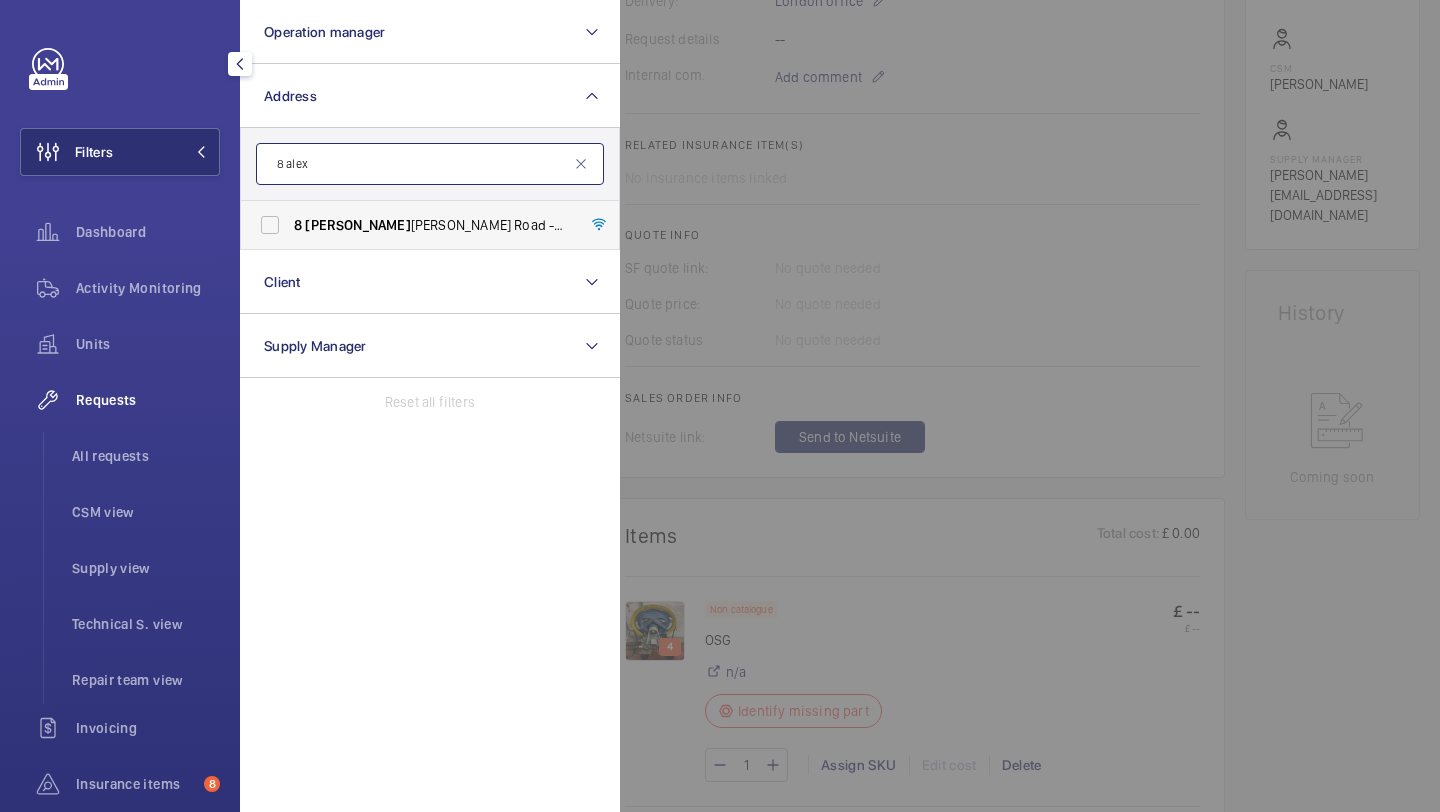 type on "8 alex" 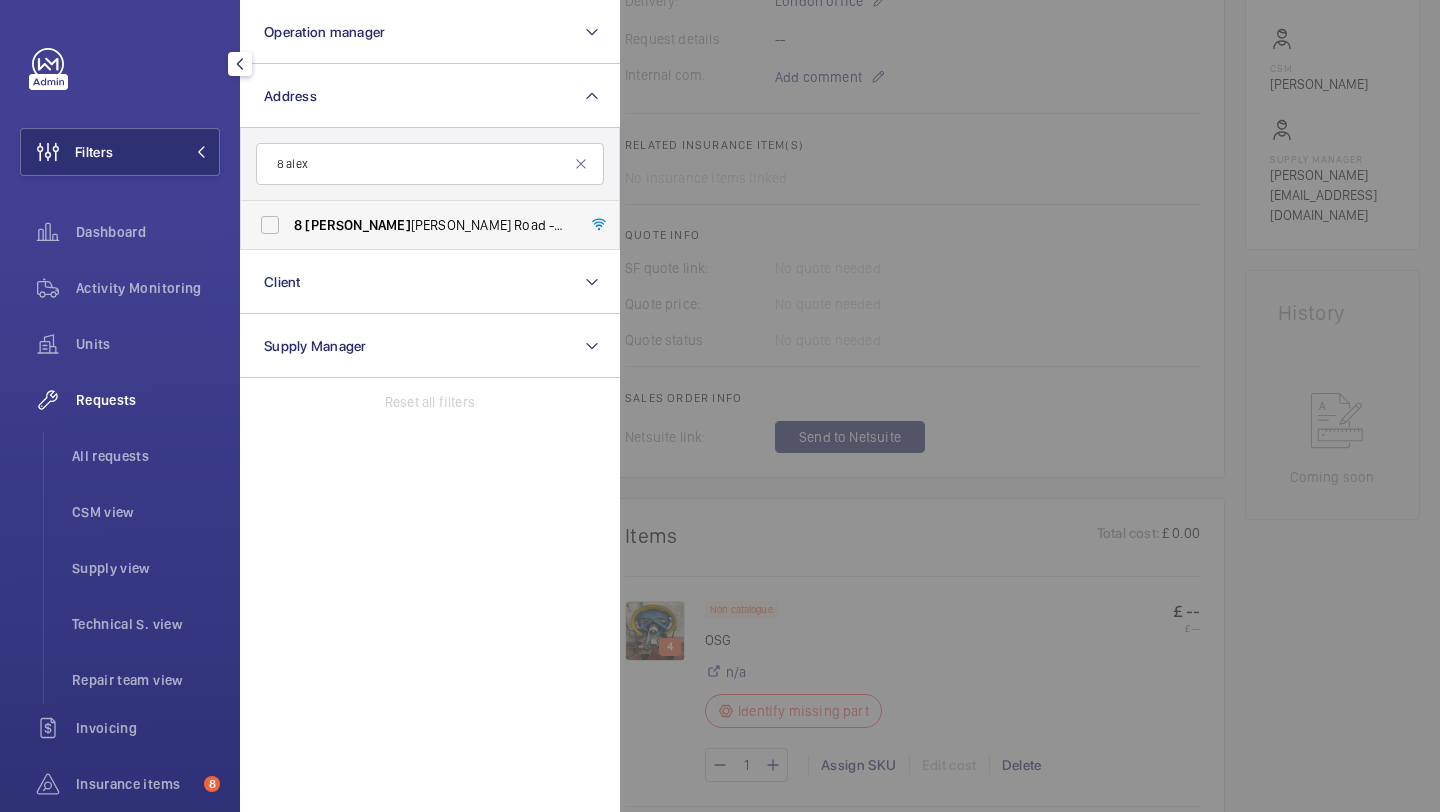 click on "[STREET_ADDRESS][PERSON_NAME][PERSON_NAME]" at bounding box center (431, 225) 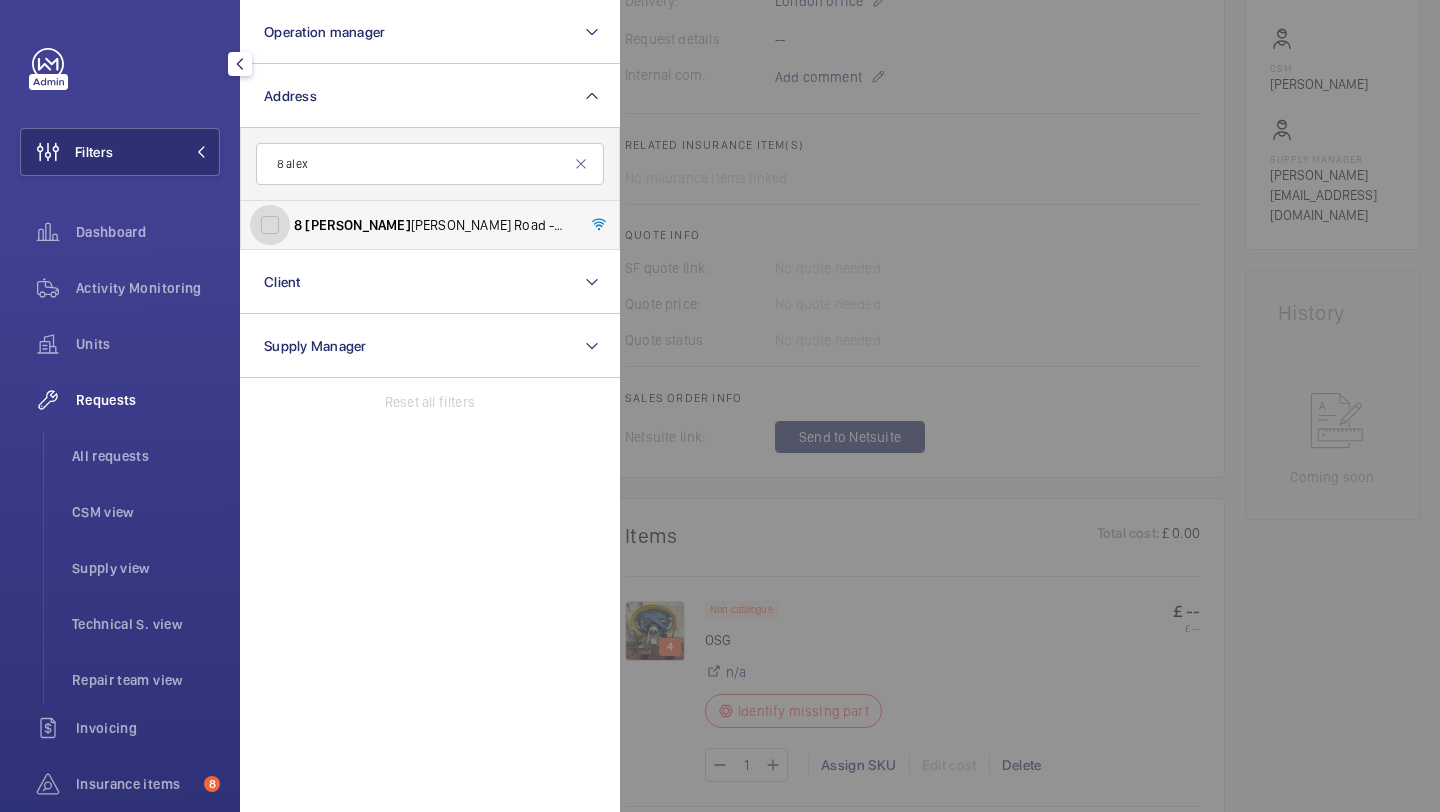click on "[STREET_ADDRESS][PERSON_NAME][PERSON_NAME]" at bounding box center (270, 225) 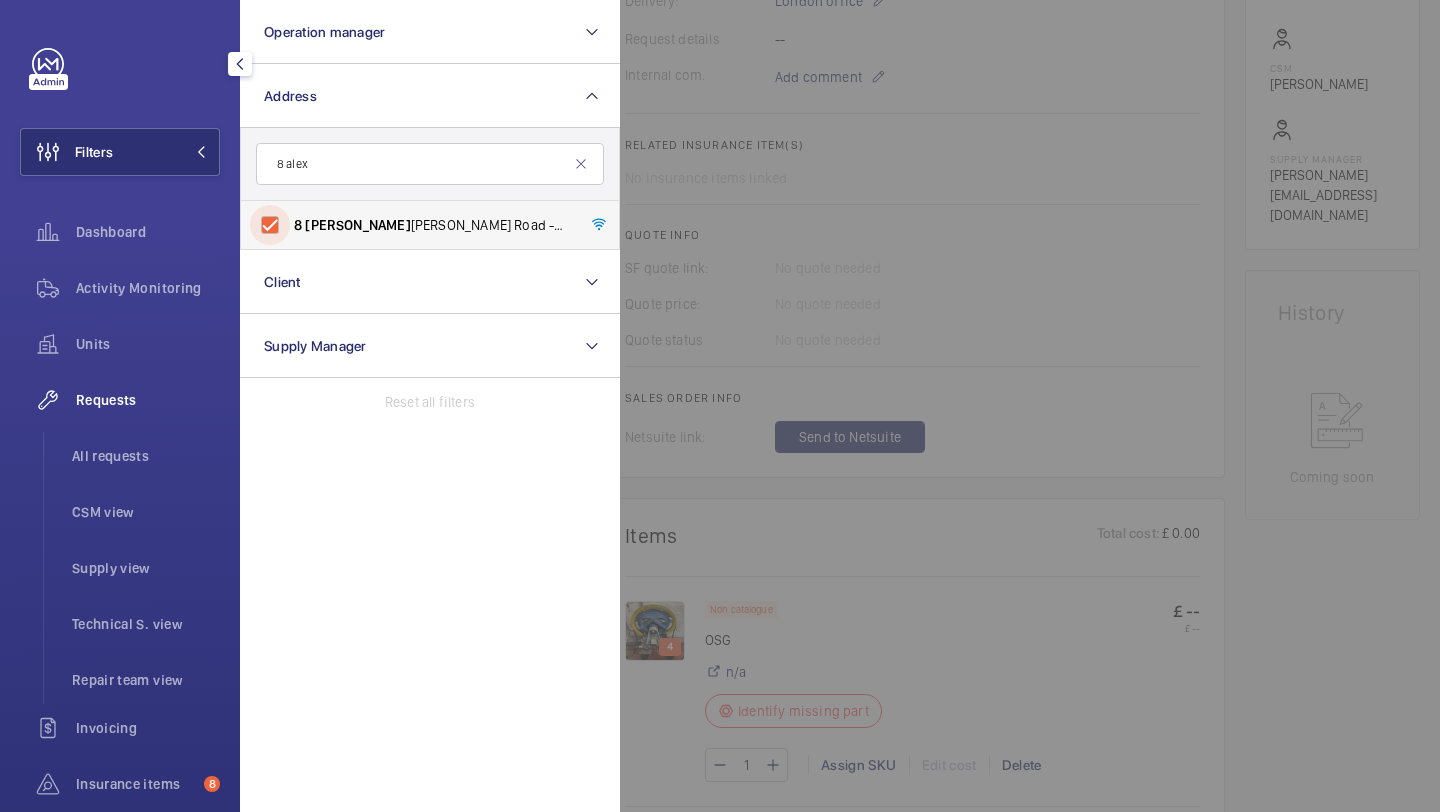 checkbox on "true" 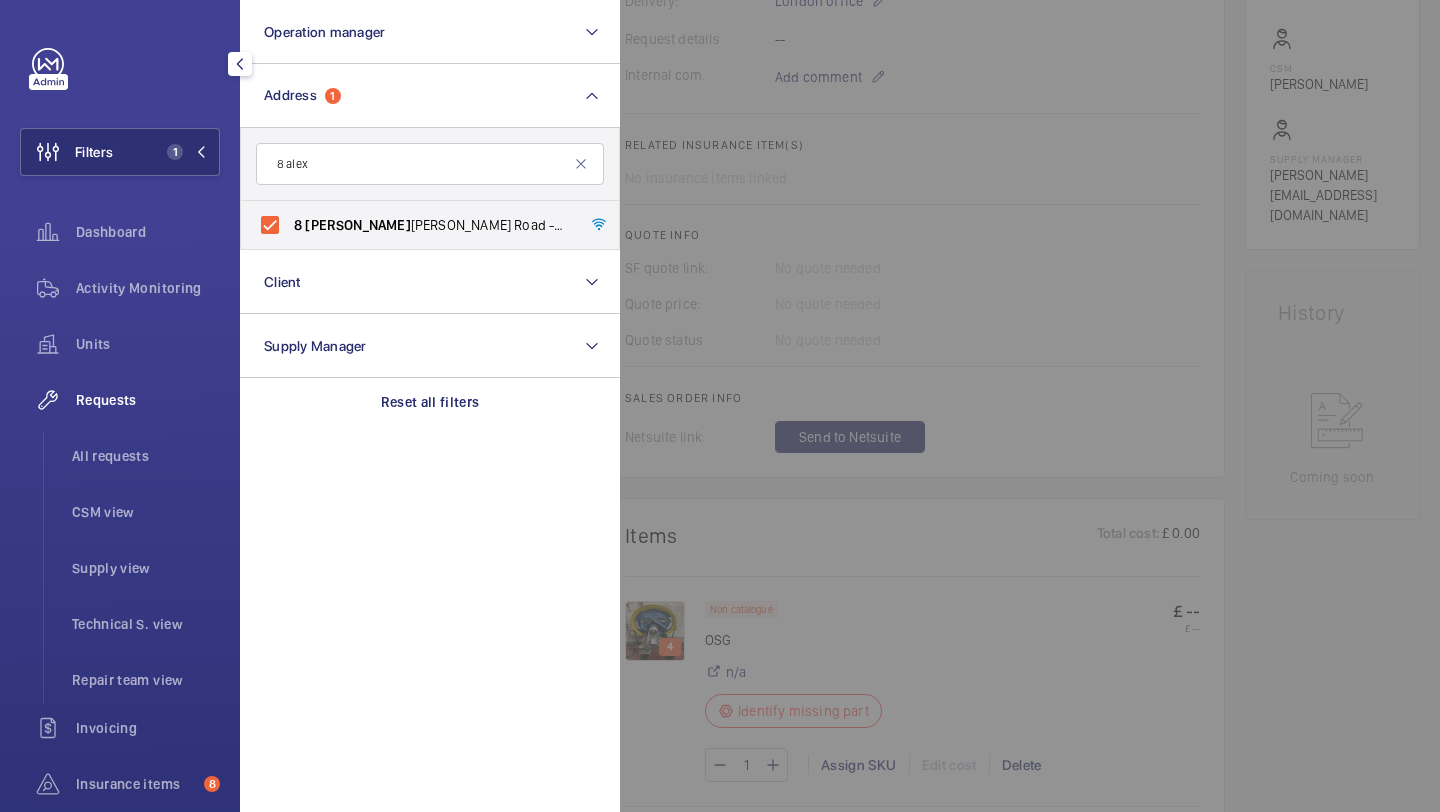 click 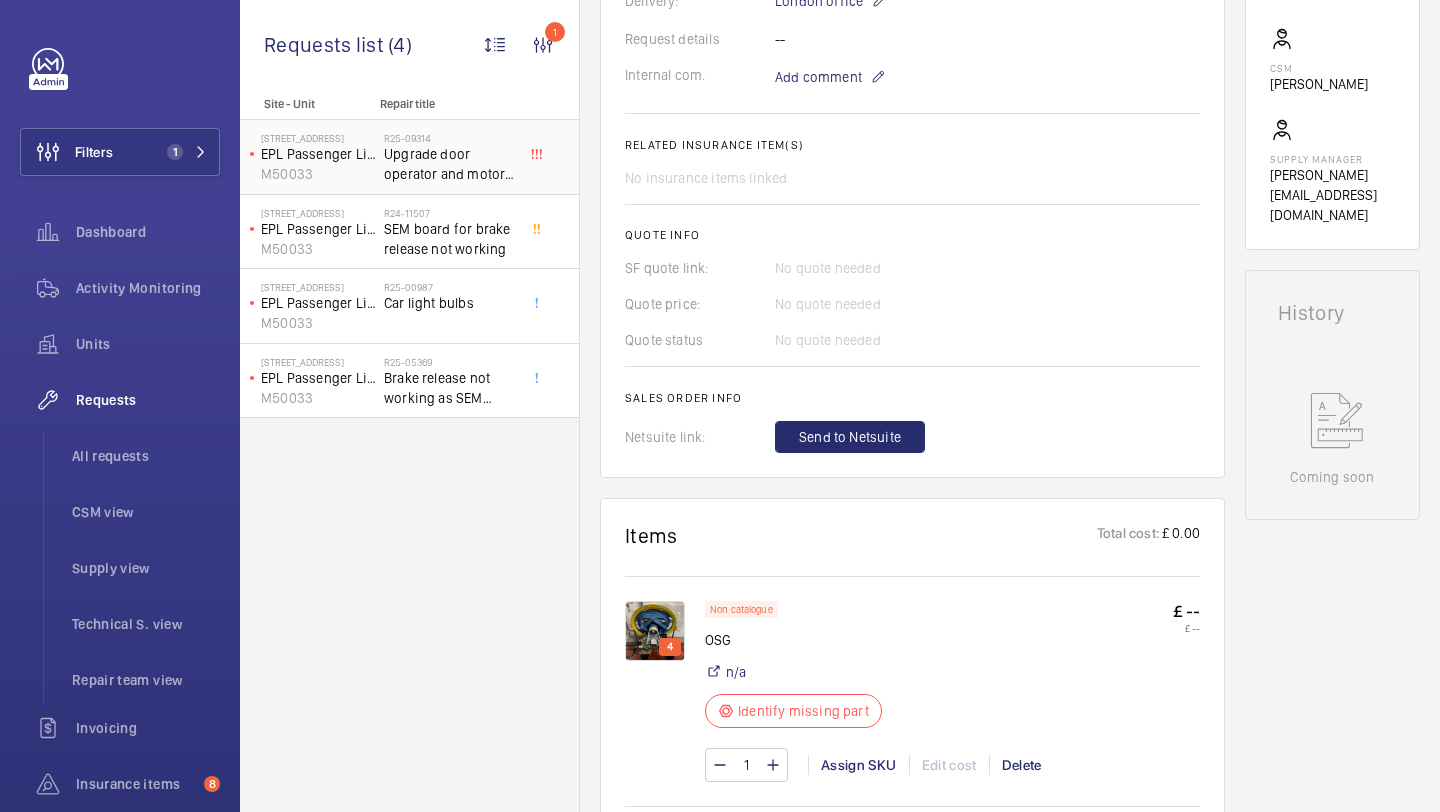 click on "Upgrade door operator and motor encoder" 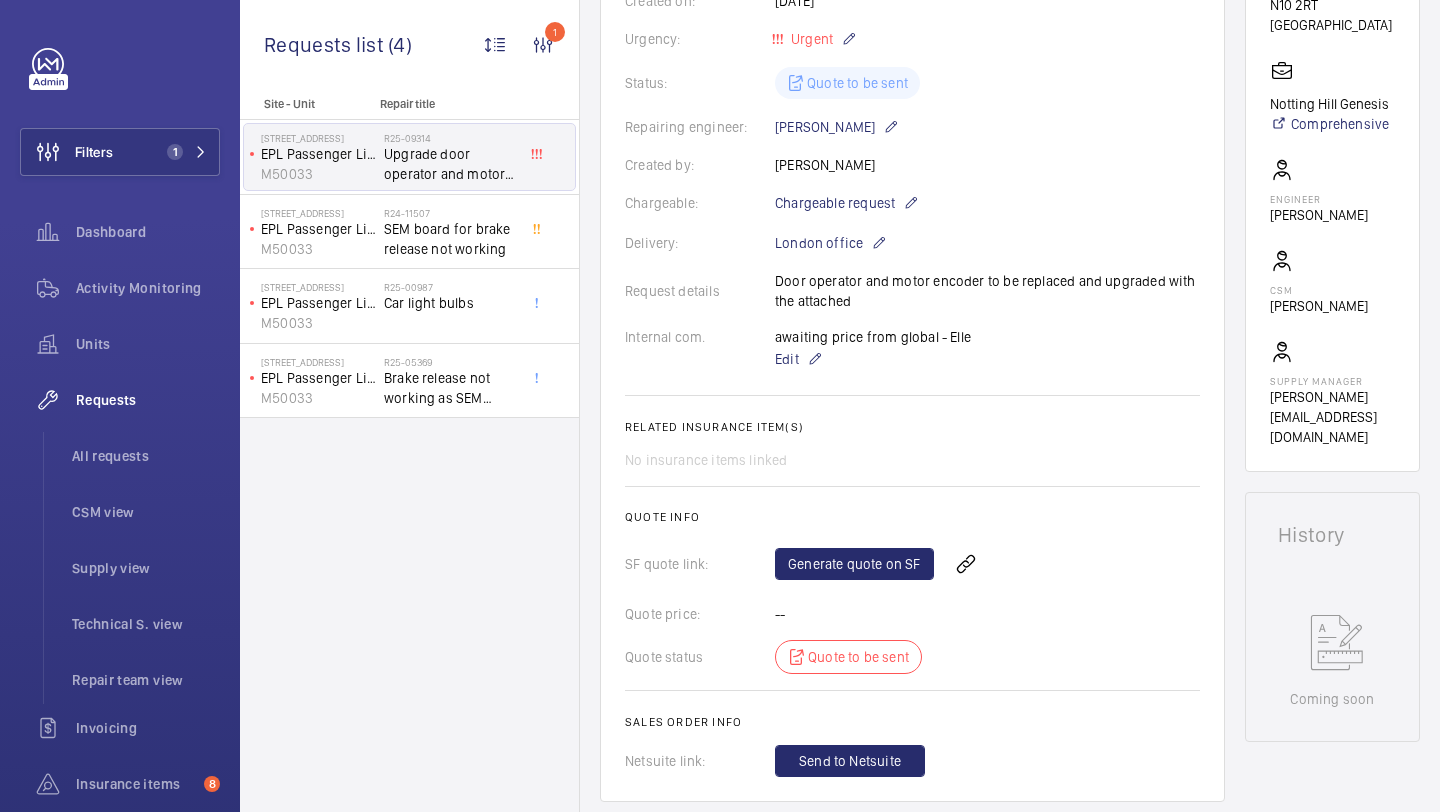 scroll, scrollTop: 403, scrollLeft: 0, axis: vertical 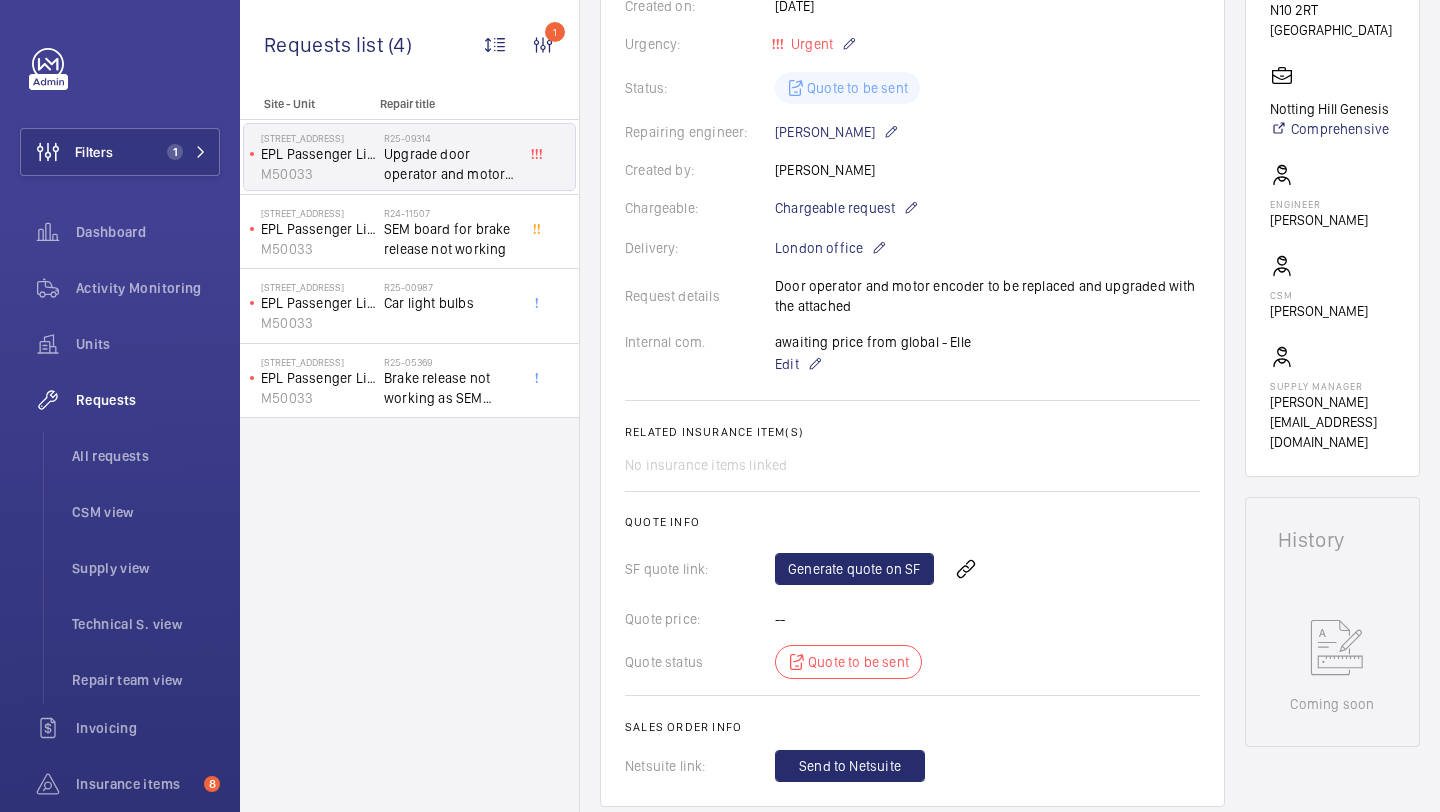 click on "Chargeable: Chargeable request" 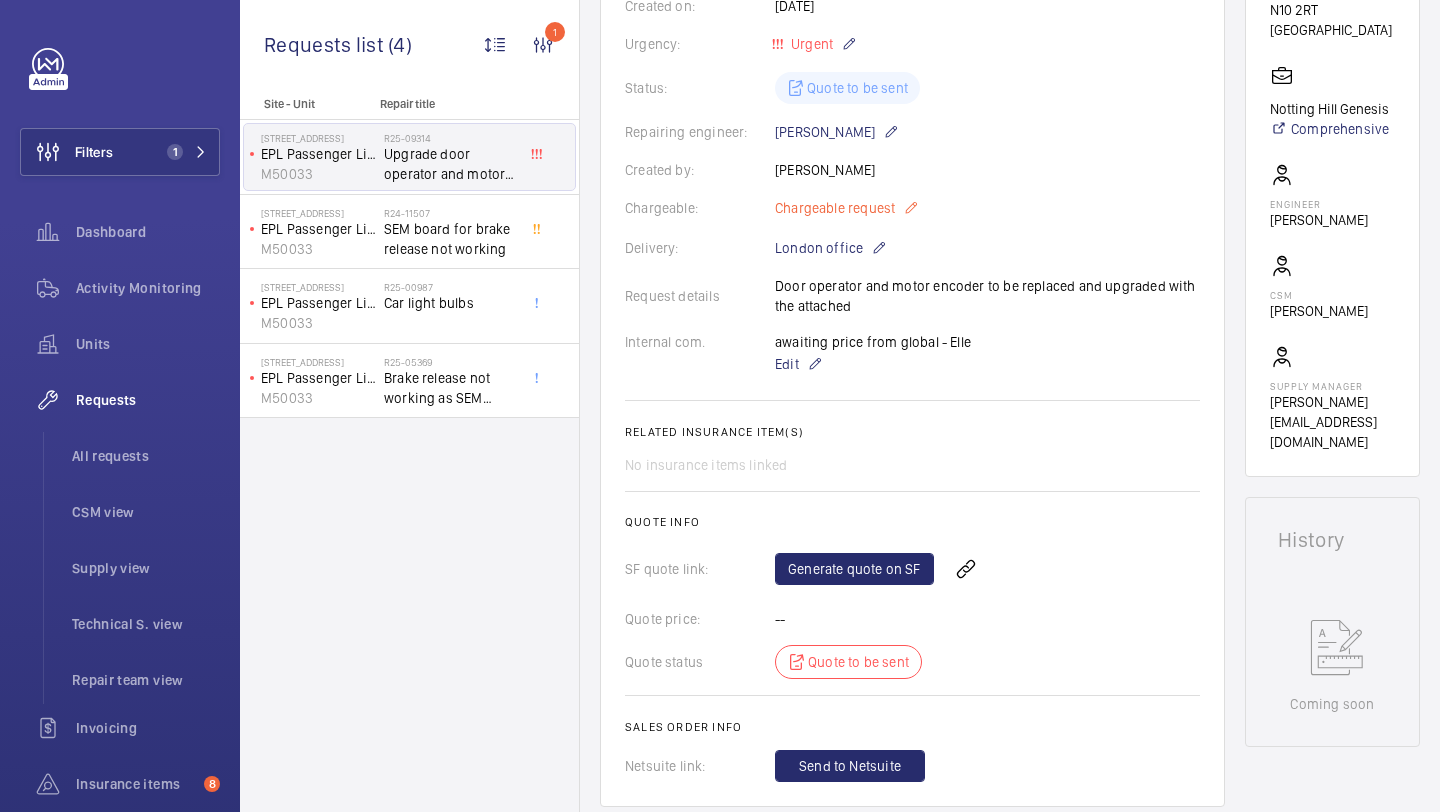 click 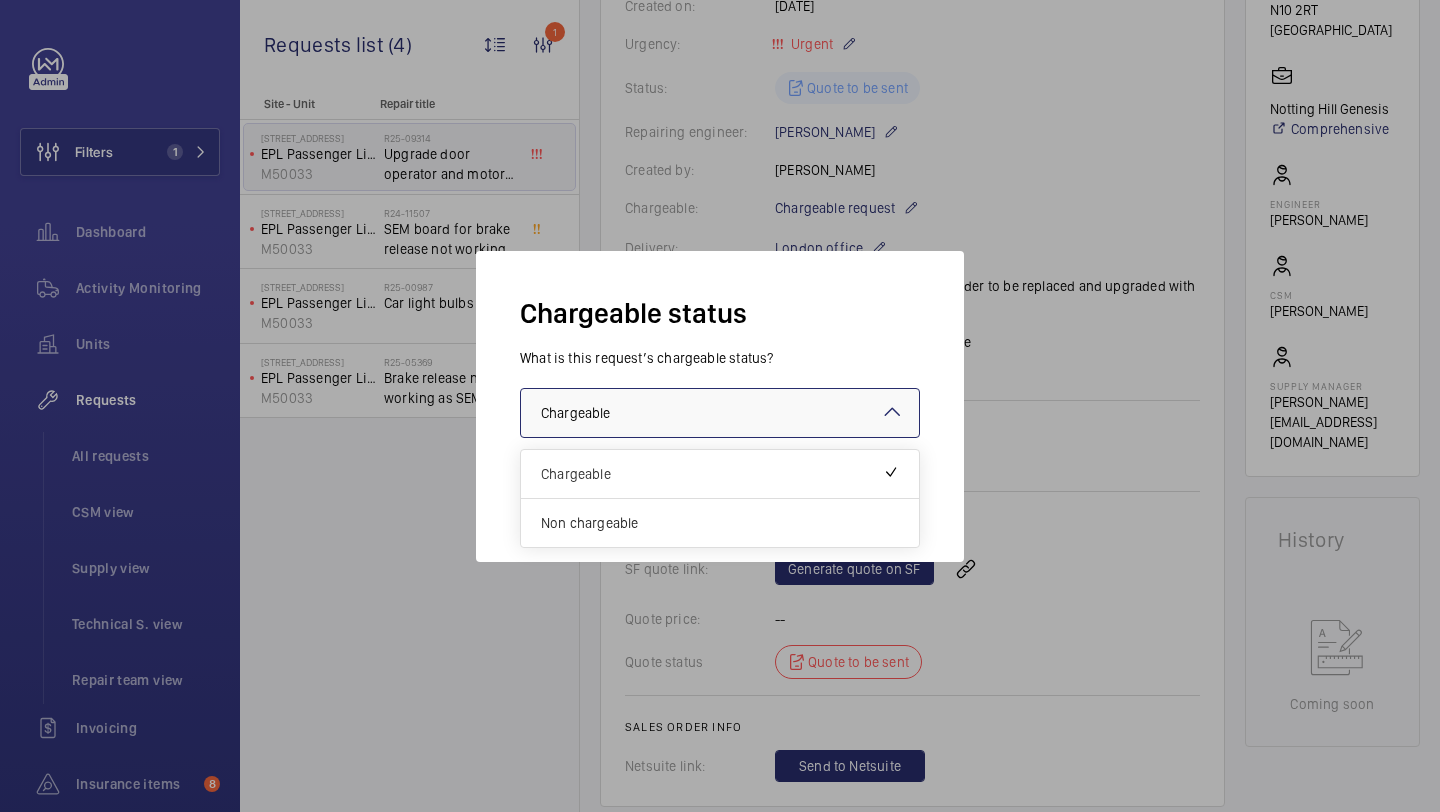 click at bounding box center (720, 413) 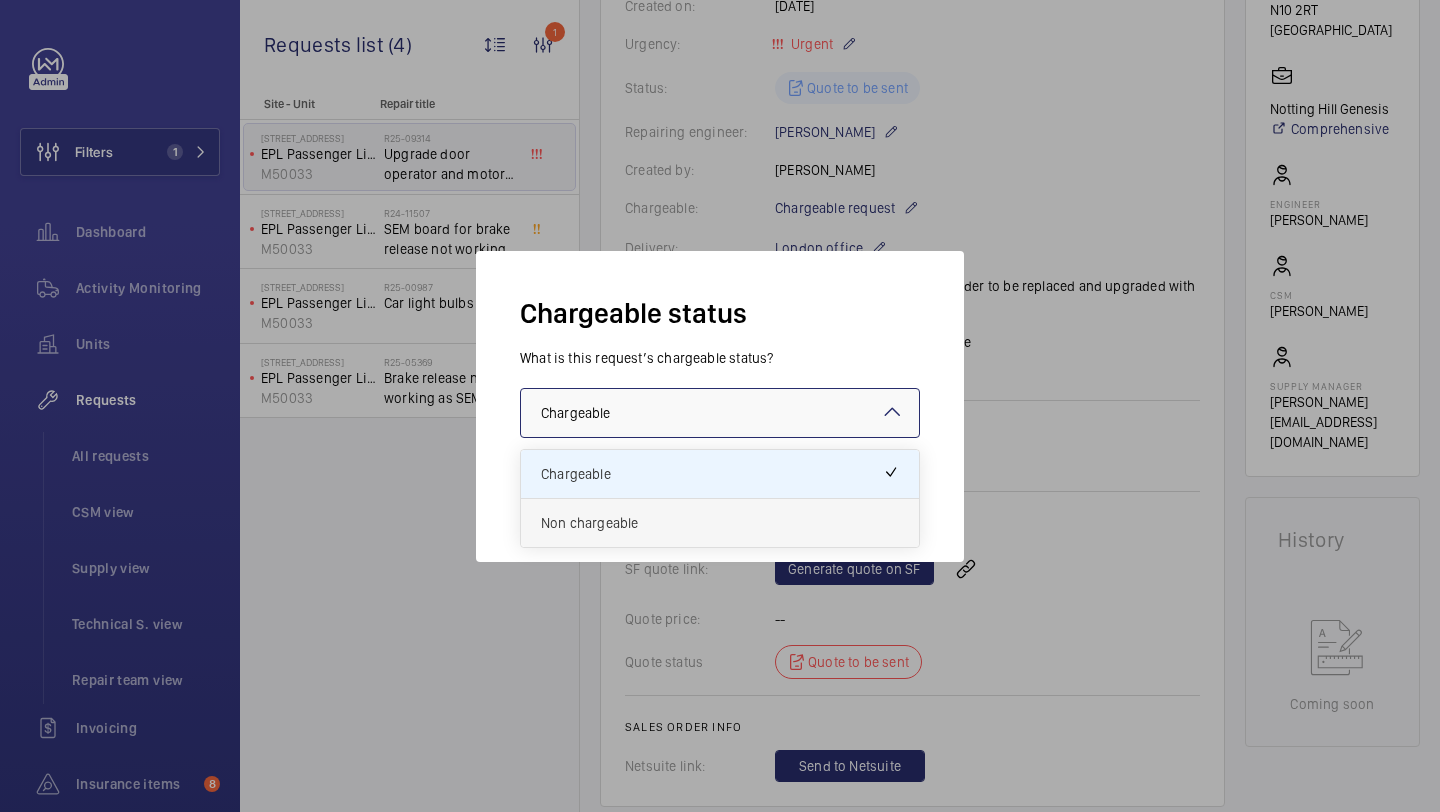 click on "Non chargeable" at bounding box center [720, 523] 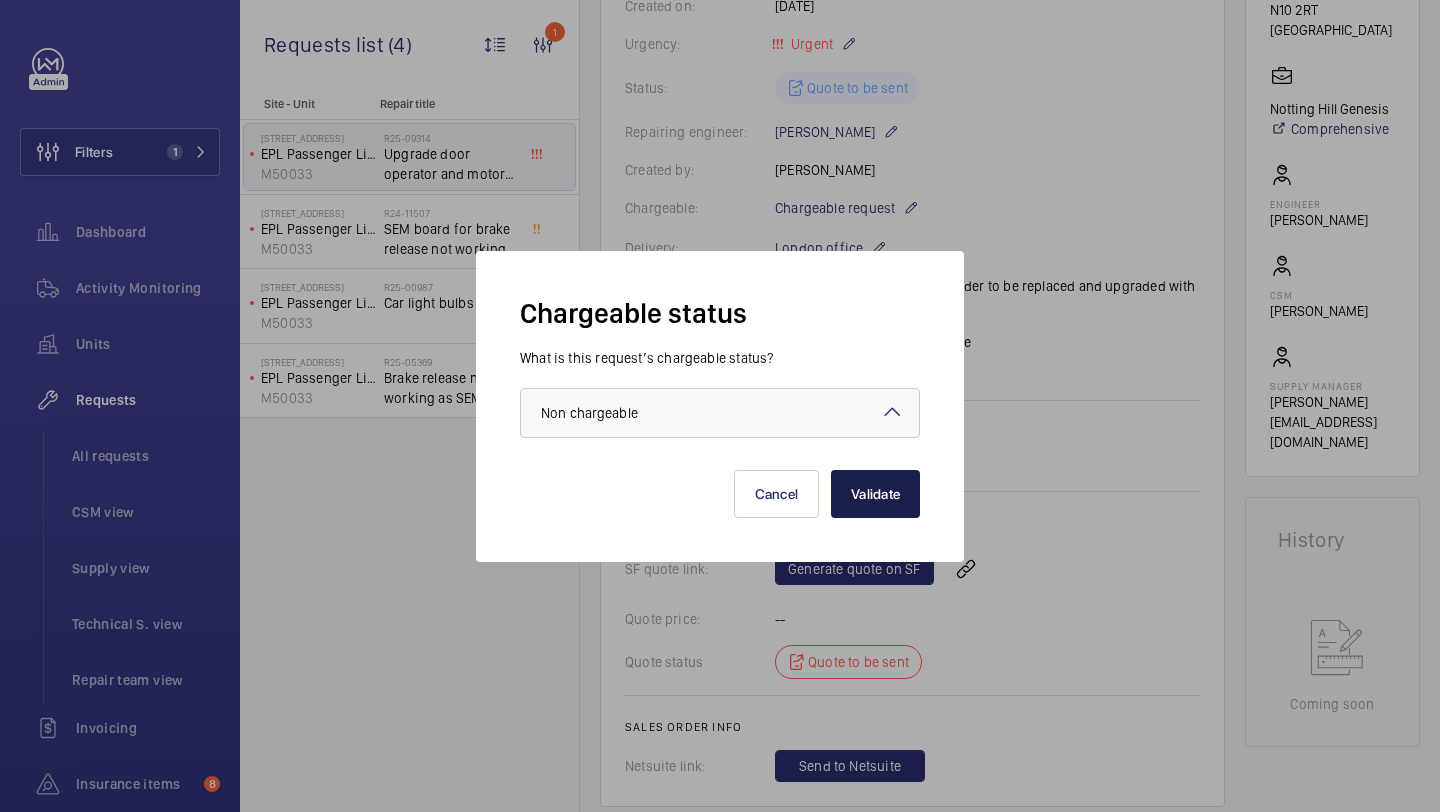 click on "Validate" at bounding box center (875, 494) 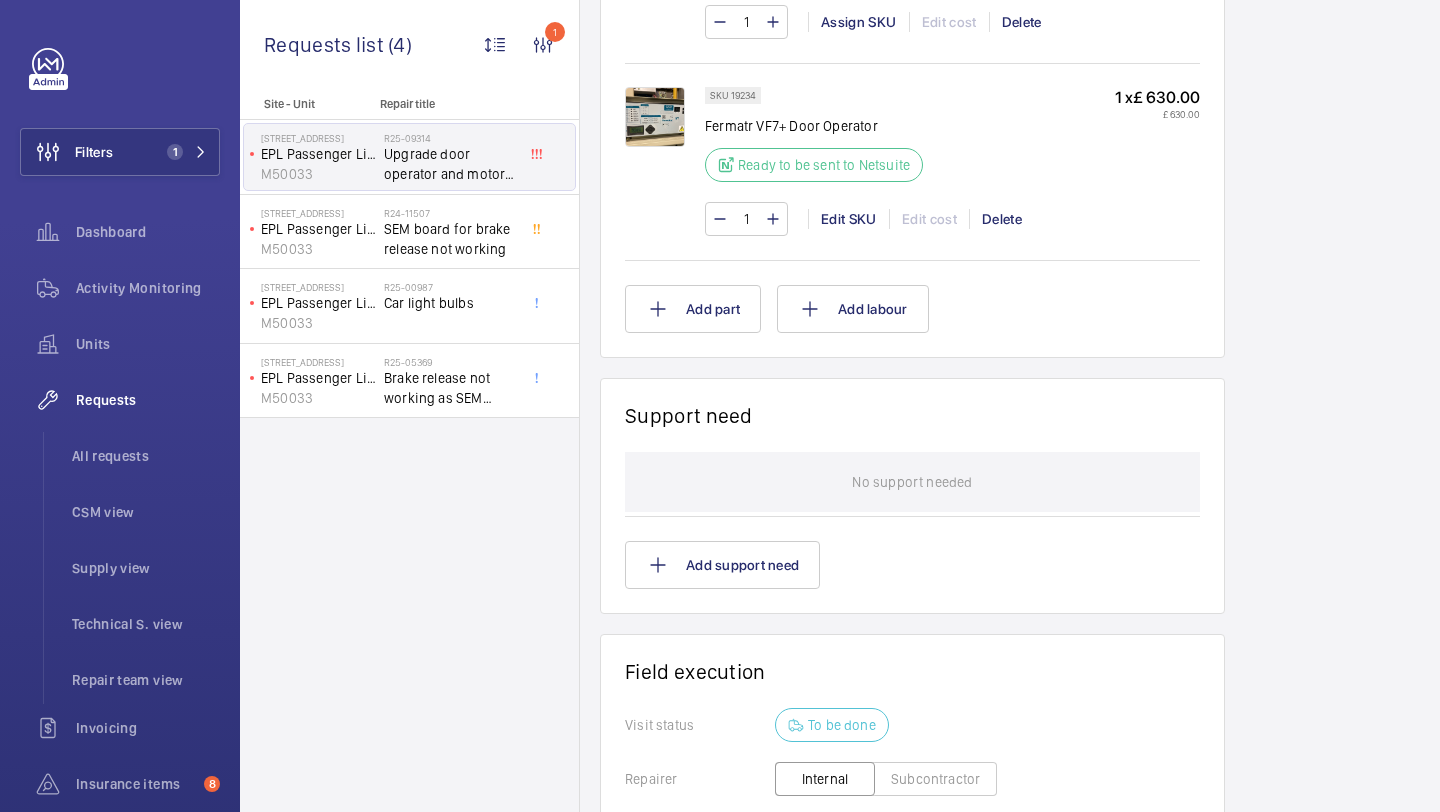 scroll, scrollTop: 1479, scrollLeft: 0, axis: vertical 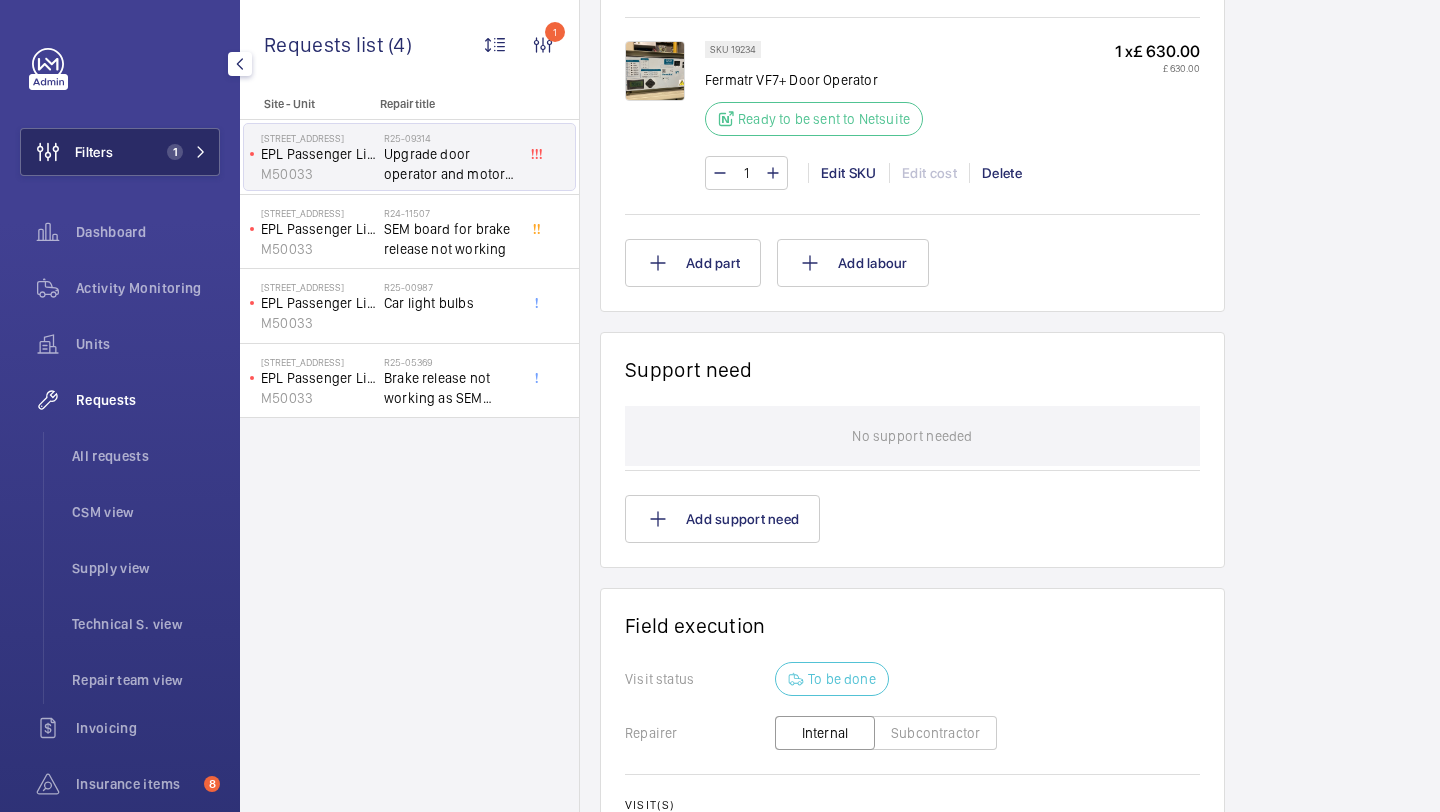 click on "Filters" 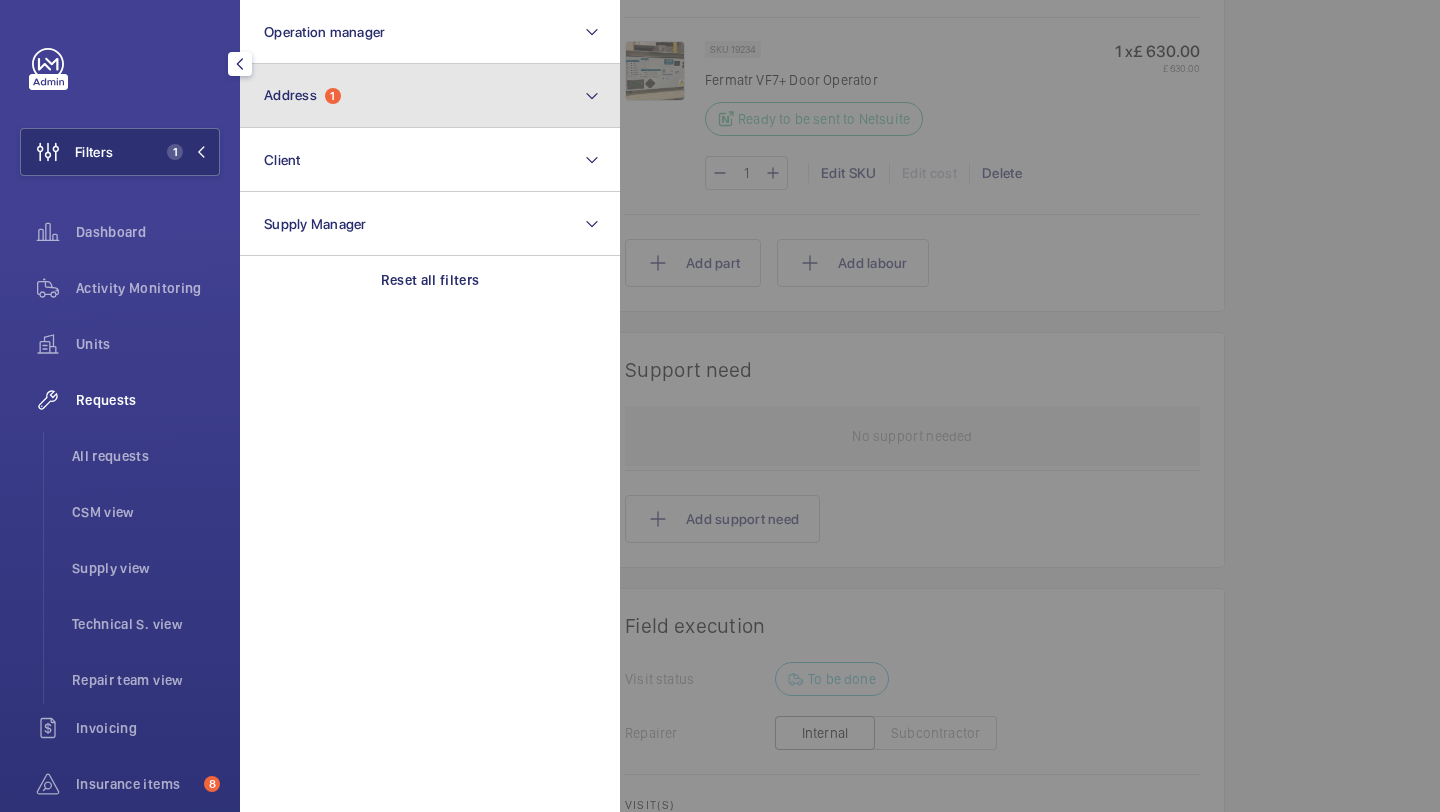 click on "Address  1" 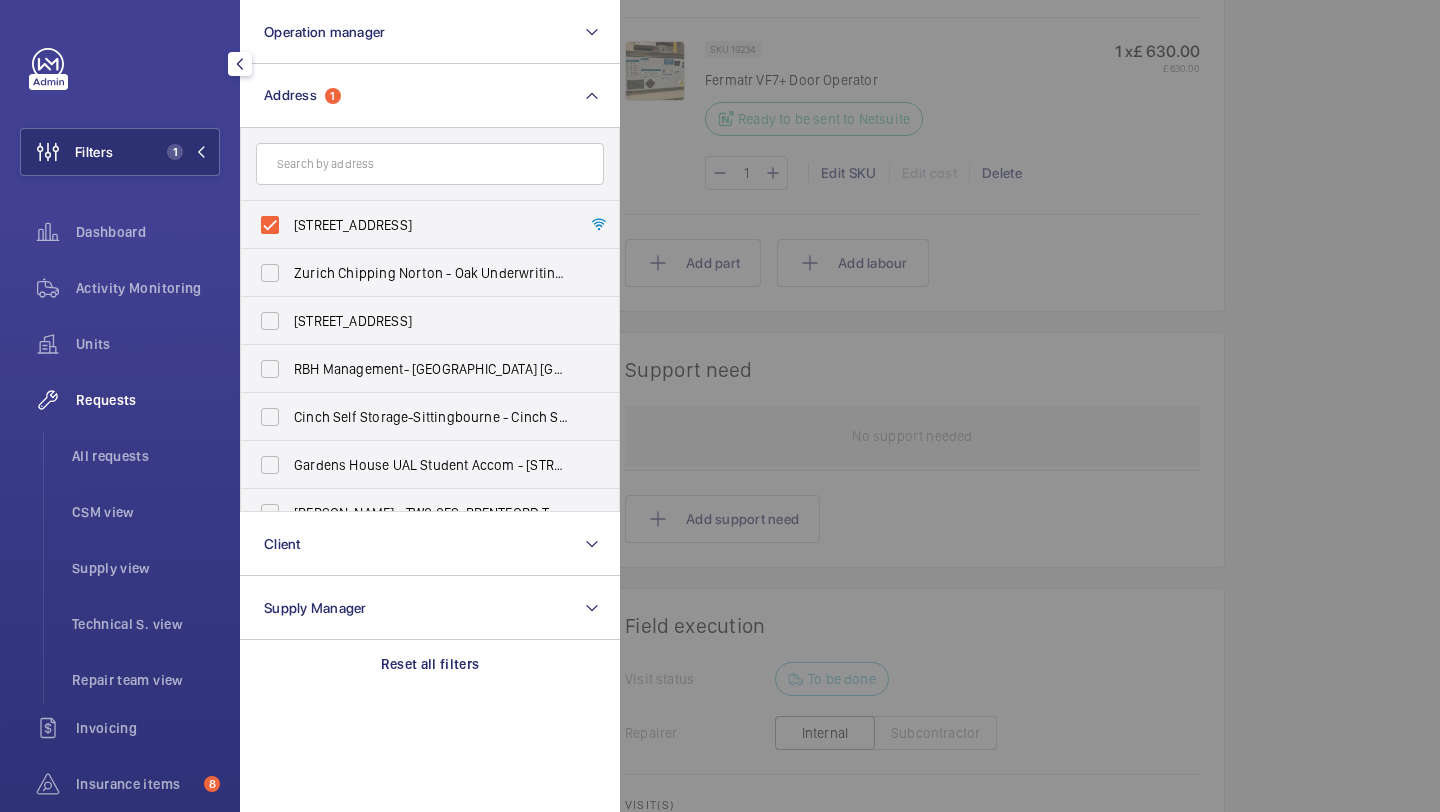 click on "[STREET_ADDRESS]" at bounding box center [431, 225] 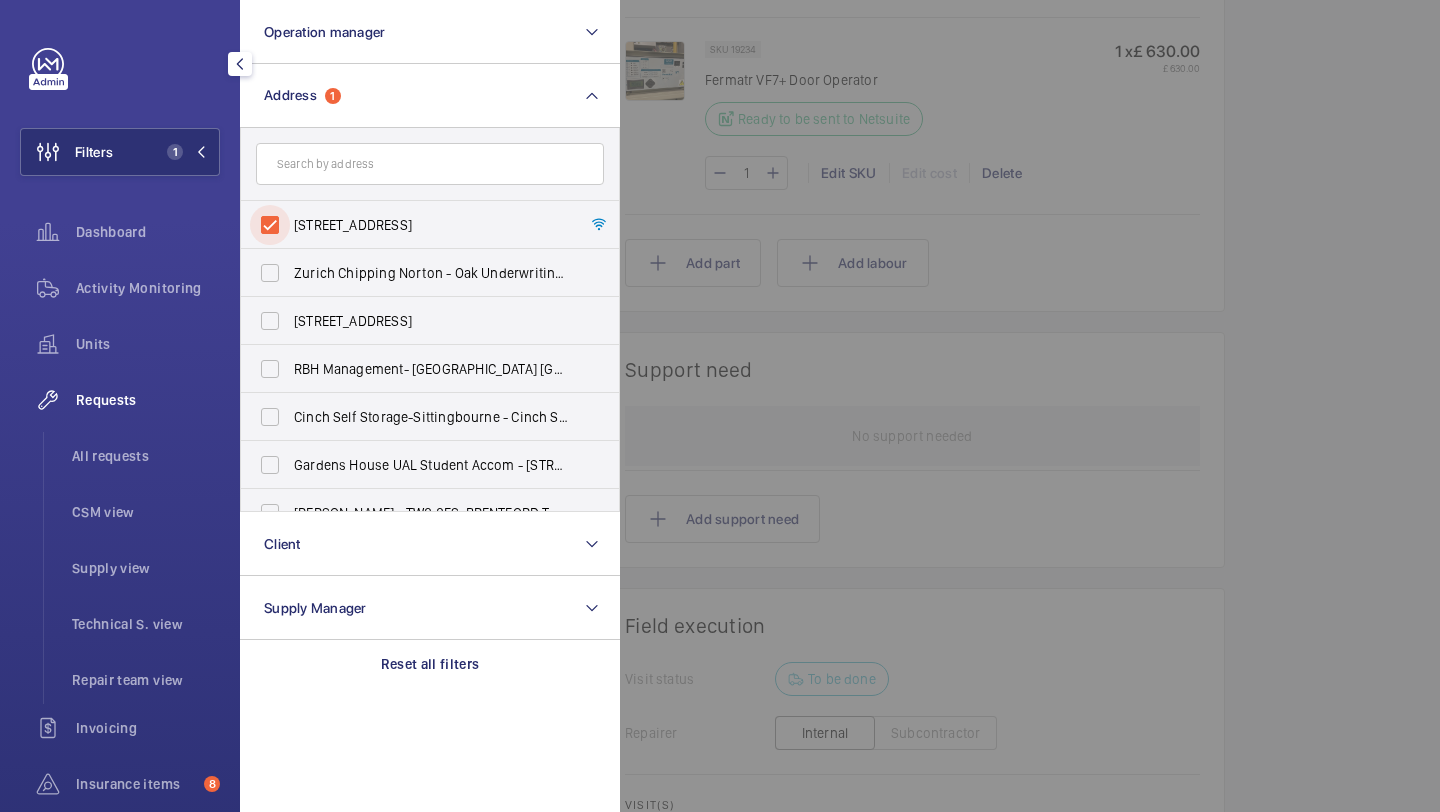 click on "[STREET_ADDRESS]" at bounding box center (270, 225) 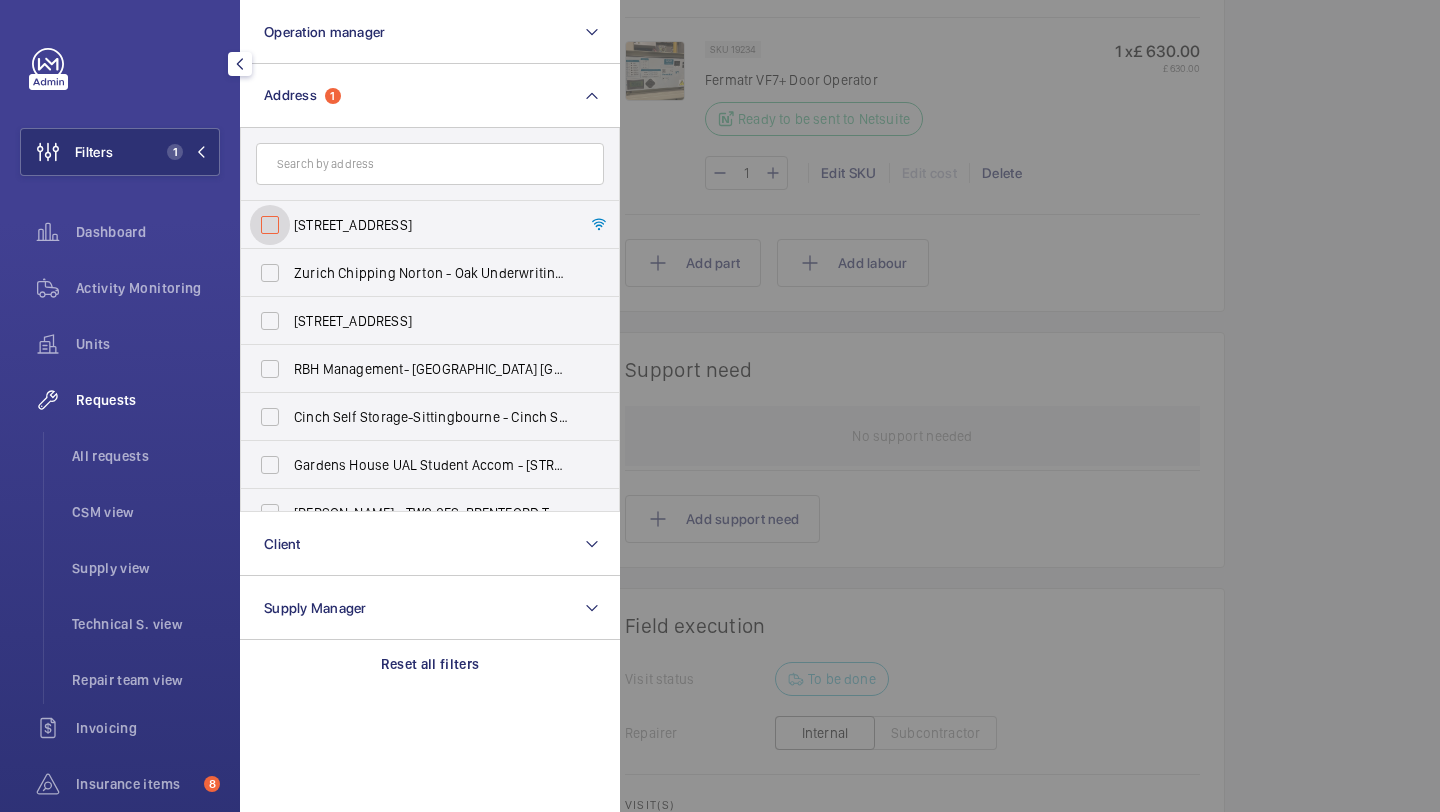 checkbox on "false" 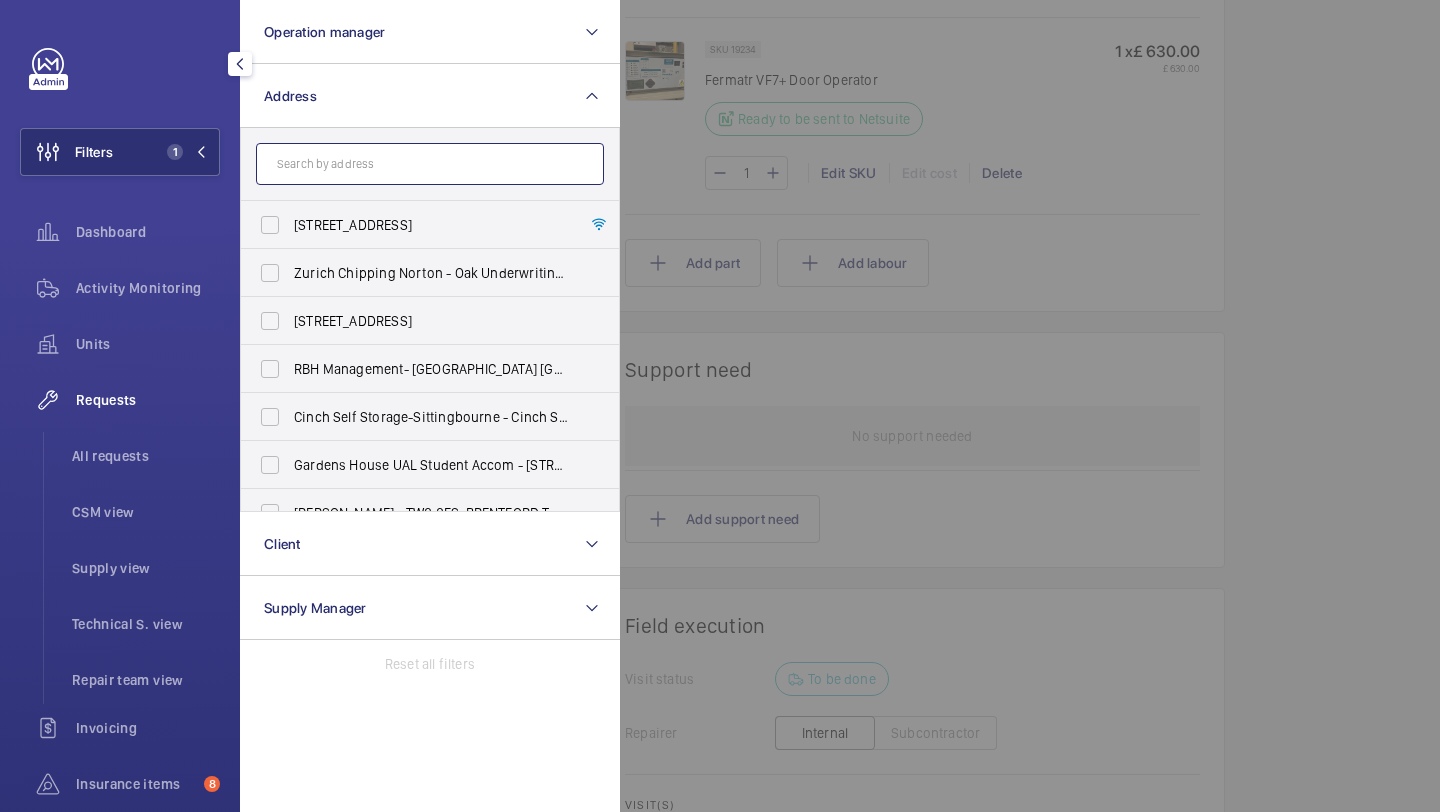 click 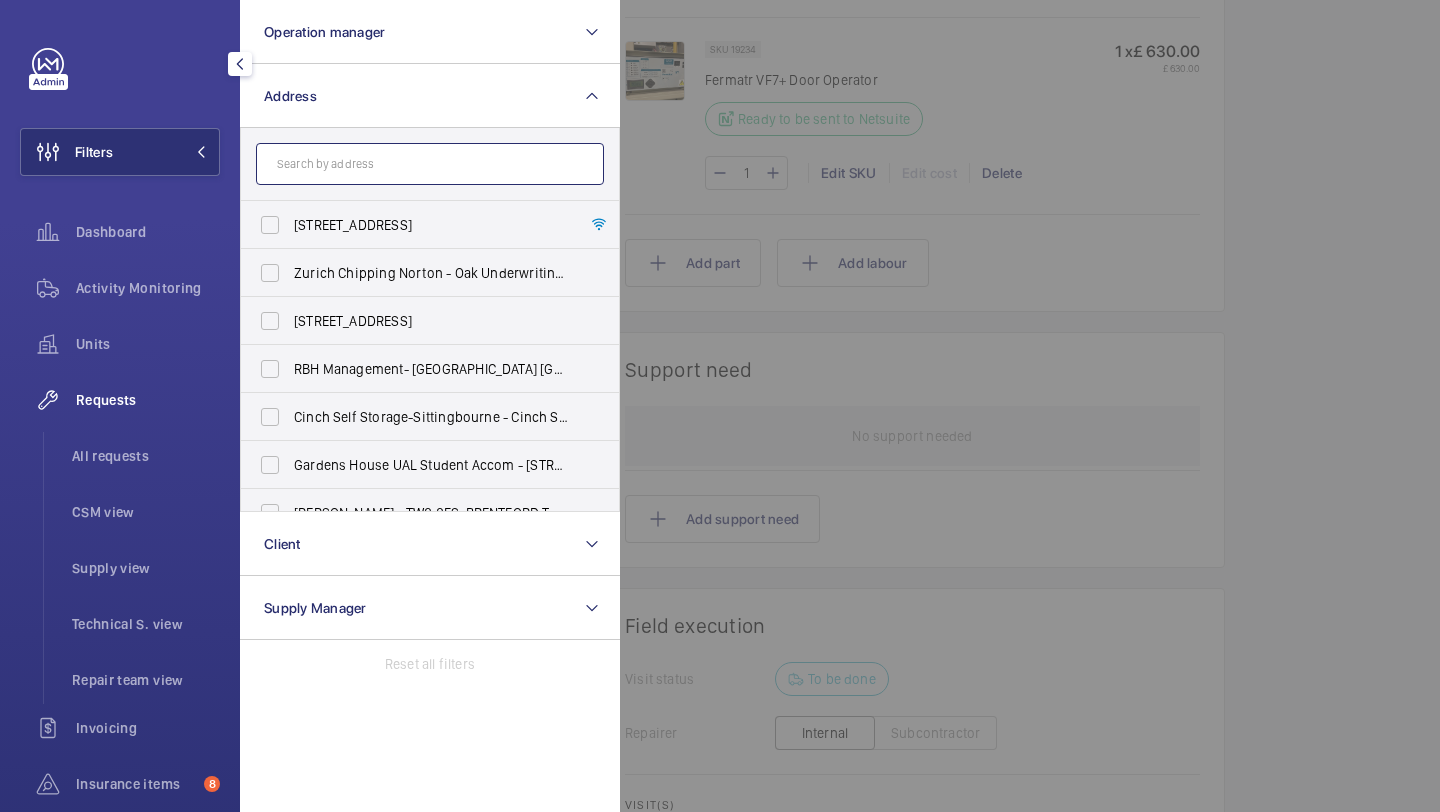 click 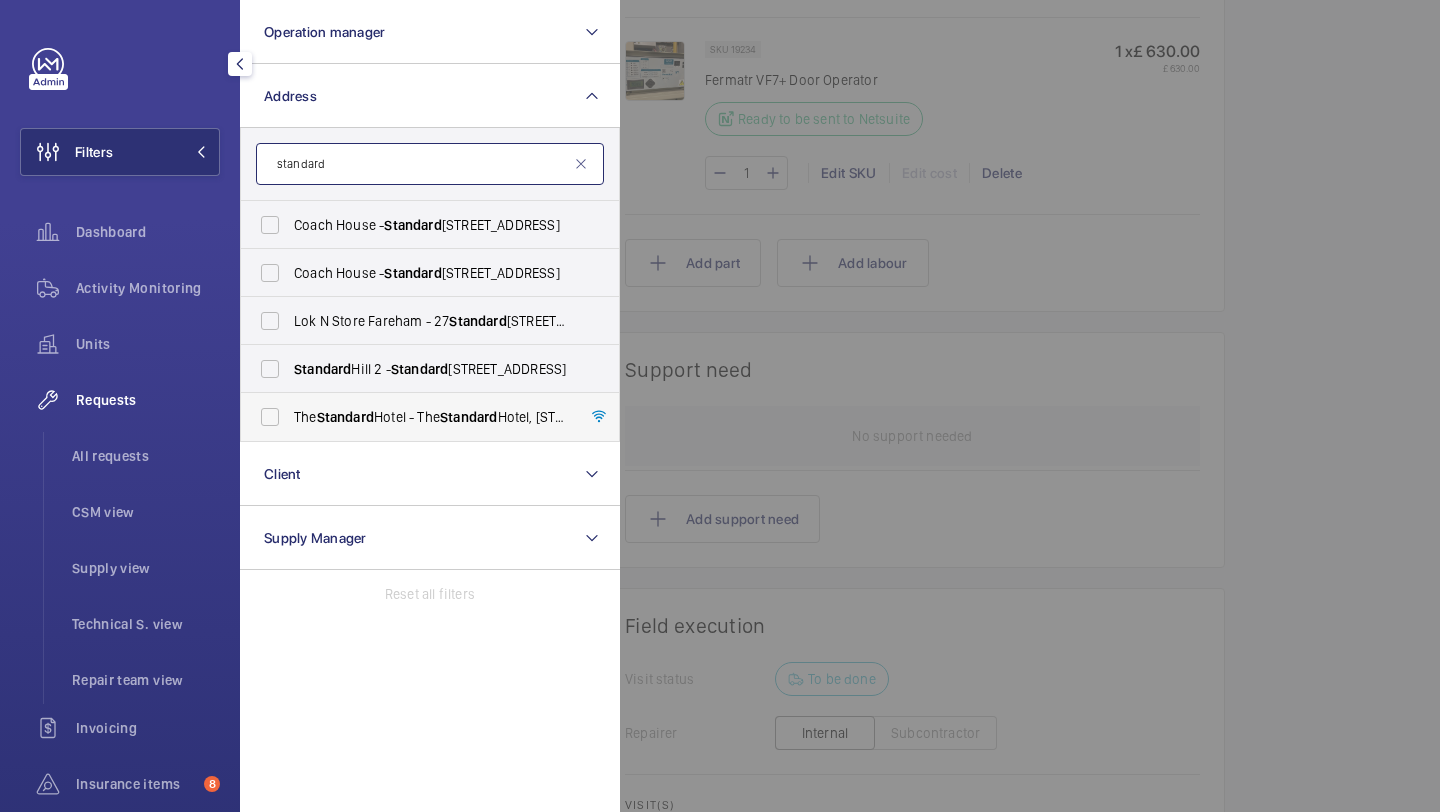 type on "standard" 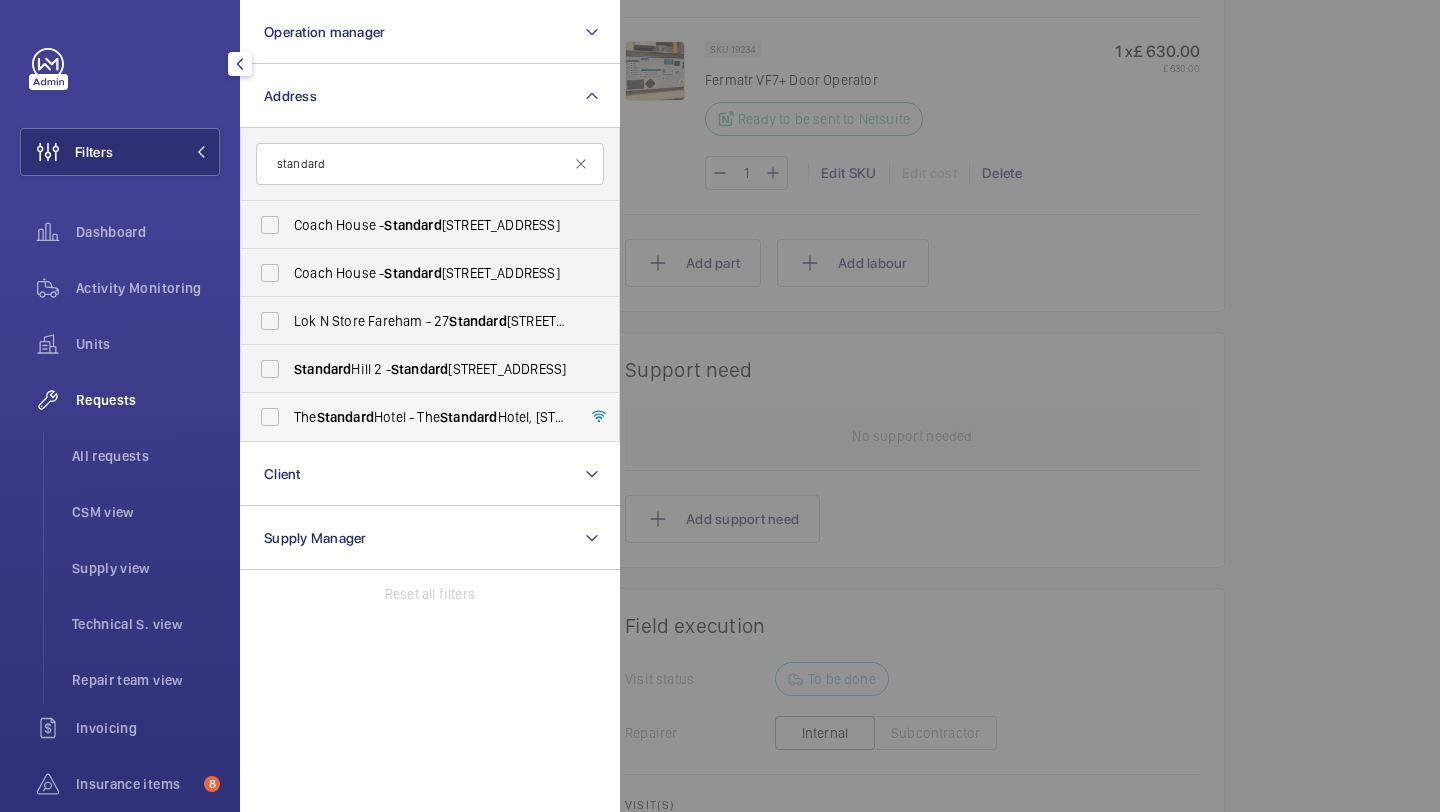 click on "The  Standard  Hotel - The  Standard  Hotel, [STREET_ADDRESS]" at bounding box center [415, 417] 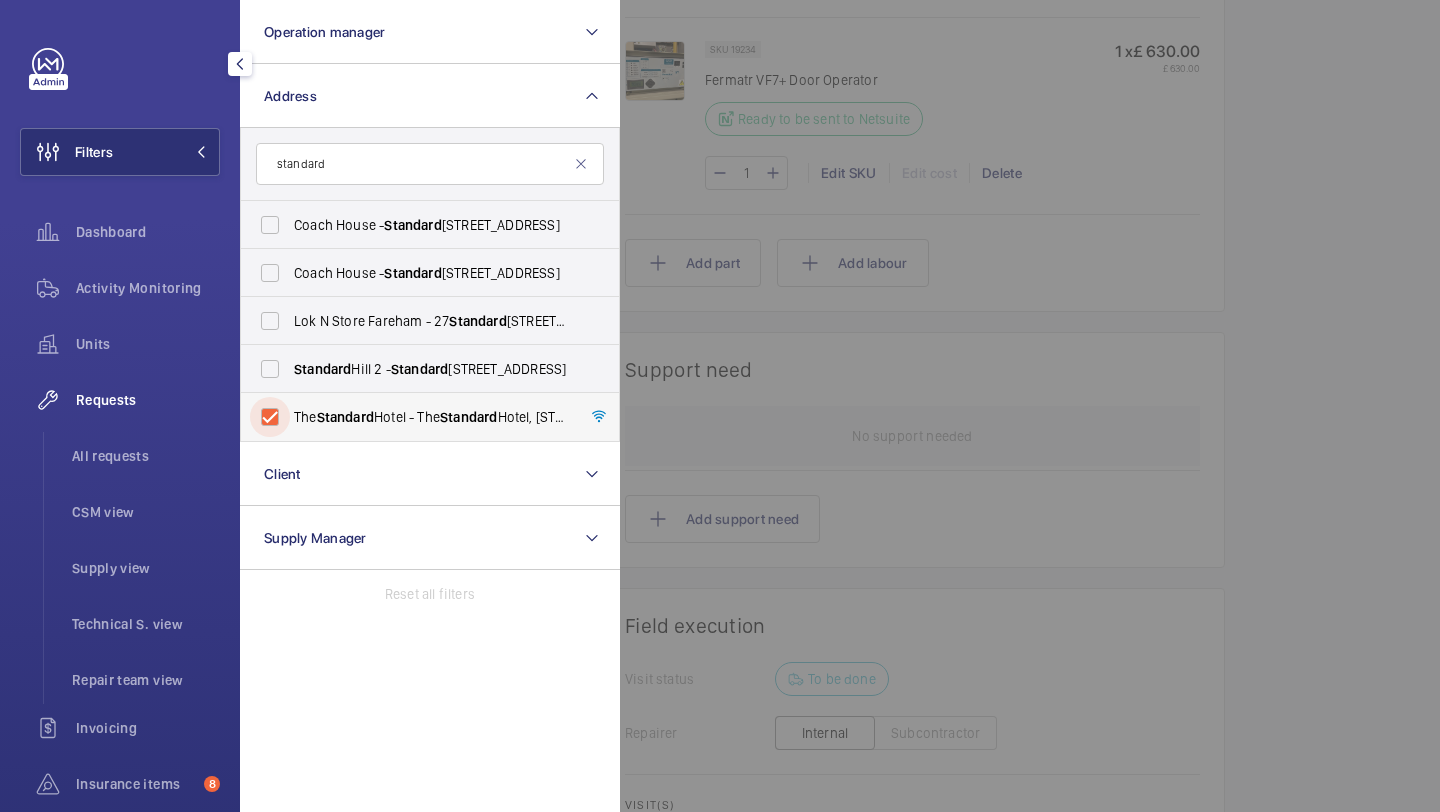checkbox on "true" 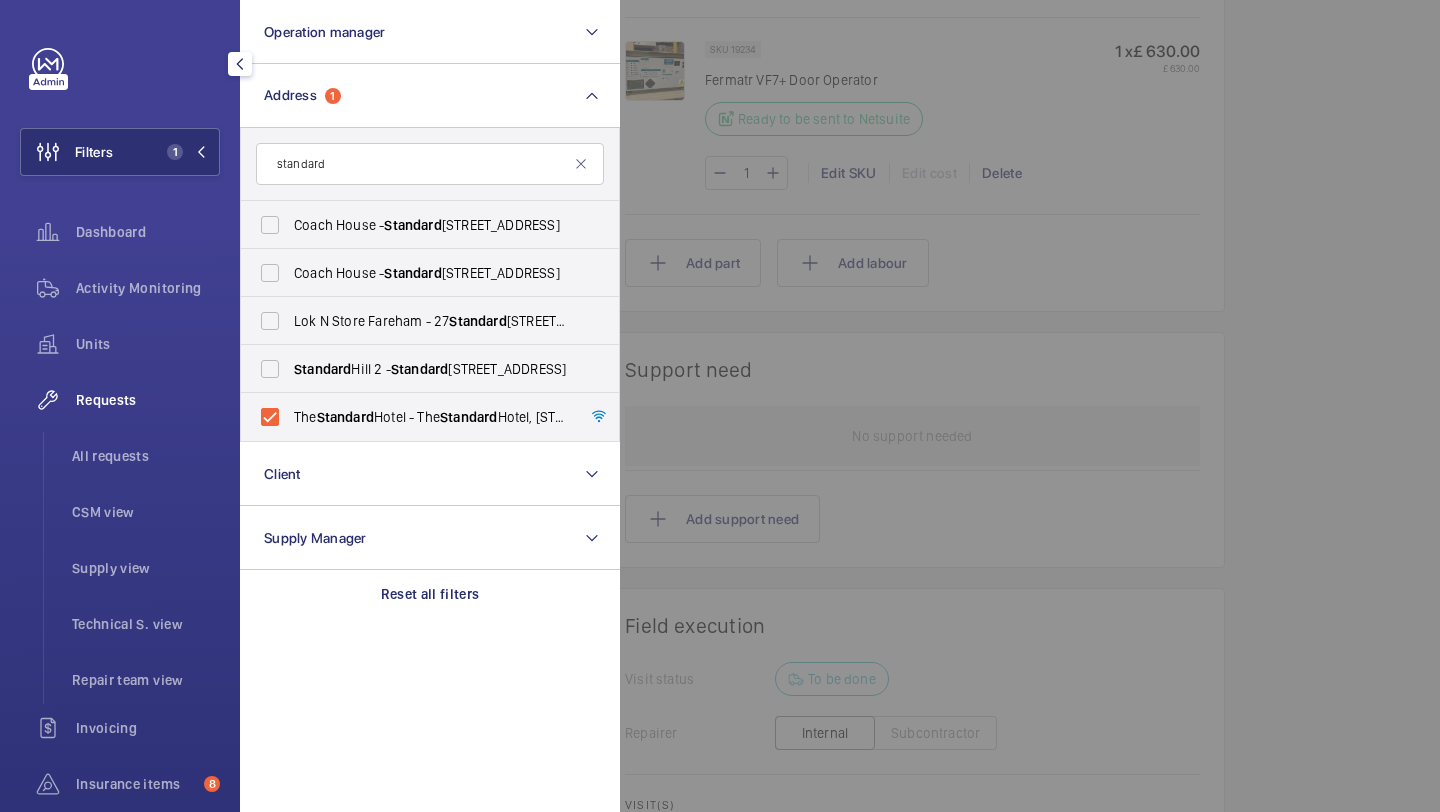 click 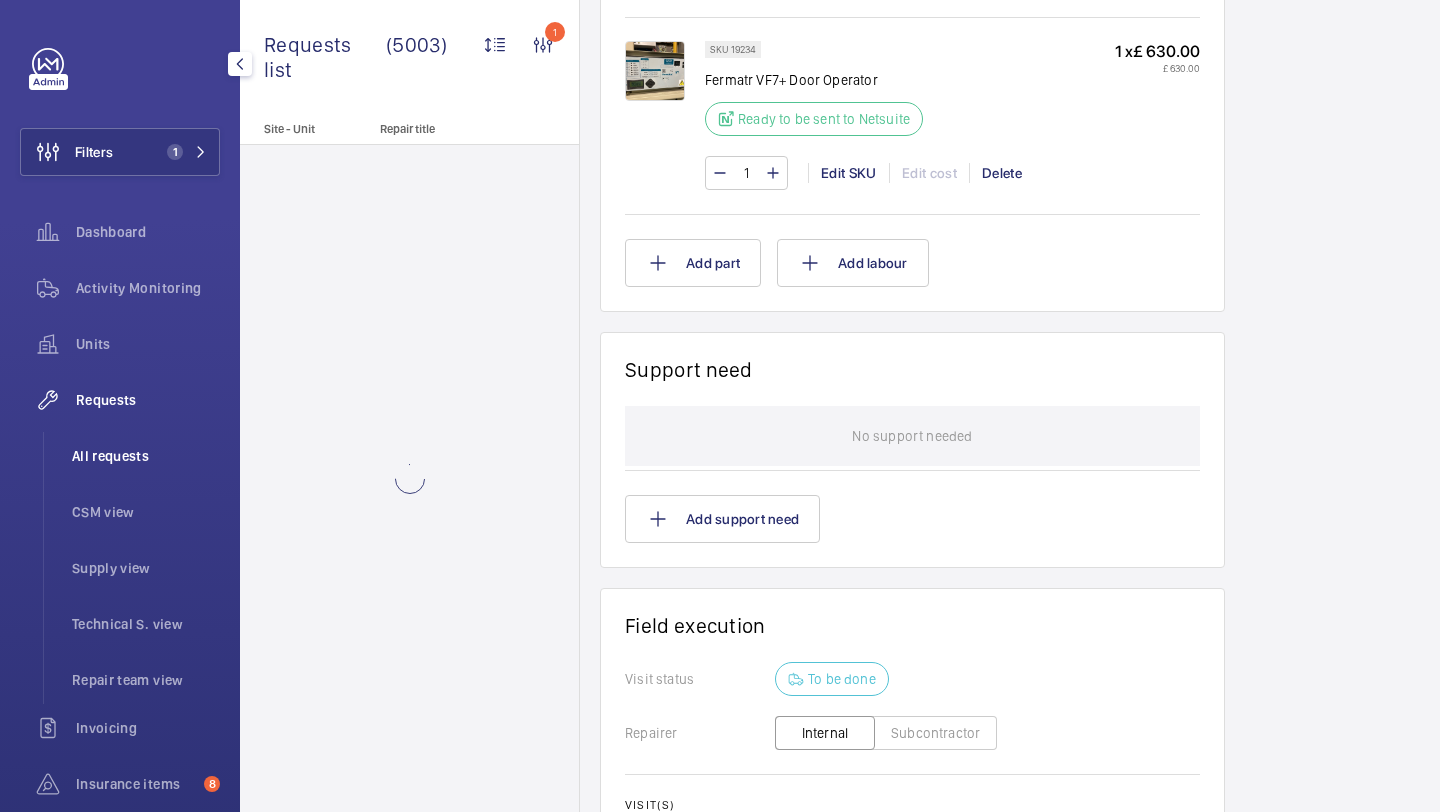 click on "All requests" 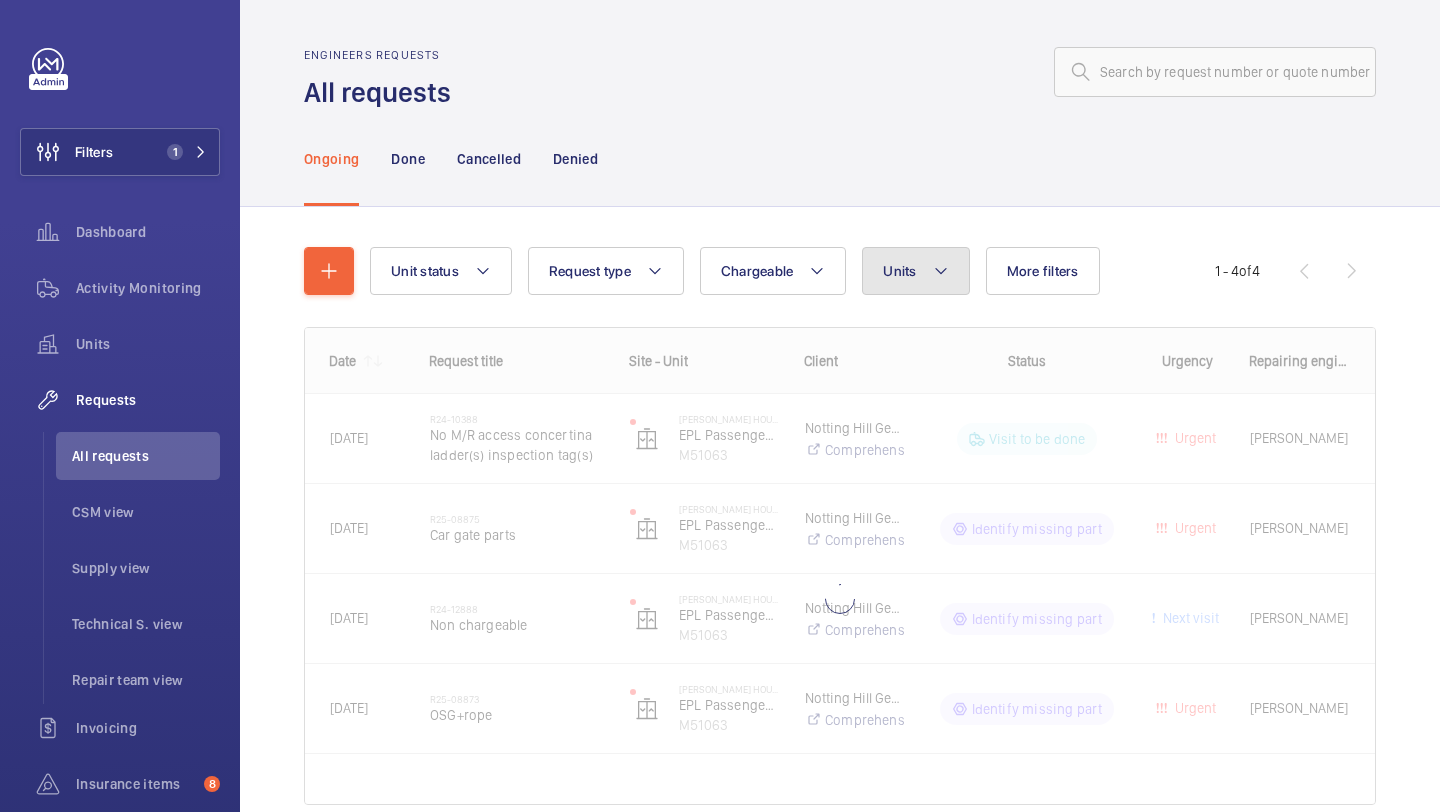 click on "Units" 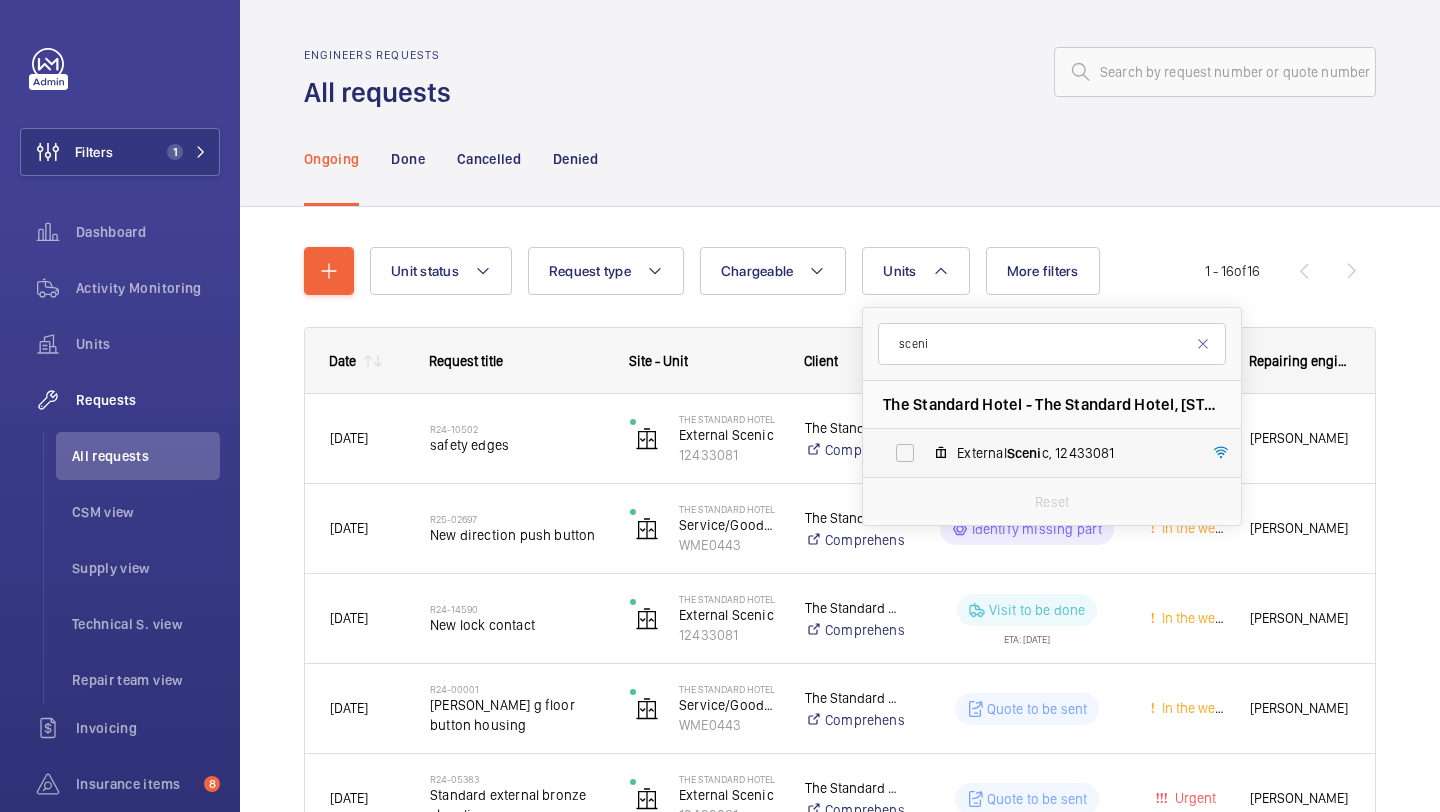 type on "sceni" 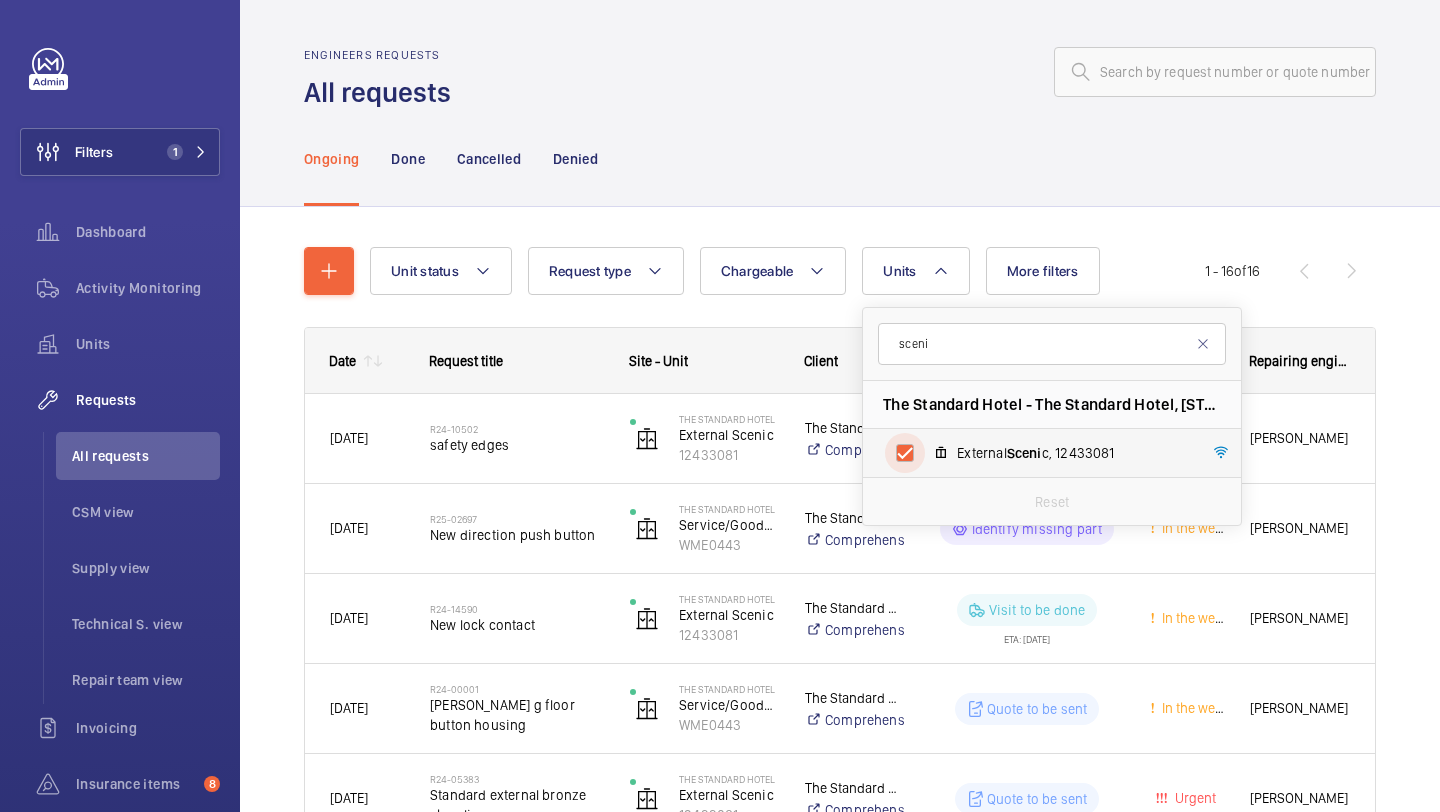checkbox on "true" 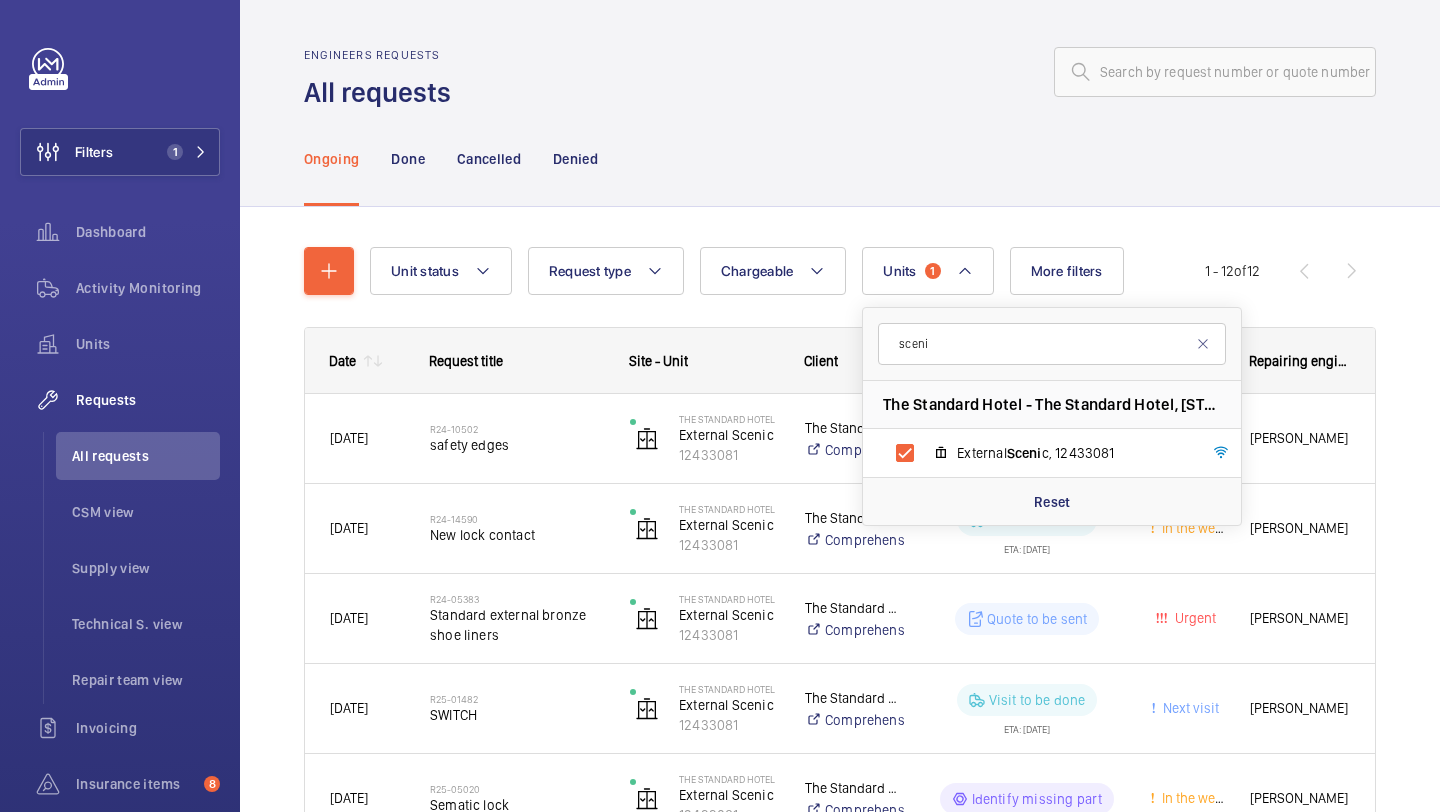 click on "Unit status Request type  Chargeable Units  1 sceni The Standard Hotel - [GEOGRAPHIC_DATA], [STREET_ADDRESS] External  Sceni c, 12433081 Reset More filters Request status Urgency Repairing engineer Engineer Device type Reset all filters 1 - 12  of  12
Date
Request title
Site - Unit" 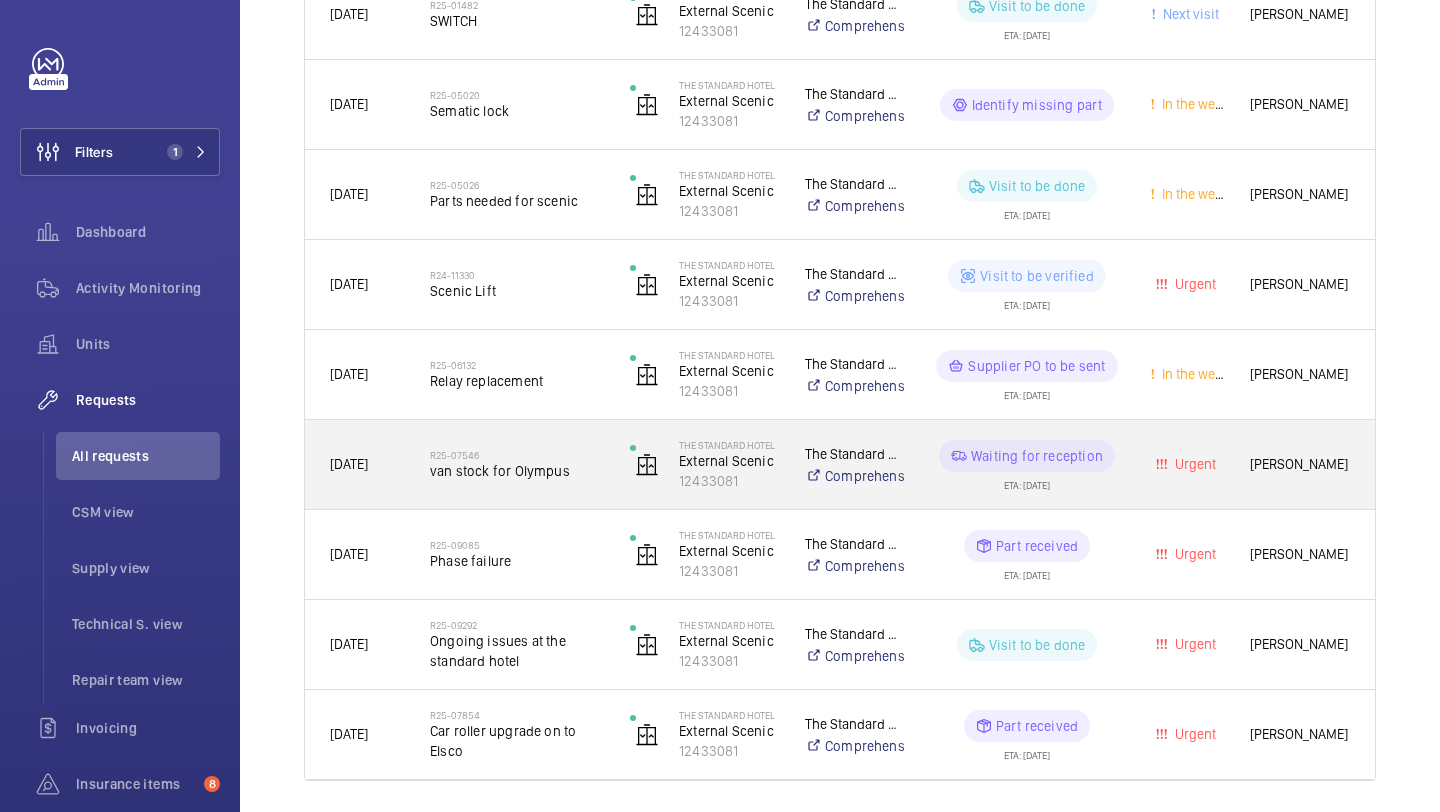 scroll, scrollTop: 758, scrollLeft: 0, axis: vertical 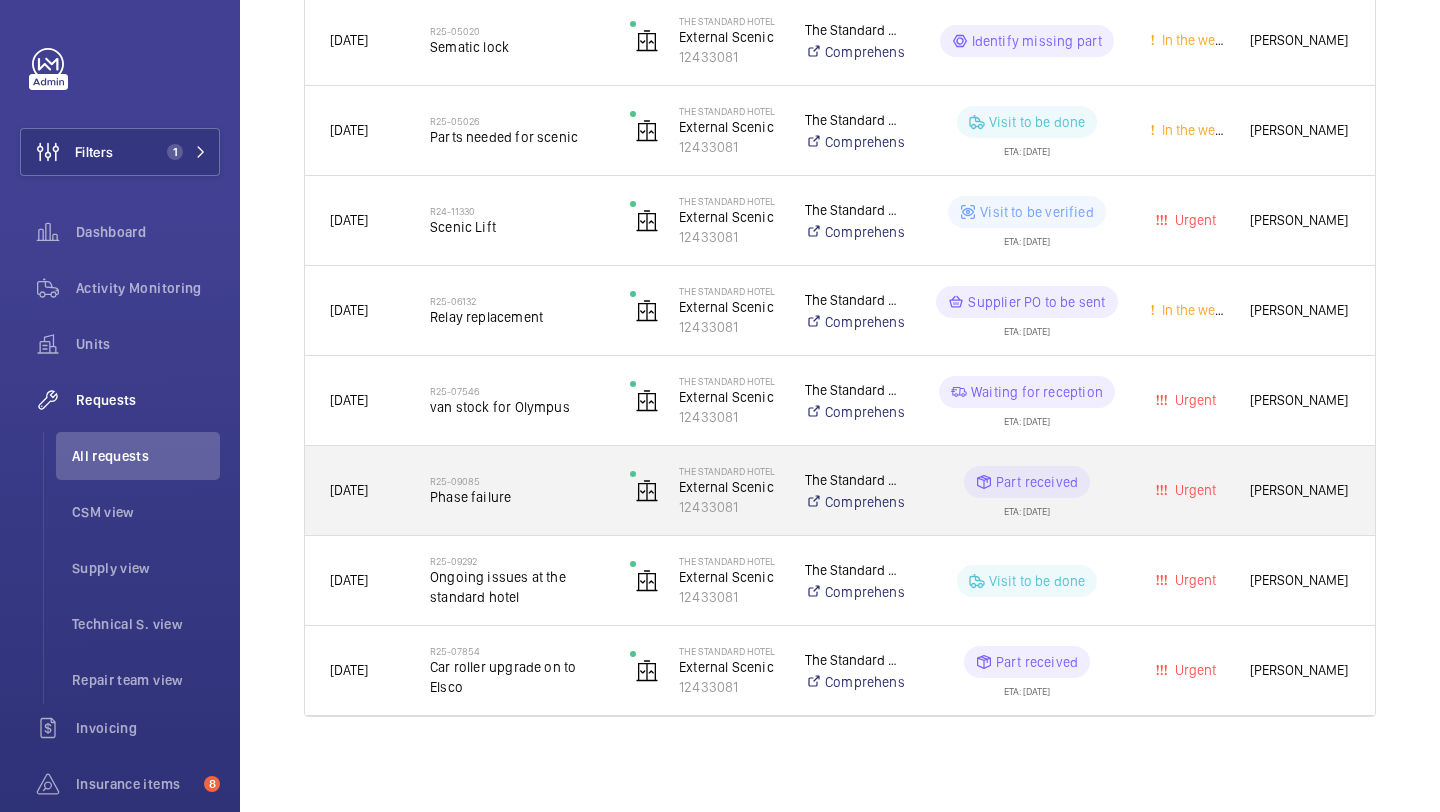 click on "R25-09085   Phase failure" 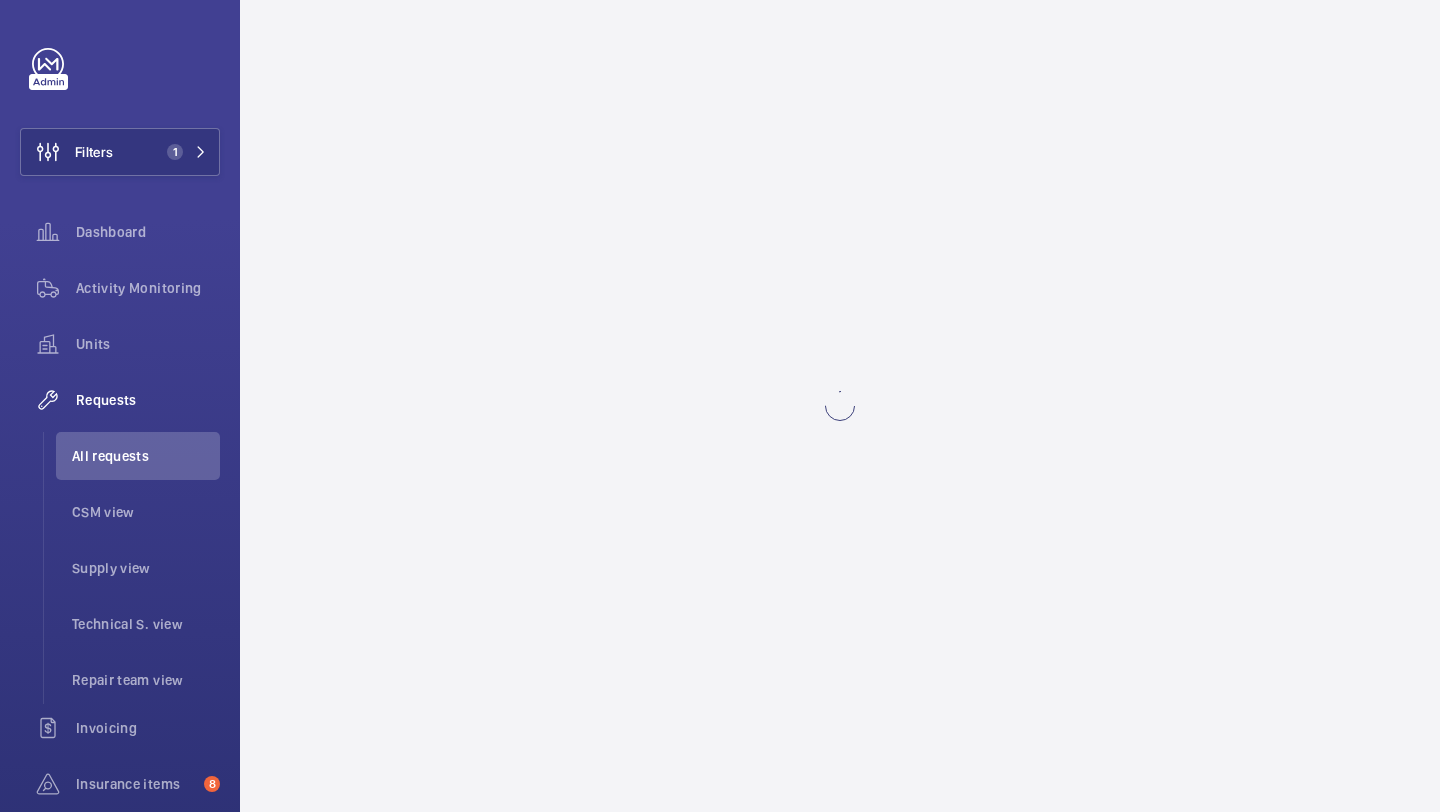 scroll, scrollTop: 0, scrollLeft: 0, axis: both 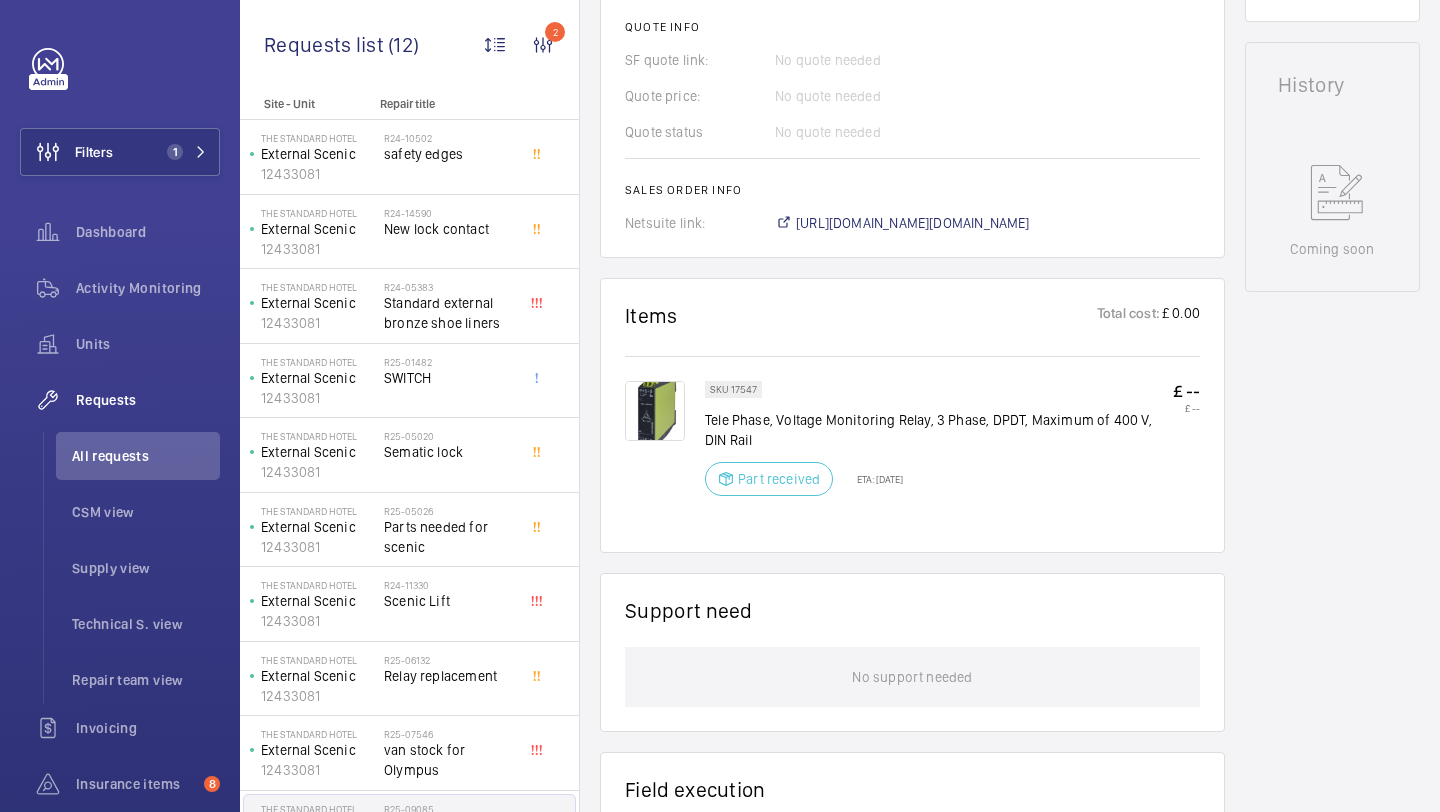 click 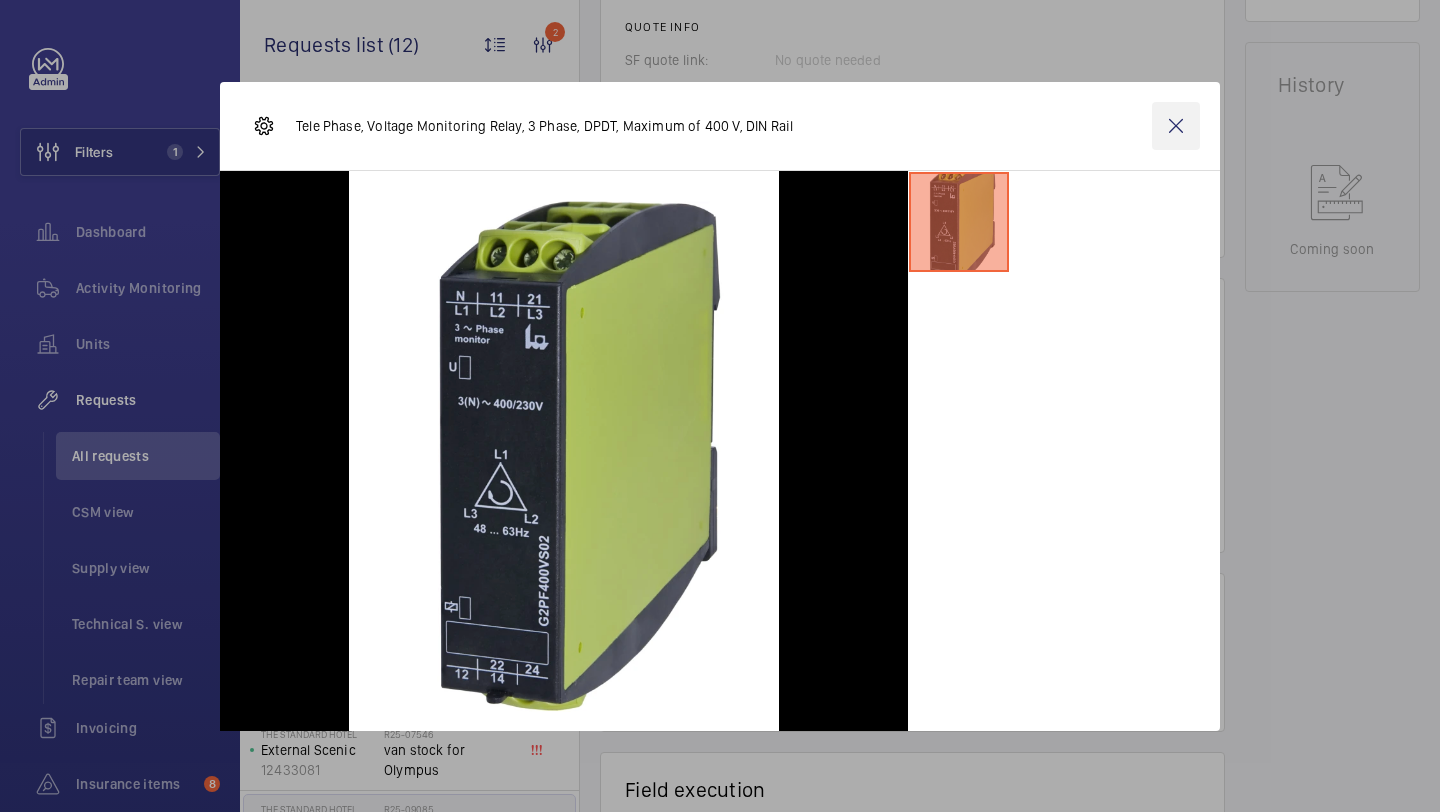 click at bounding box center [1176, 126] 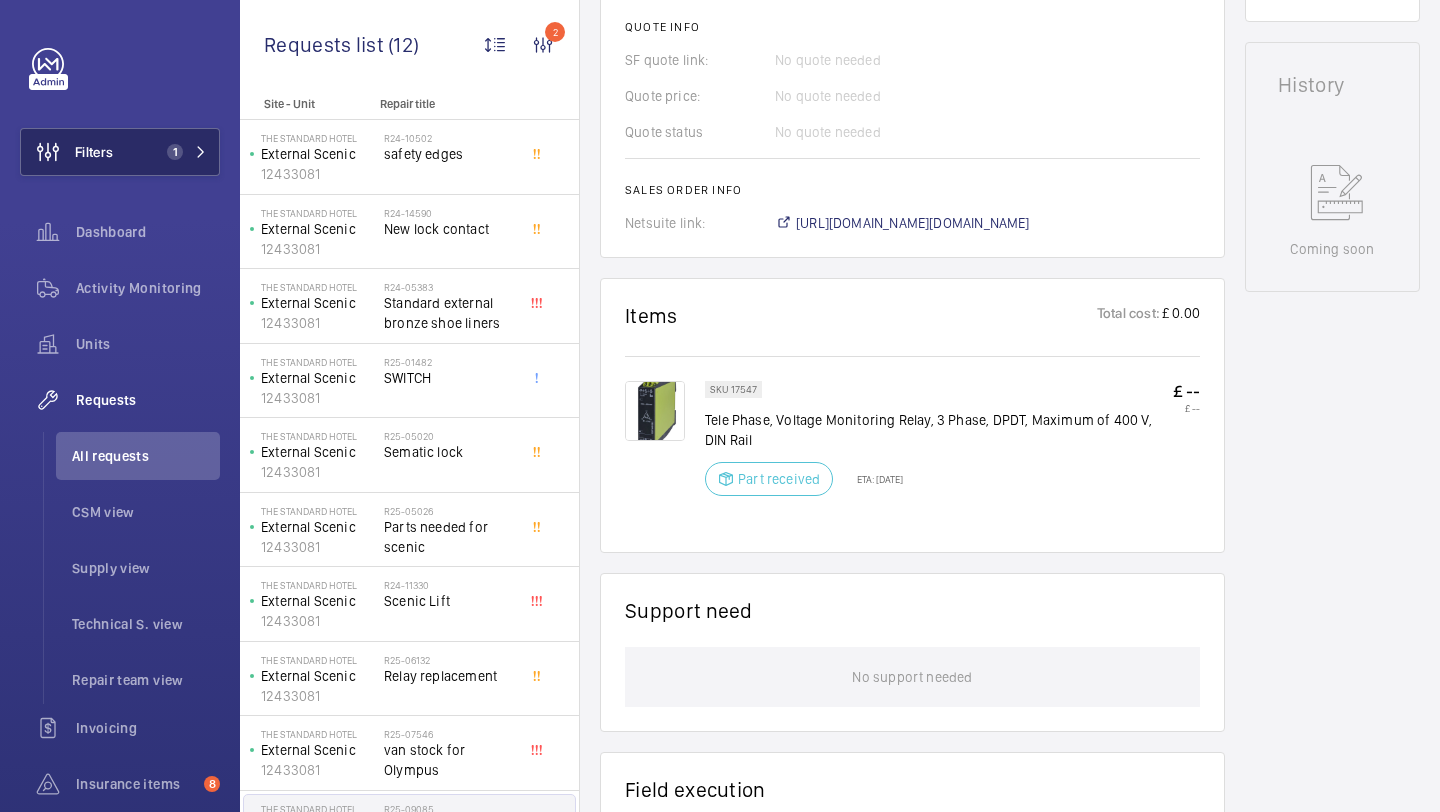 click on "1" 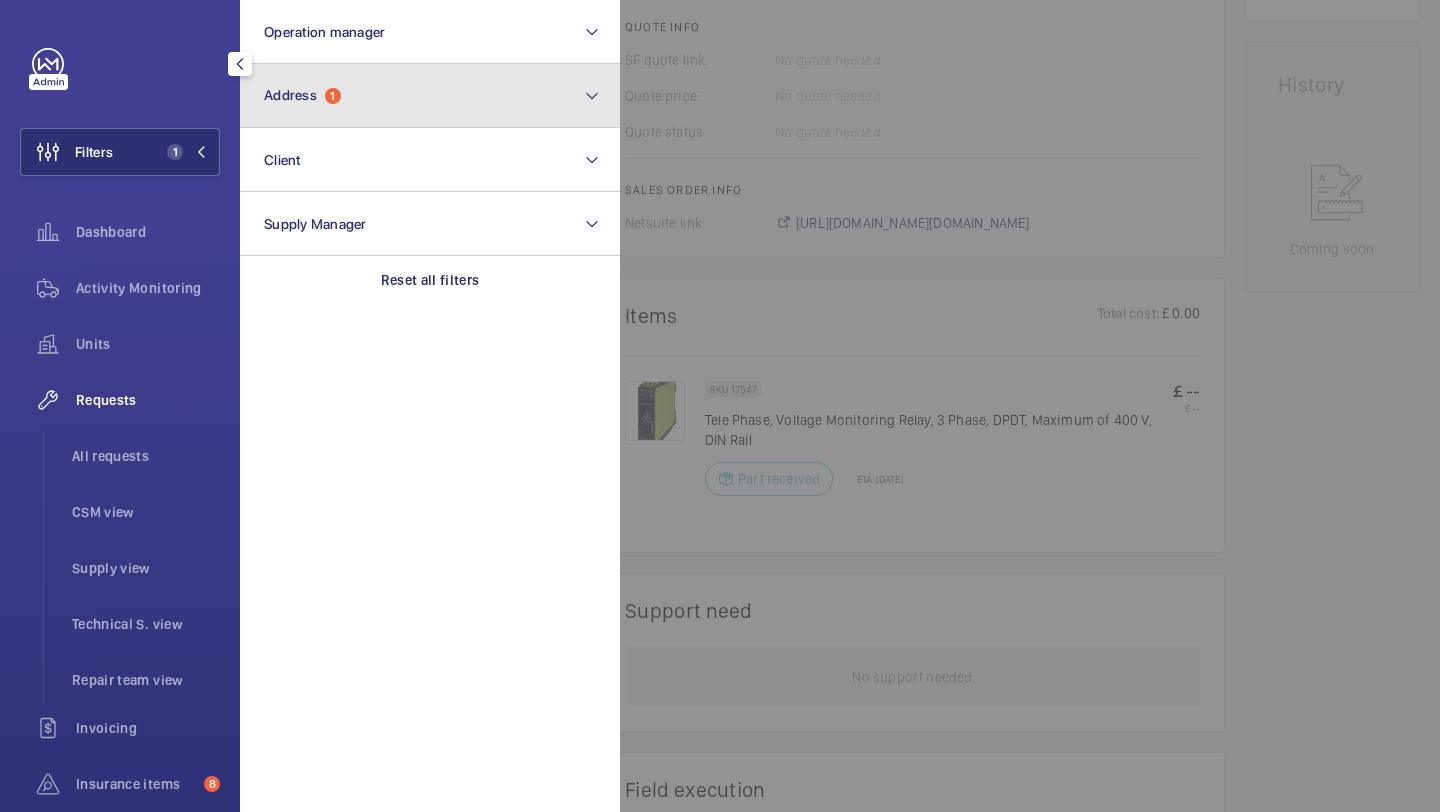 click on "Address  1" 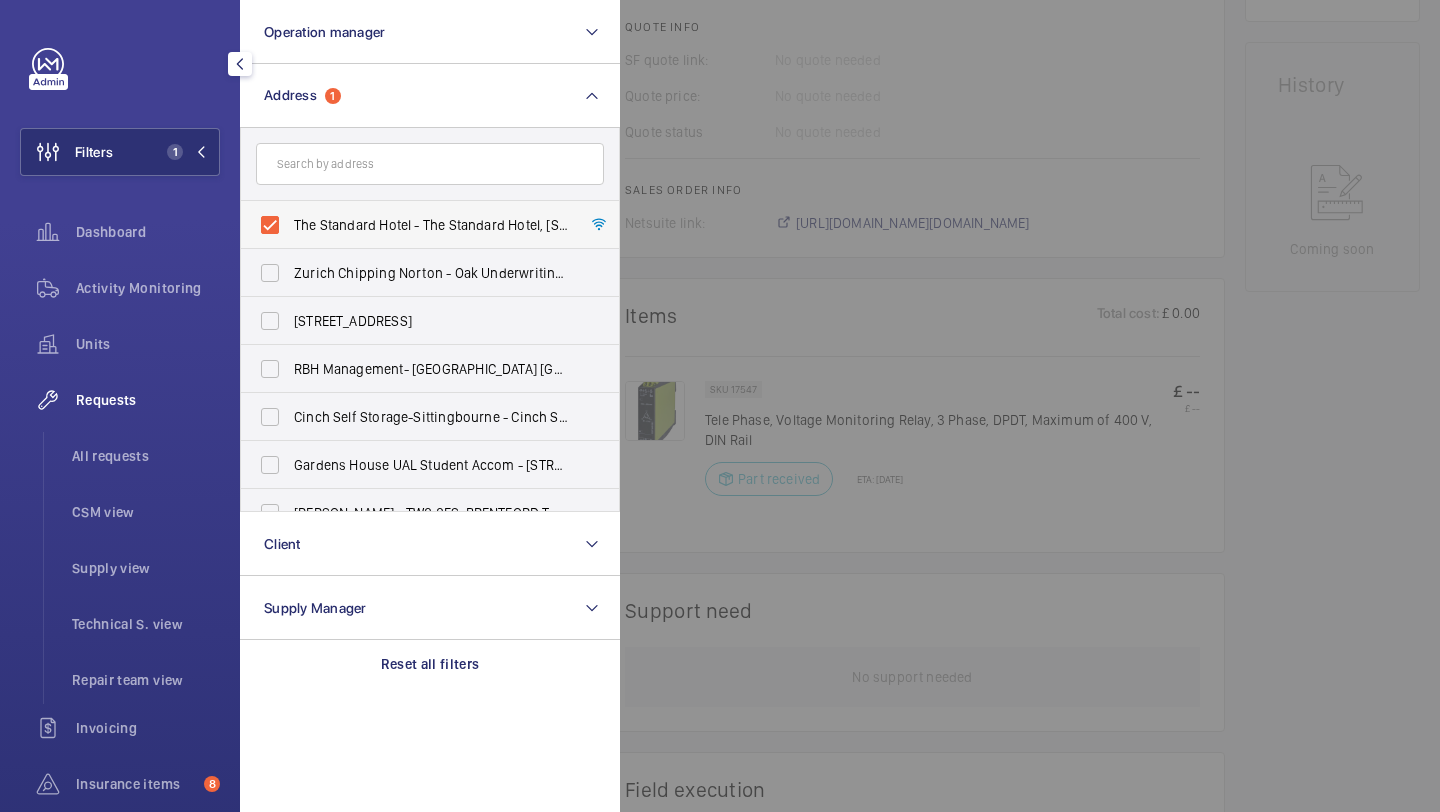 click on "The Standard Hotel - The Standard Hotel, [STREET_ADDRESS]" at bounding box center [431, 225] 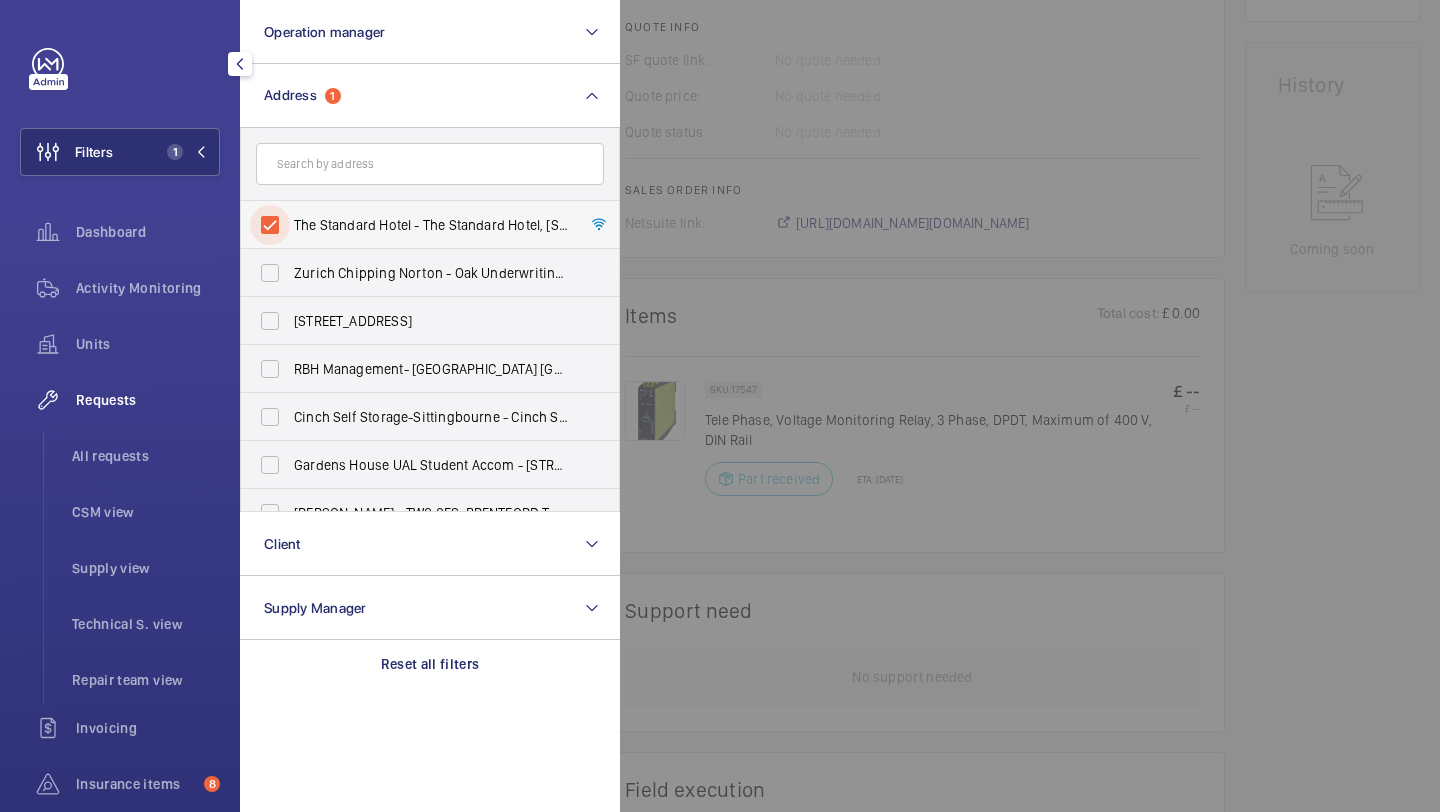 click on "The Standard Hotel - The Standard Hotel, [STREET_ADDRESS]" at bounding box center (270, 225) 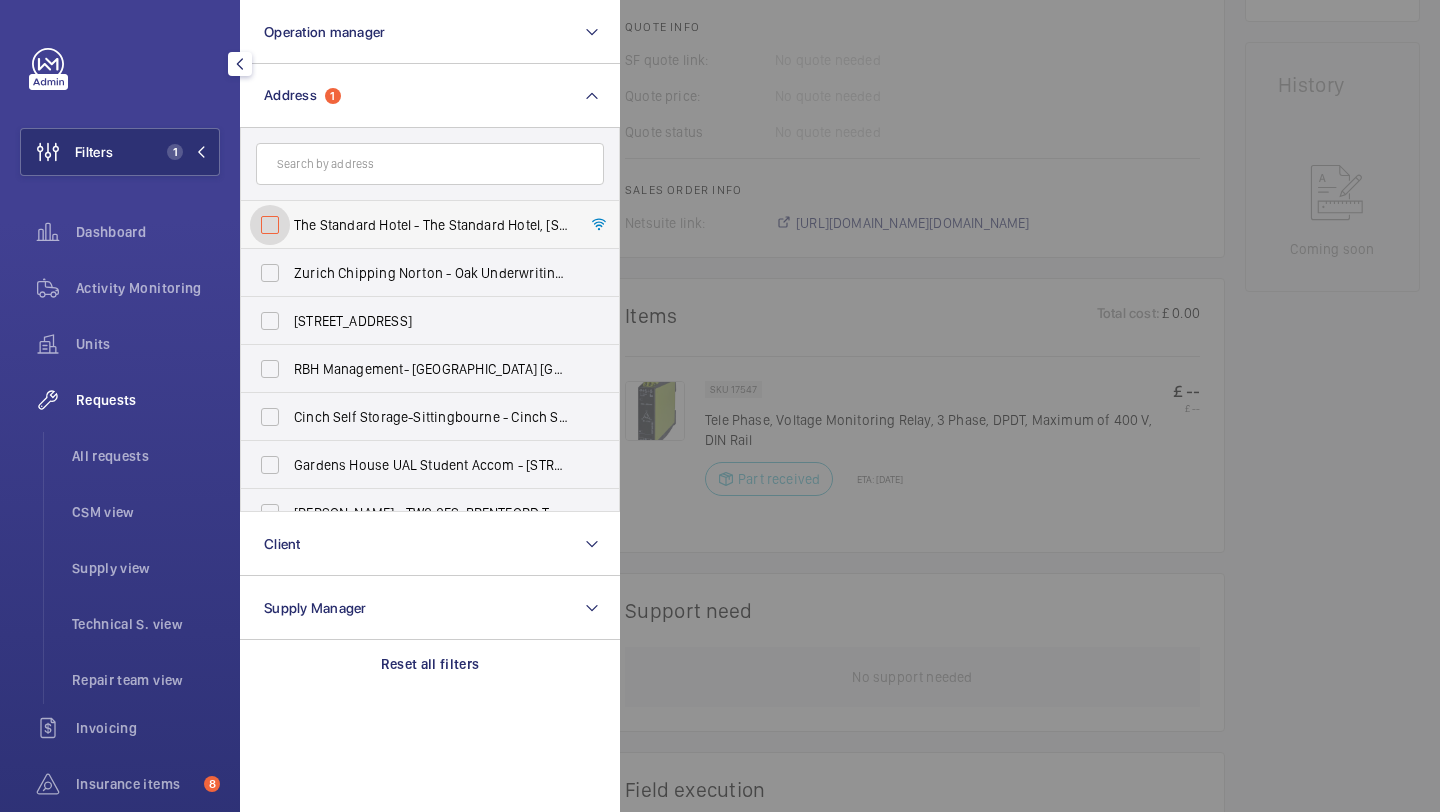 checkbox on "false" 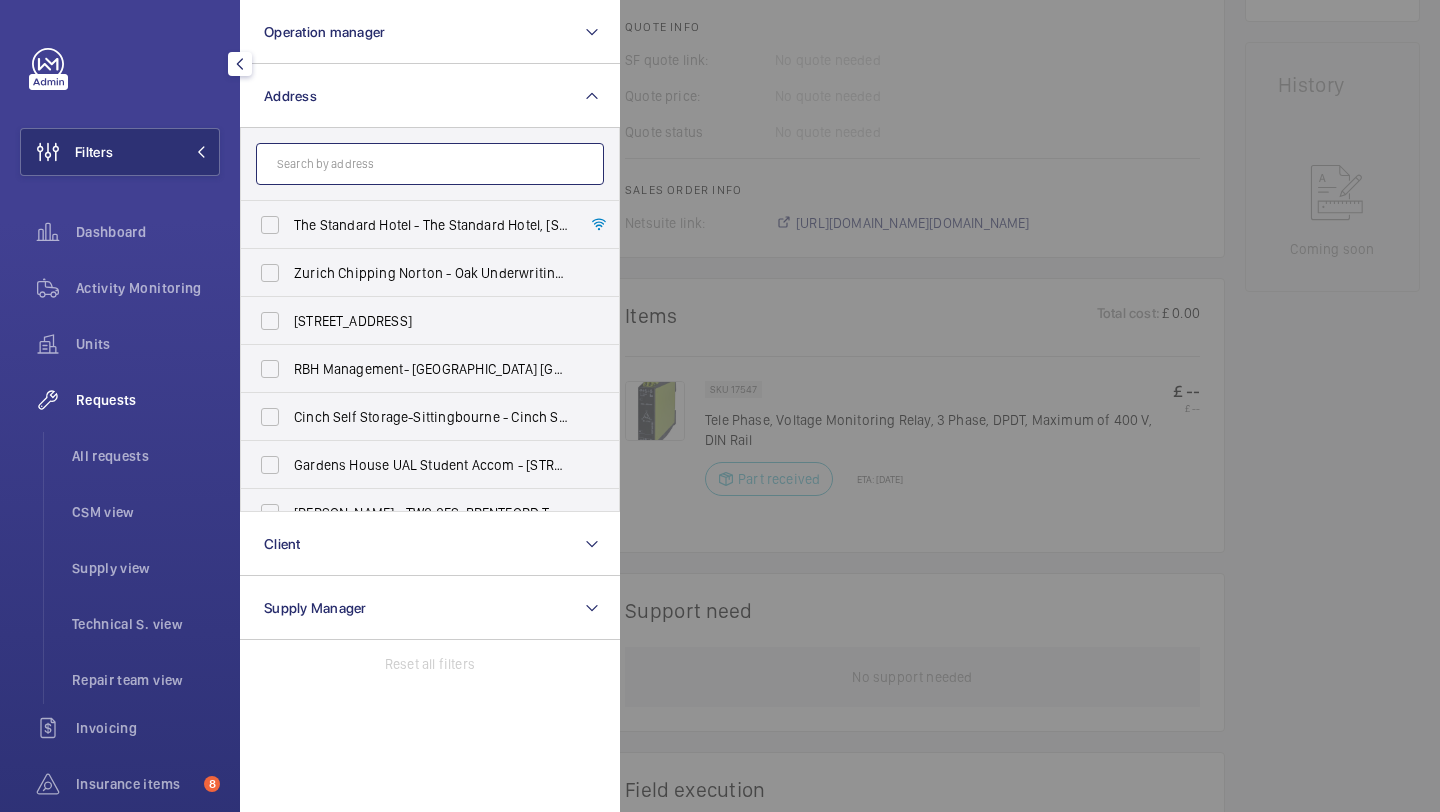 click 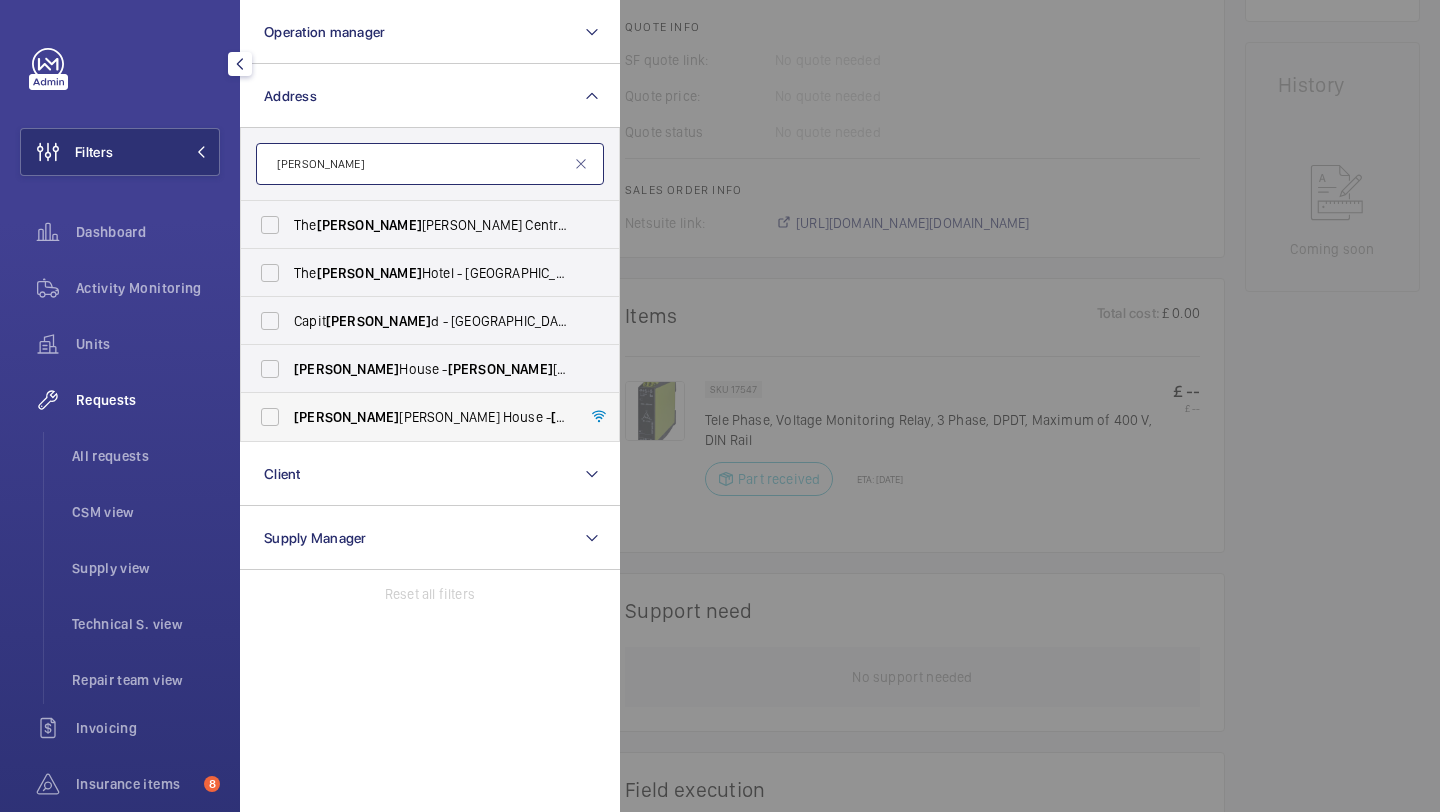 type on "[PERSON_NAME]" 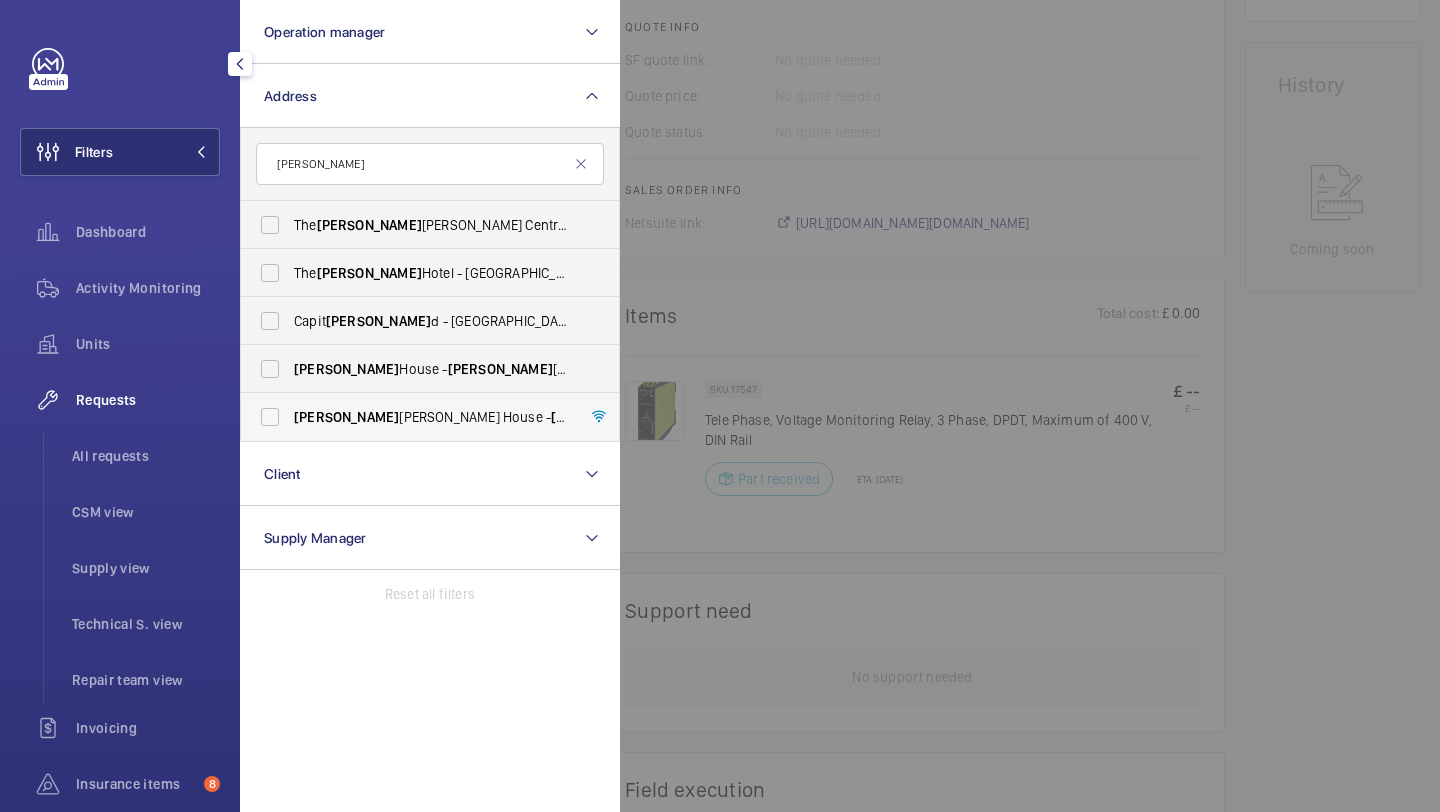click on "[PERSON_NAME] House -  [PERSON_NAME][GEOGRAPHIC_DATA]" at bounding box center [431, 417] 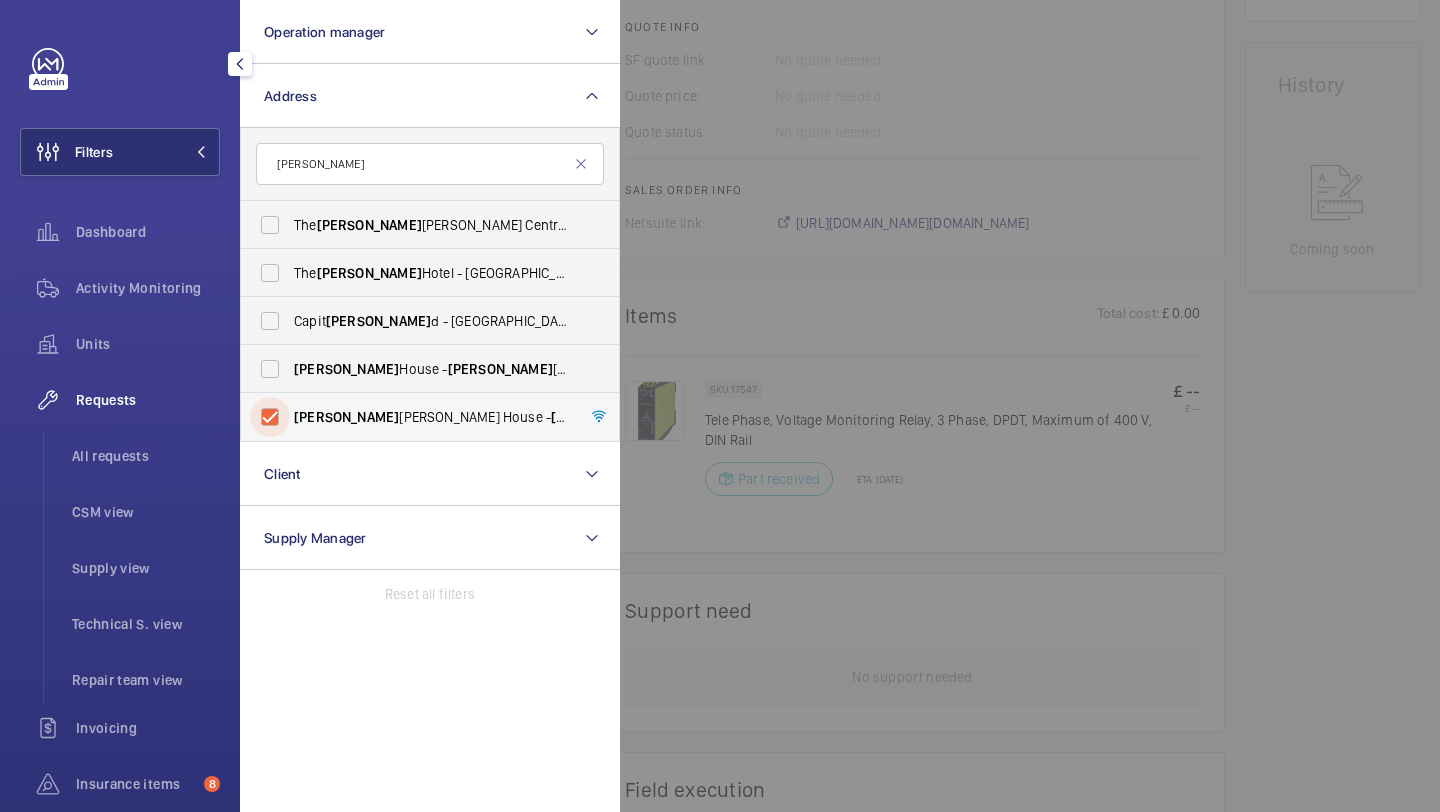 checkbox on "true" 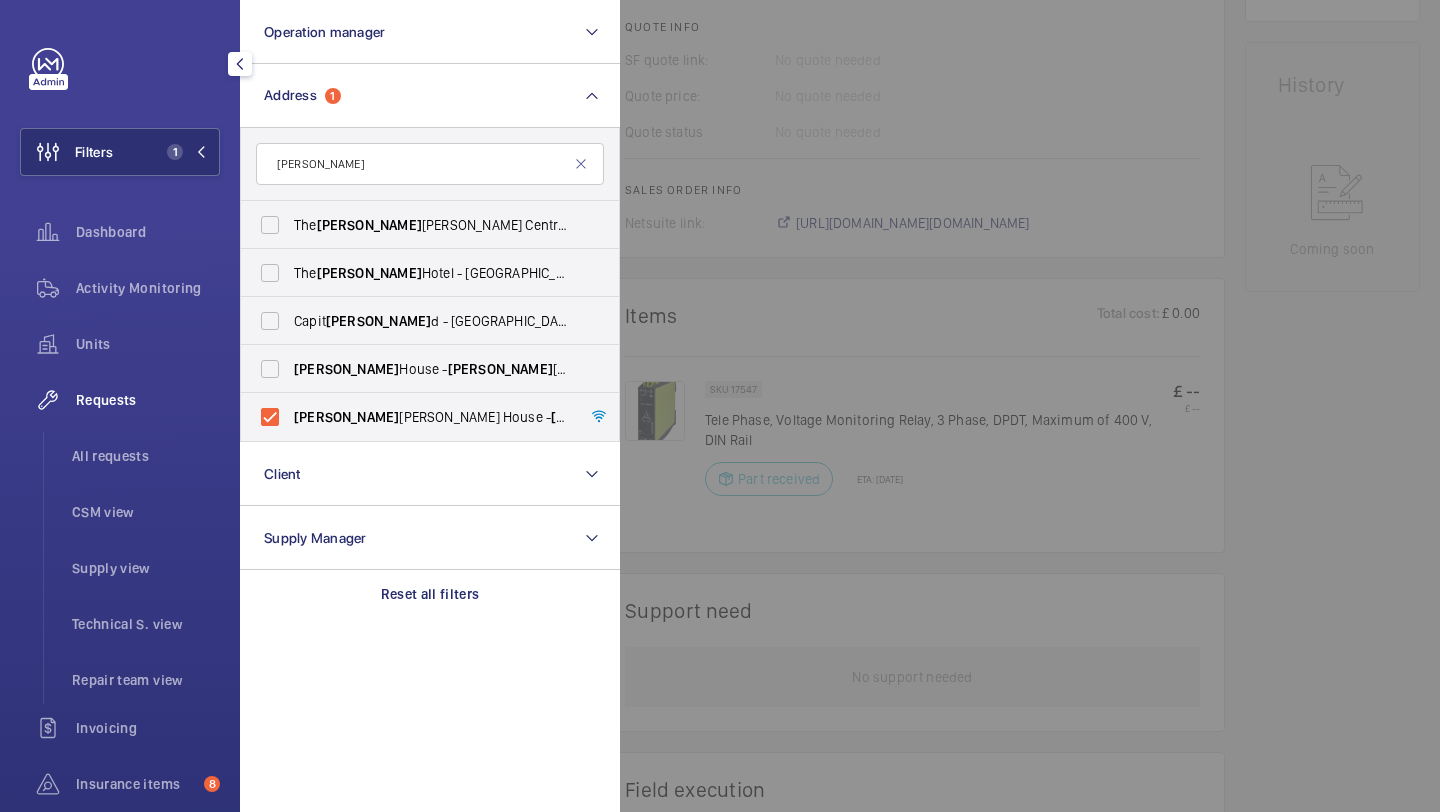 click 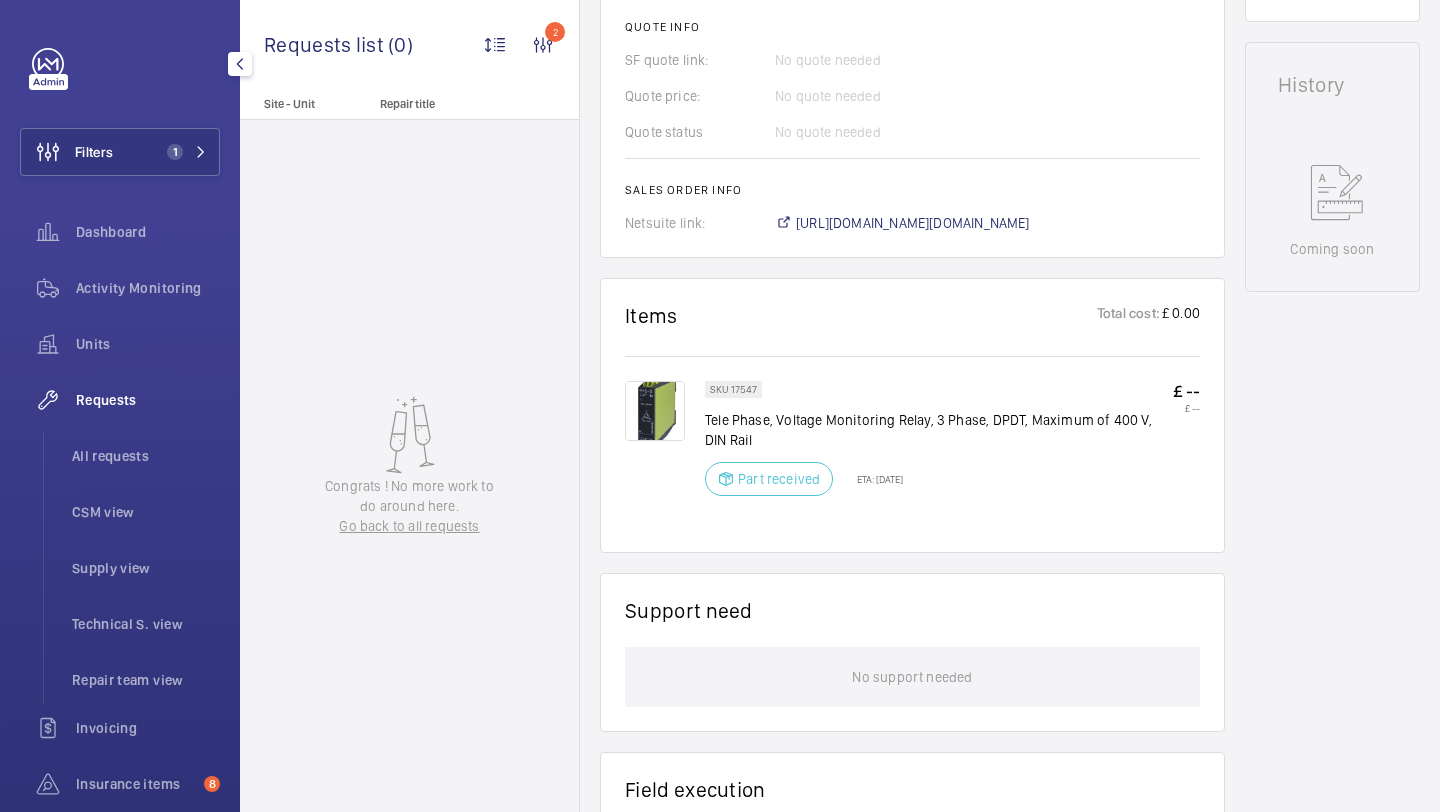 click on "Requests   All requests   CSM view   Supply view   Technical S. view   Repair team view" 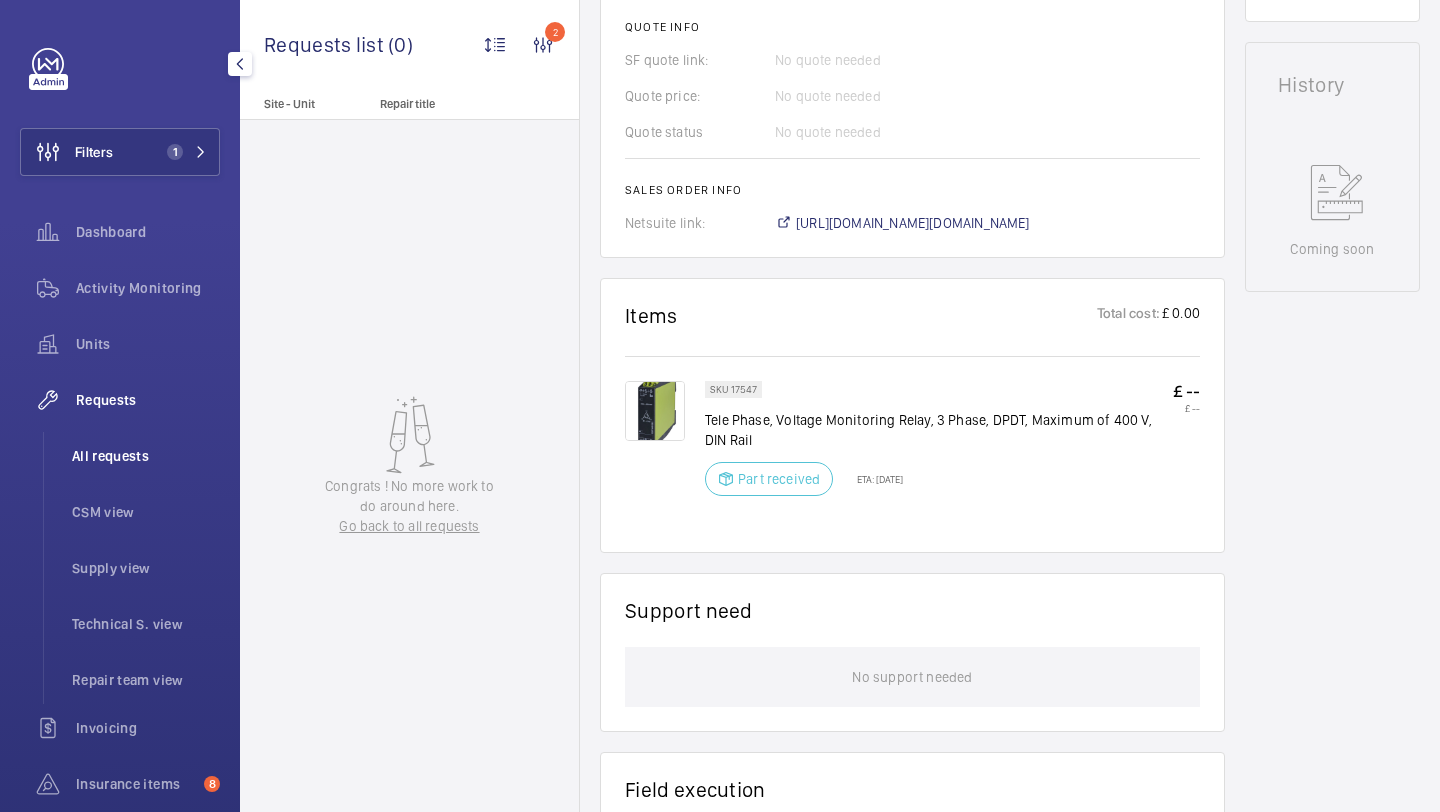 click on "All requests" 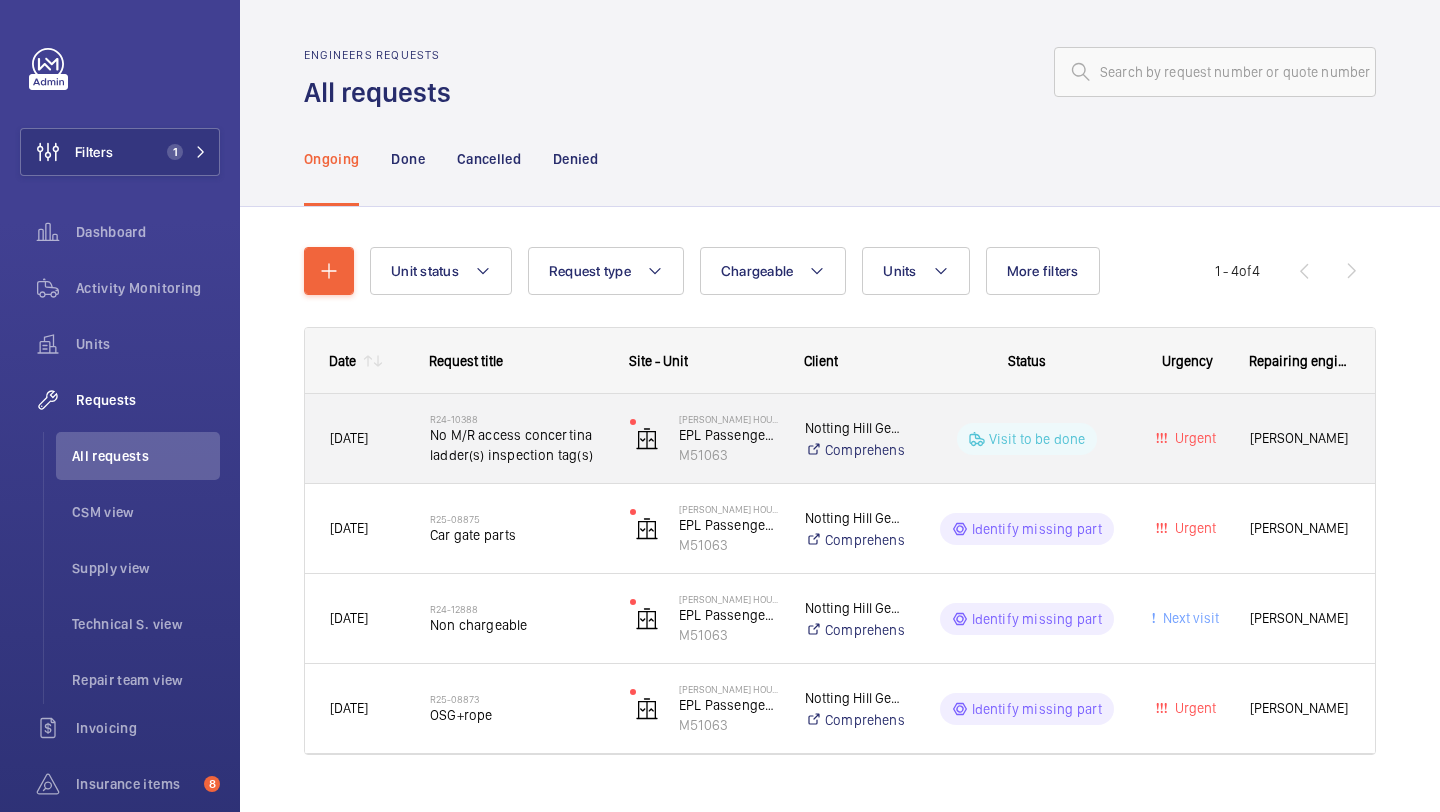 scroll, scrollTop: 39, scrollLeft: 0, axis: vertical 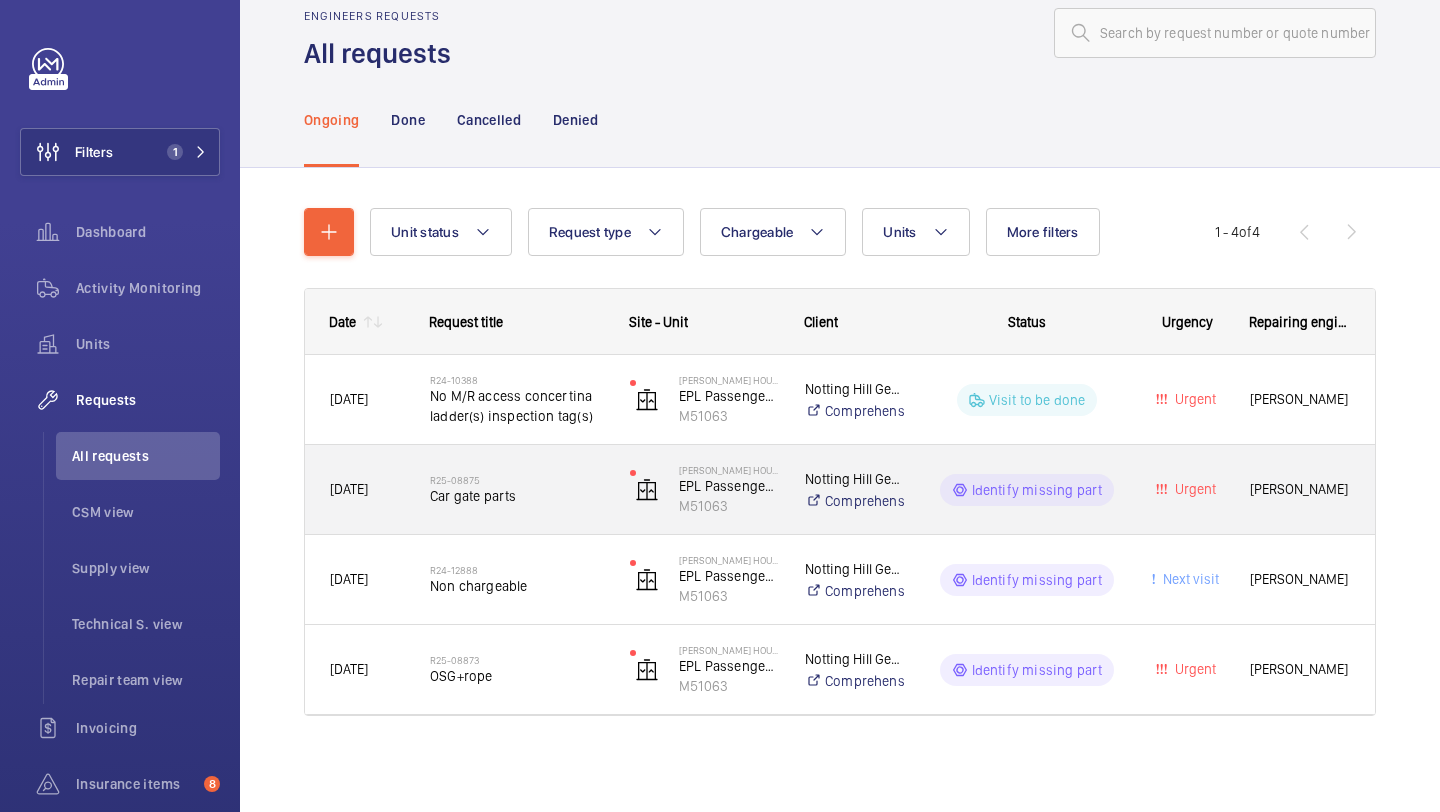 click on "Car gate parts" 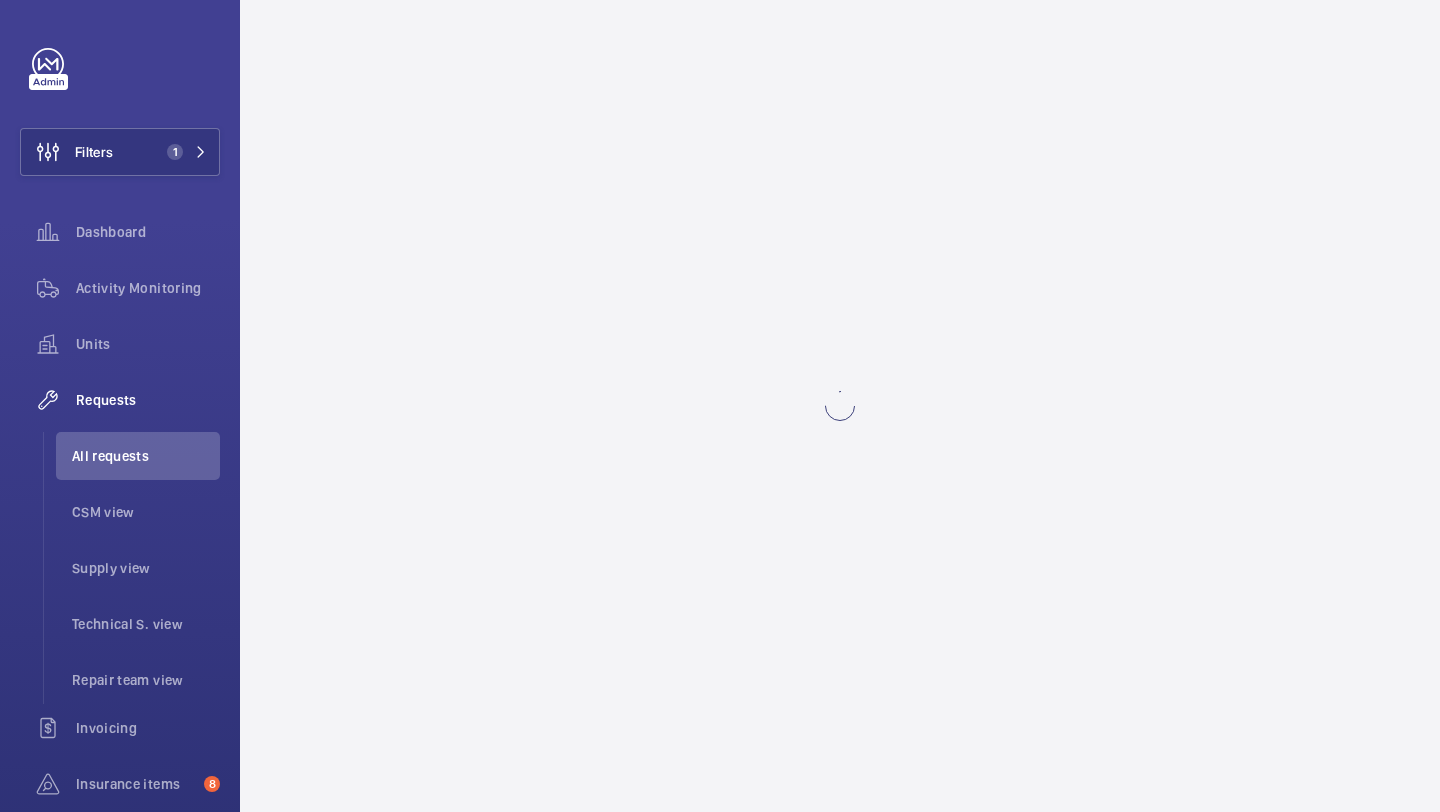 scroll, scrollTop: 0, scrollLeft: 0, axis: both 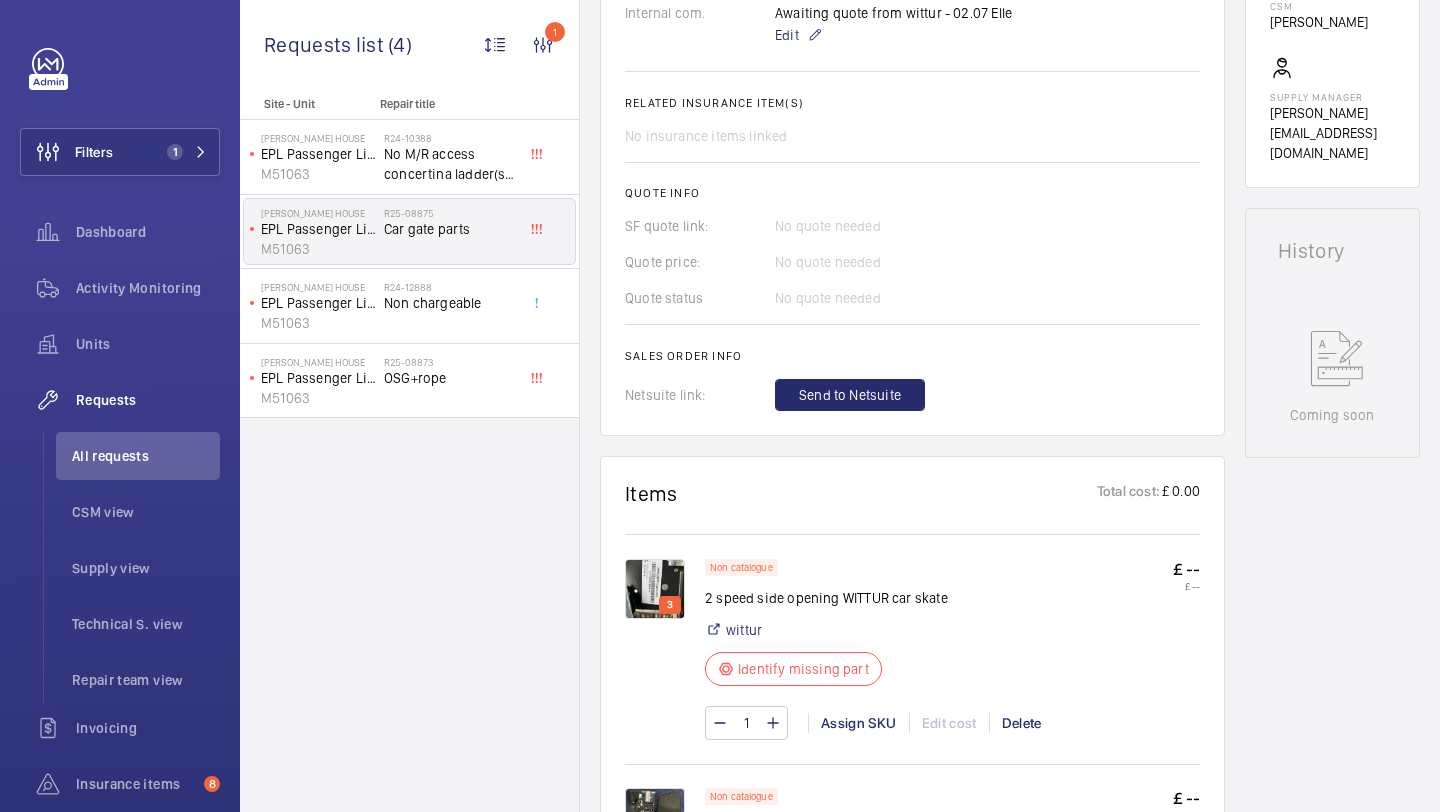 click on "Awaiting quote from wittur - 02.07 Elle  Edit" 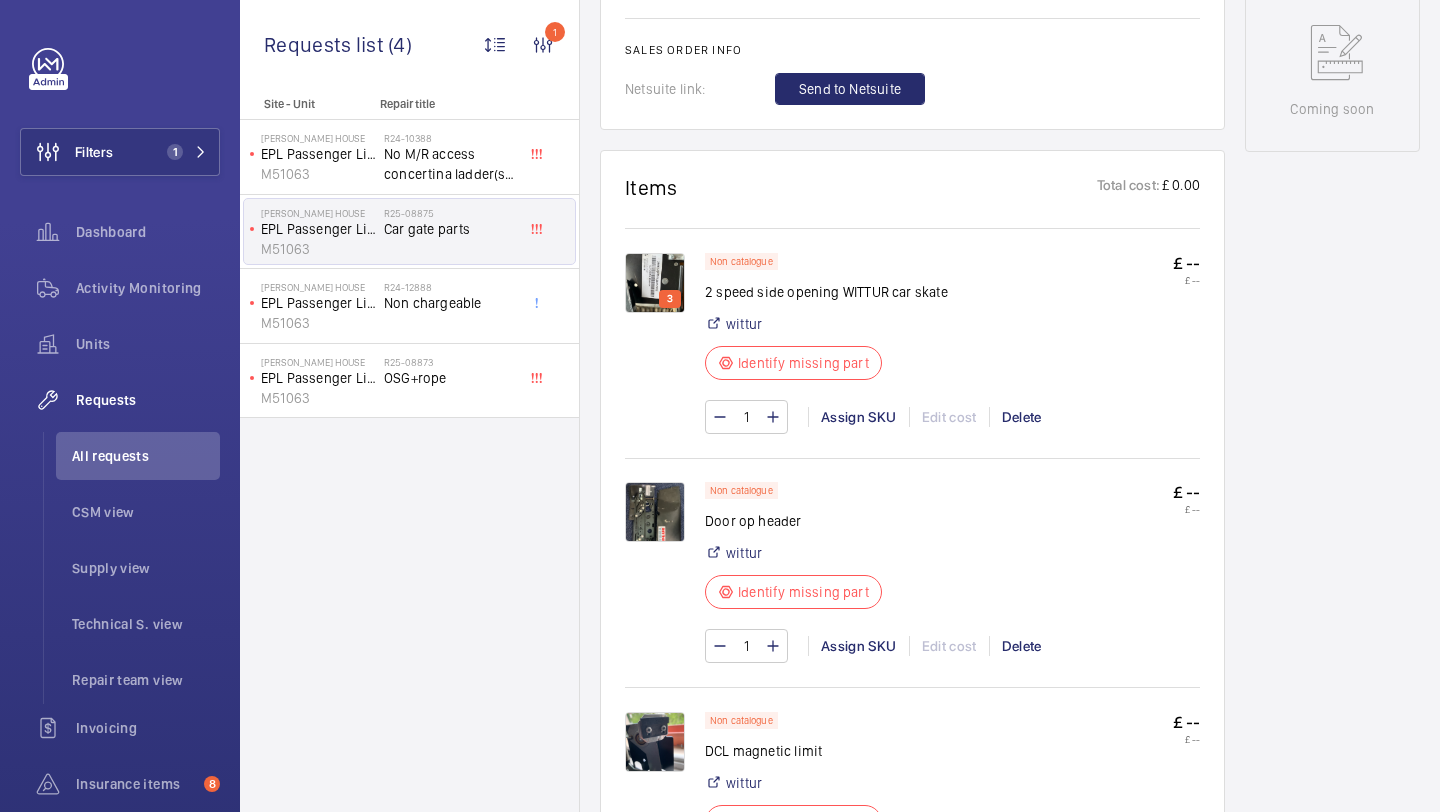 scroll, scrollTop: 1037, scrollLeft: 0, axis: vertical 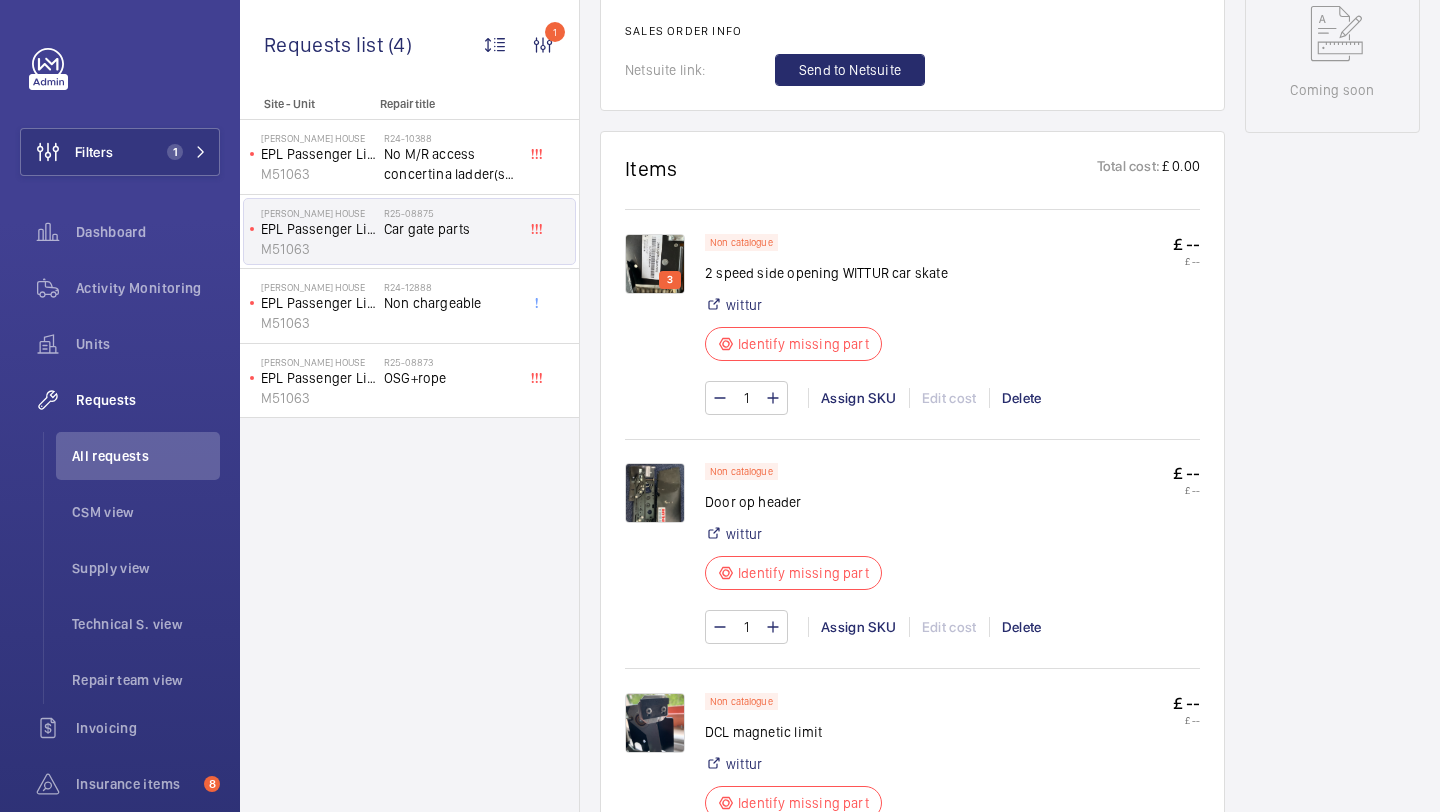 click on "3" 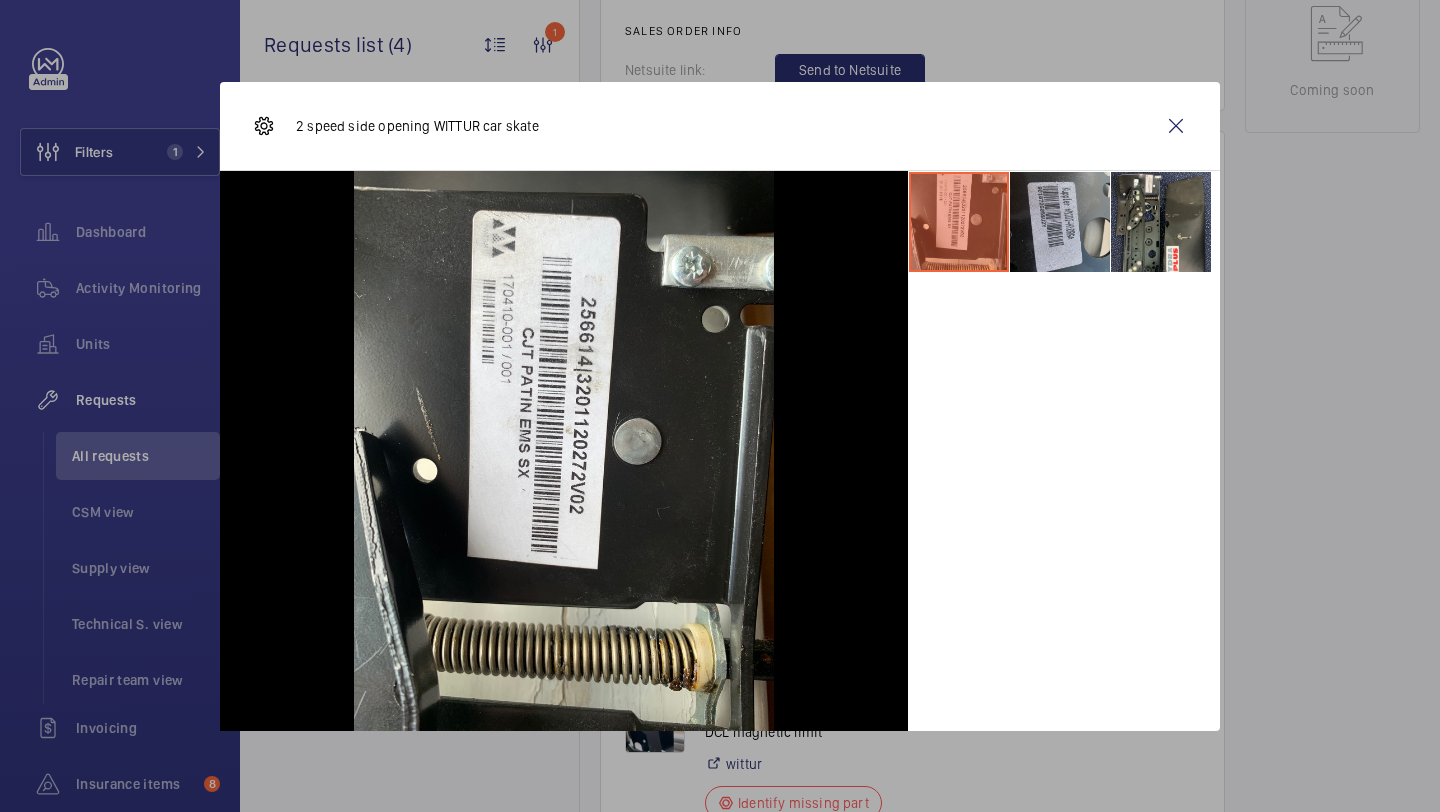 click at bounding box center [1060, 222] 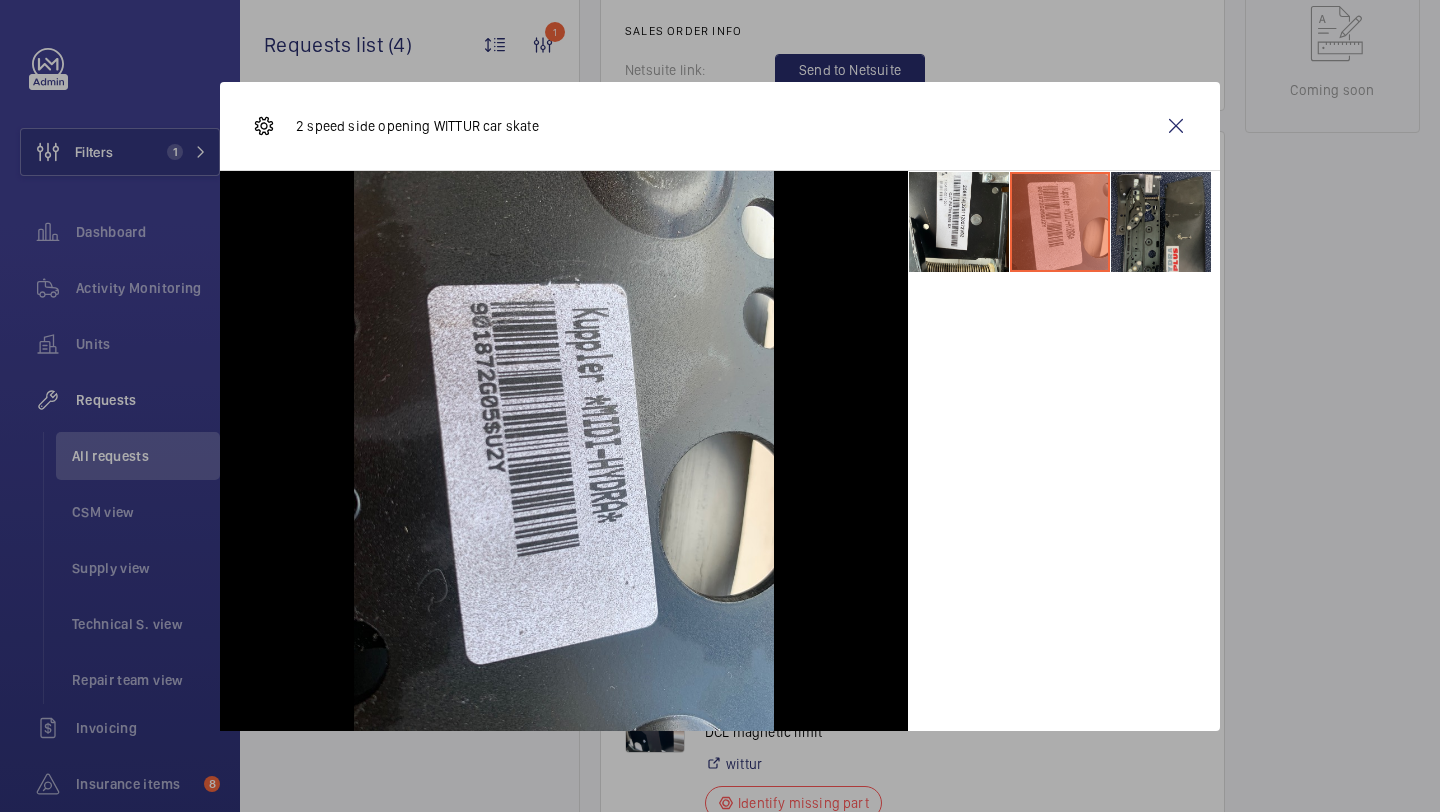 click at bounding box center (1161, 222) 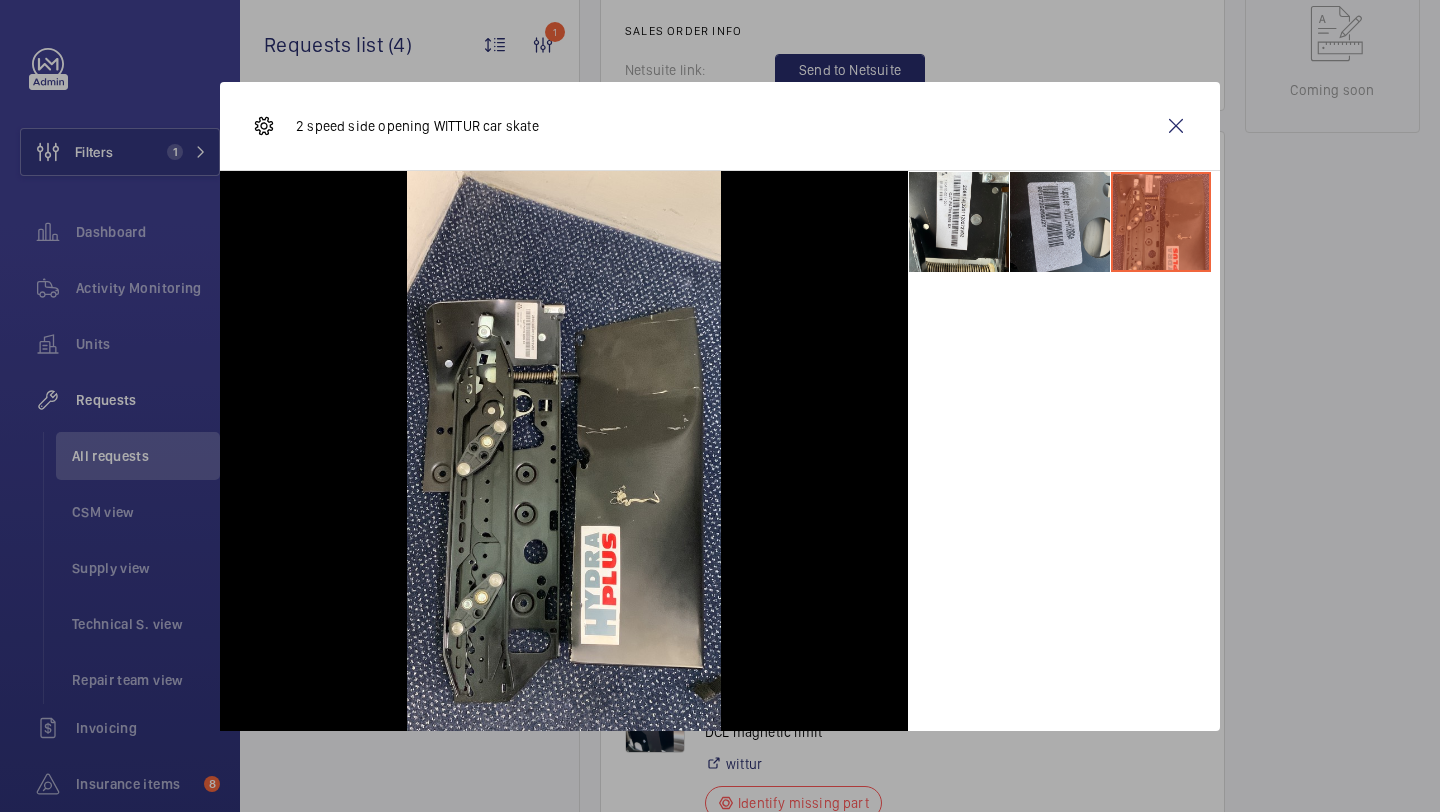 click at bounding box center (1060, 222) 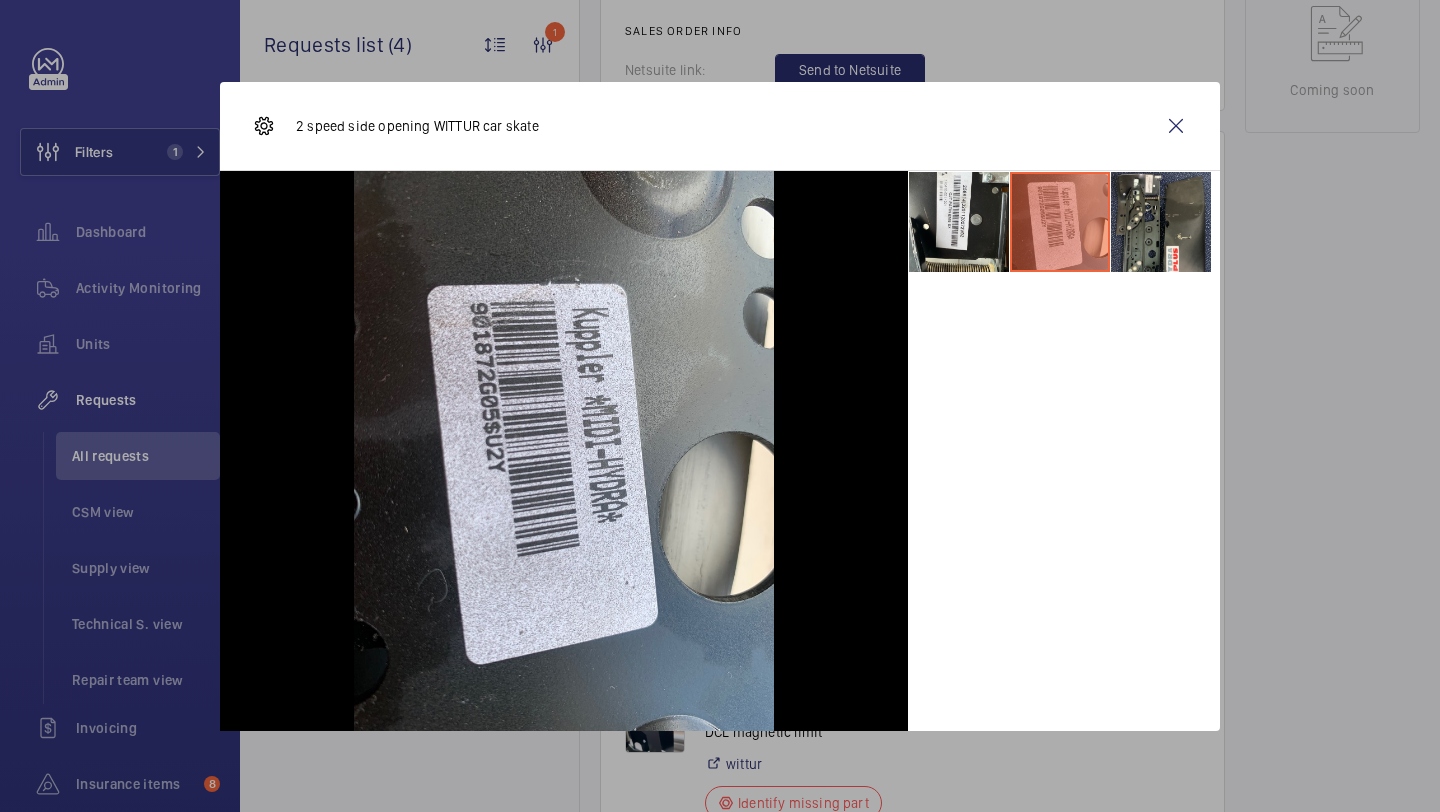 click at bounding box center [1060, 222] 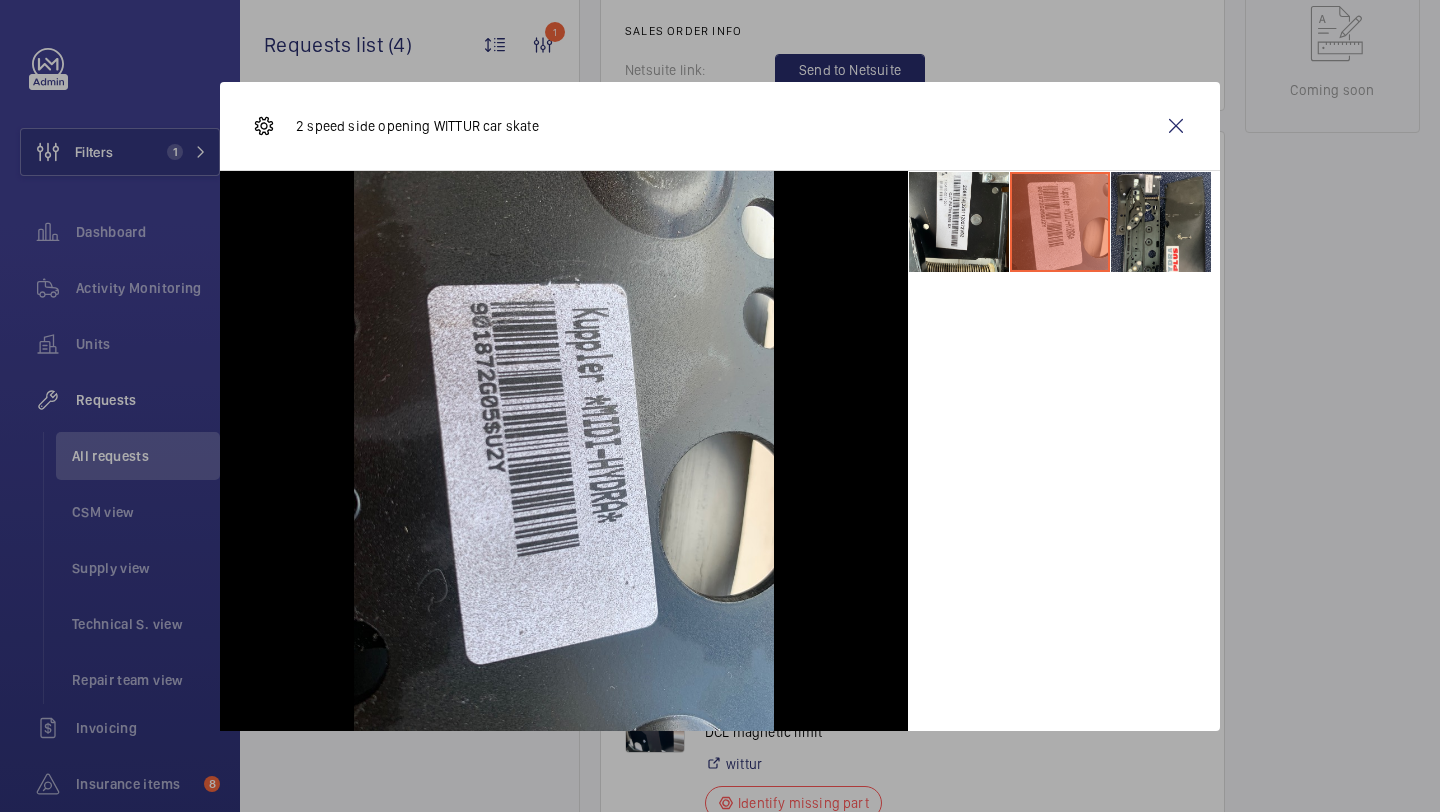 click at bounding box center (1064, 222) 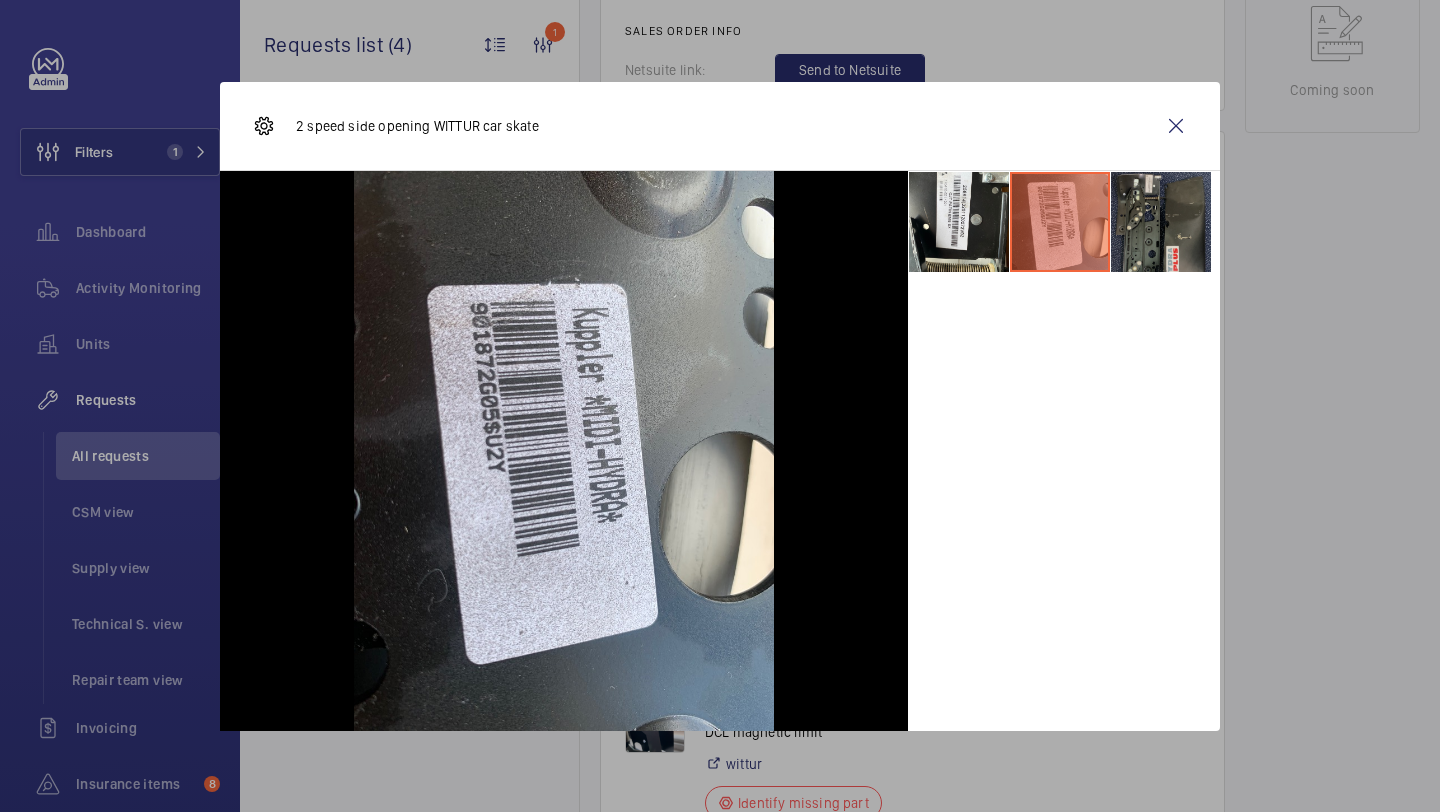 click at bounding box center [1161, 222] 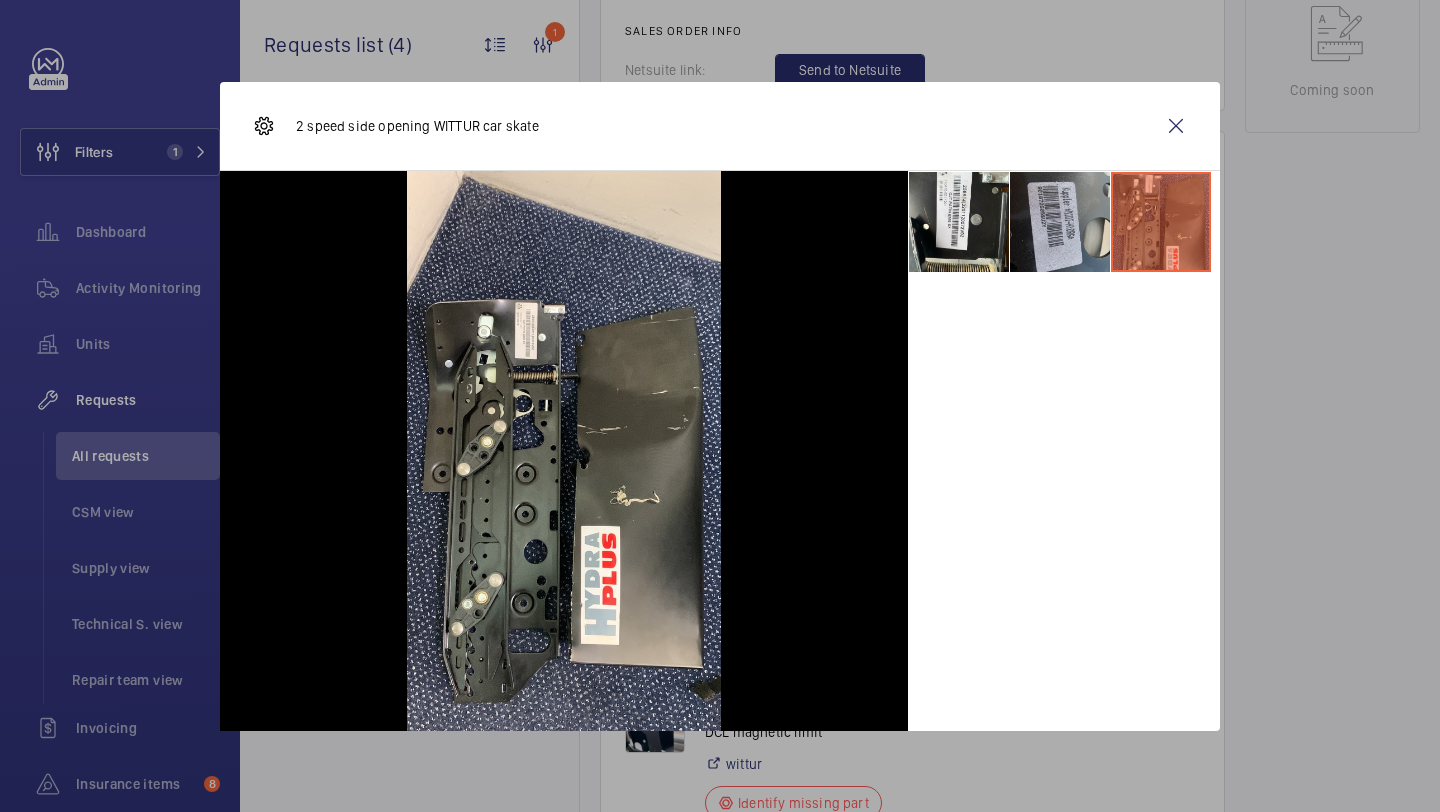 click at bounding box center (1060, 222) 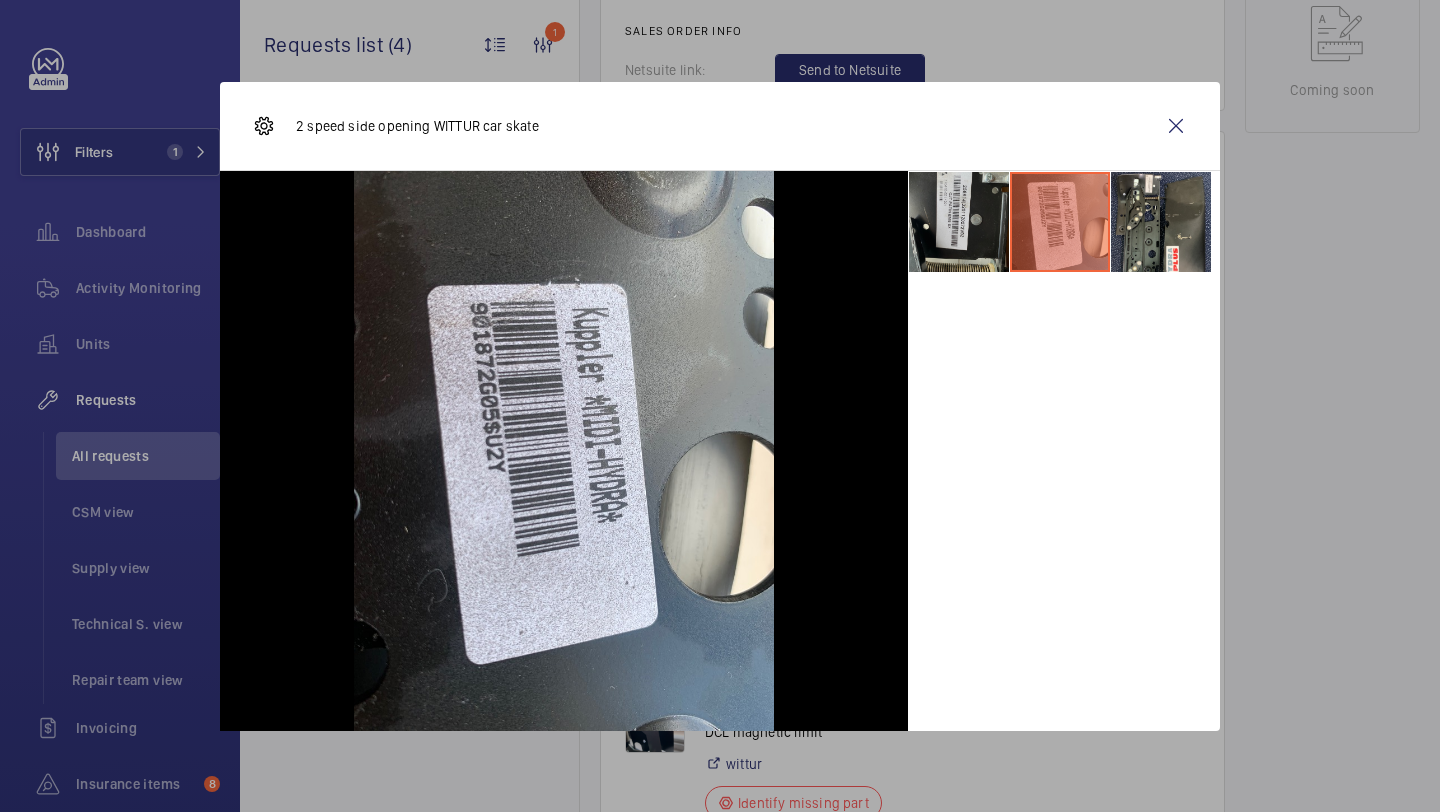 click at bounding box center [959, 222] 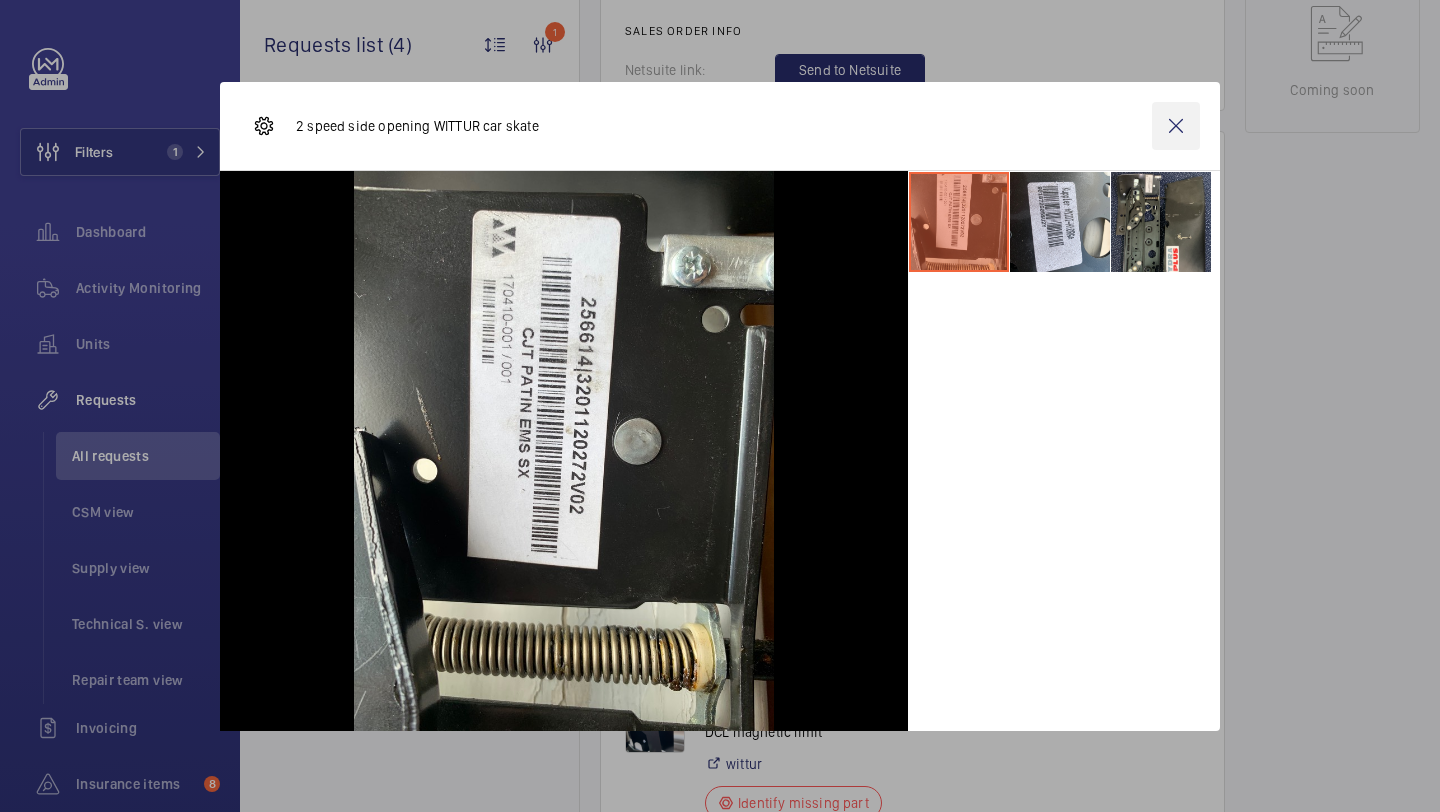 click at bounding box center (1176, 126) 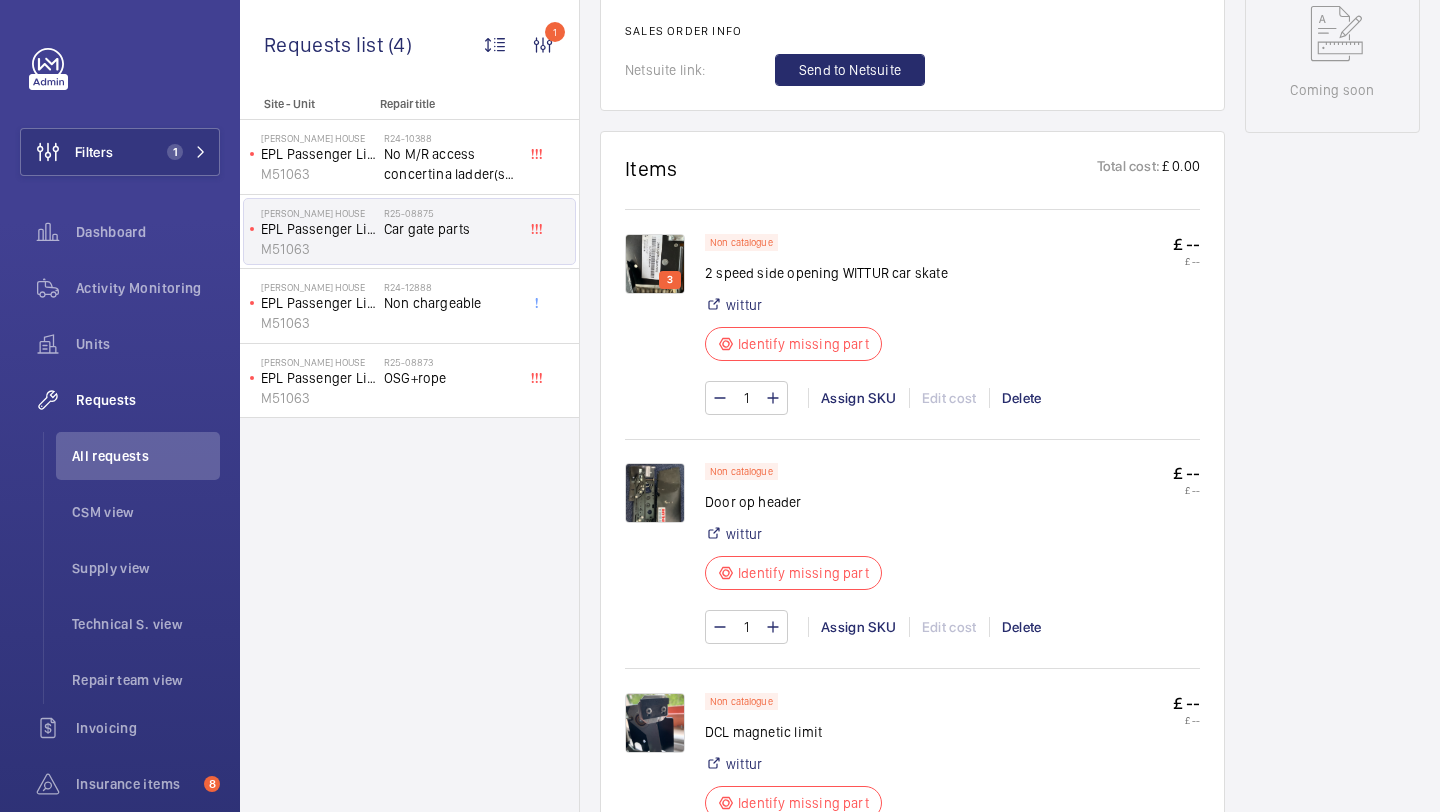 scroll, scrollTop: 1381, scrollLeft: 0, axis: vertical 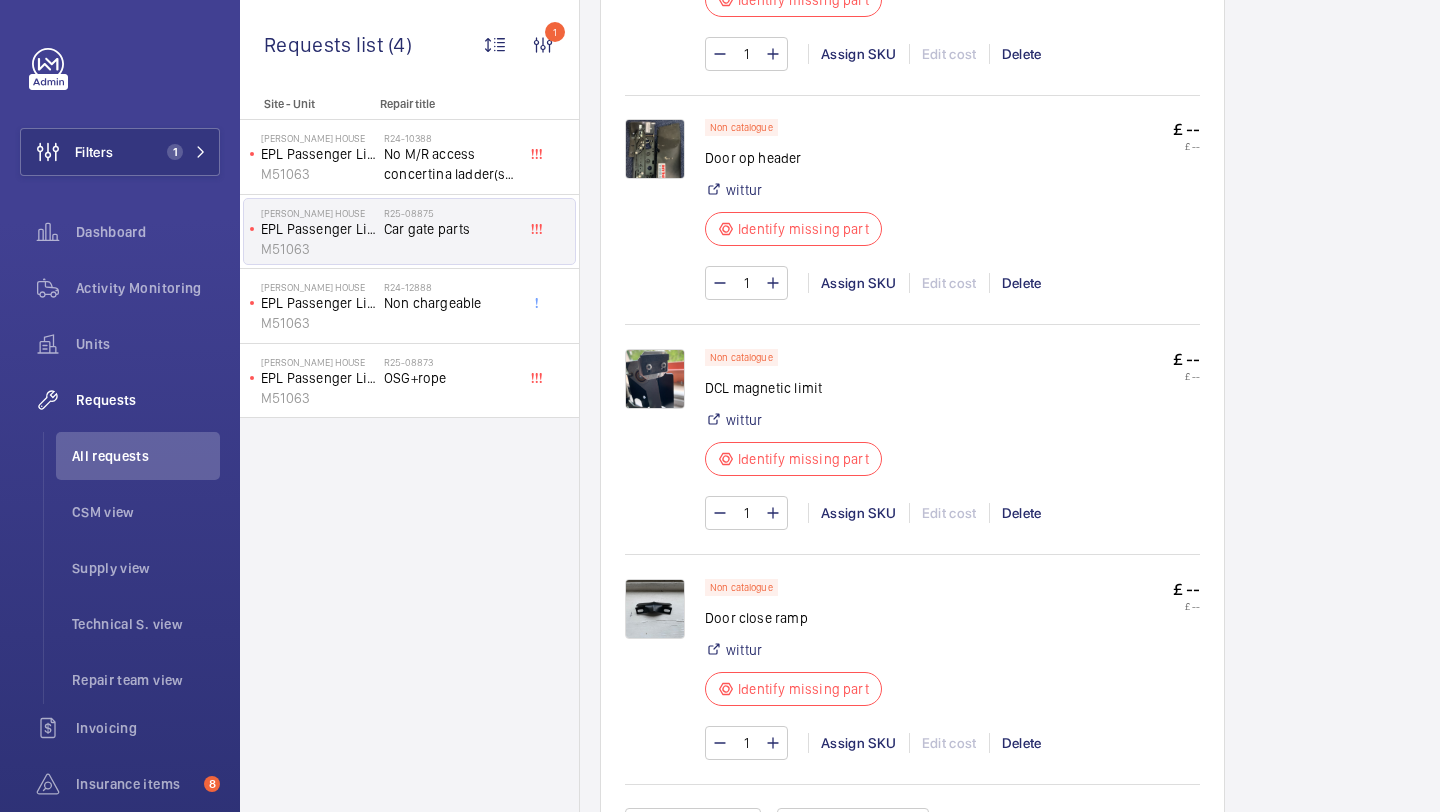 click 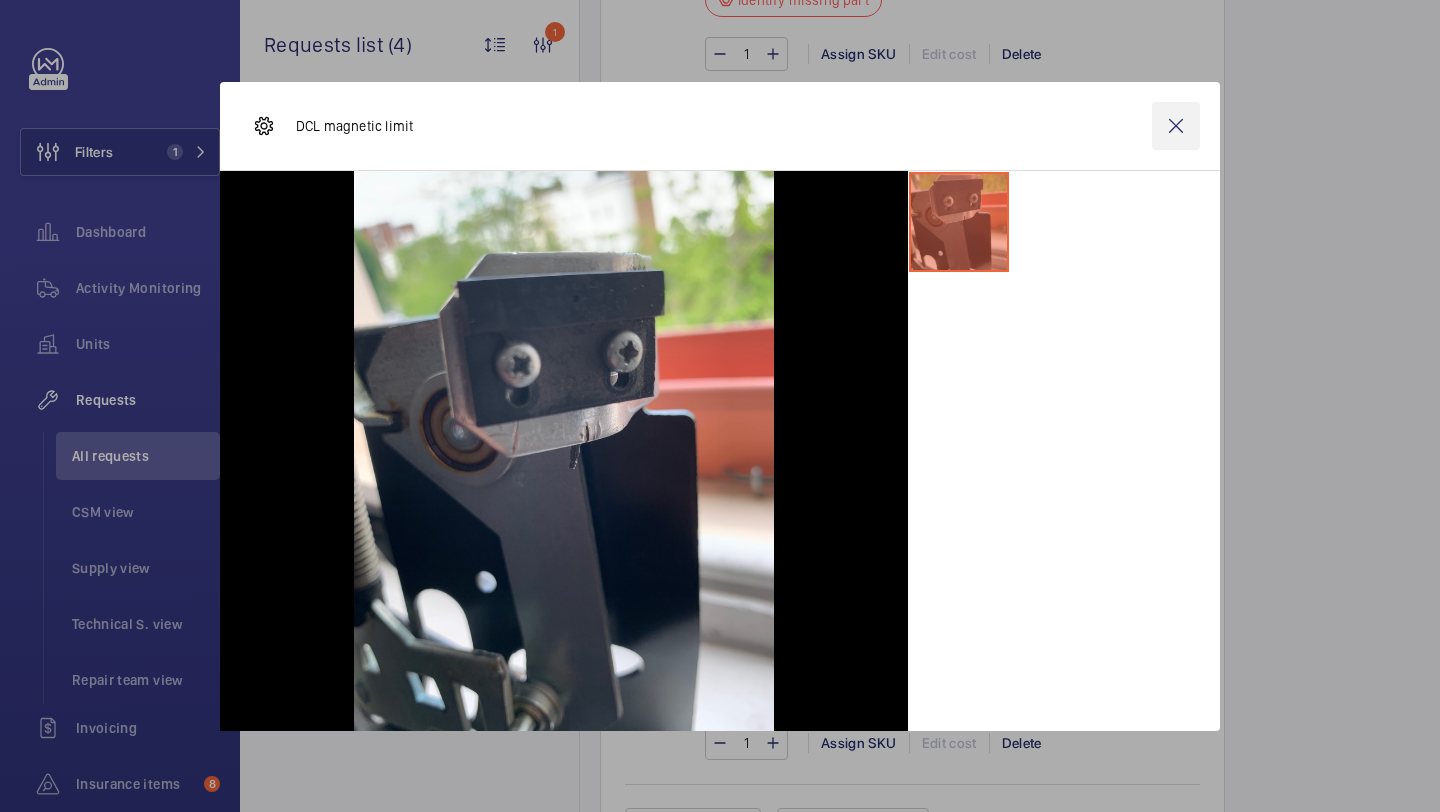 click at bounding box center (1176, 126) 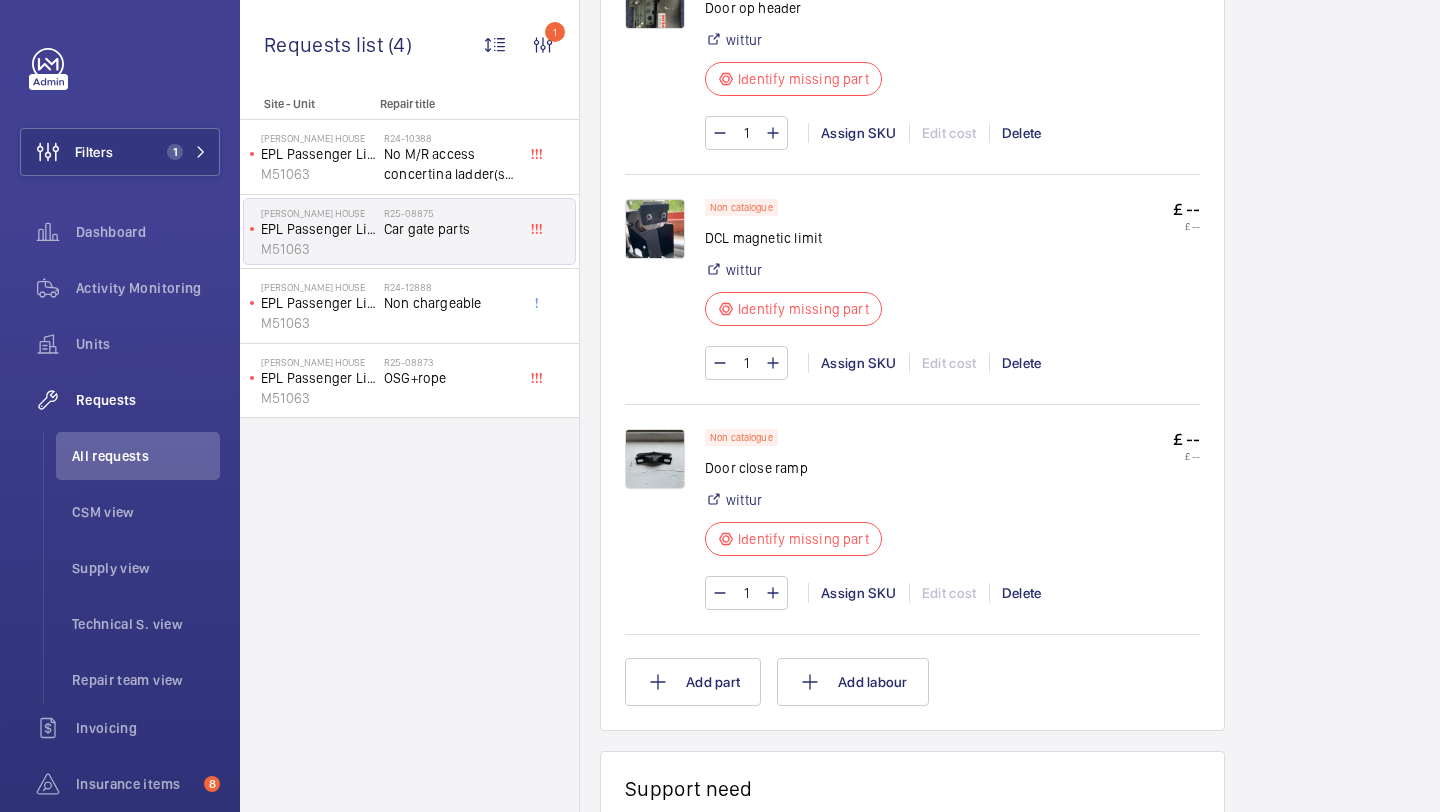 scroll, scrollTop: 1563, scrollLeft: 0, axis: vertical 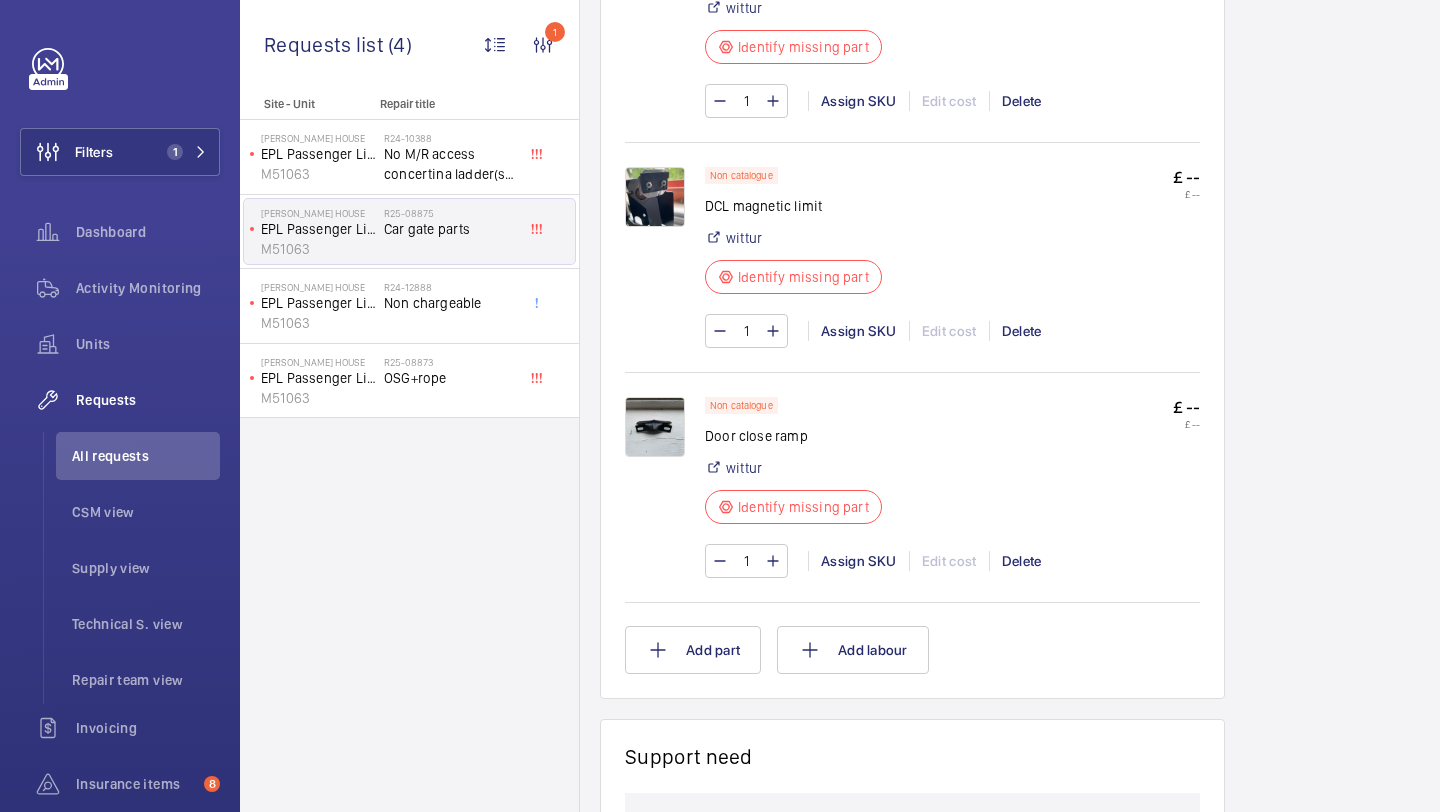 click 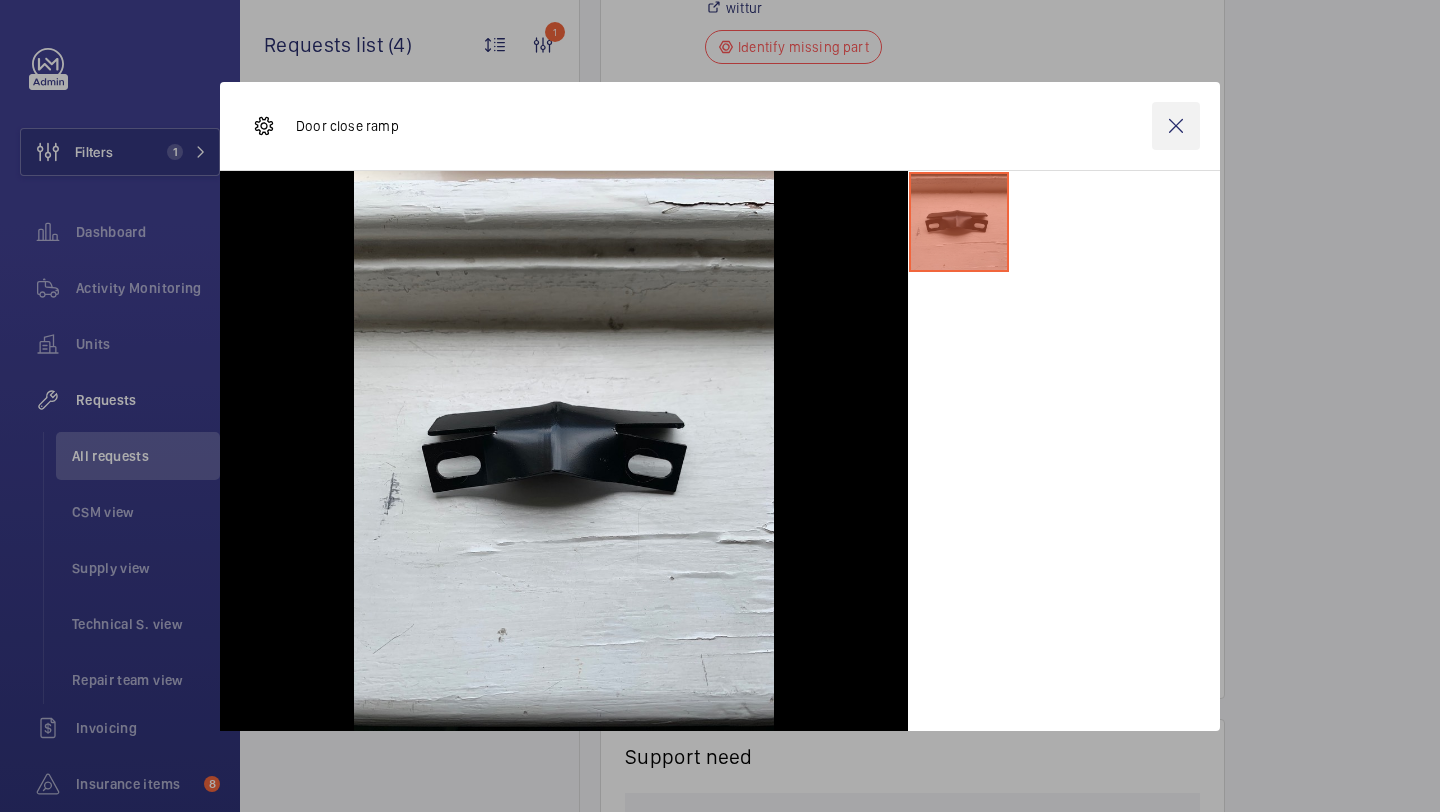 click at bounding box center (1176, 126) 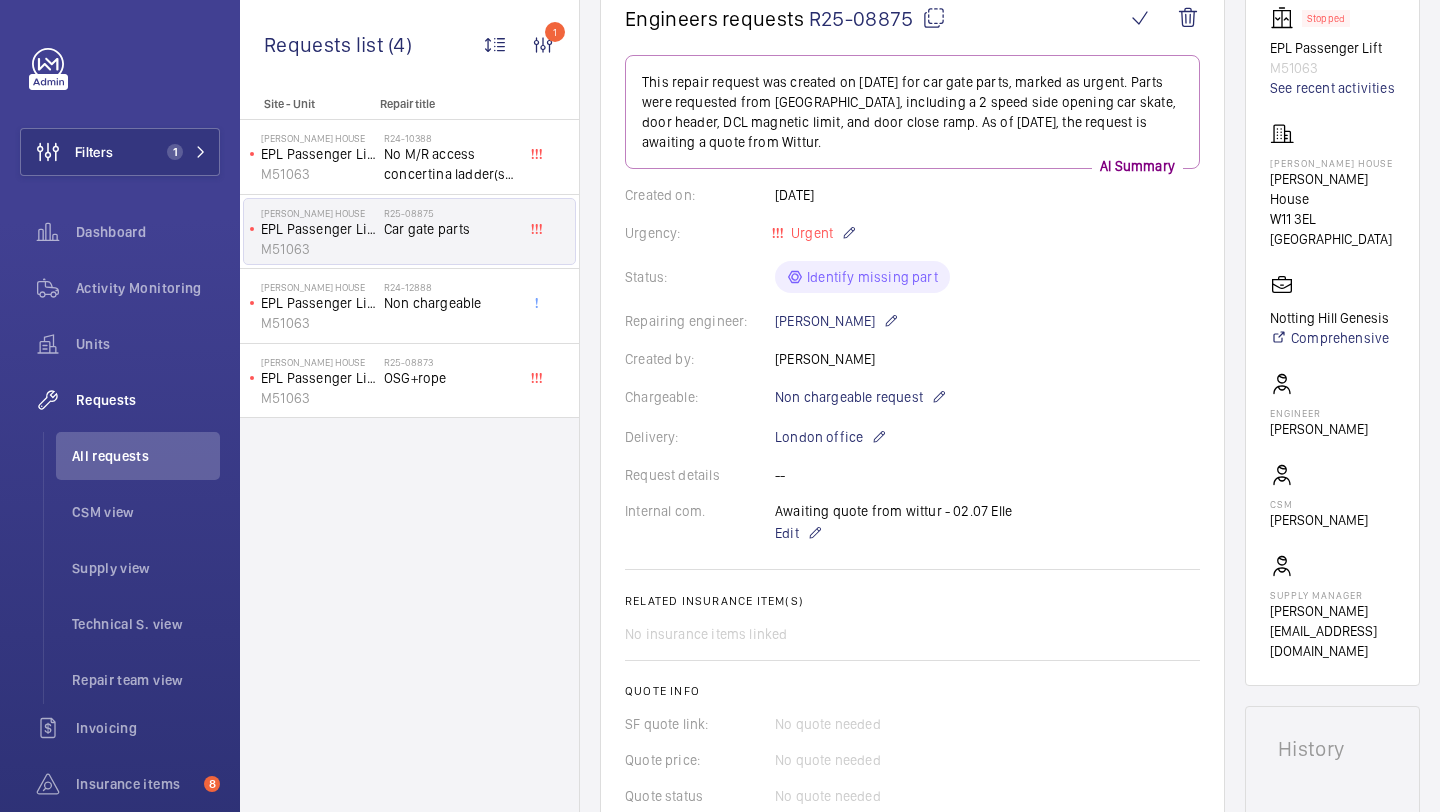 scroll, scrollTop: 0, scrollLeft: 0, axis: both 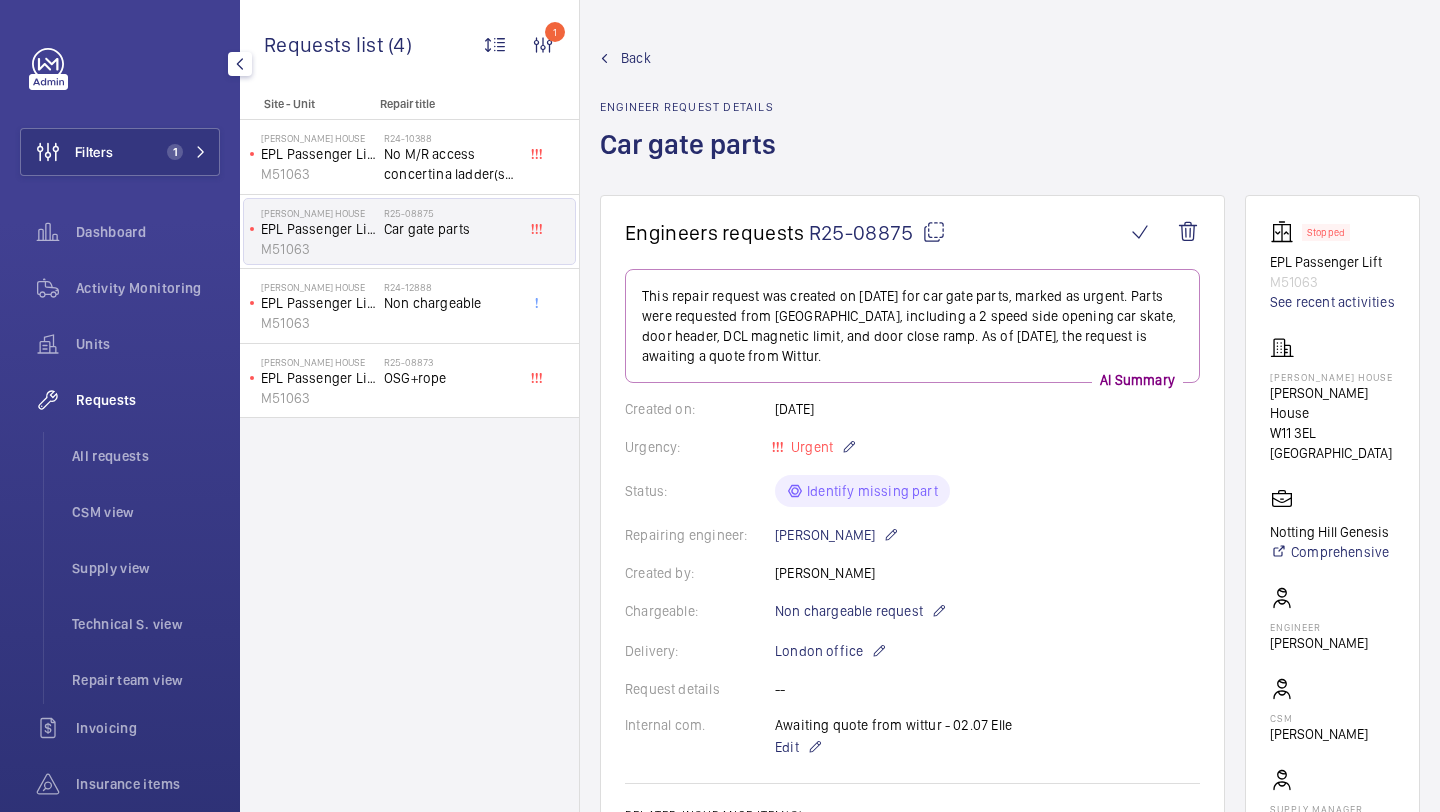 click on "Filters 1  Dashboard   Activity Monitoring   Units   Requests   All requests   CSM view   Supply view   Technical S. view   Repair team view   Invoicing   Insurance items   Reports   Contacts   IoT  Beta" 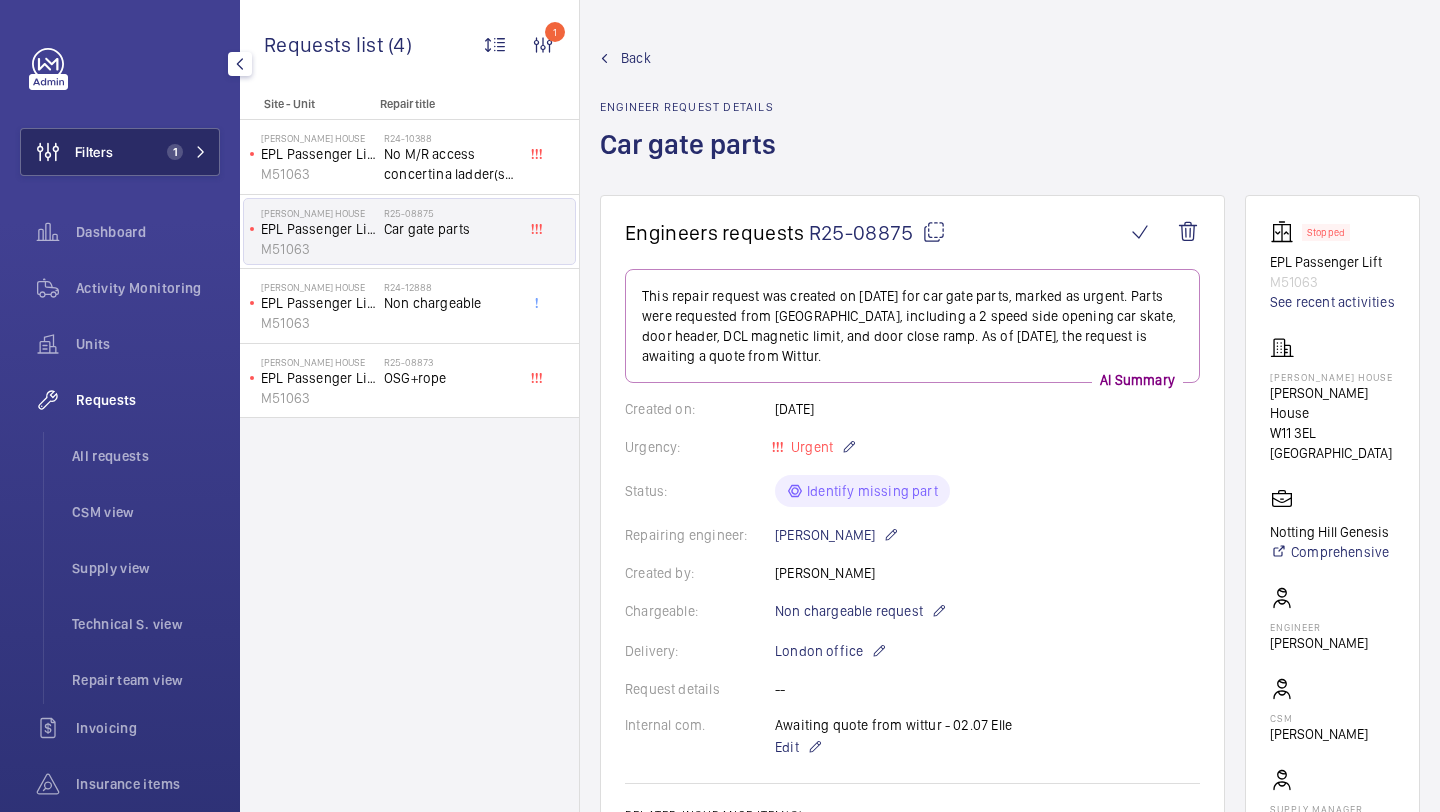 click on "Filters 1" 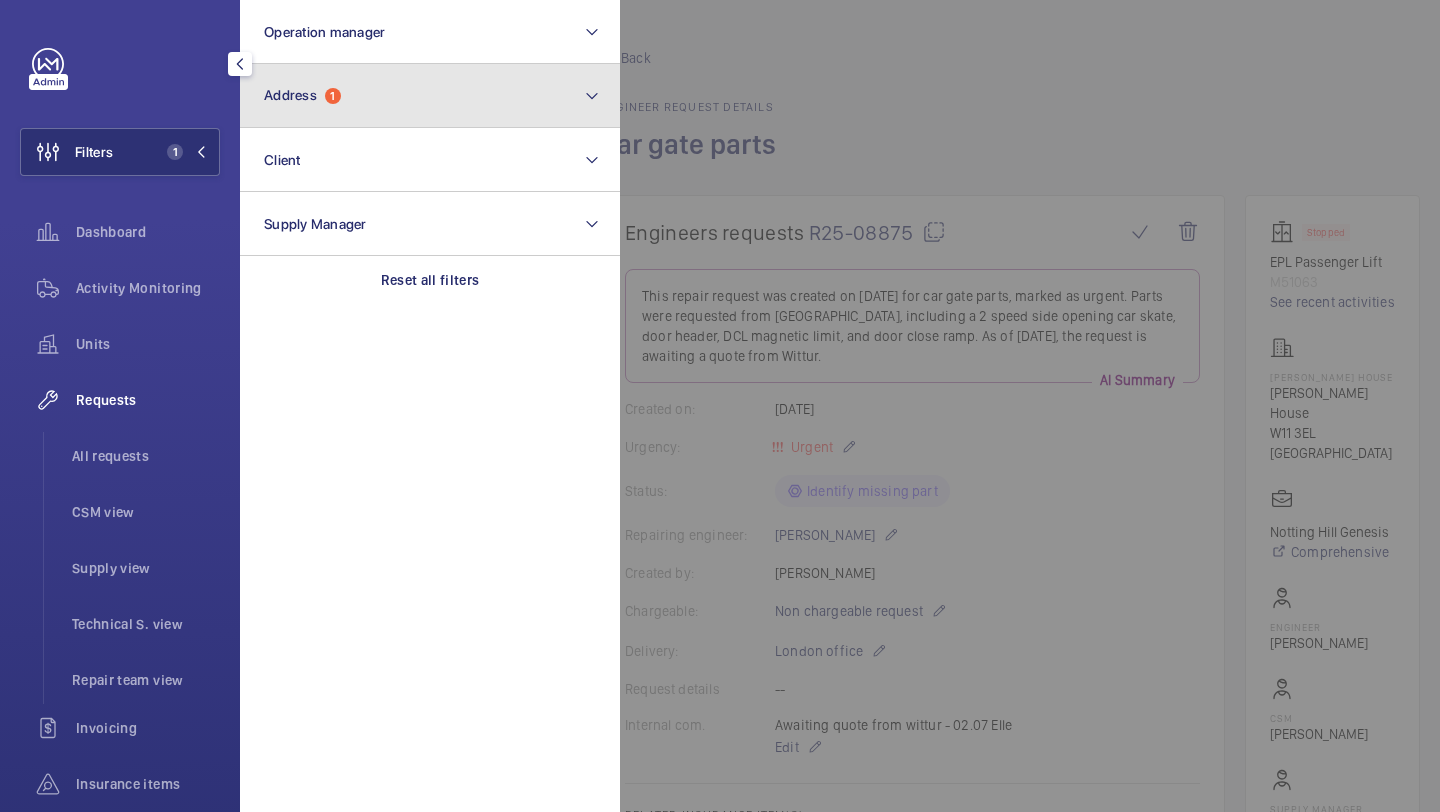 click on "Address  1" 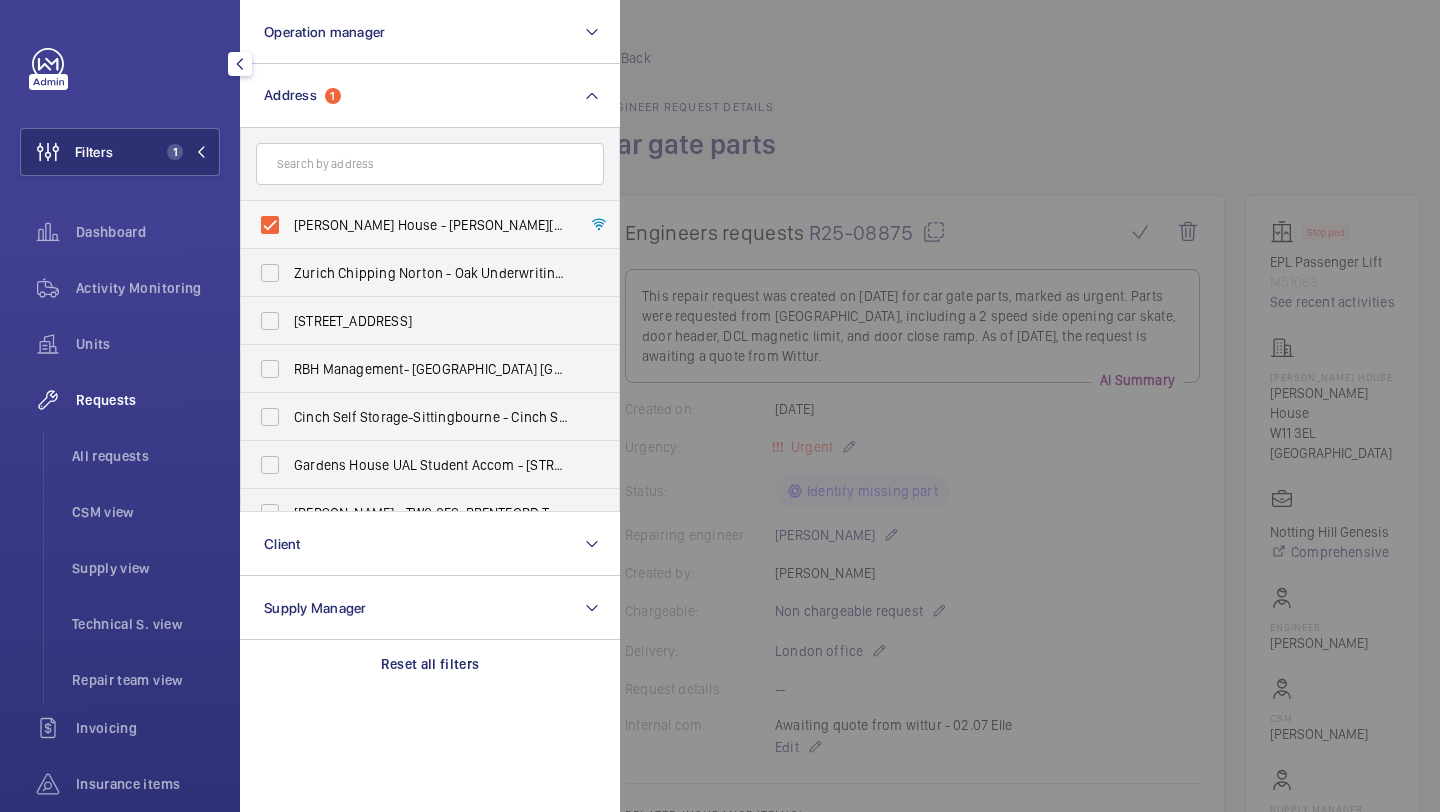 click on "[PERSON_NAME] House - [PERSON_NAME][GEOGRAPHIC_DATA]" at bounding box center (431, 225) 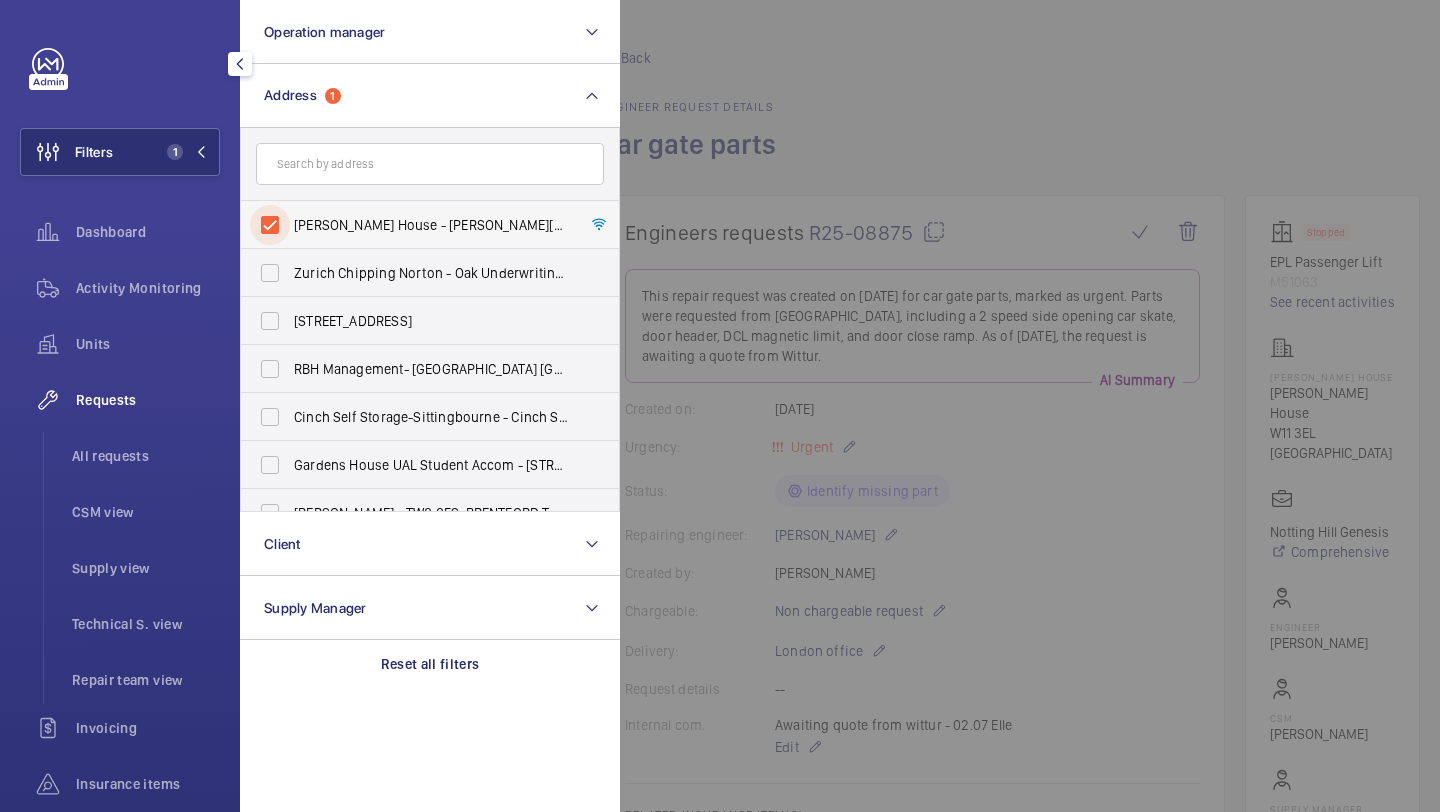 click on "[PERSON_NAME] House - [PERSON_NAME][GEOGRAPHIC_DATA]" at bounding box center (270, 225) 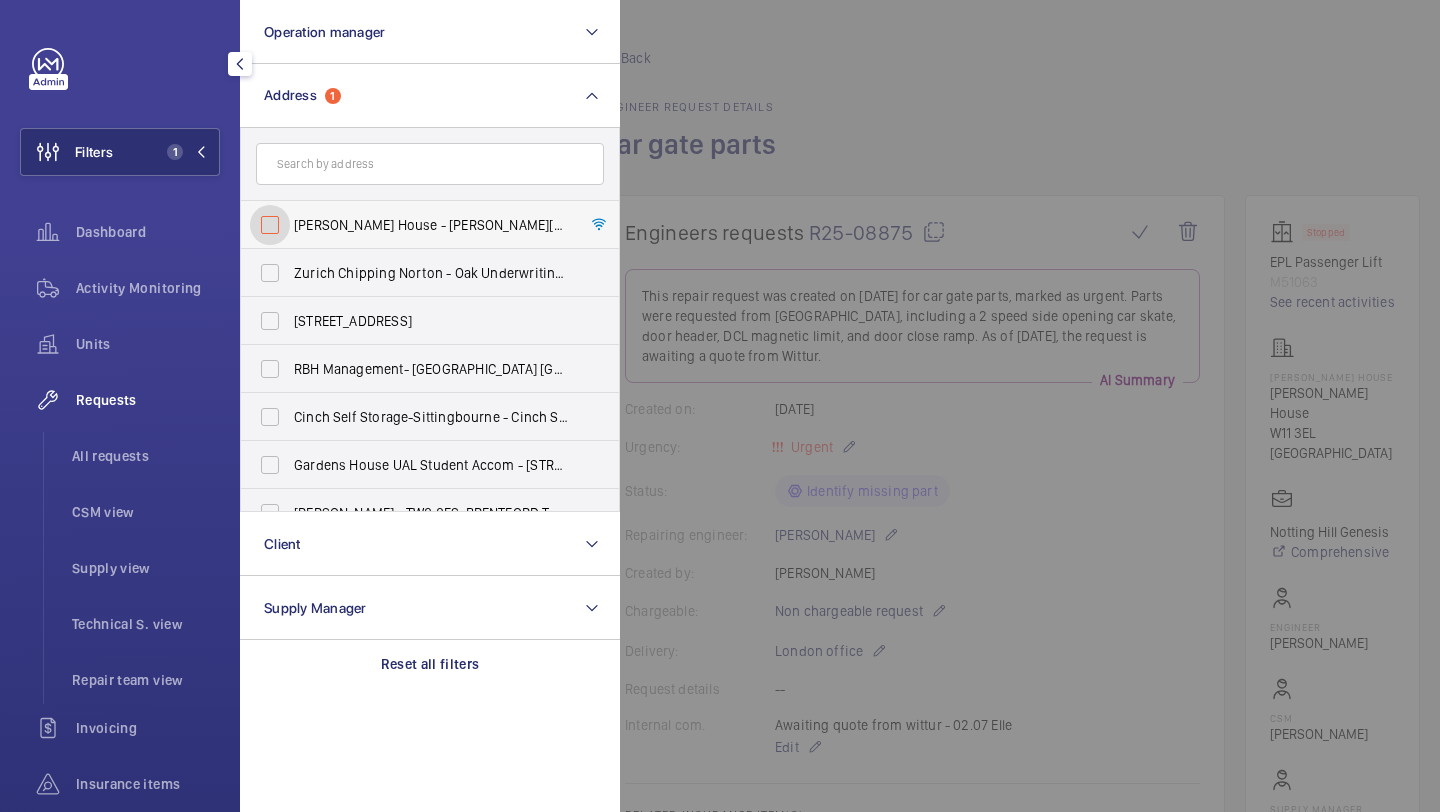 checkbox on "false" 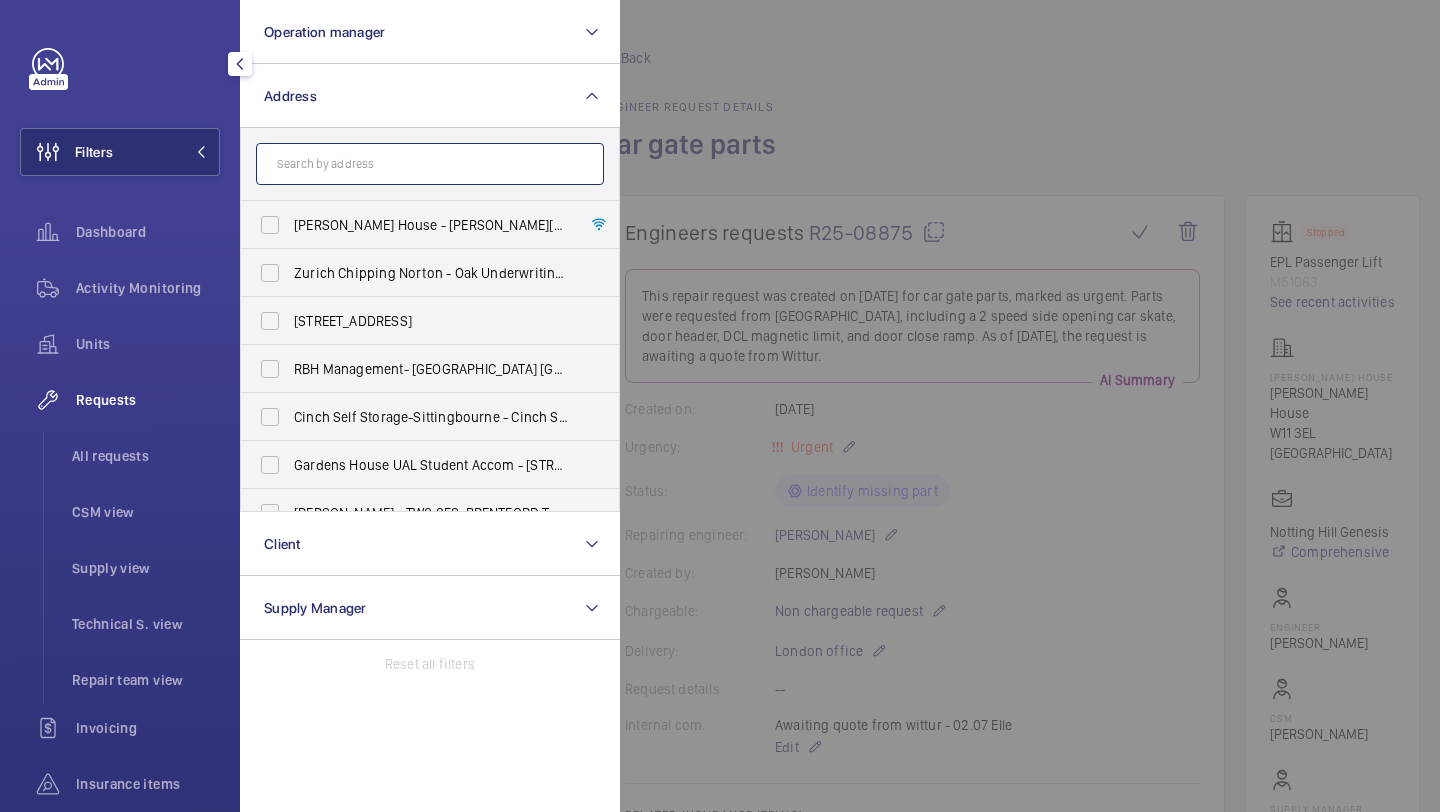 click 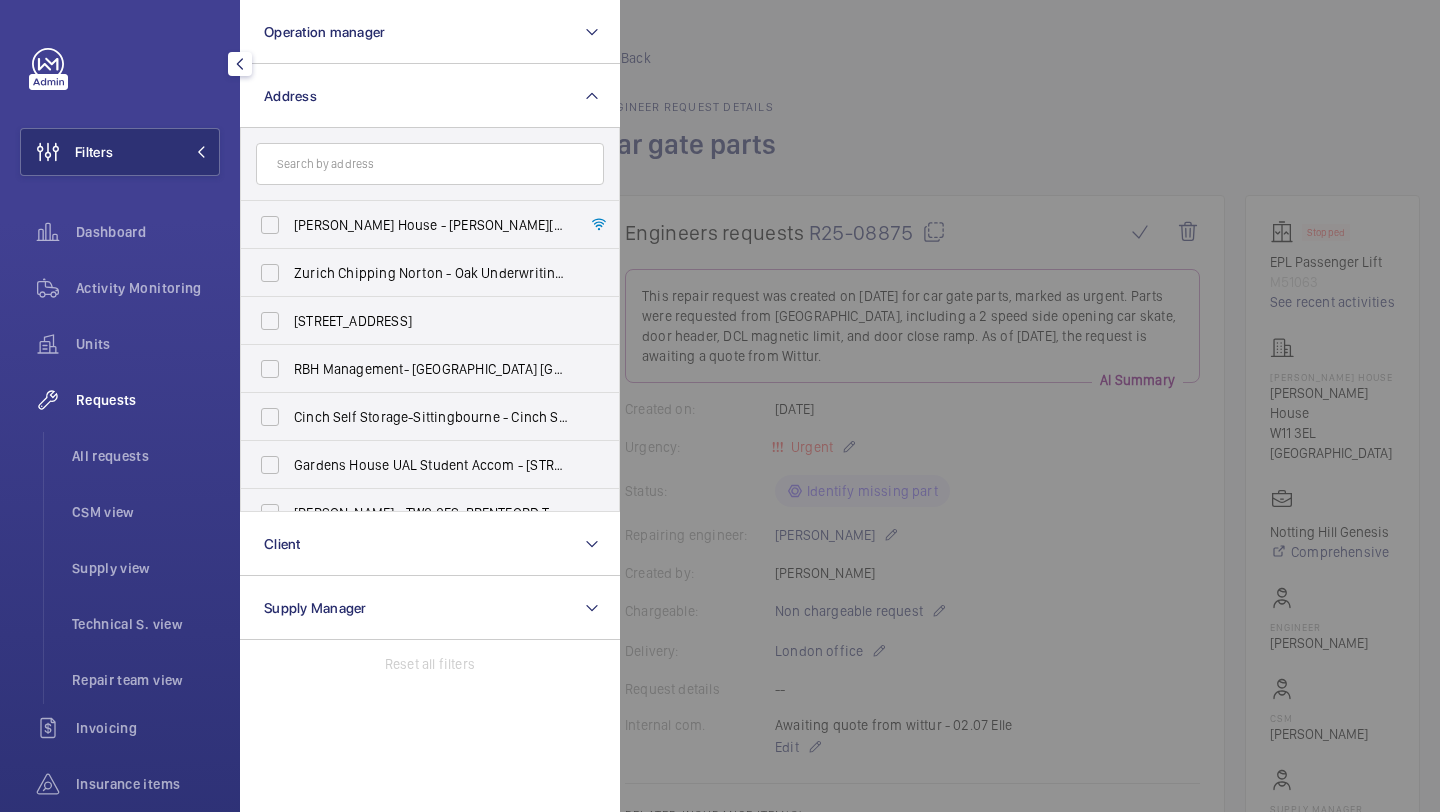 click 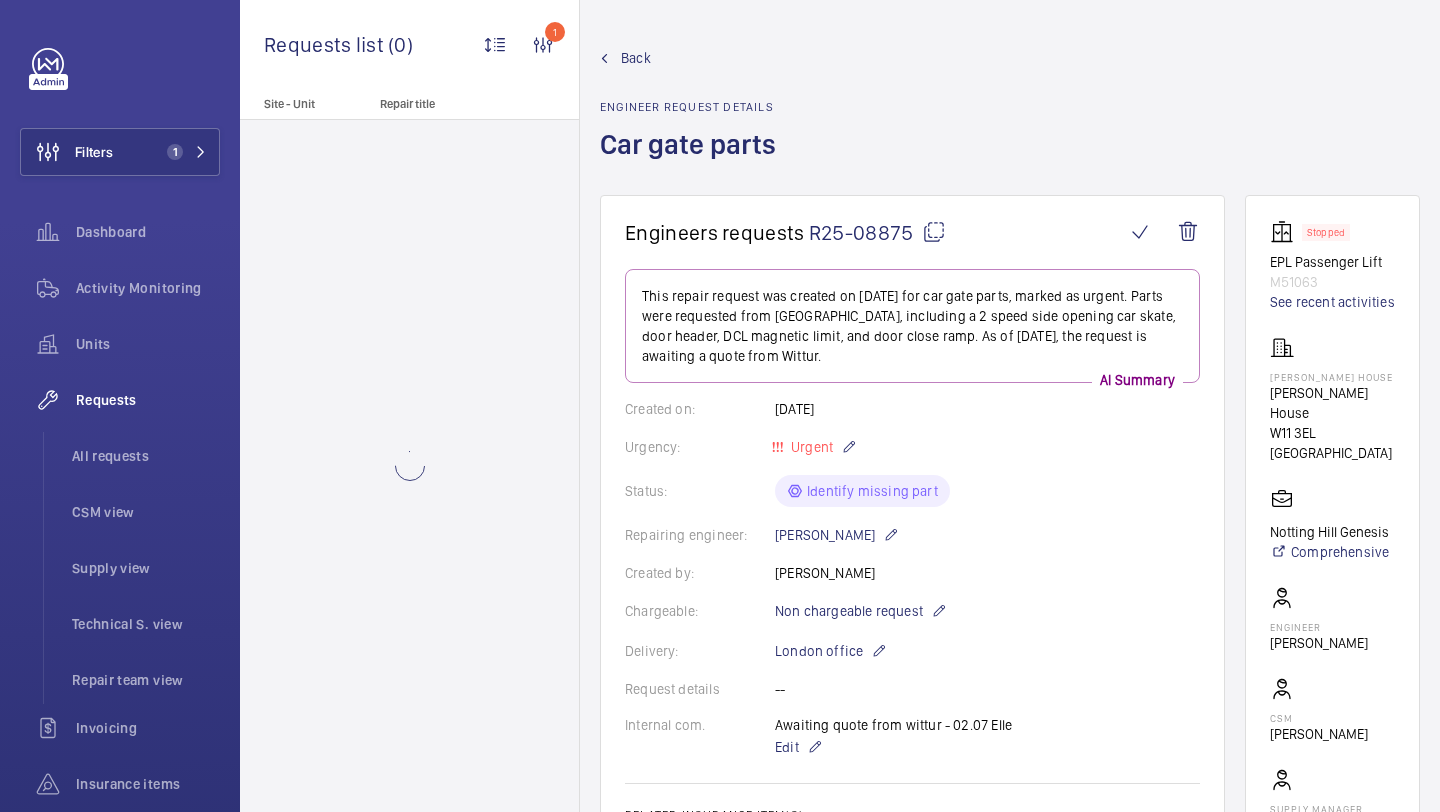 scroll, scrollTop: 0, scrollLeft: 0, axis: both 